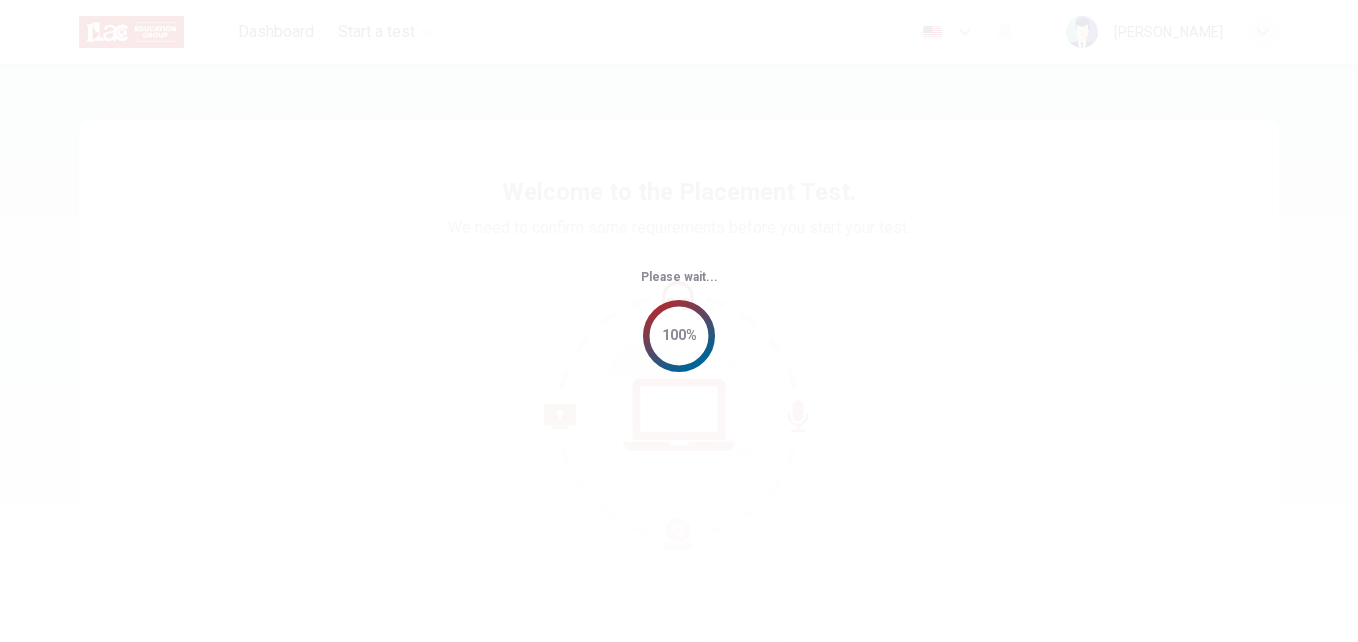 scroll, scrollTop: 0, scrollLeft: 0, axis: both 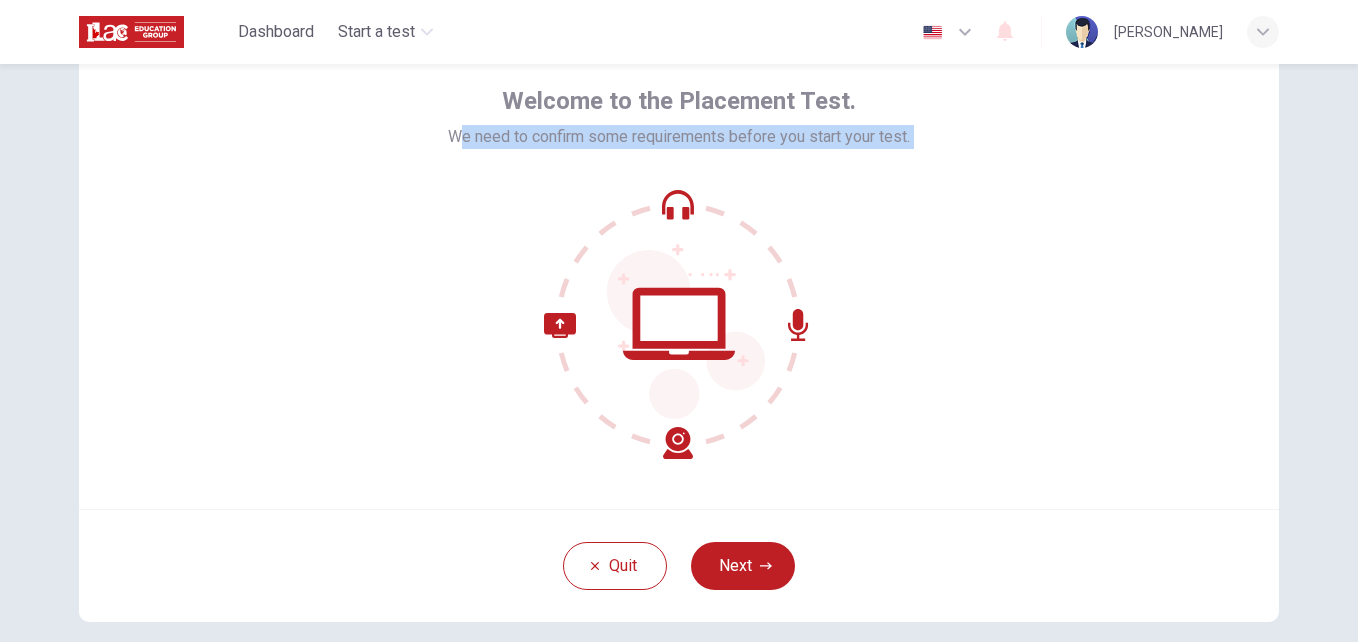 drag, startPoint x: 451, startPoint y: 142, endPoint x: 819, endPoint y: 180, distance: 369.95676 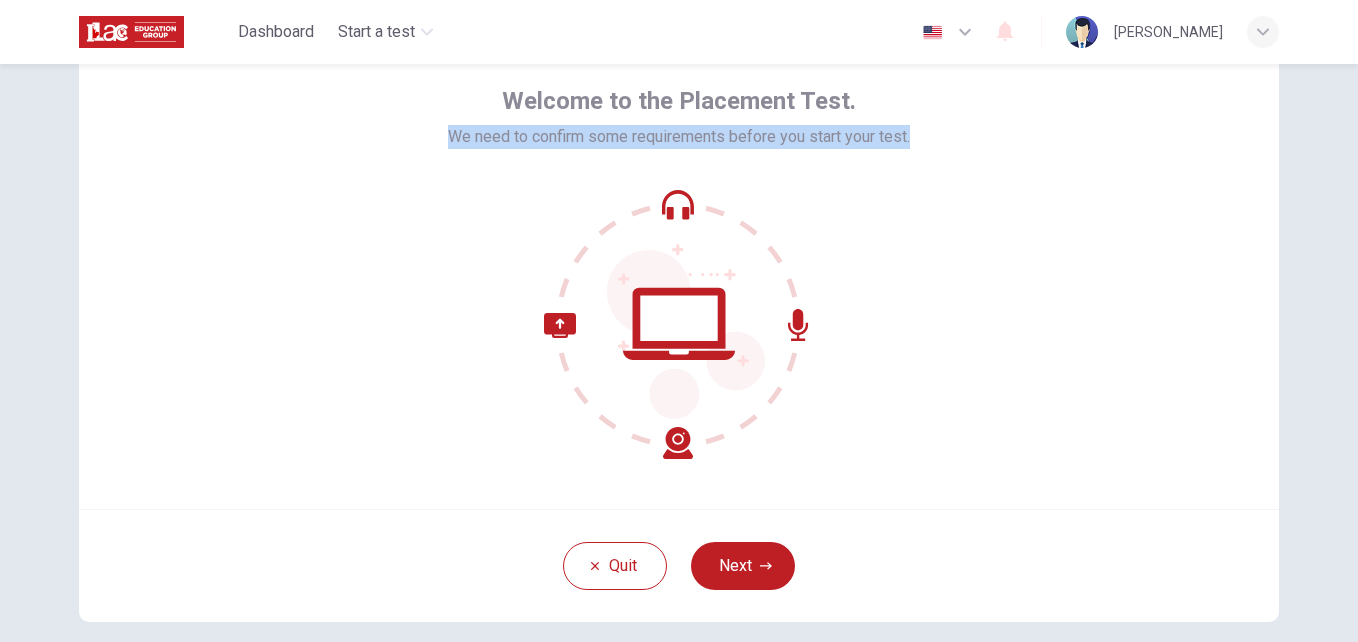 drag, startPoint x: 442, startPoint y: 139, endPoint x: 944, endPoint y: 160, distance: 502.43906 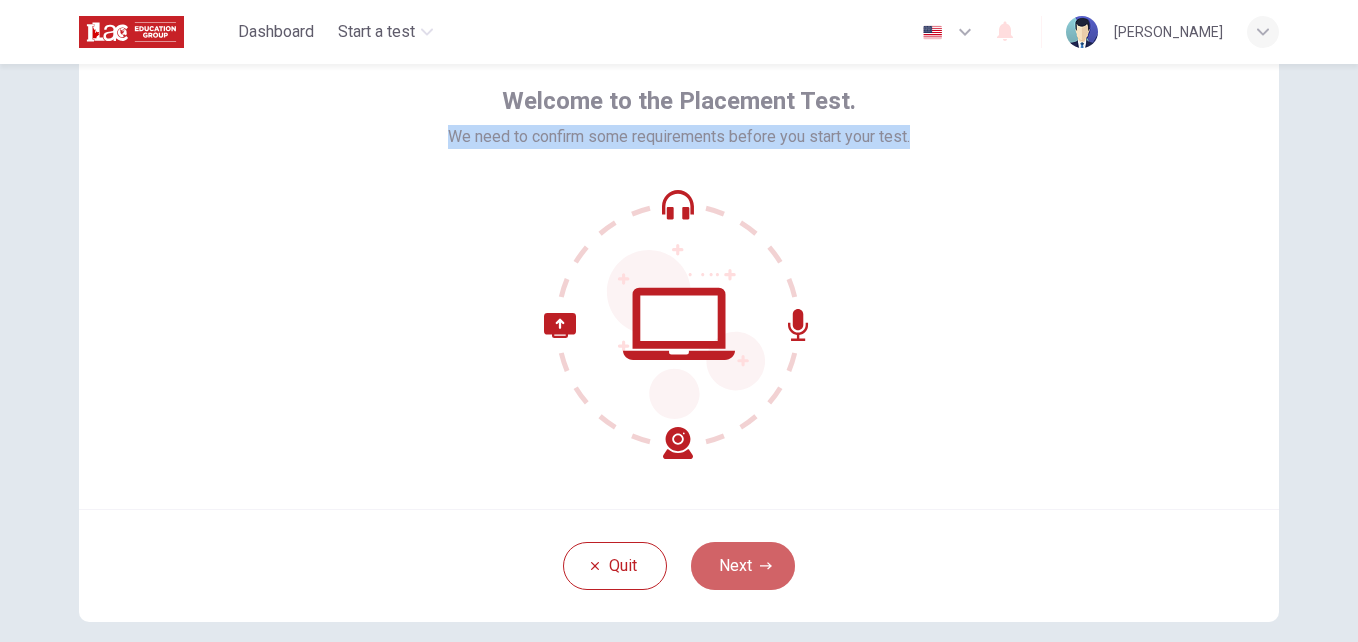 click on "Next" at bounding box center (743, 566) 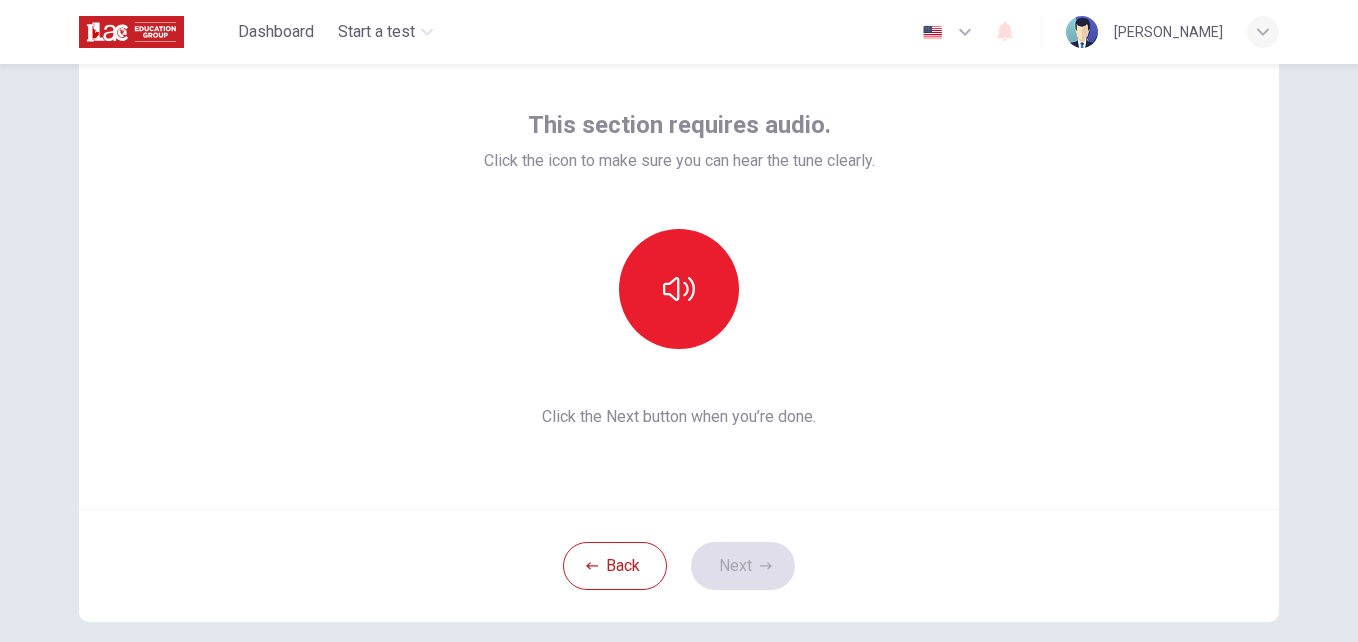 click on "This section requires audio. Click the icon to make sure you can hear the tune clearly. Click the Next button when you’re done." at bounding box center (679, 269) 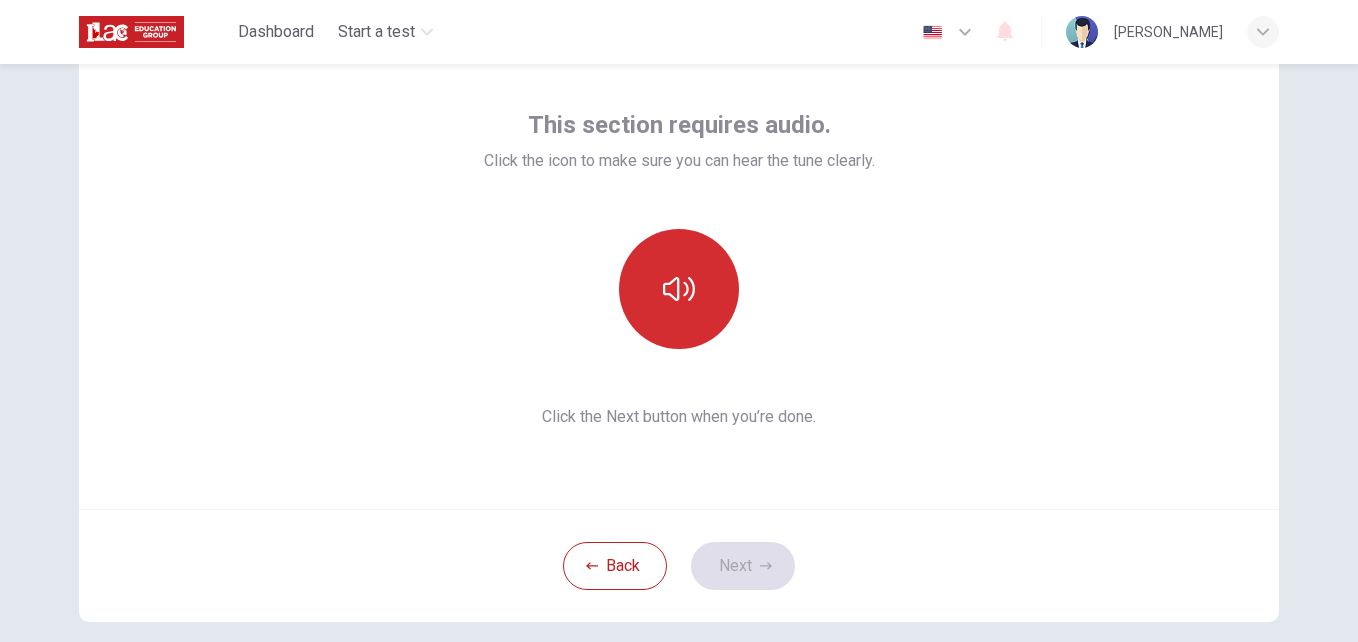 click at bounding box center [679, 289] 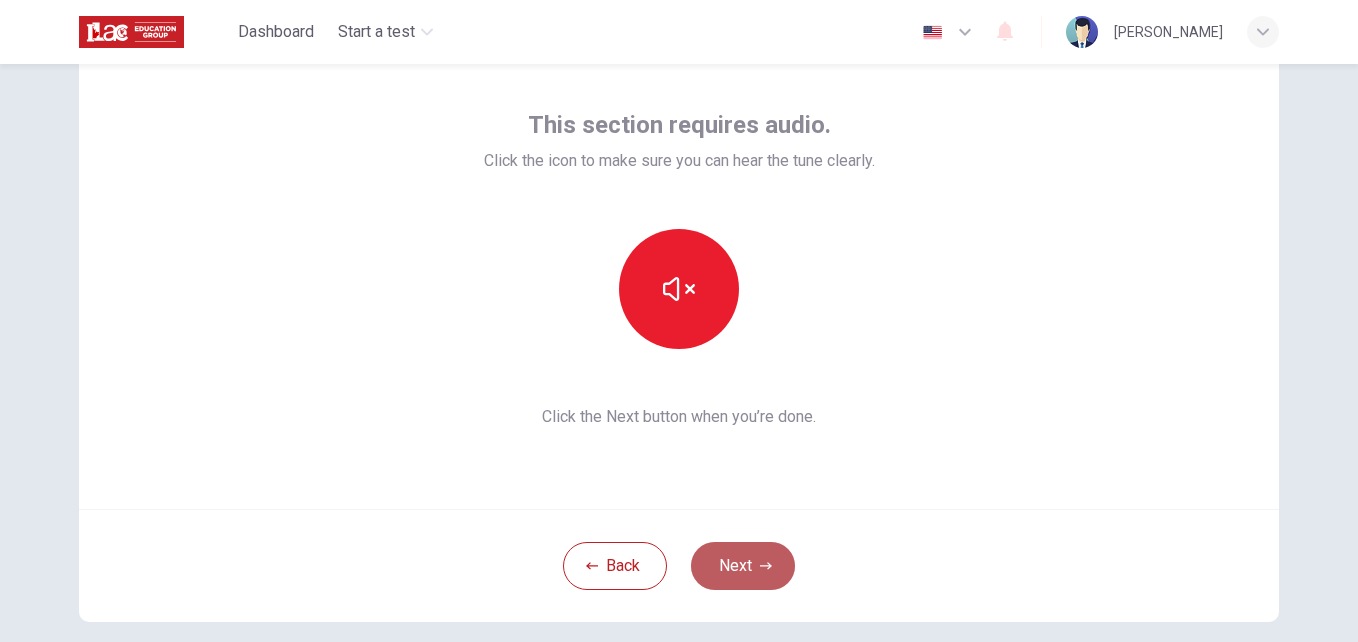 click on "Next" at bounding box center [743, 566] 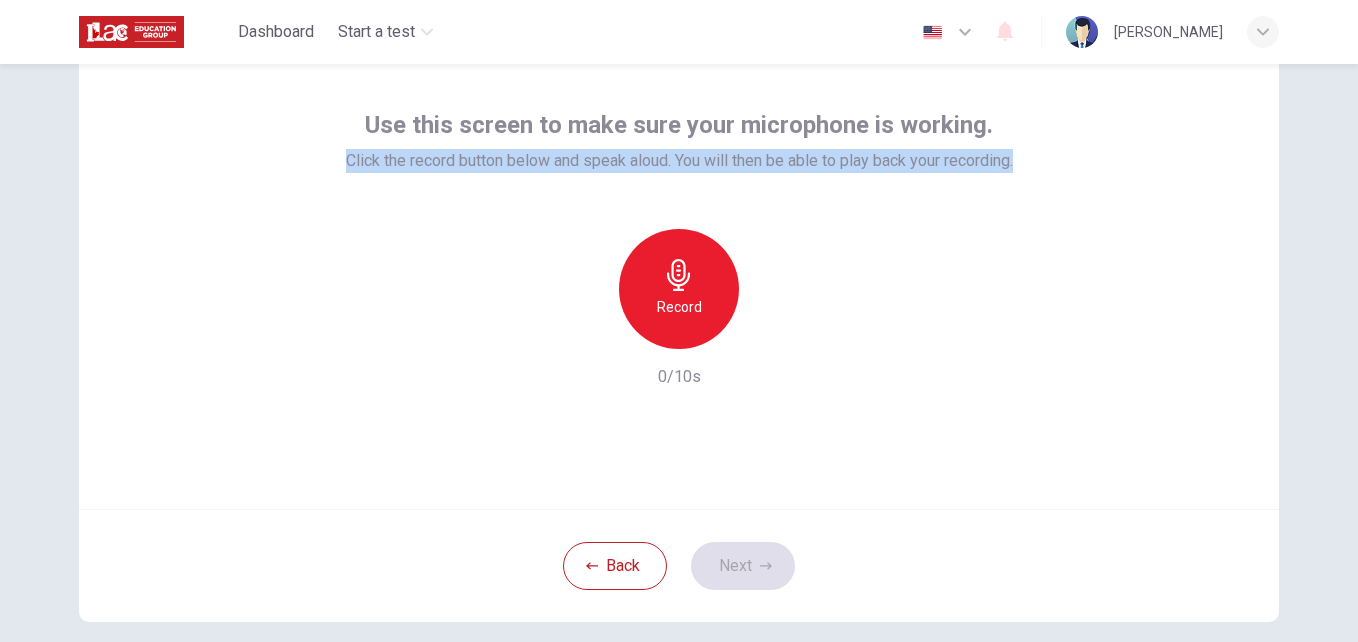 drag, startPoint x: 332, startPoint y: 155, endPoint x: 1088, endPoint y: 150, distance: 756.01654 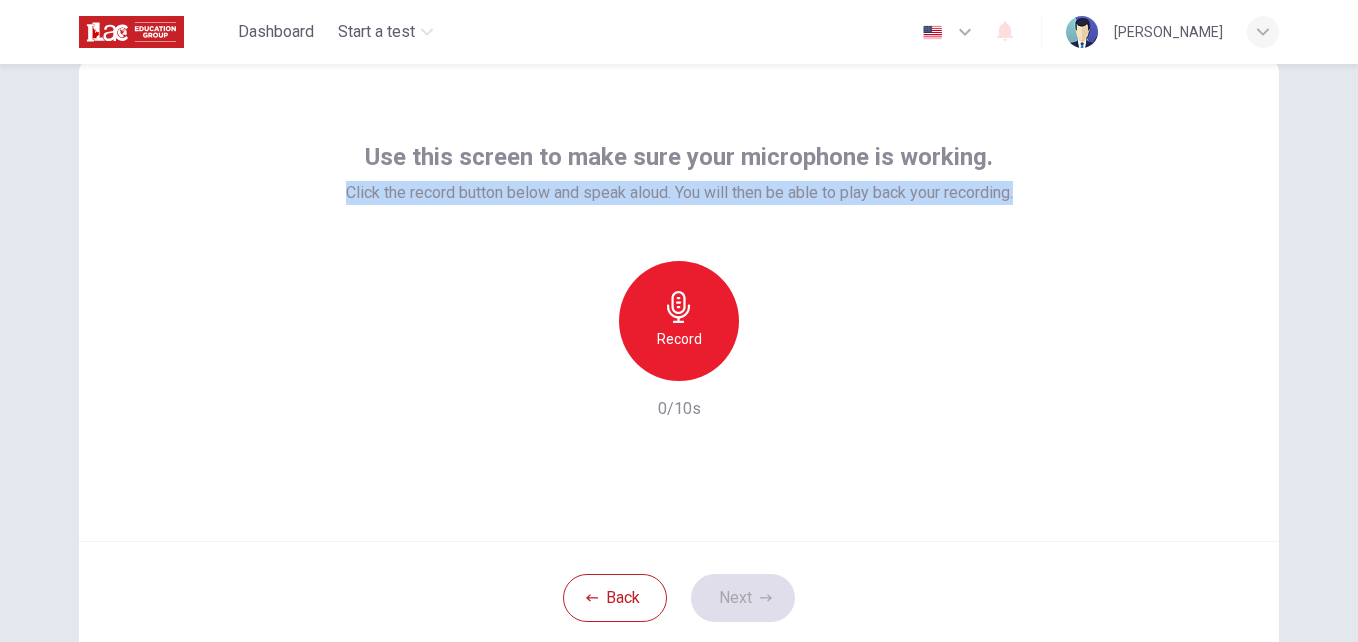 scroll, scrollTop: 100, scrollLeft: 0, axis: vertical 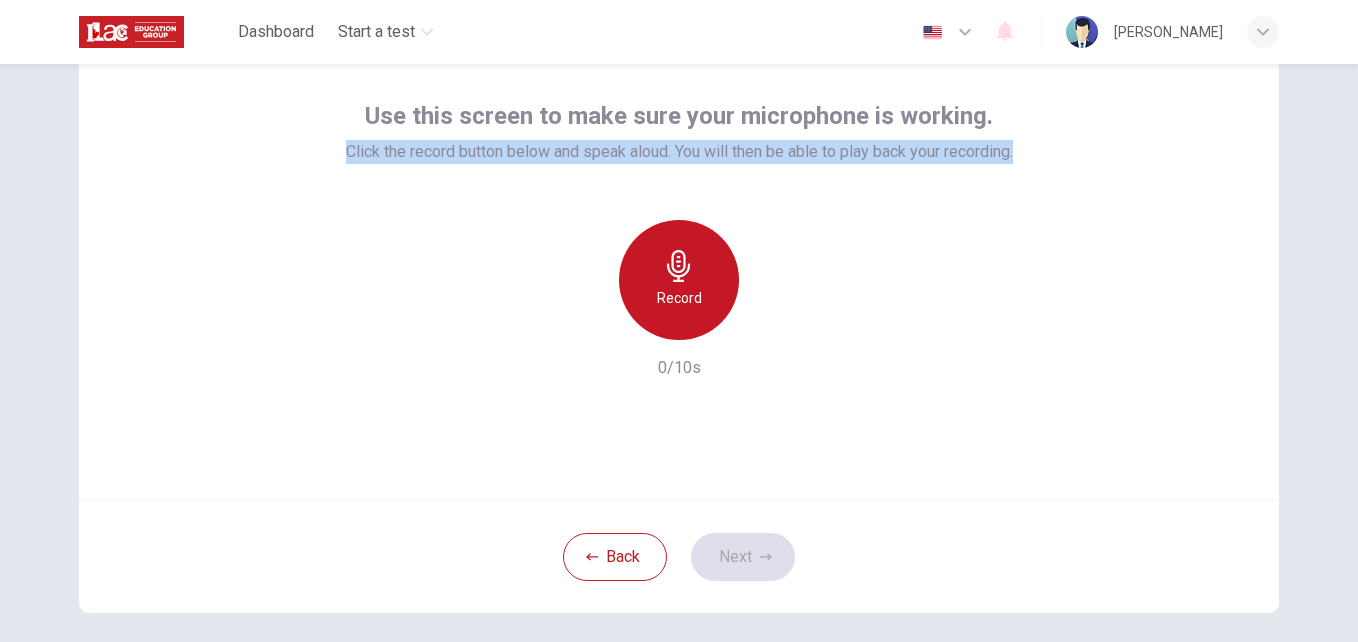 click on "Record" at bounding box center [679, 280] 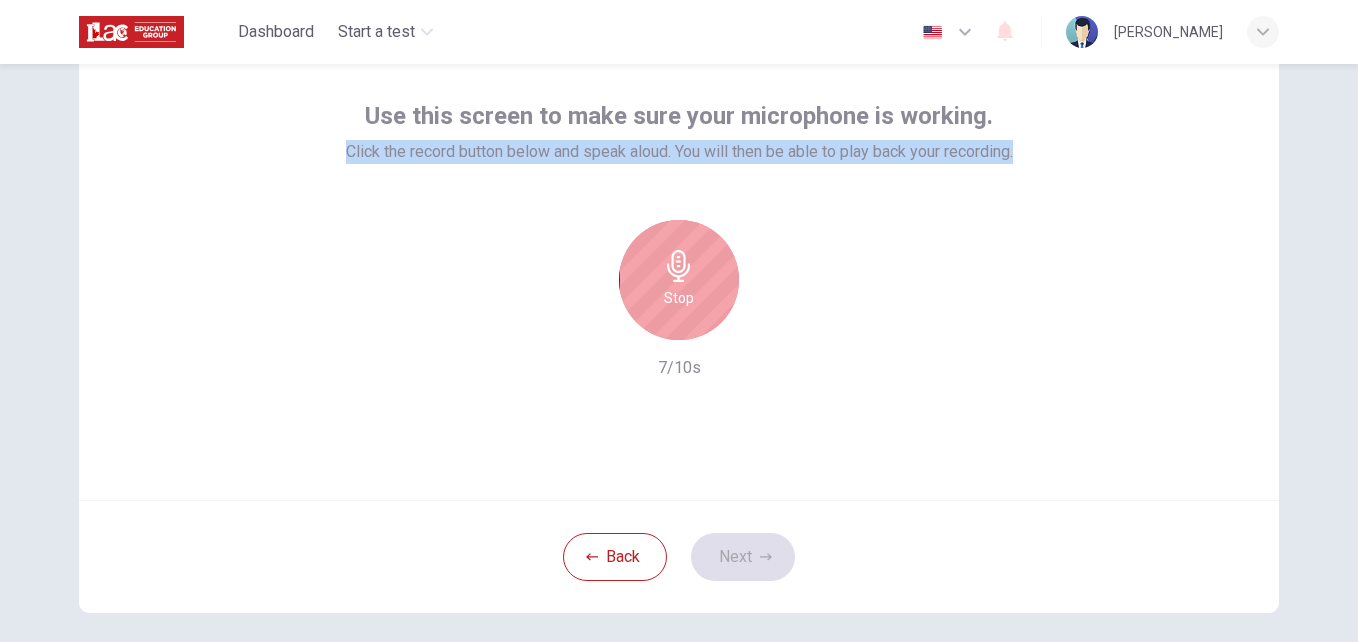 click on "Stop" at bounding box center (679, 280) 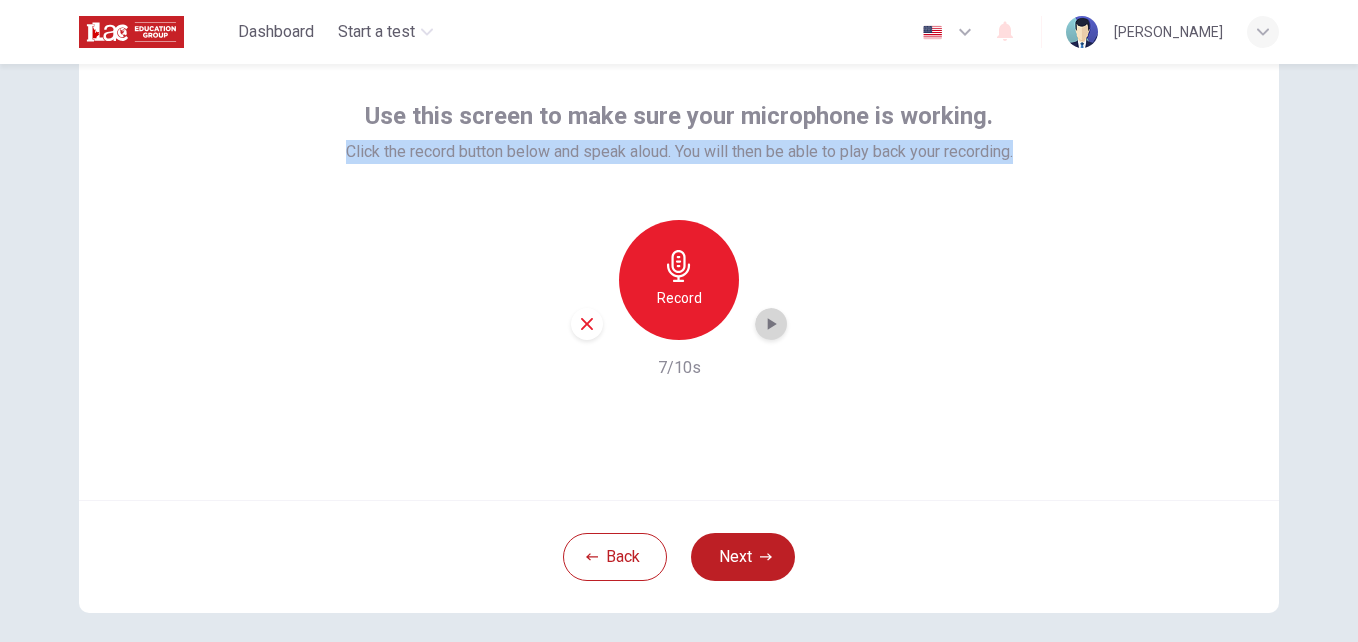 click at bounding box center (771, 324) 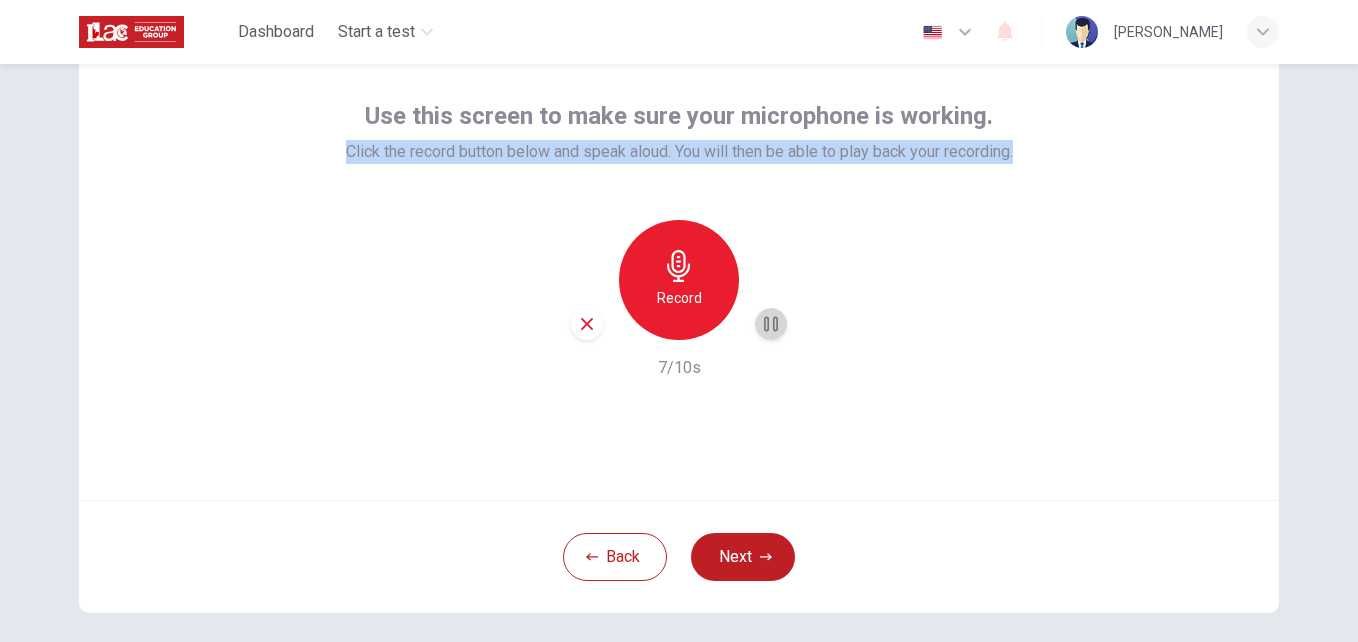 click 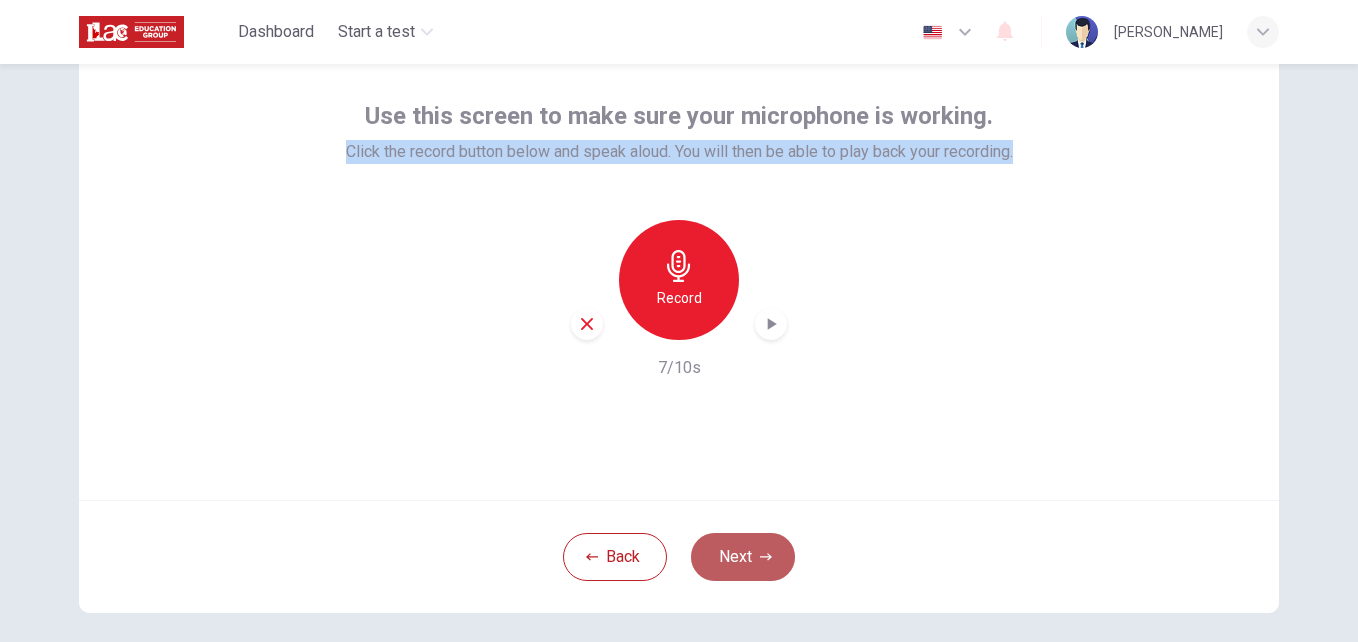 click on "Next" at bounding box center (743, 557) 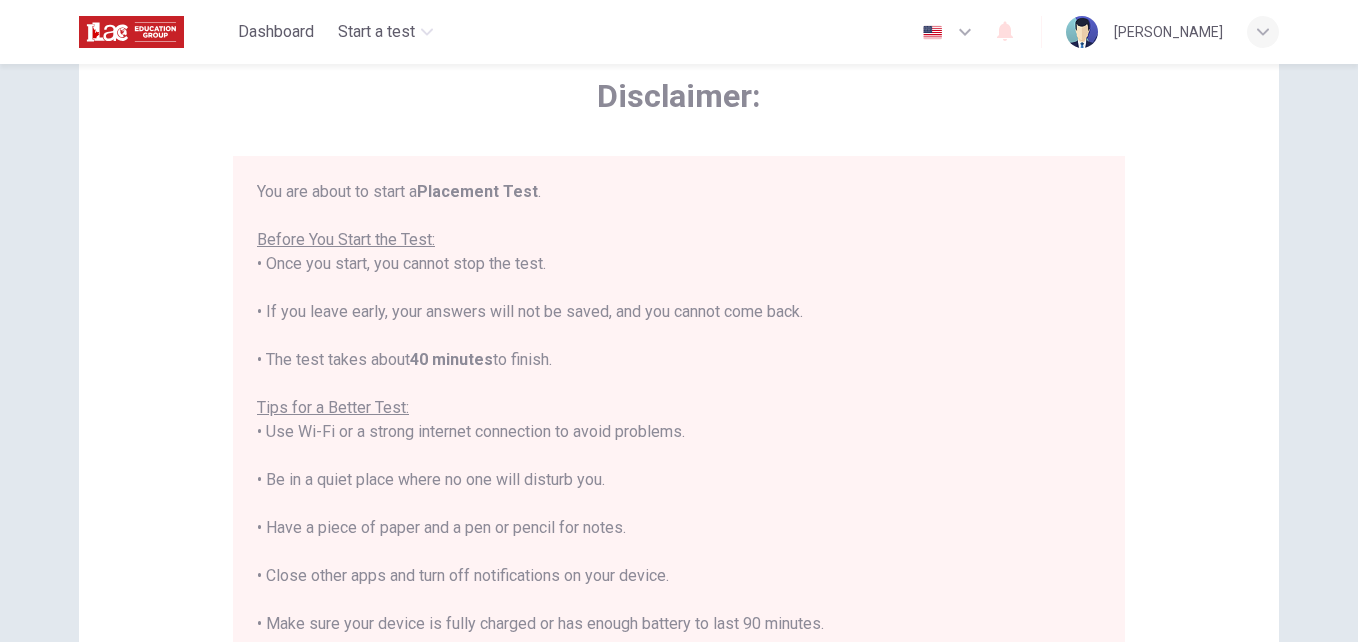 scroll, scrollTop: 23, scrollLeft: 0, axis: vertical 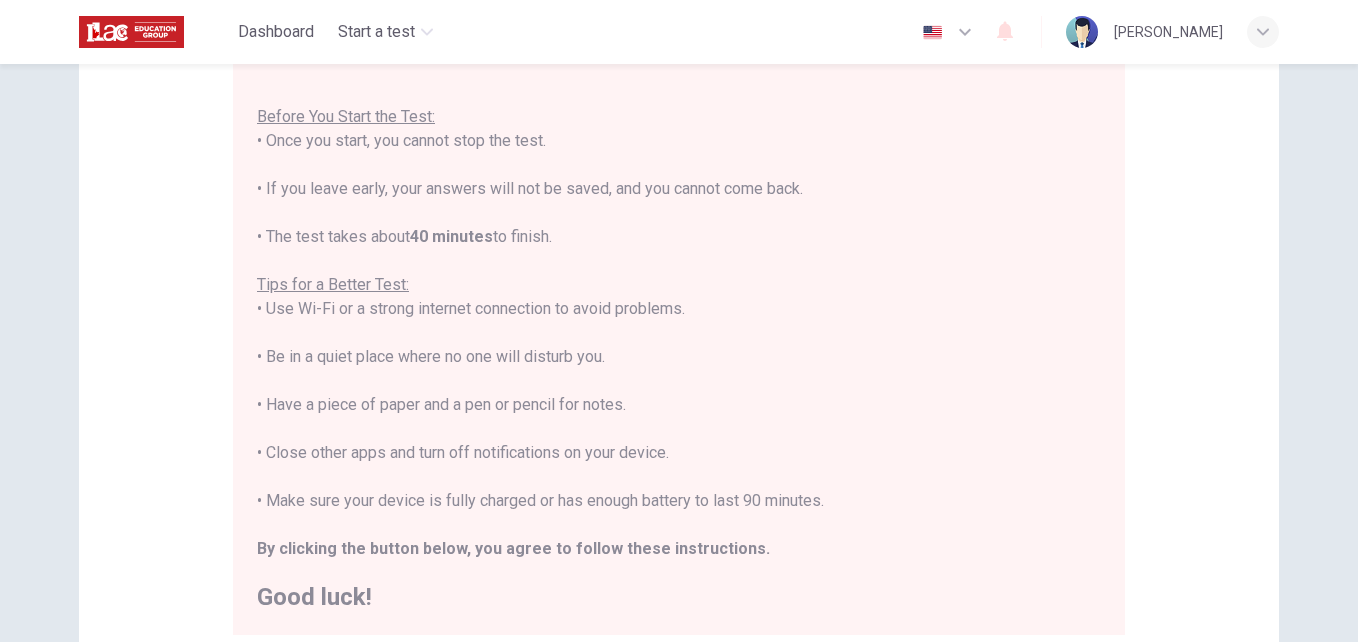 click on "You are about to start a  Placement Test .
Before You Start the Test:
• Once you start, you cannot stop the test.
• If you leave early, your answers will not be saved, and you cannot come back.
• The test takes about  40 minutes  to finish.
Tips for a Better Test:
• Use Wi-Fi or a strong internet connection to avoid problems.
• Be in a quiet place where no one will disturb you.
• Have a piece of paper and a pen or pencil for notes.
• Close other apps and turn off notifications on your device.
• Make sure your device is fully charged or has enough battery to last 90 minutes.
By clicking the button below, you agree to follow these instructions.
Good luck!" at bounding box center (679, 333) 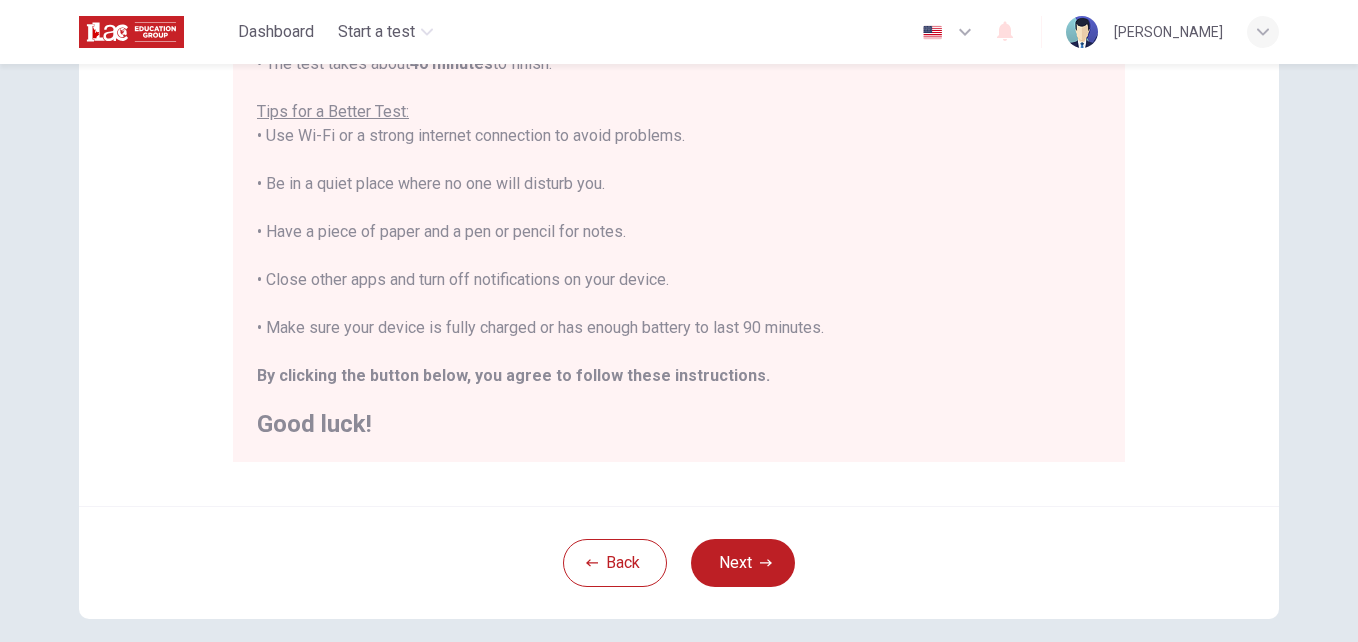 scroll, scrollTop: 400, scrollLeft: 0, axis: vertical 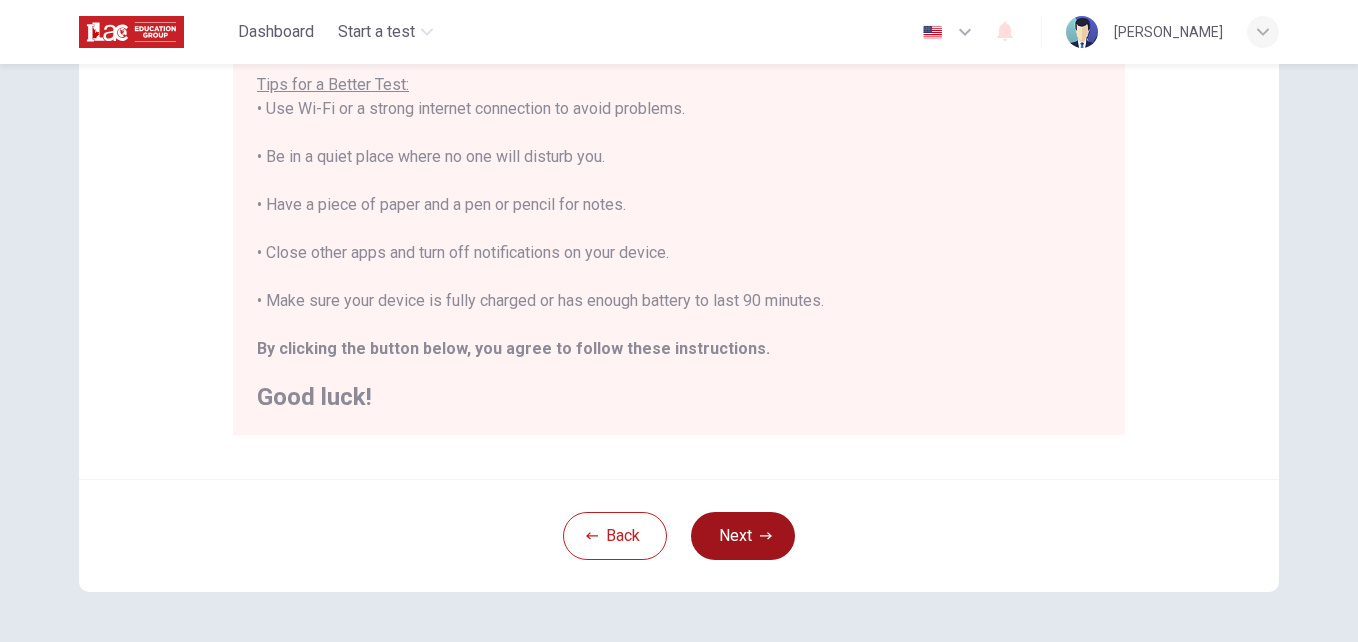 click on "Next" at bounding box center [743, 536] 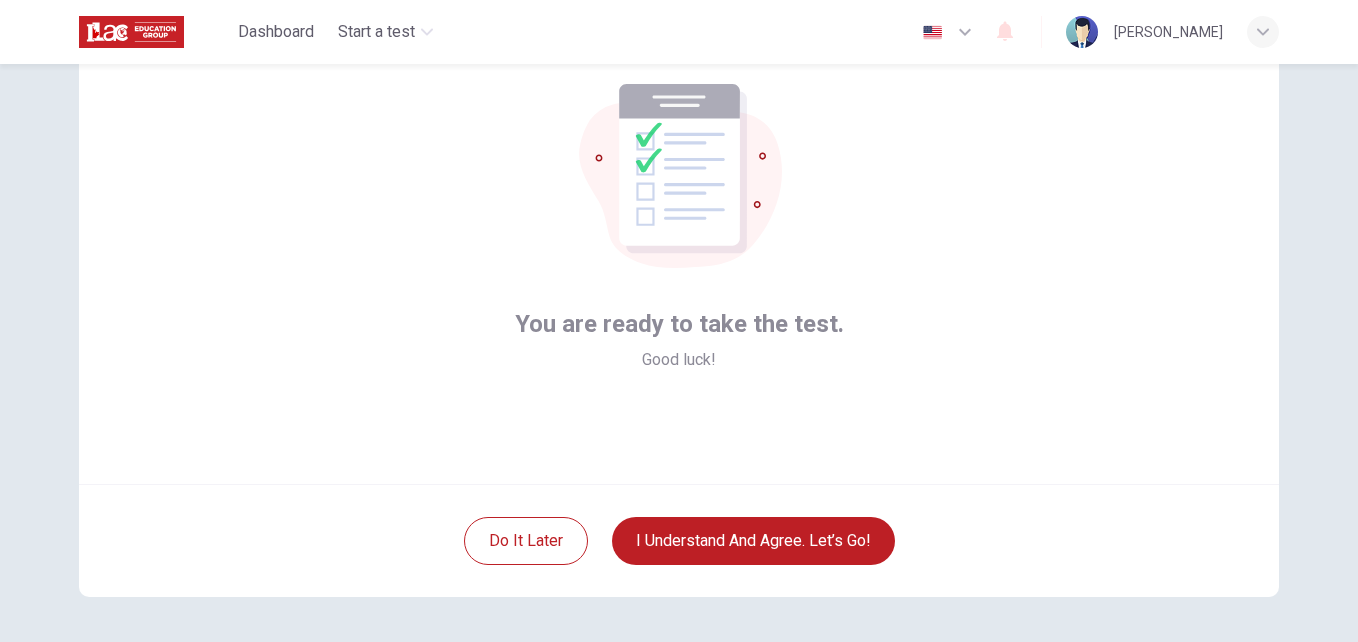 scroll, scrollTop: 91, scrollLeft: 0, axis: vertical 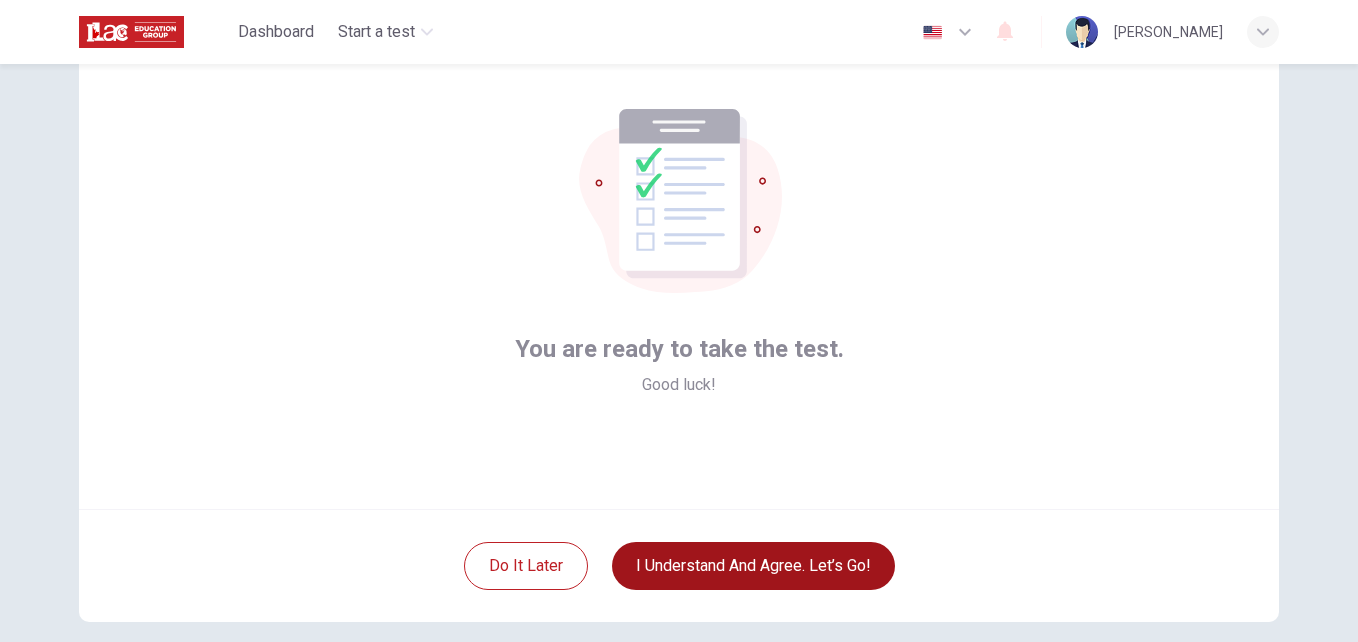 click on "I understand and agree. Let’s go!" at bounding box center [753, 566] 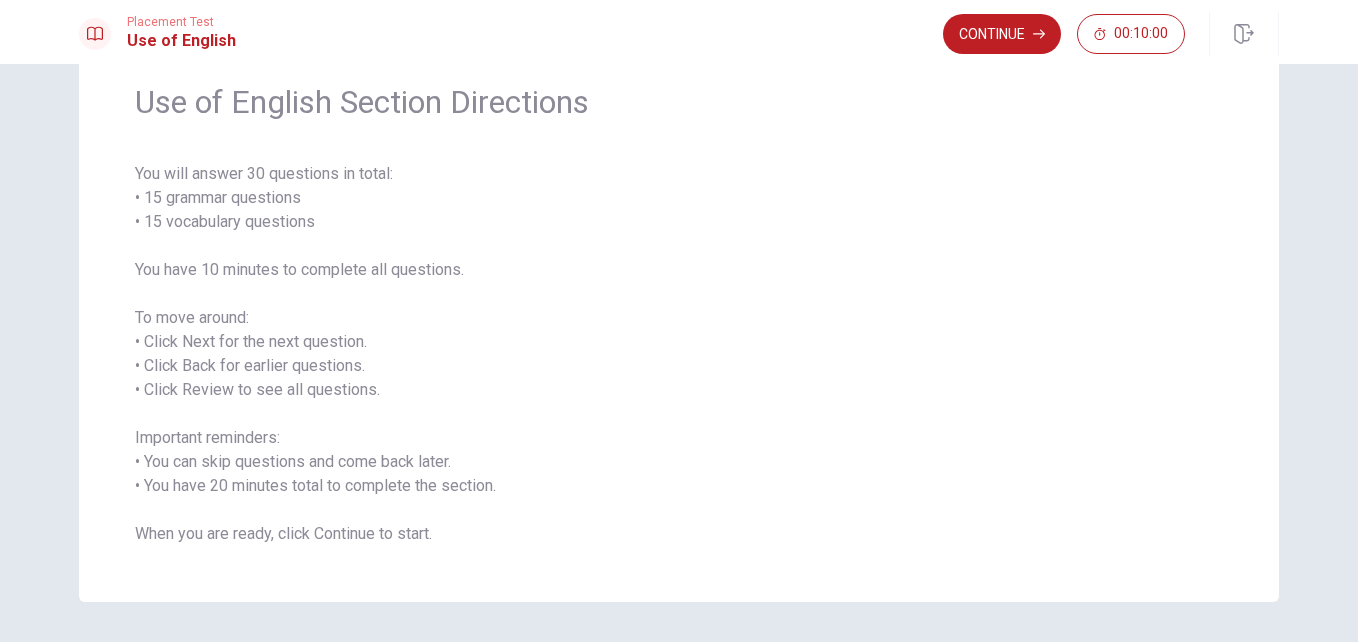 scroll, scrollTop: 100, scrollLeft: 0, axis: vertical 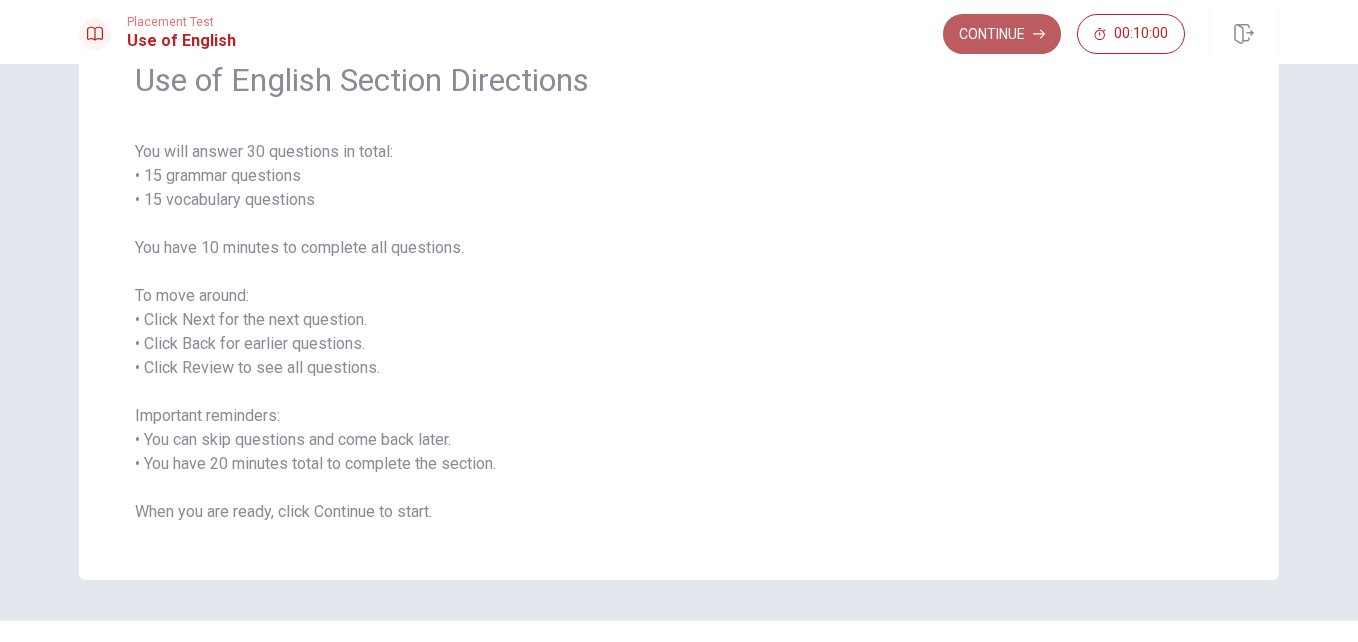 click on "Continue" at bounding box center (1002, 34) 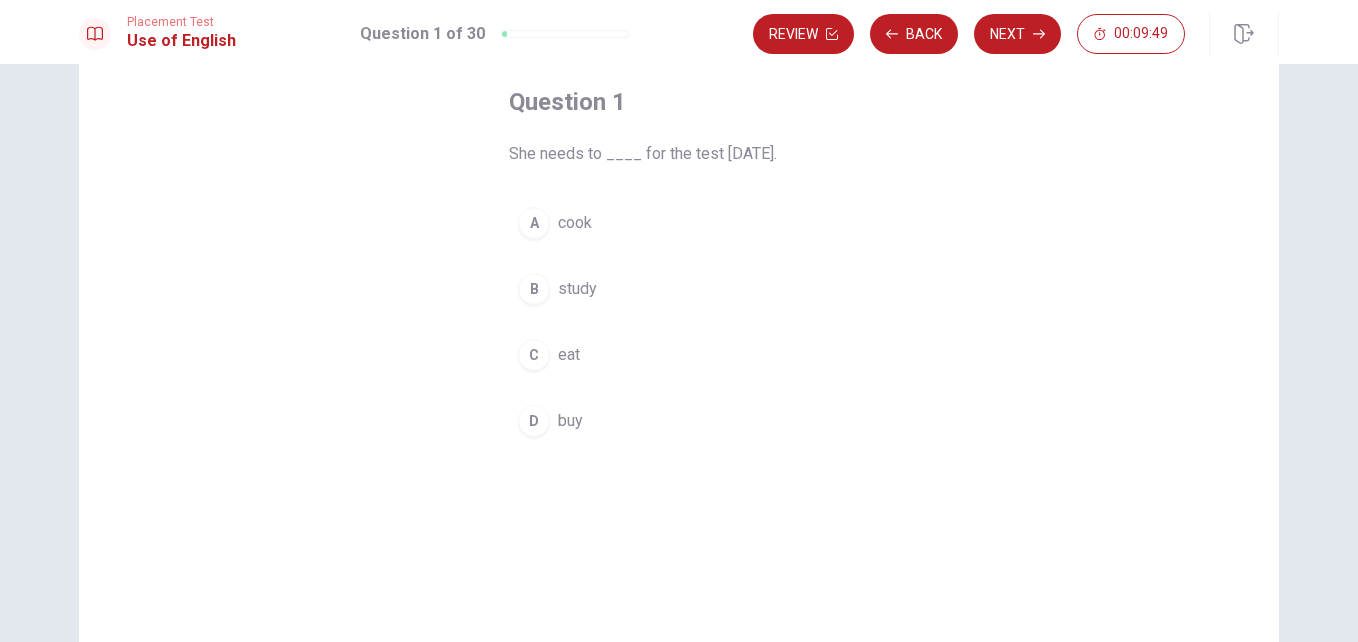 click on "B" at bounding box center [534, 289] 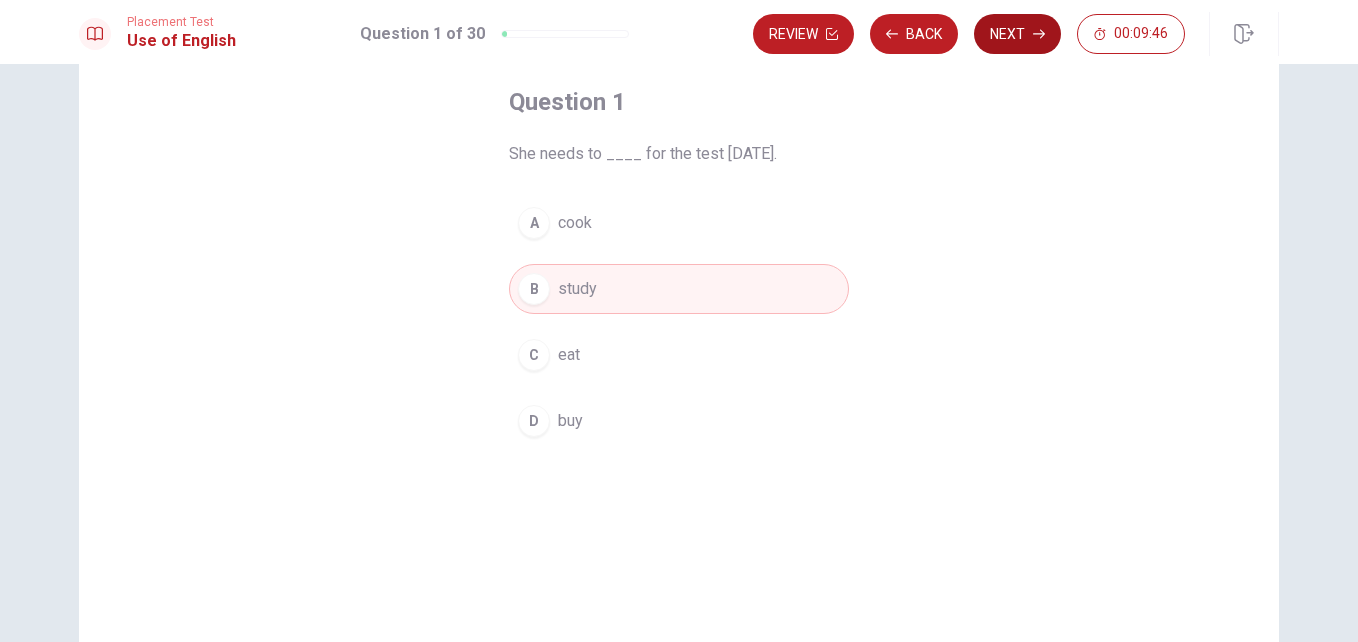click on "Next" at bounding box center (1017, 34) 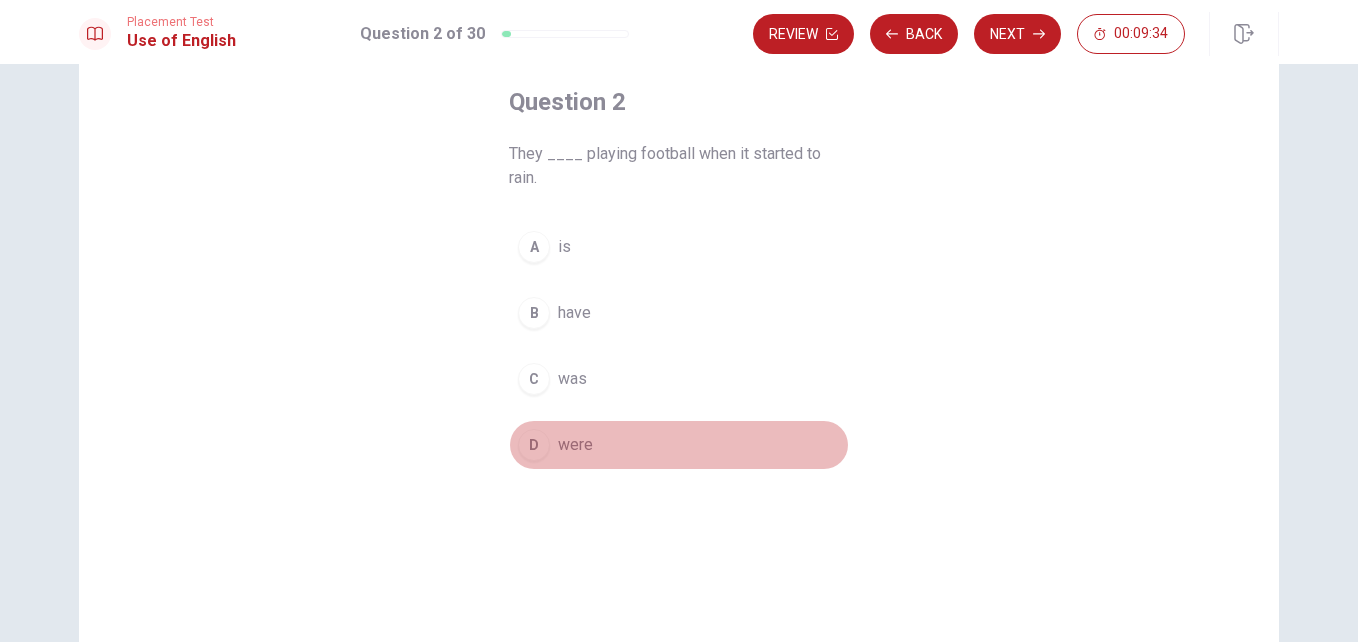 click on "D" at bounding box center [534, 445] 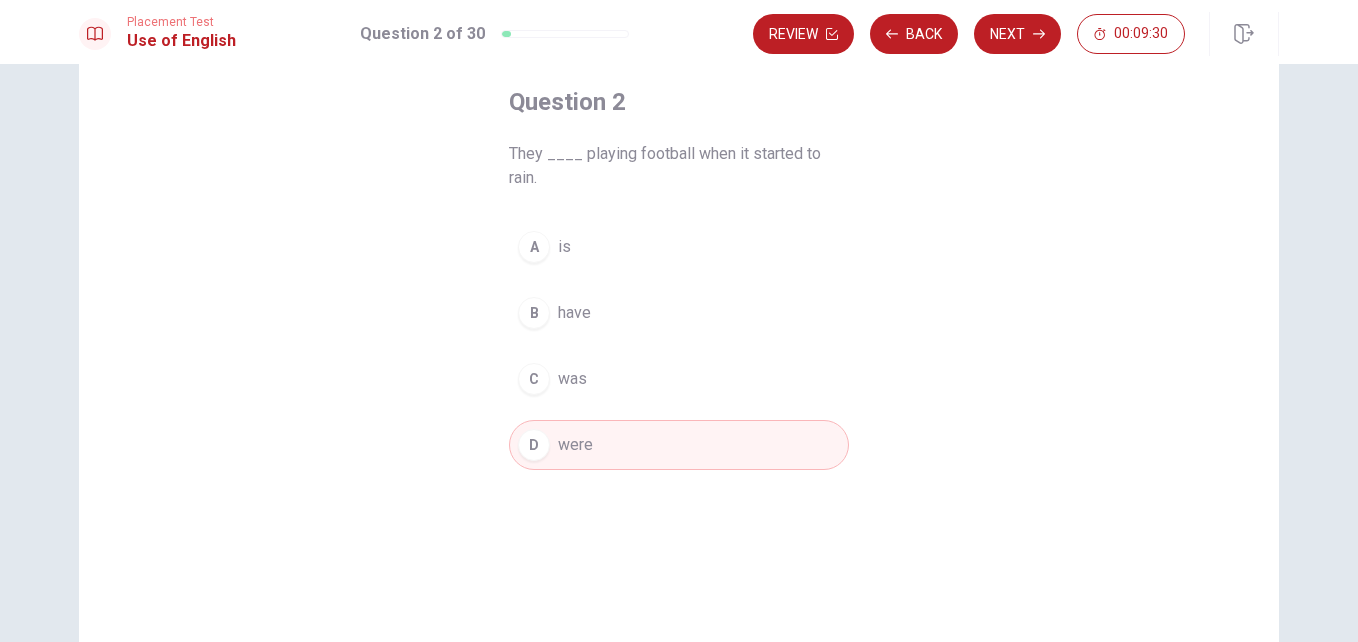 click on "D were" at bounding box center (679, 445) 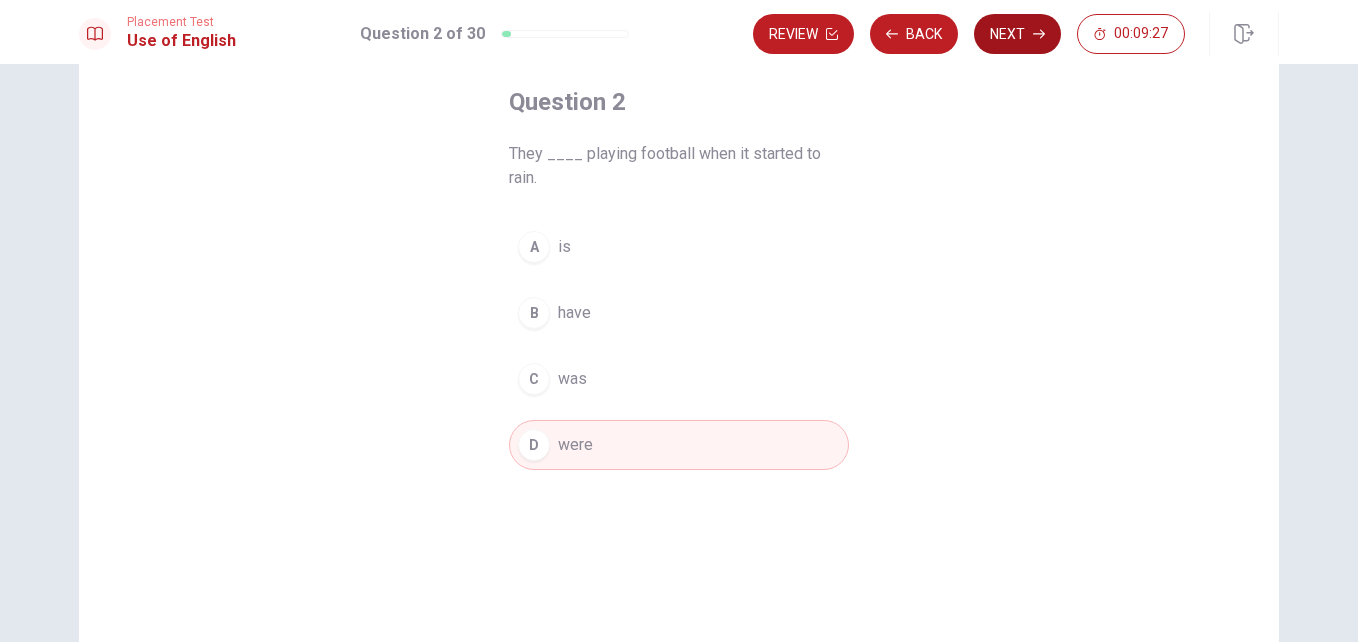 click on "Next" at bounding box center (1017, 34) 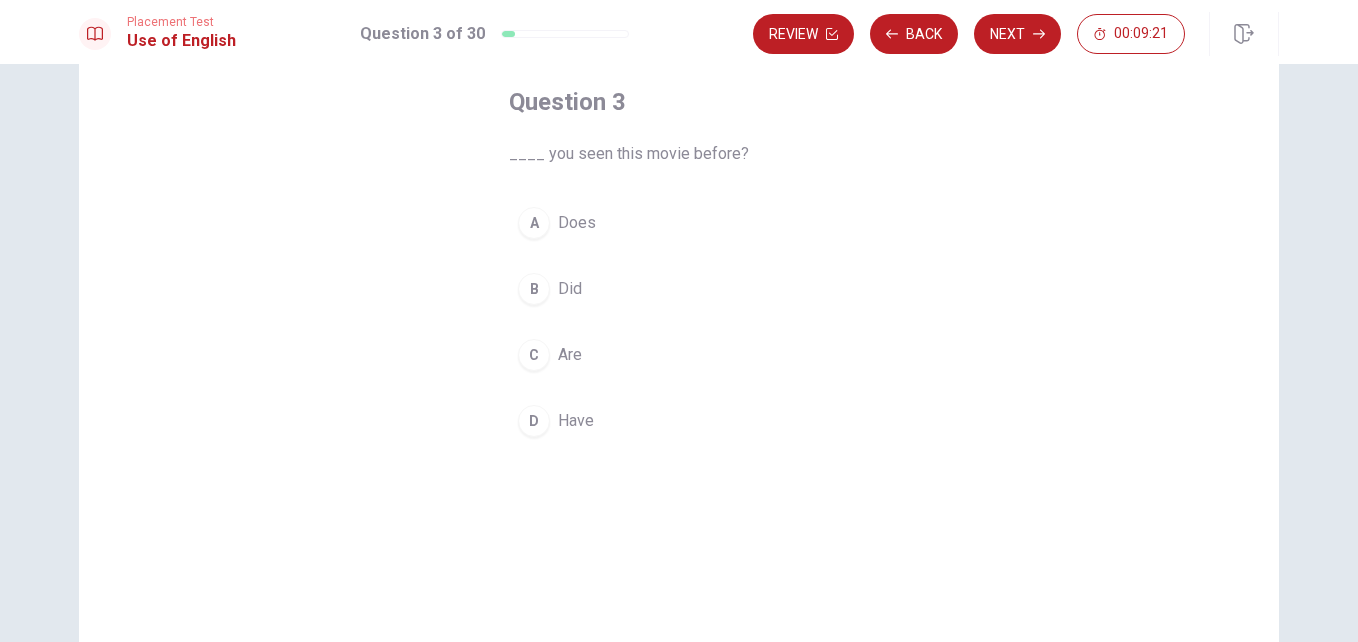 click on "Have" at bounding box center (576, 421) 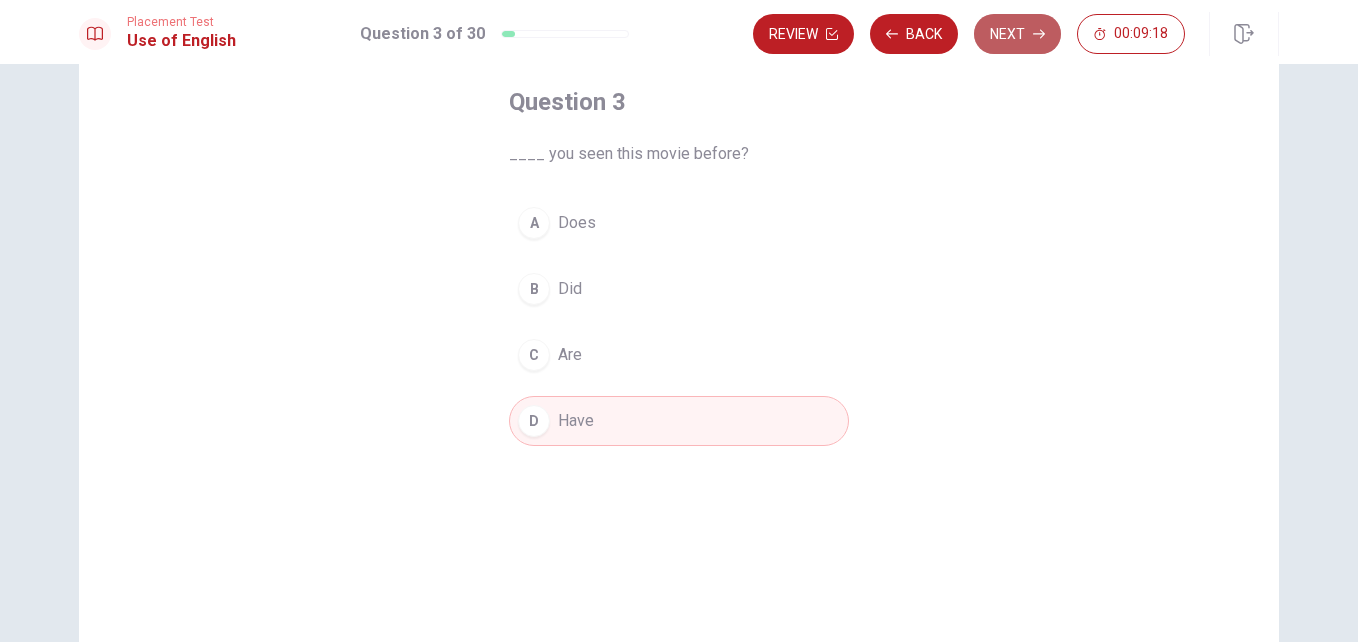 click on "Next" at bounding box center [1017, 34] 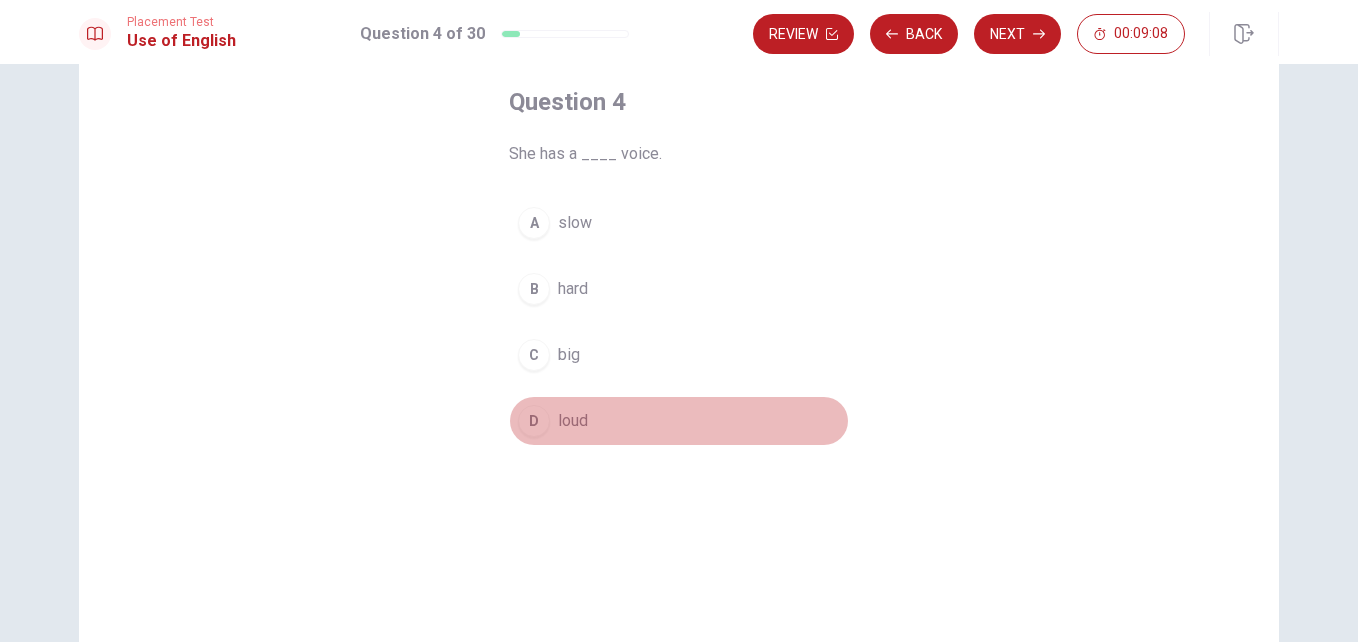 click on "D" at bounding box center (534, 421) 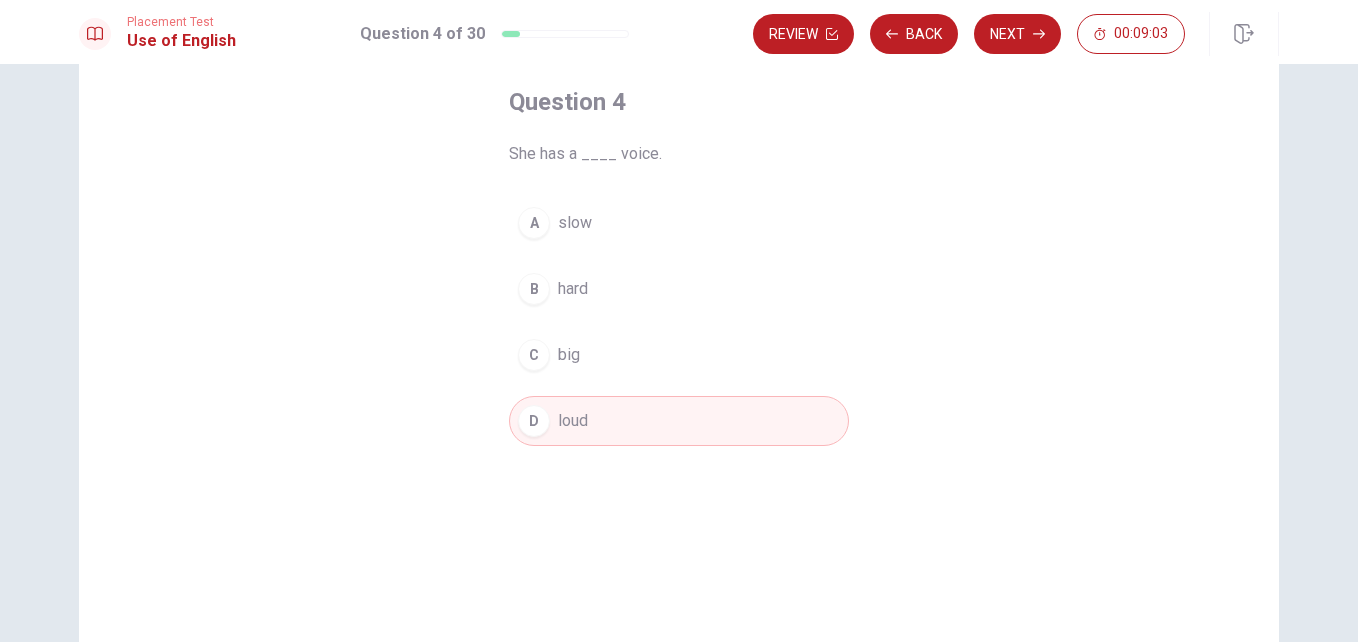 click on "C big" at bounding box center (679, 355) 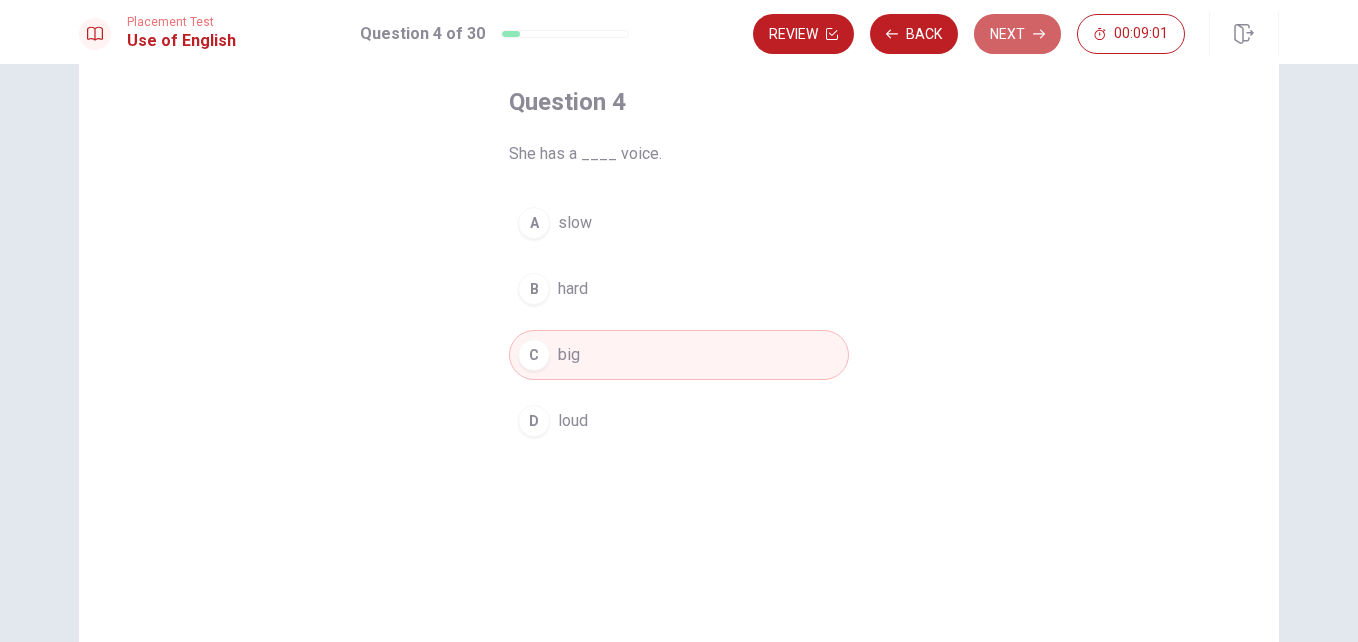 drag, startPoint x: 1037, startPoint y: 36, endPoint x: 1042, endPoint y: 47, distance: 12.083046 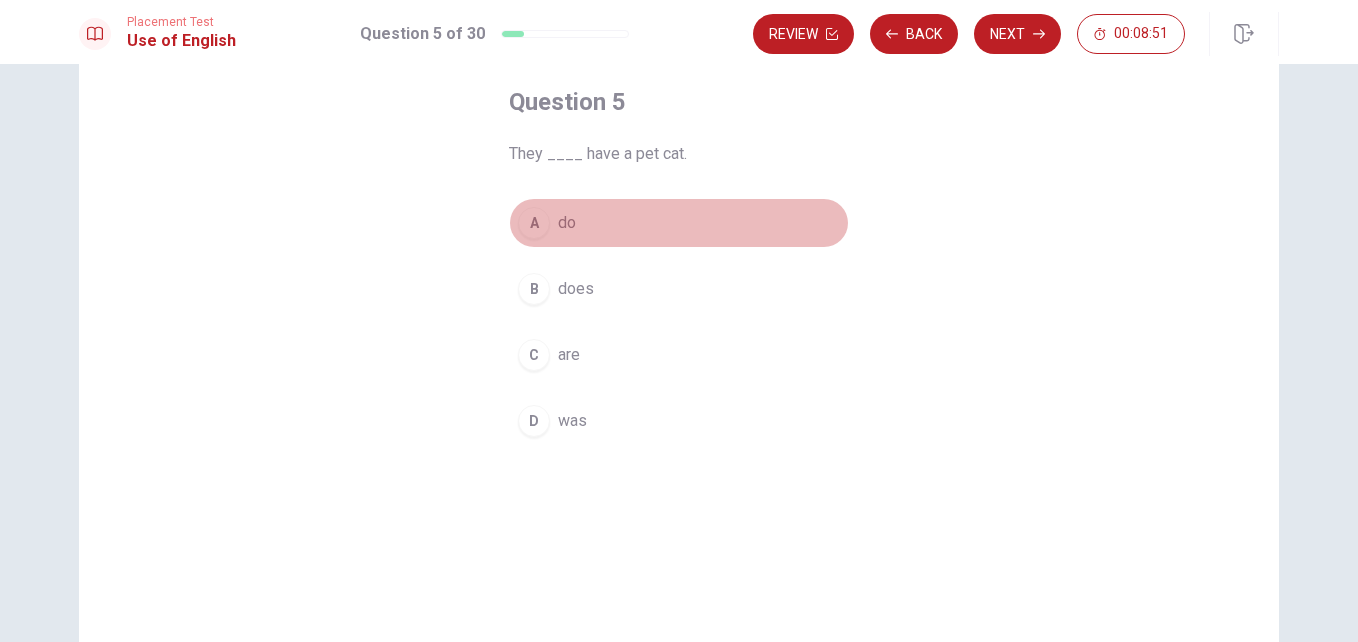 click on "A" at bounding box center [534, 223] 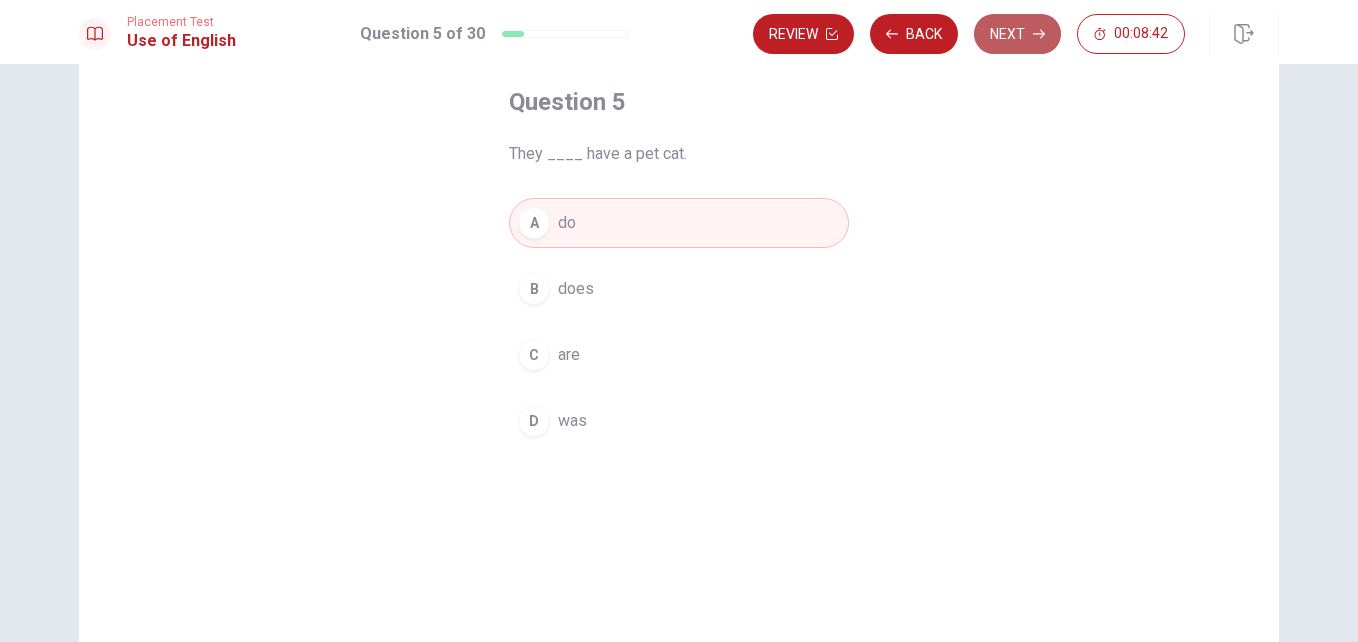 click on "Next" at bounding box center (1017, 34) 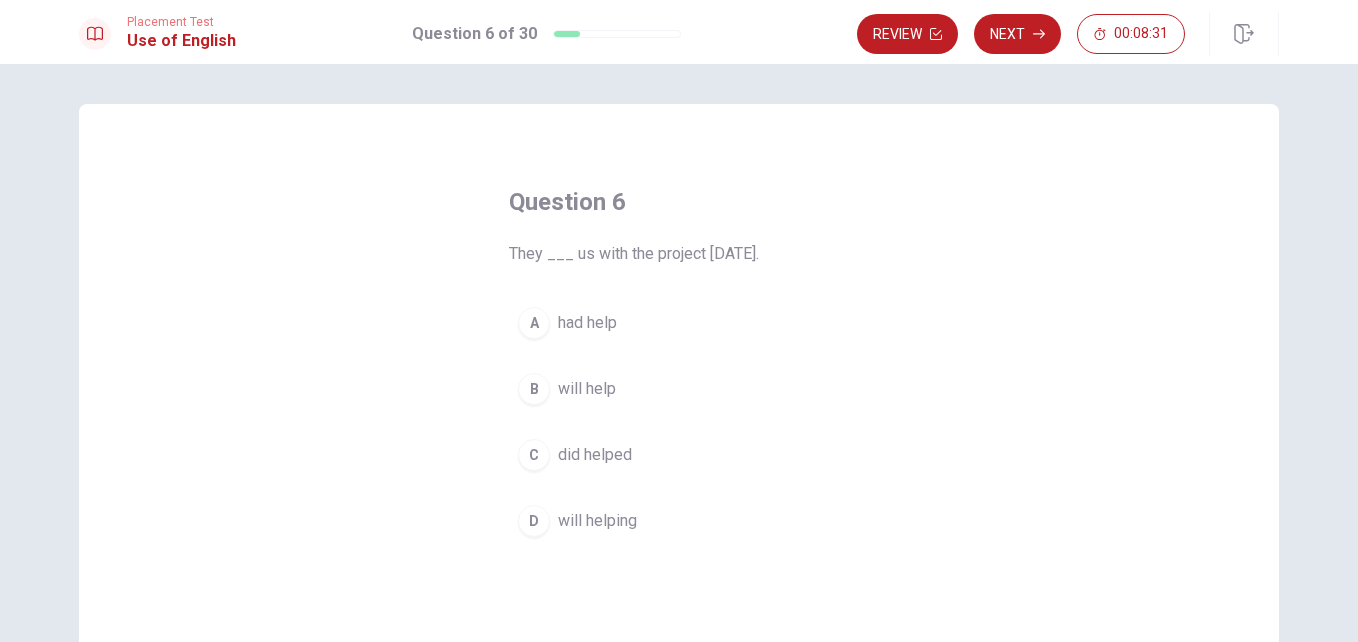 scroll, scrollTop: 100, scrollLeft: 0, axis: vertical 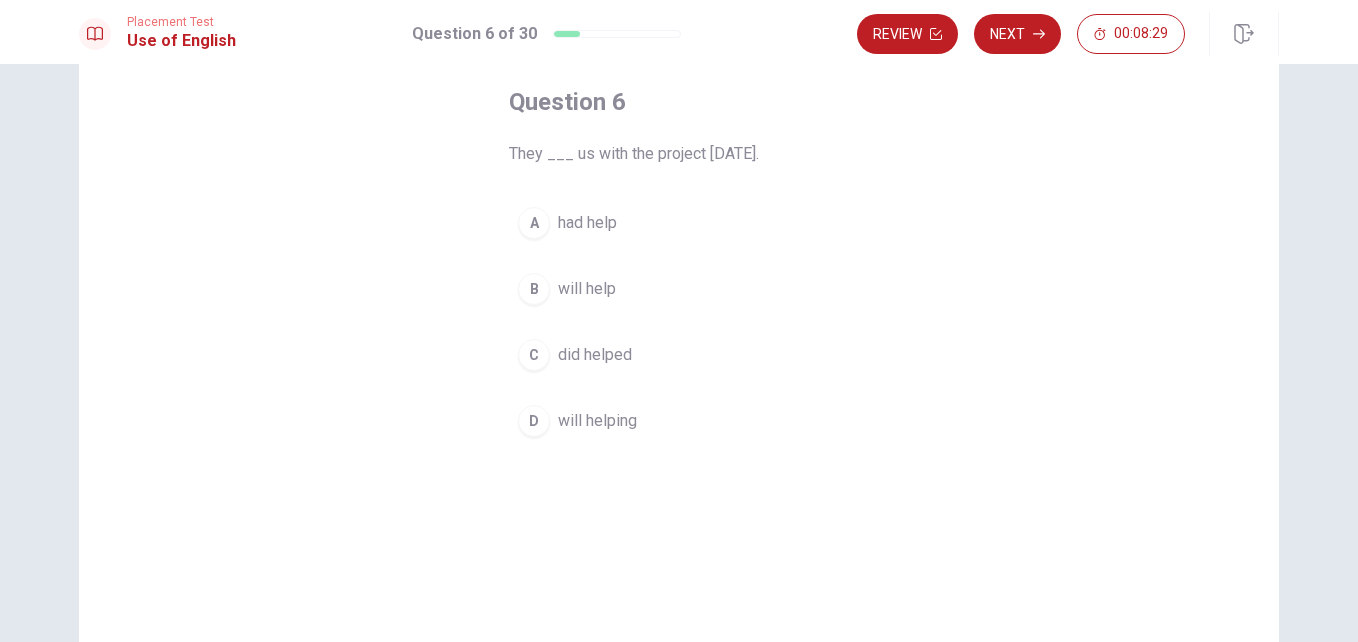 click on "will help" at bounding box center (587, 289) 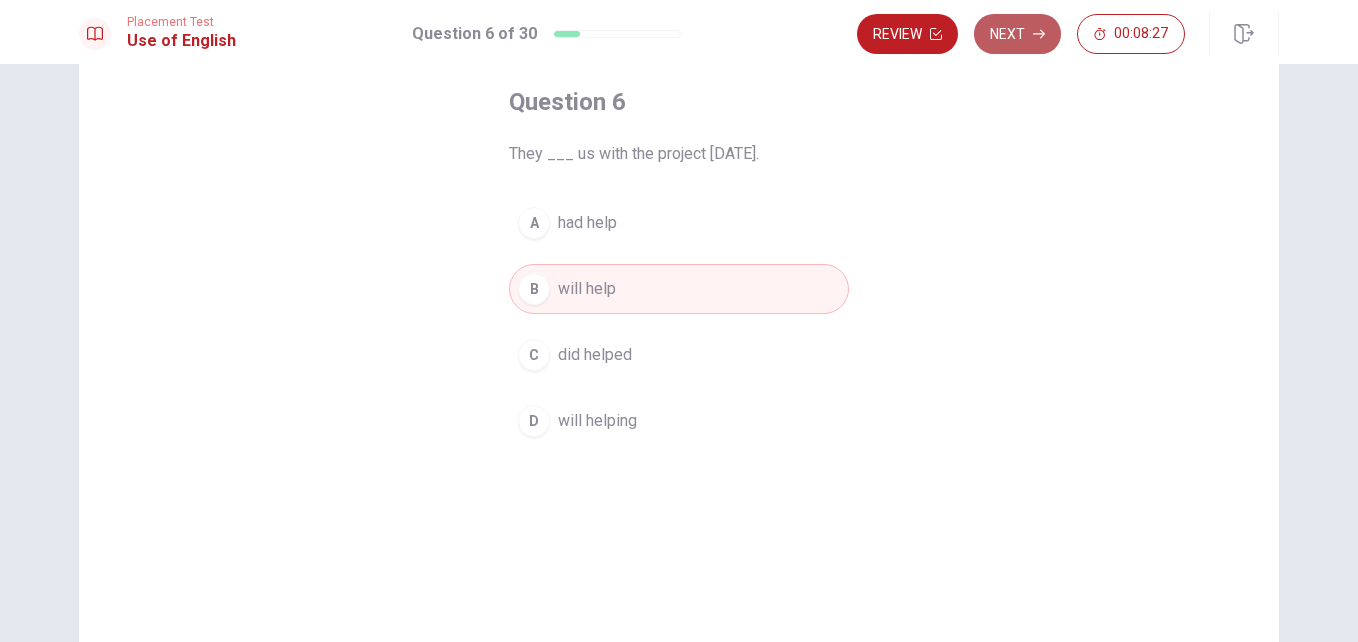 click 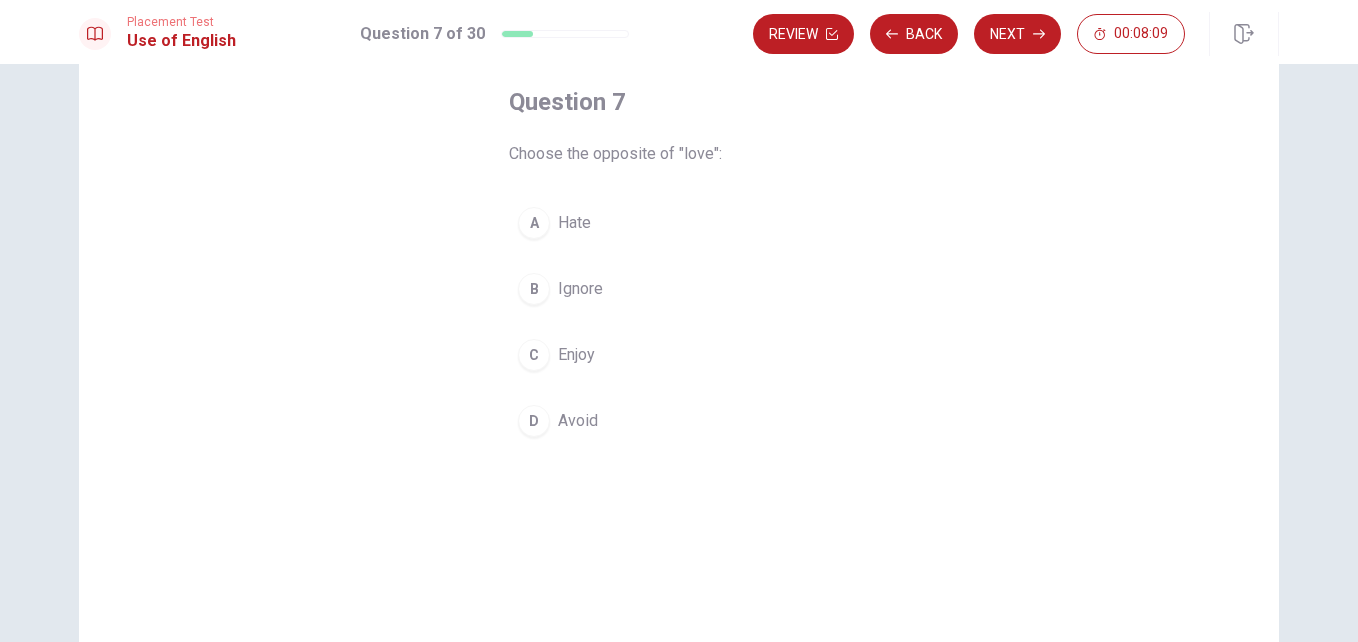 click on "C Enjoy" at bounding box center (679, 355) 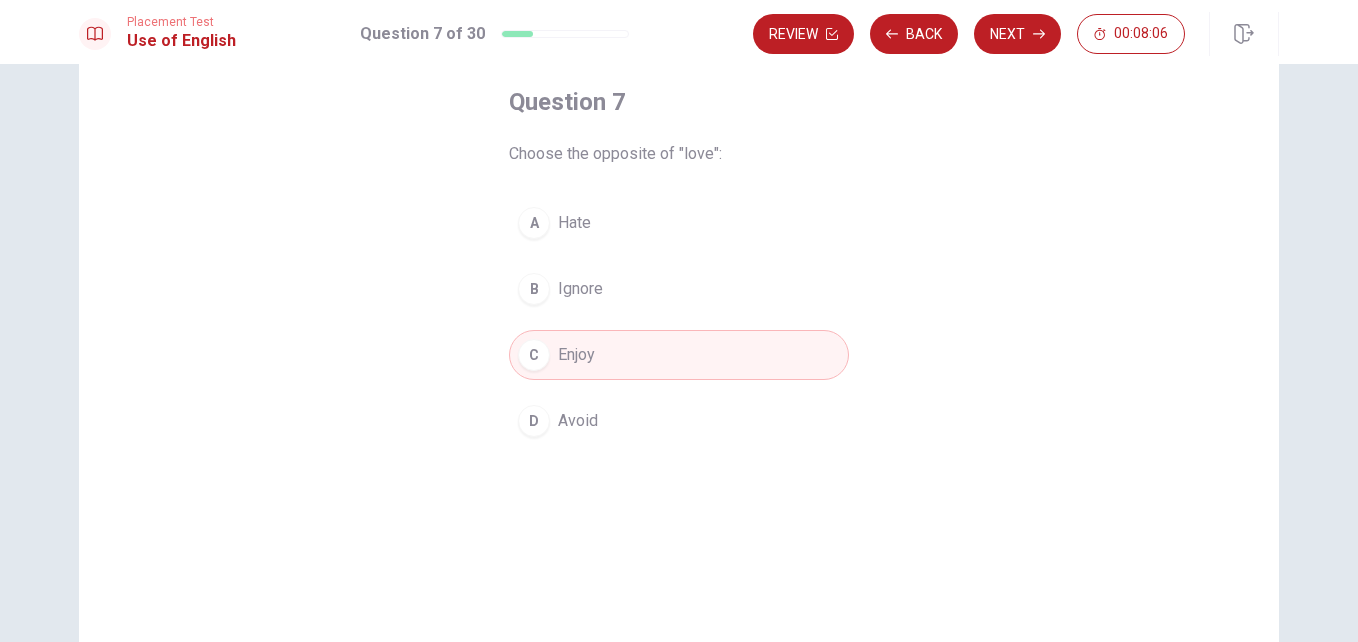 click on "Ignore" at bounding box center [580, 289] 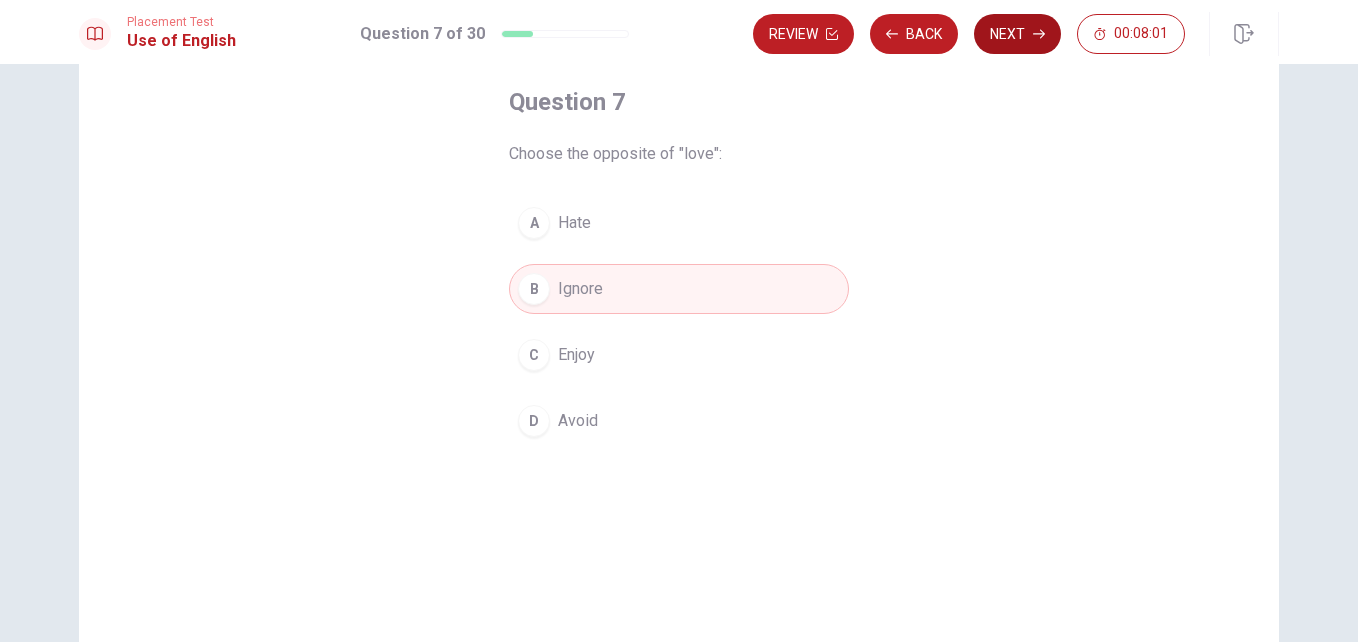 click on "Next" at bounding box center (1017, 34) 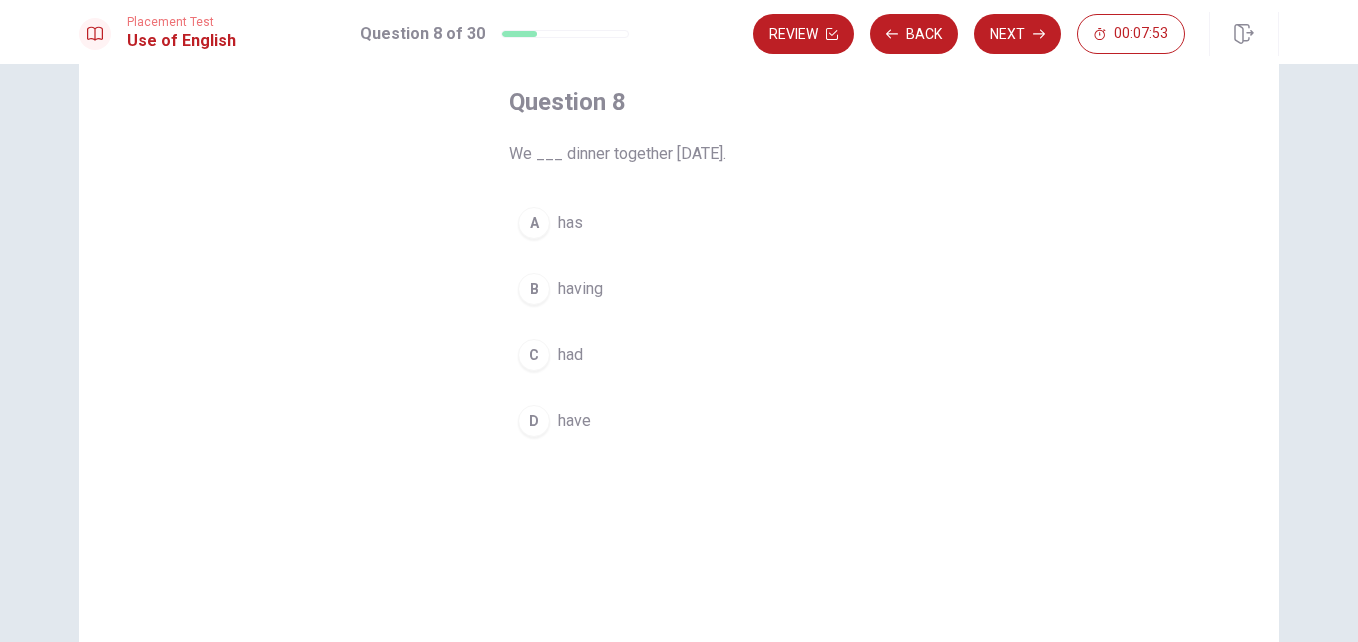 click on "C had" at bounding box center (679, 355) 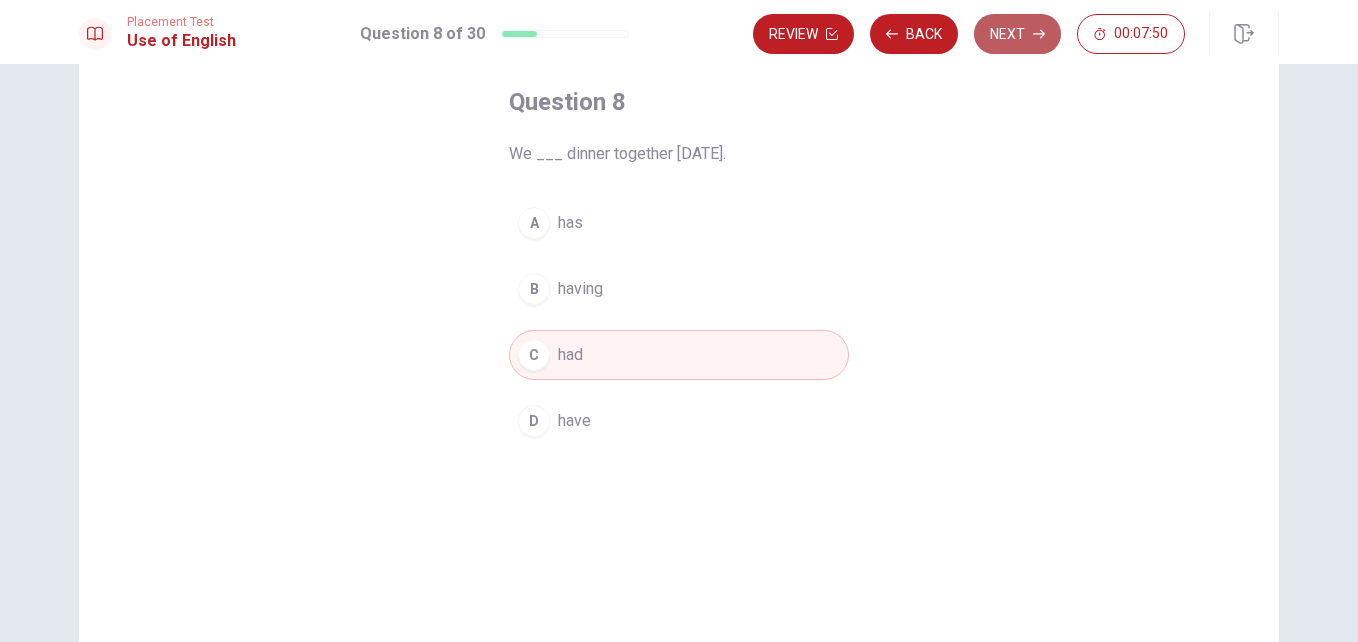 click on "Next" at bounding box center (1017, 34) 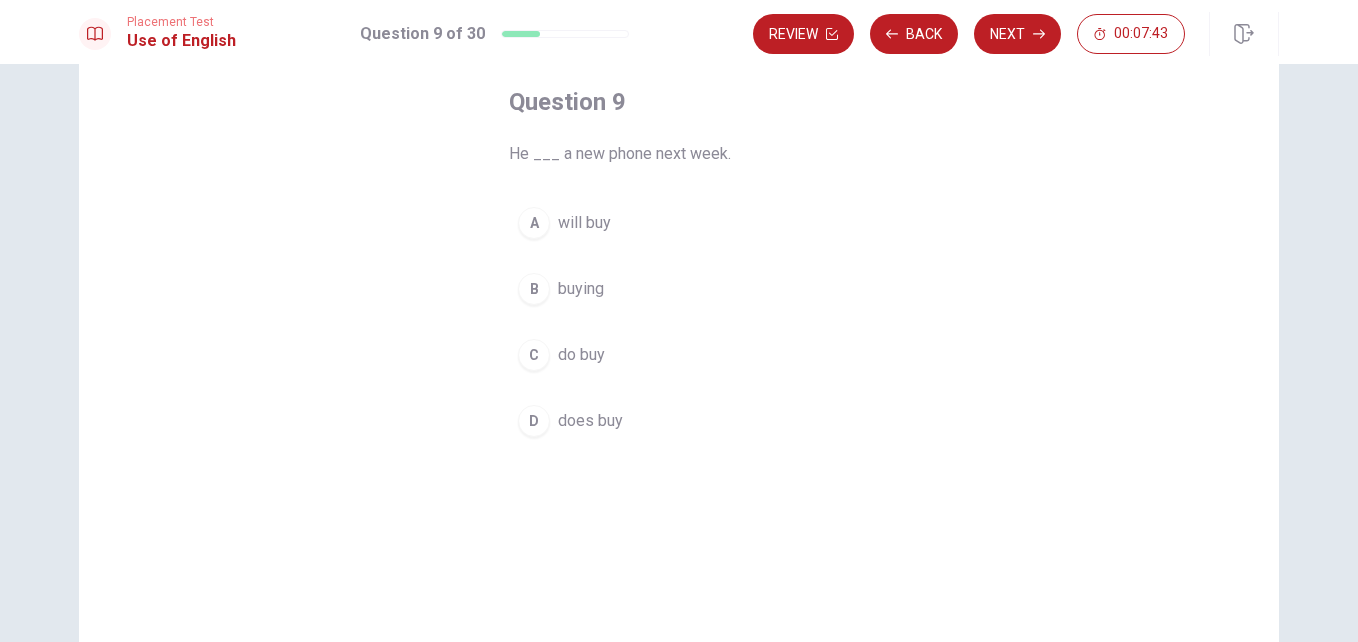 click on "will buy" at bounding box center [584, 223] 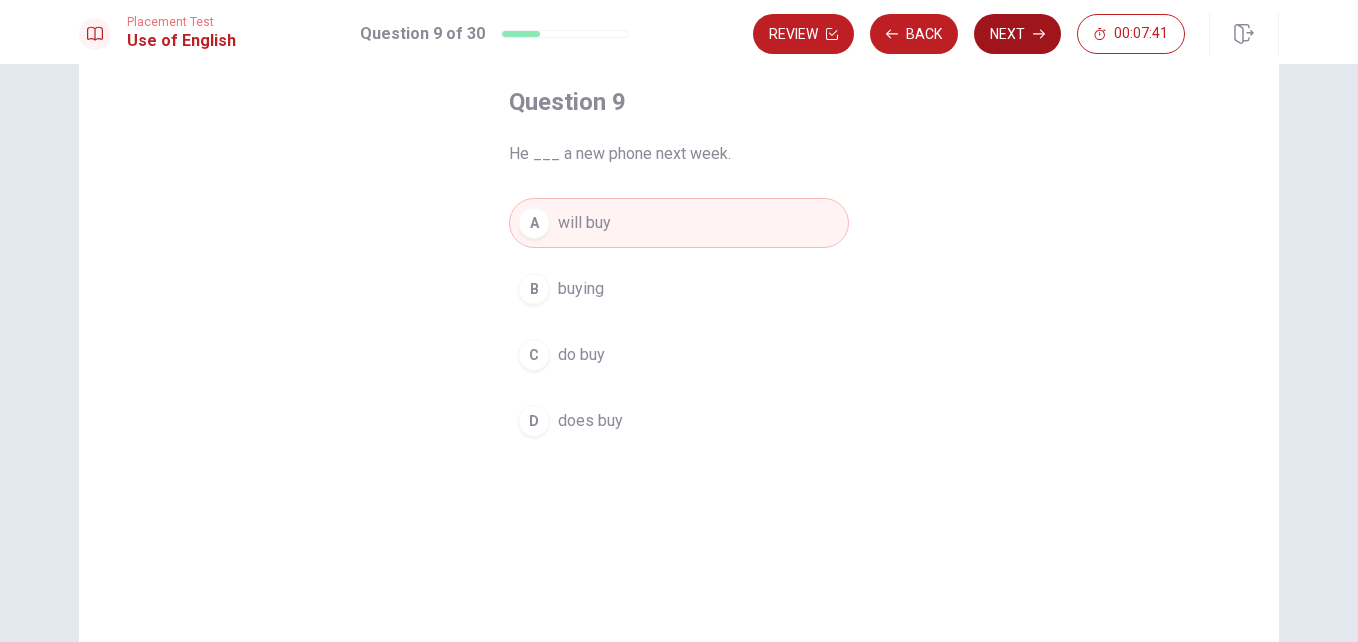 click on "Next" at bounding box center [1017, 34] 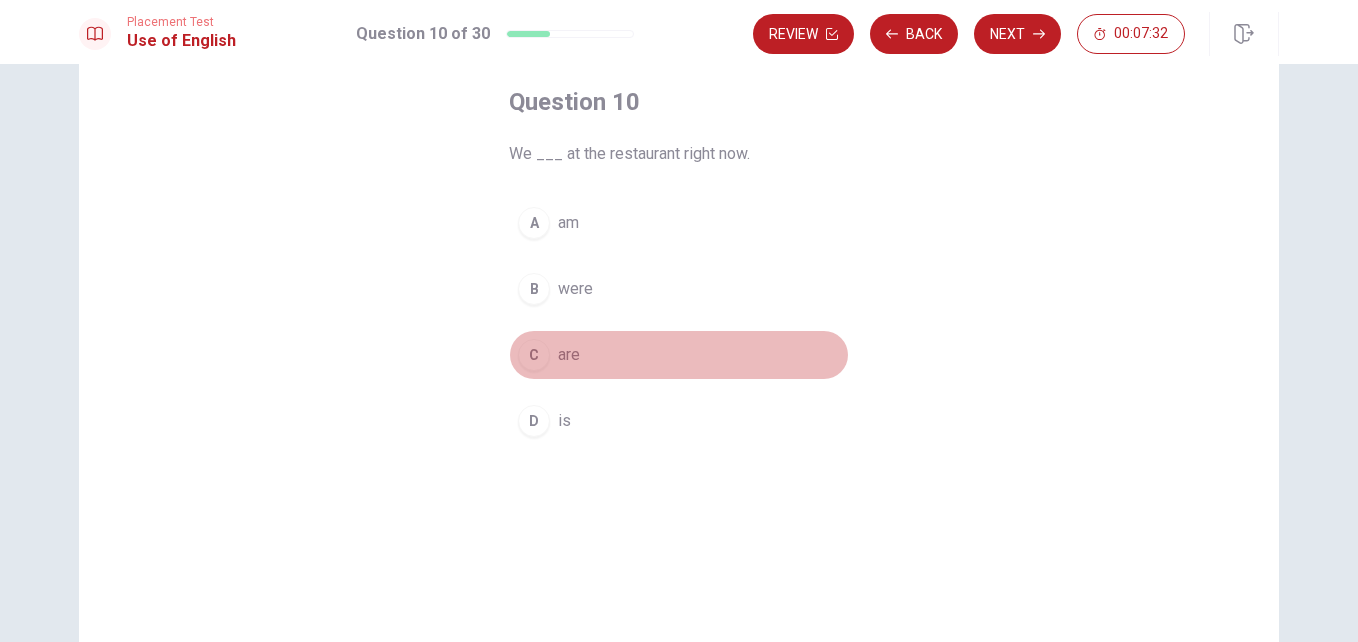 click on "are" at bounding box center [569, 355] 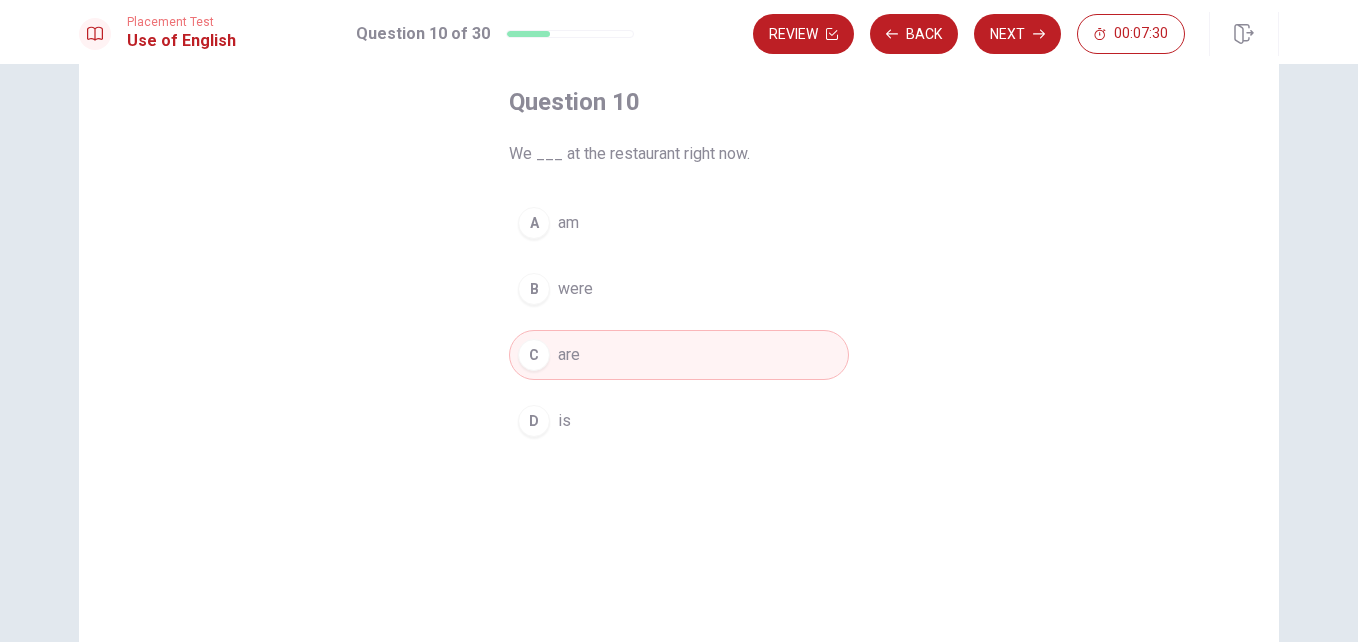 click on "Next" at bounding box center (1017, 34) 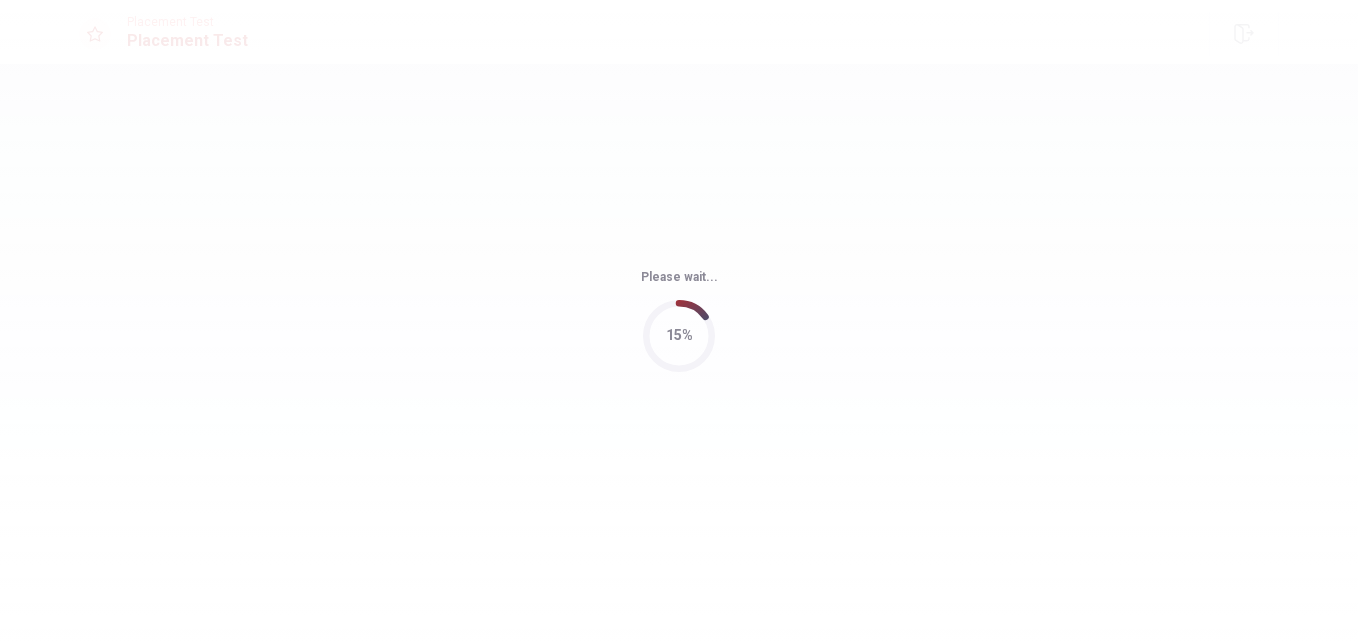 scroll, scrollTop: 0, scrollLeft: 0, axis: both 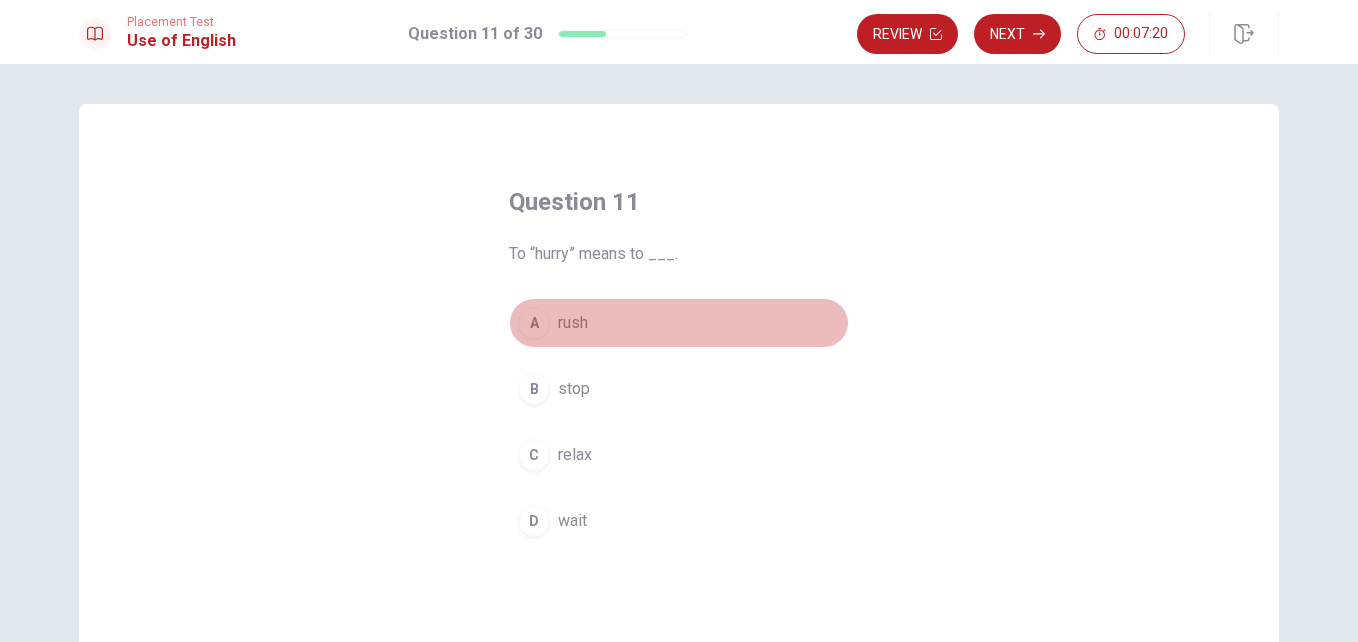 click on "A rush" at bounding box center [679, 323] 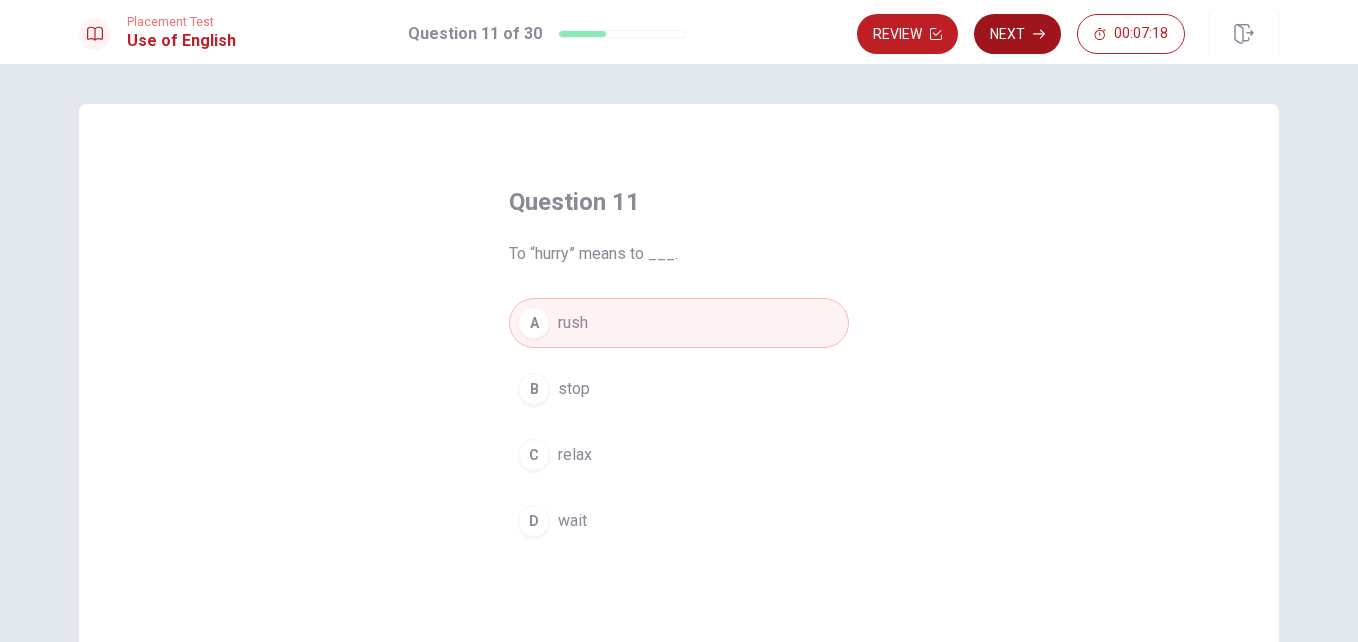 click on "Next" at bounding box center [1017, 34] 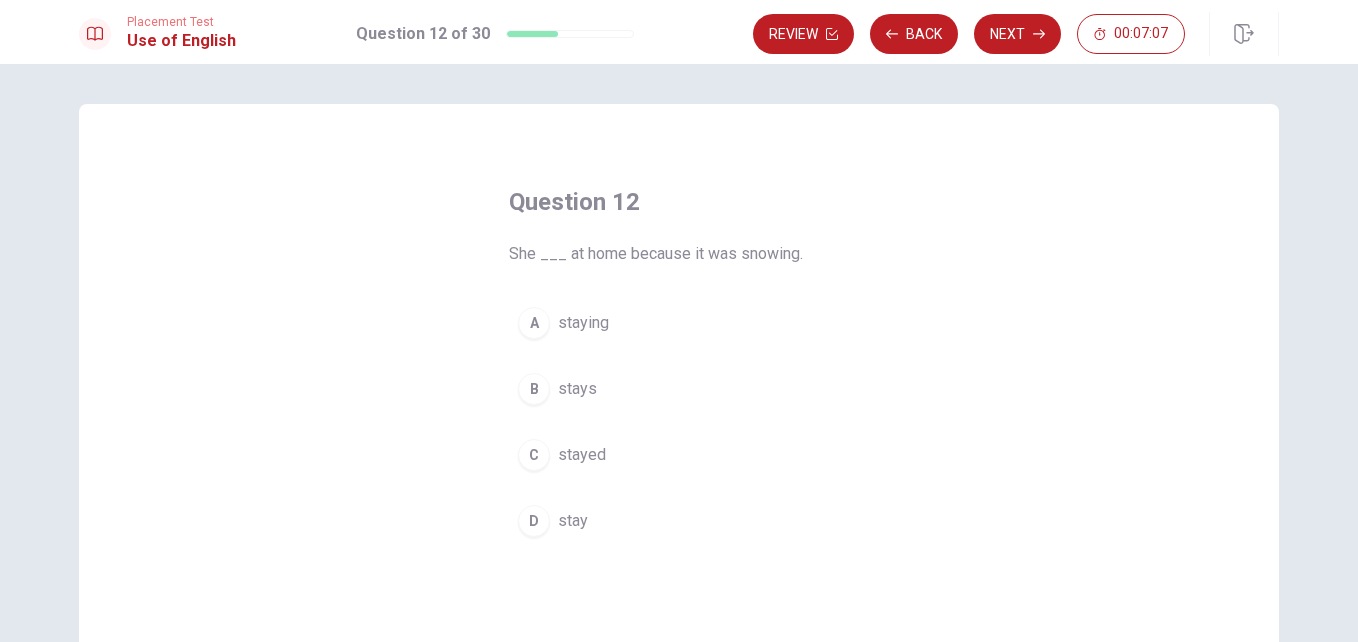 click on "C stayed" at bounding box center (679, 455) 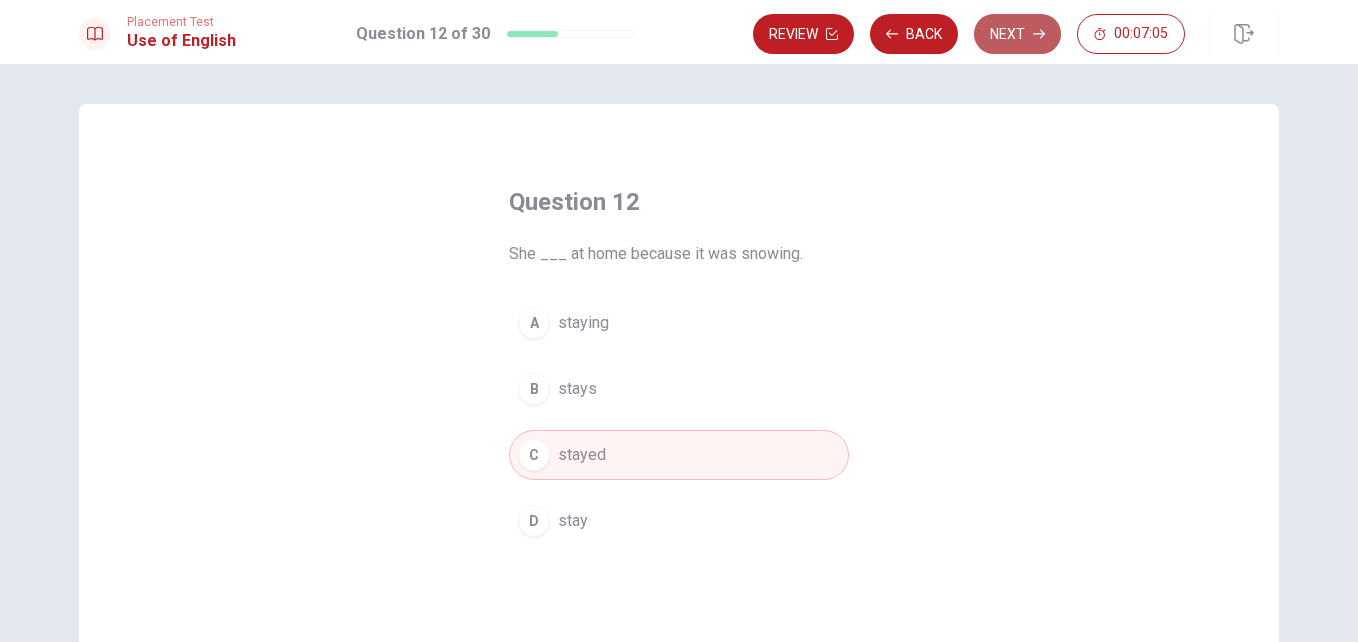 click on "Next" at bounding box center [1017, 34] 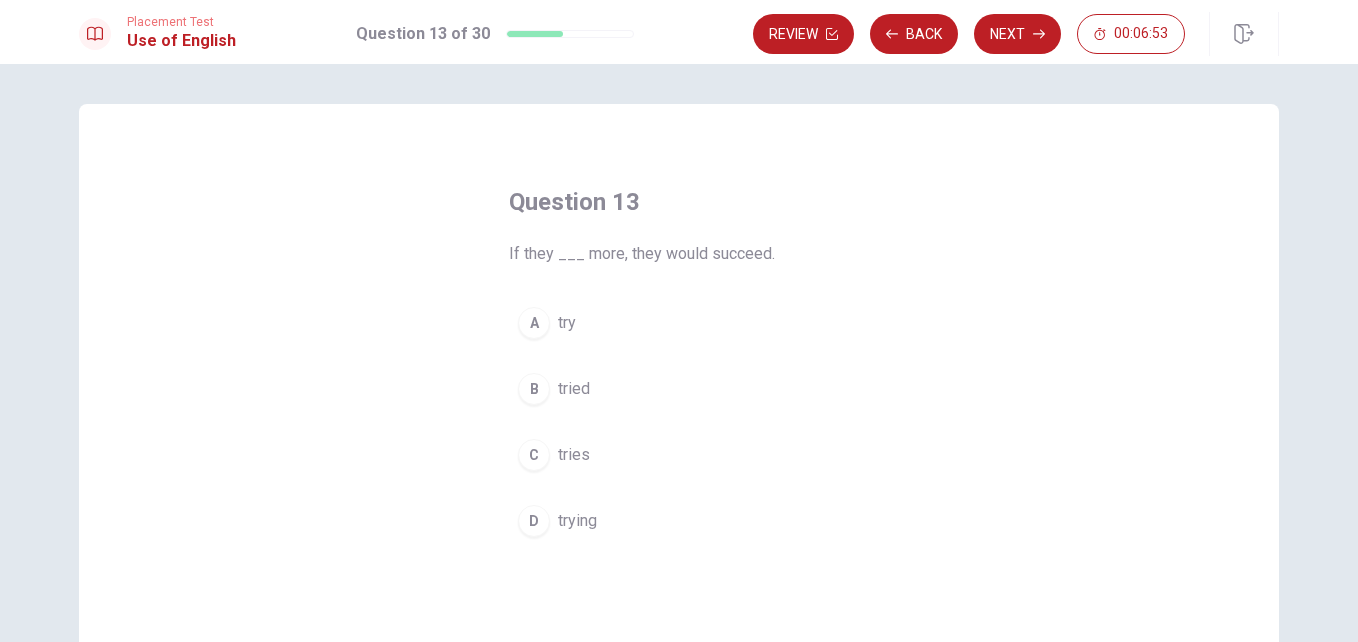 click on "B tried" at bounding box center (679, 389) 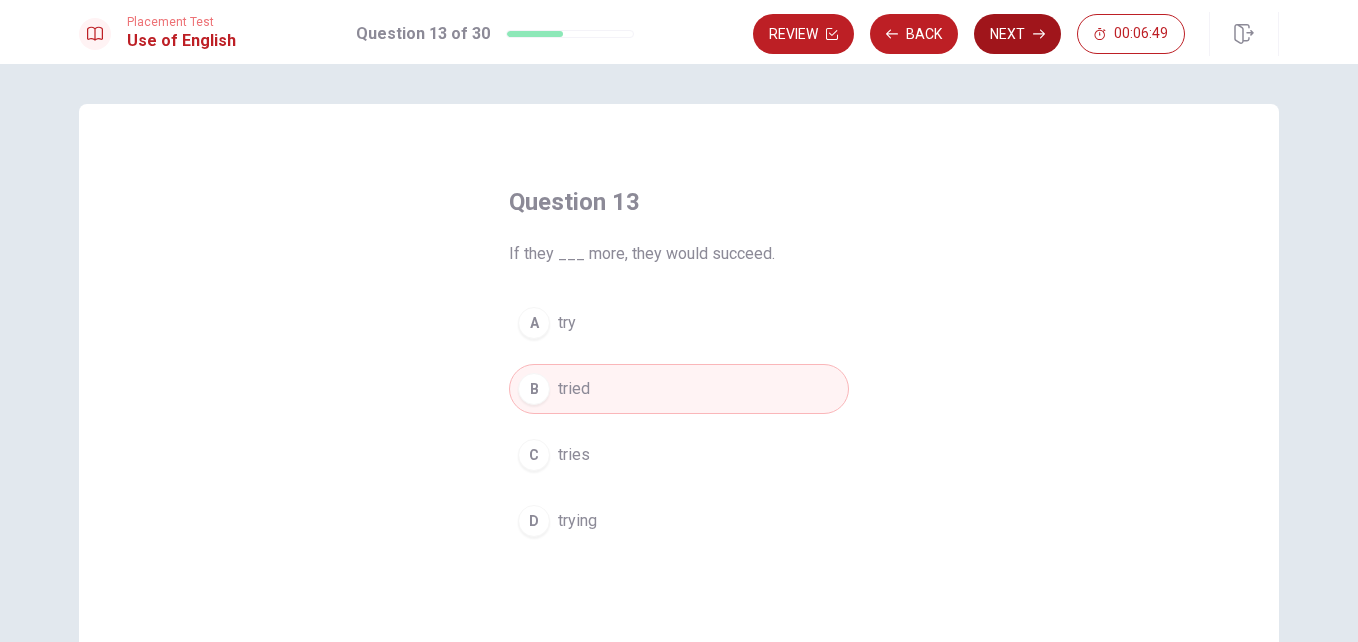 click 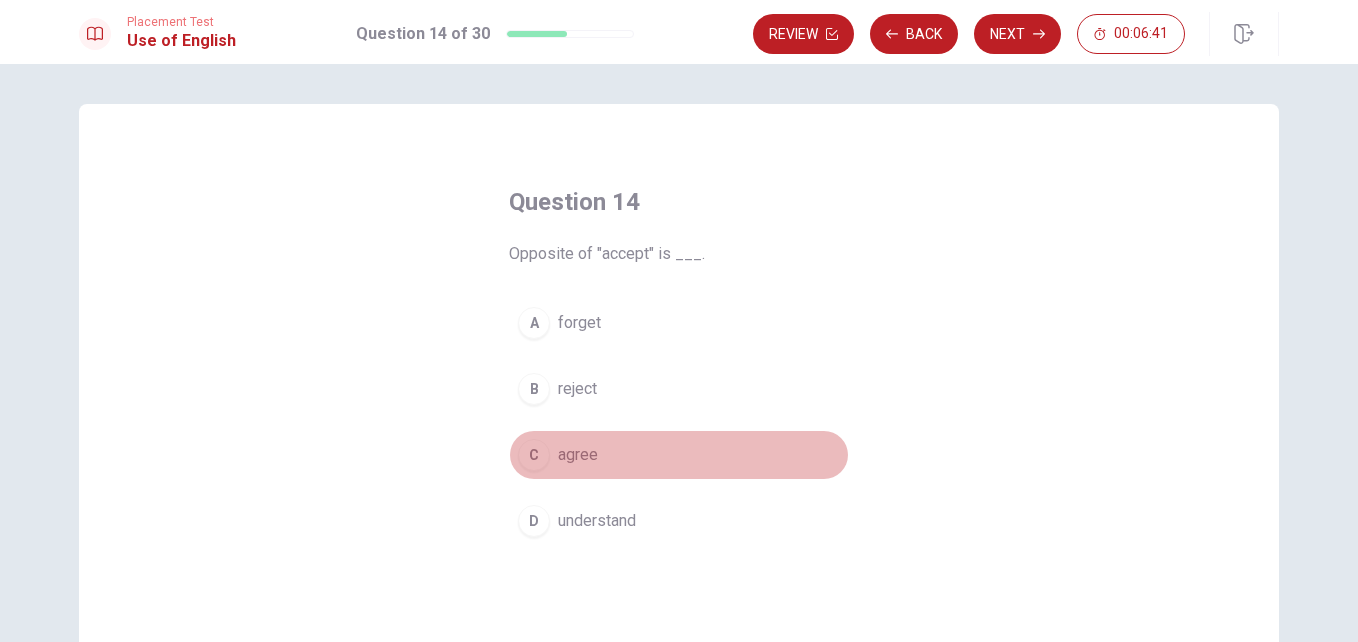 click on "agree" at bounding box center (578, 455) 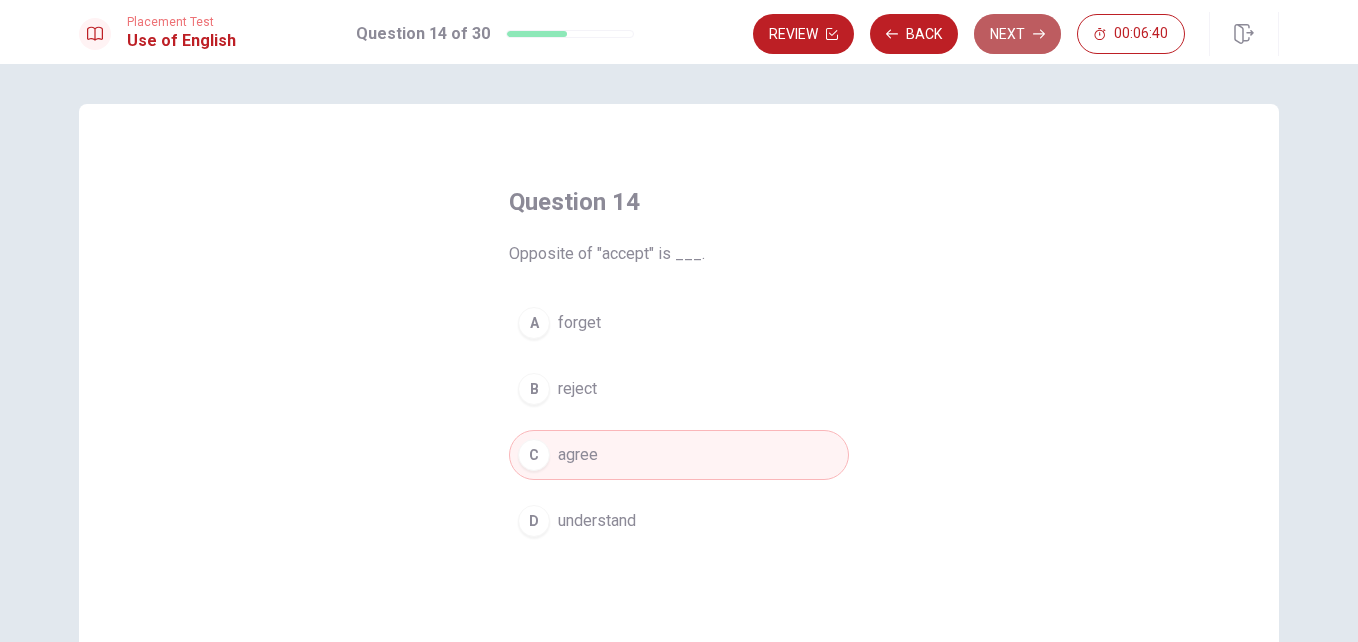 click on "Next" at bounding box center (1017, 34) 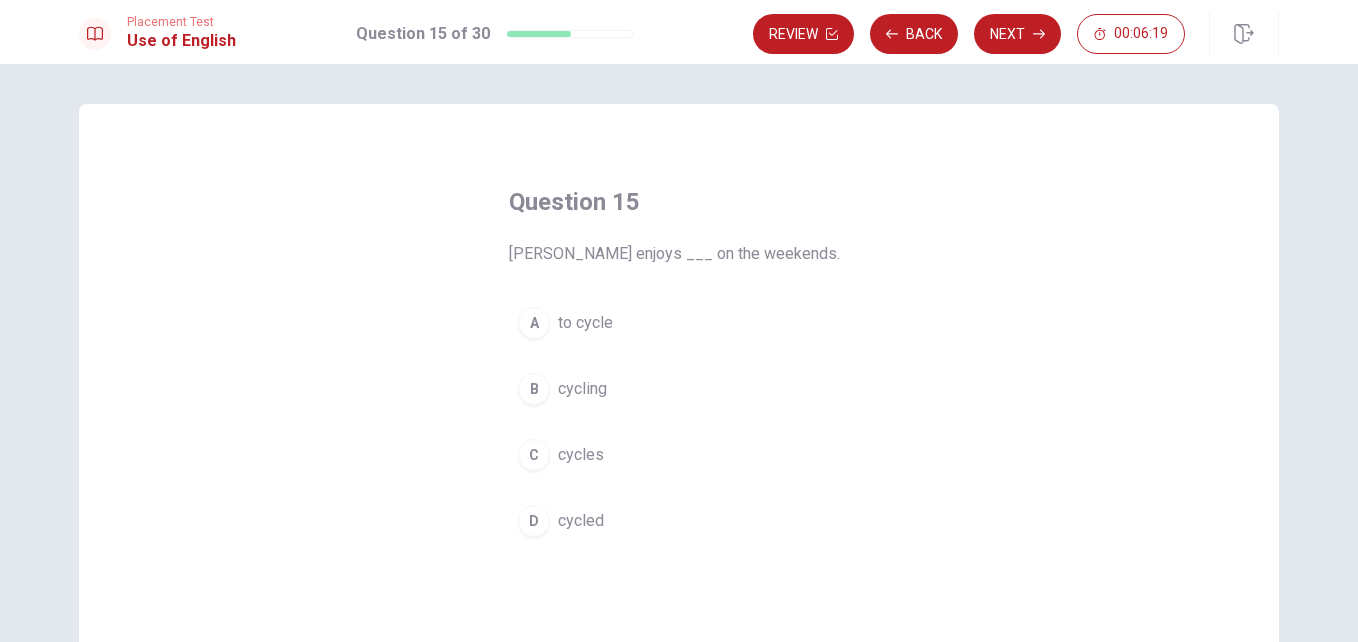 click on "cycling" at bounding box center (582, 389) 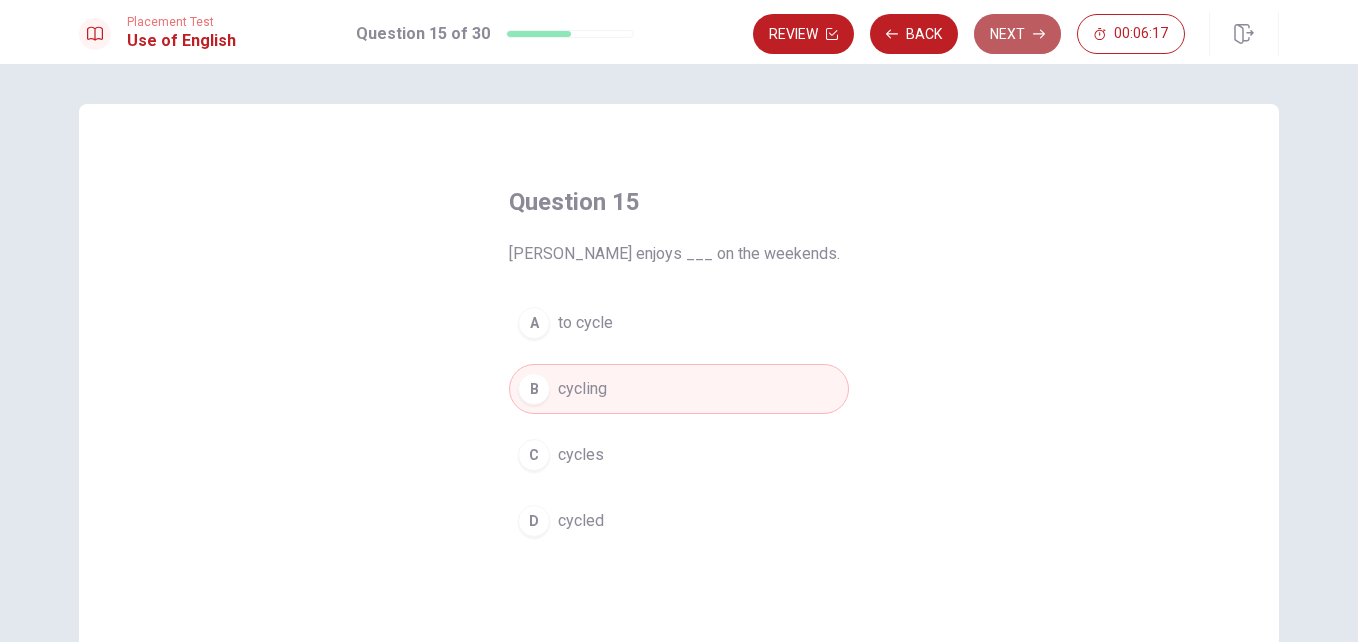 click on "Next" at bounding box center (1017, 34) 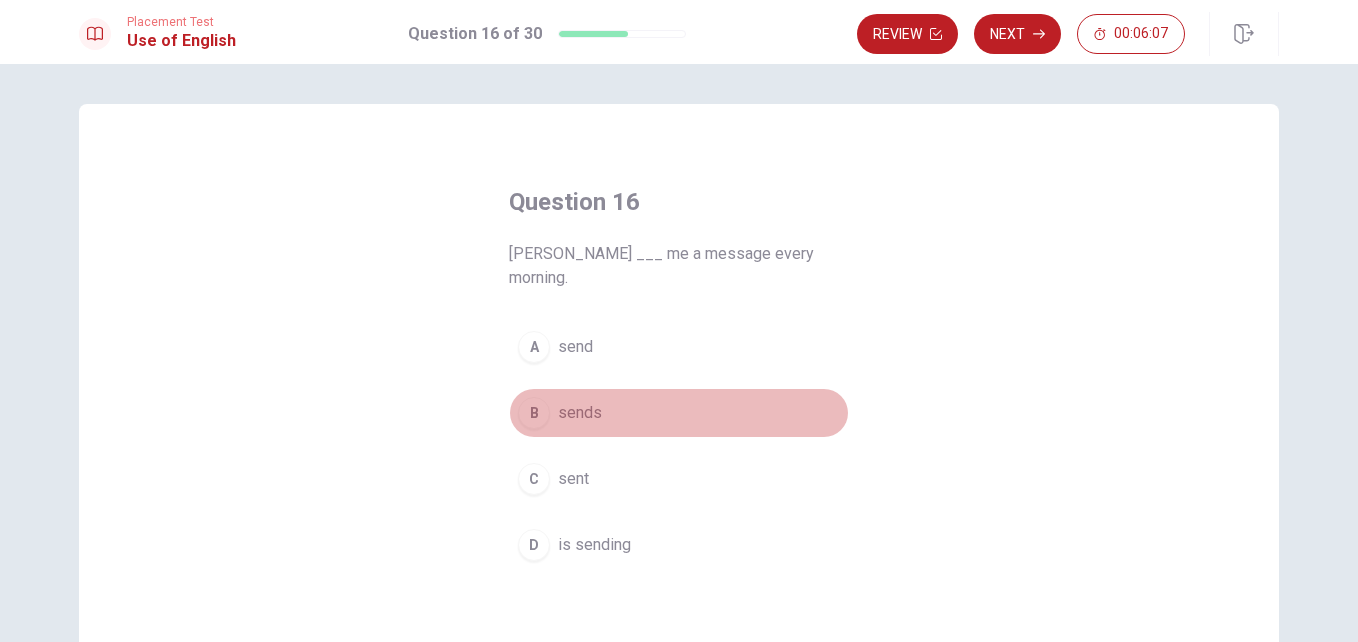 click on "sends" at bounding box center [580, 413] 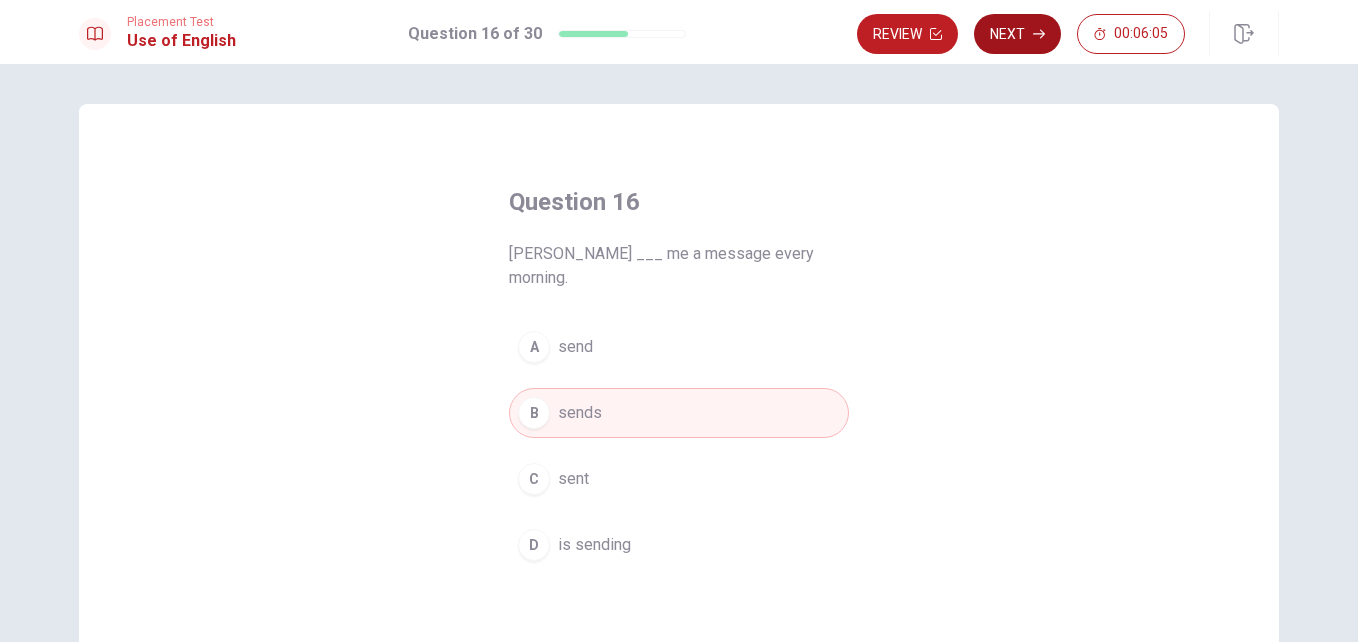 click on "Next" at bounding box center (1017, 34) 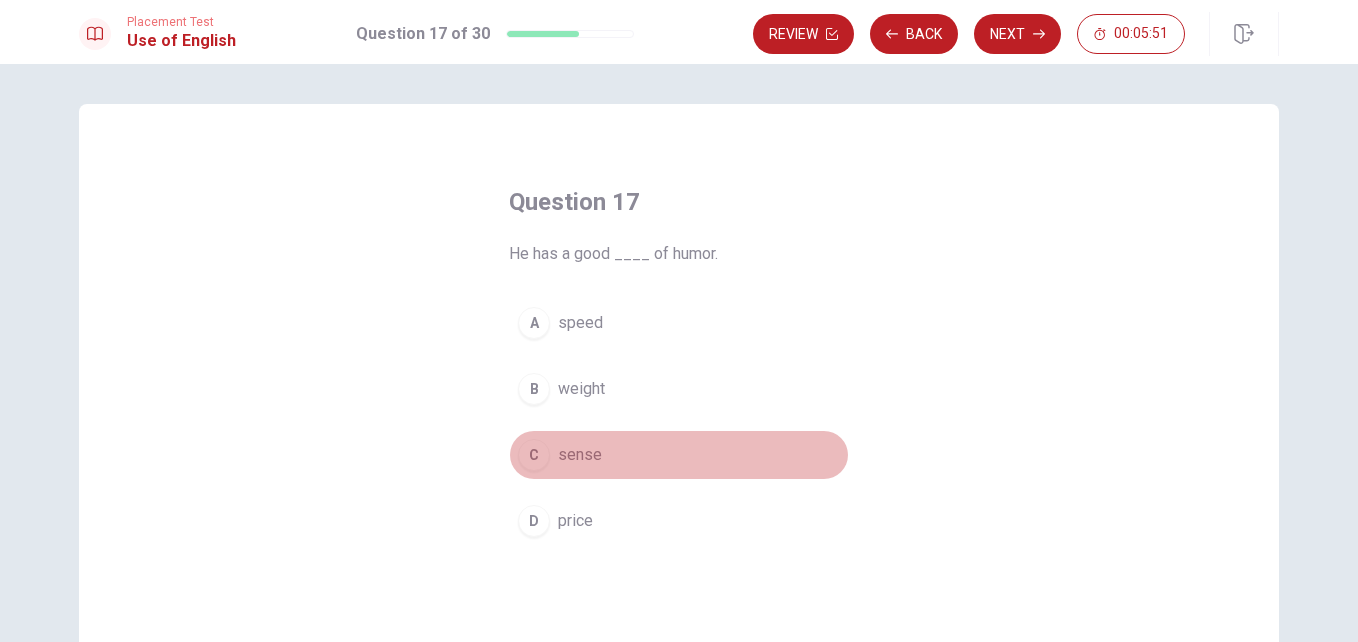 click on "sense" at bounding box center (580, 455) 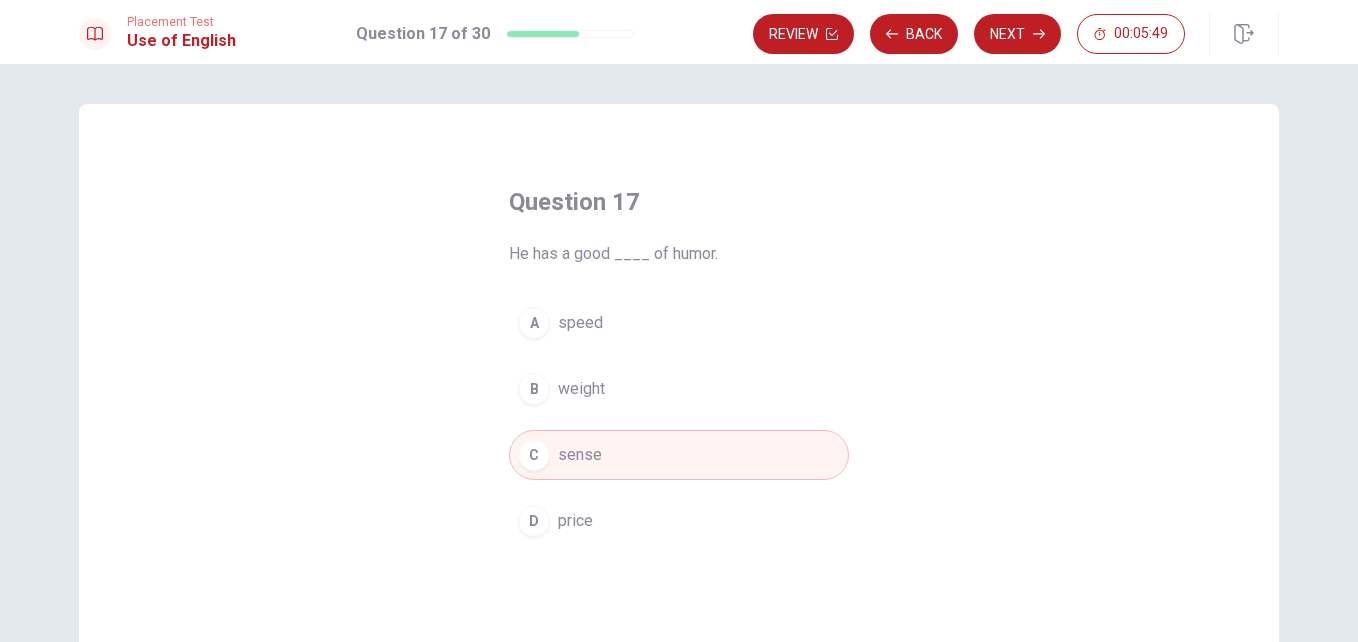 click on "Next" at bounding box center [1017, 34] 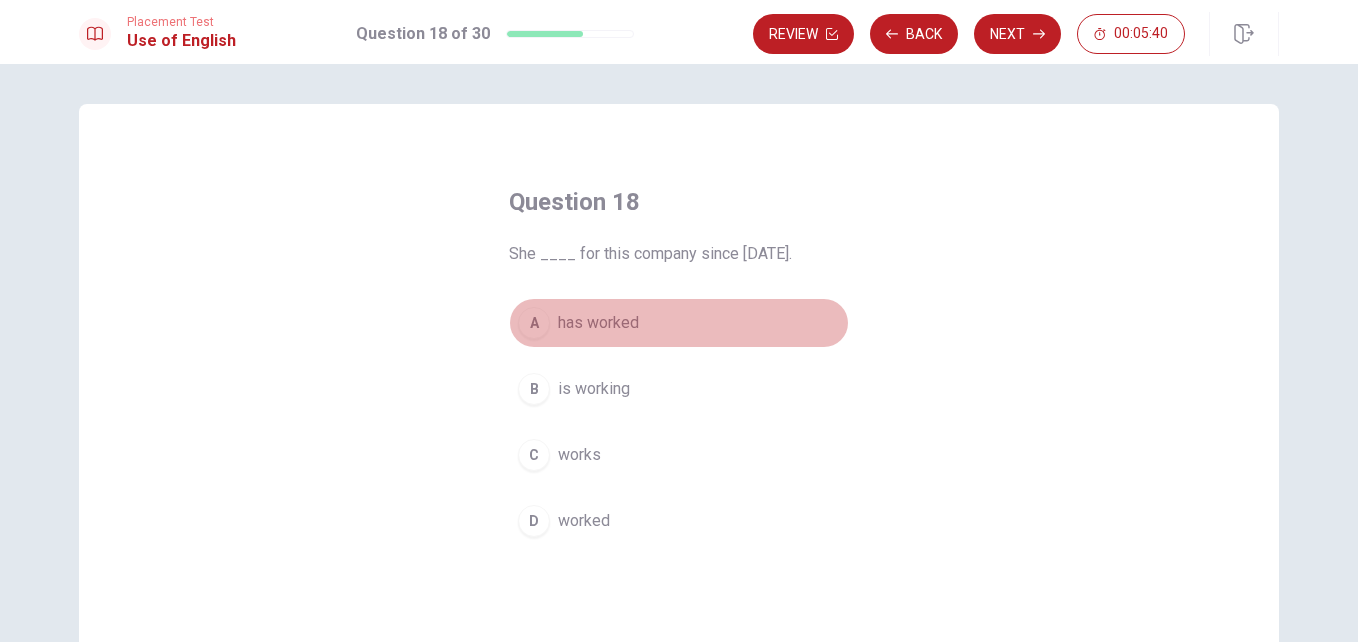 click on "has worked" at bounding box center (598, 323) 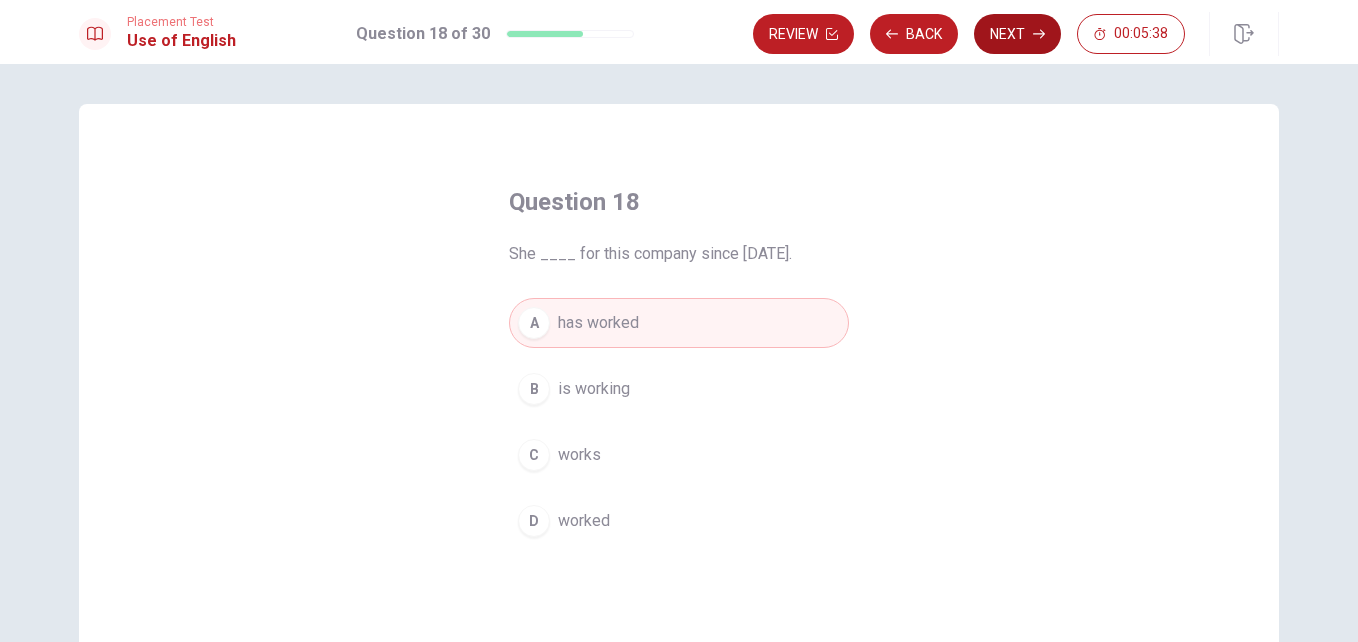 click on "Next" at bounding box center (1017, 34) 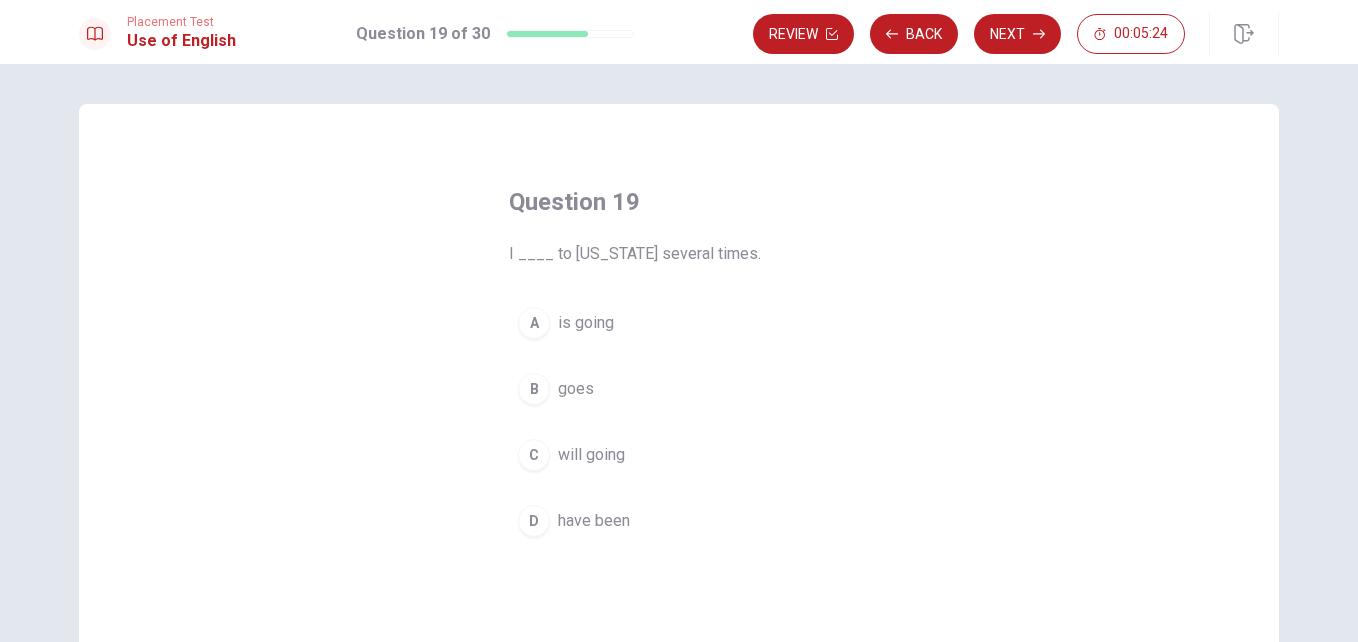 click on "will going" at bounding box center [591, 455] 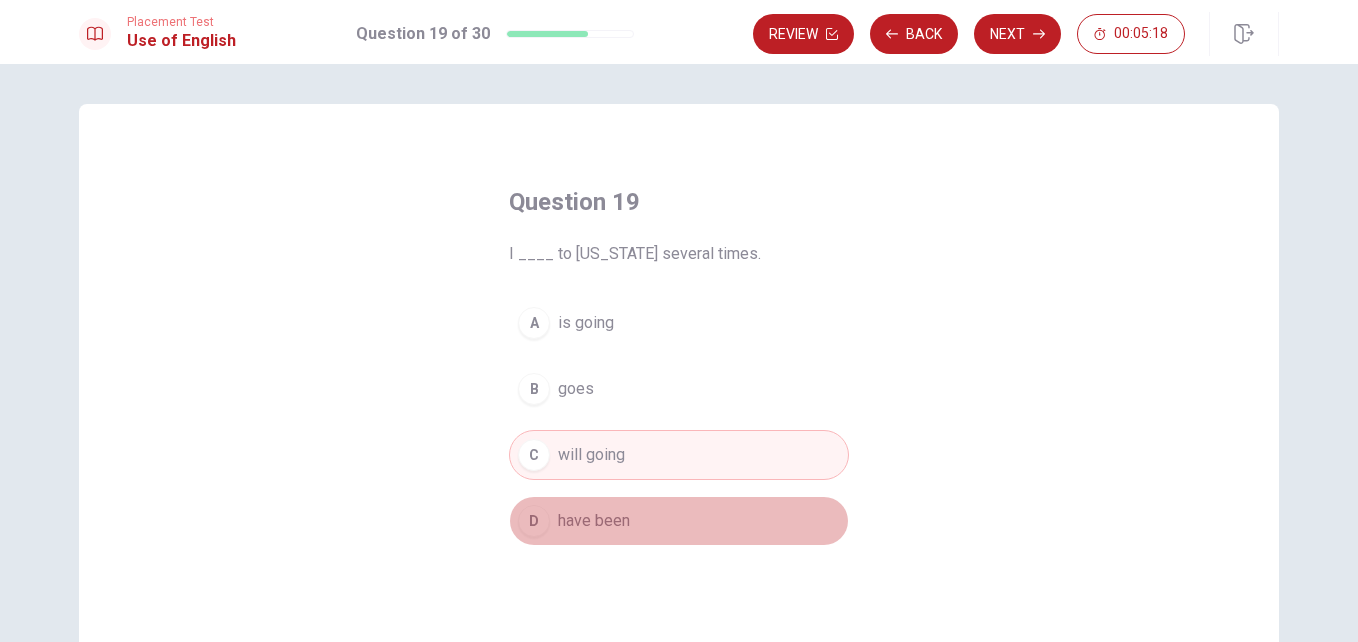 click on "have been" at bounding box center (594, 521) 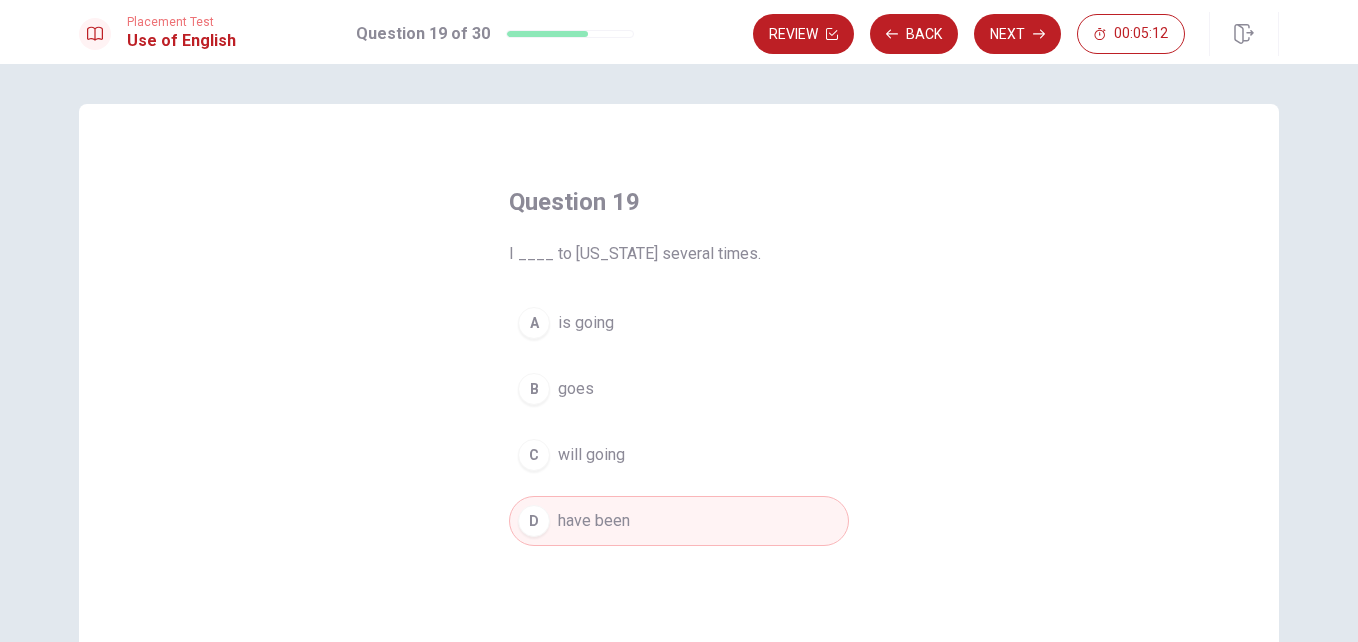 drag, startPoint x: 636, startPoint y: 258, endPoint x: 743, endPoint y: 253, distance: 107.11676 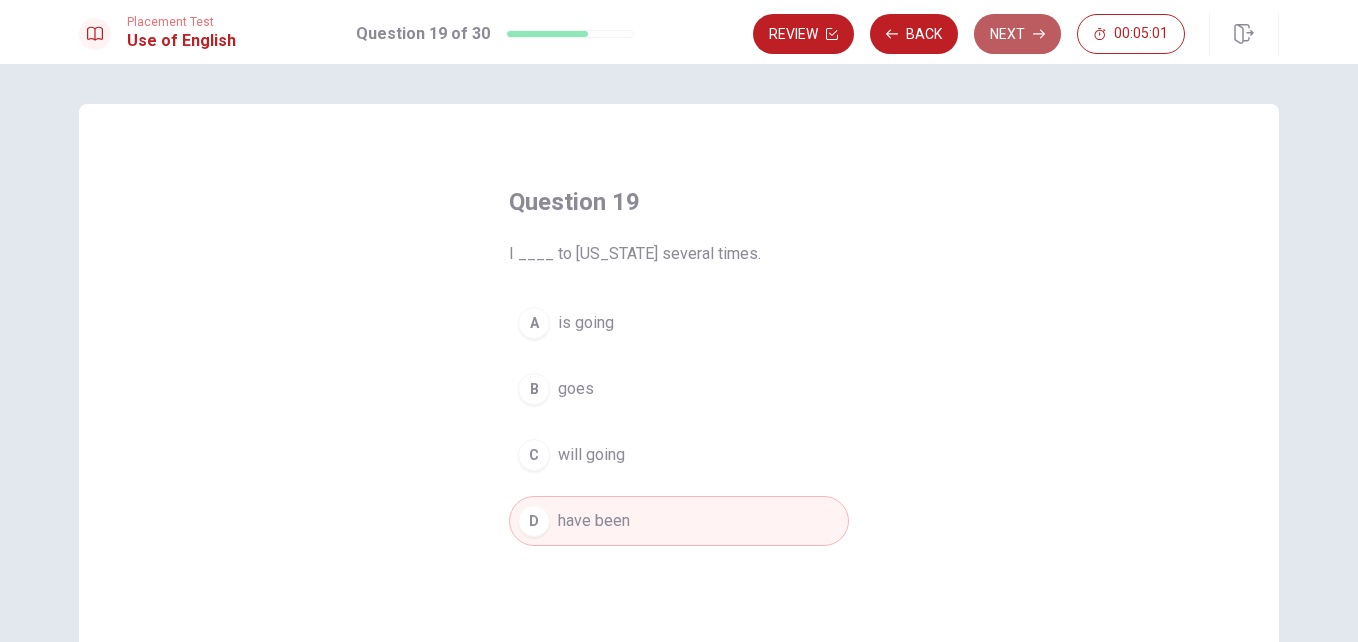click on "Next" at bounding box center (1017, 34) 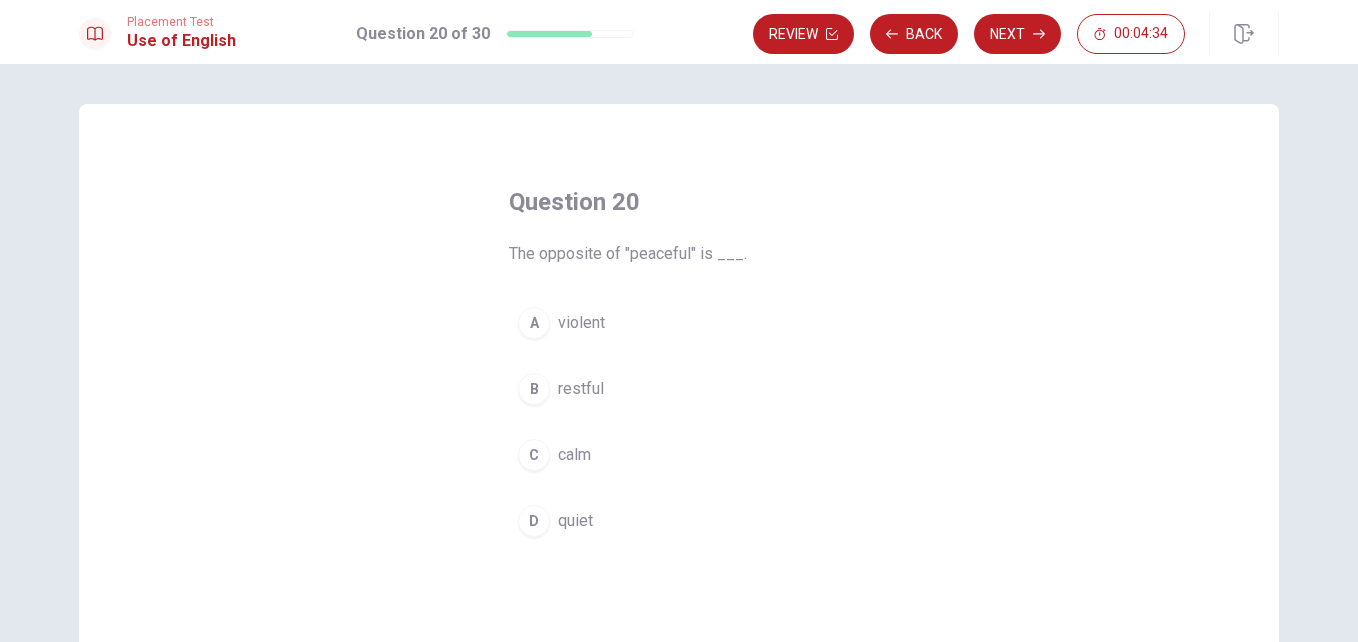 click on "C calm" at bounding box center [679, 455] 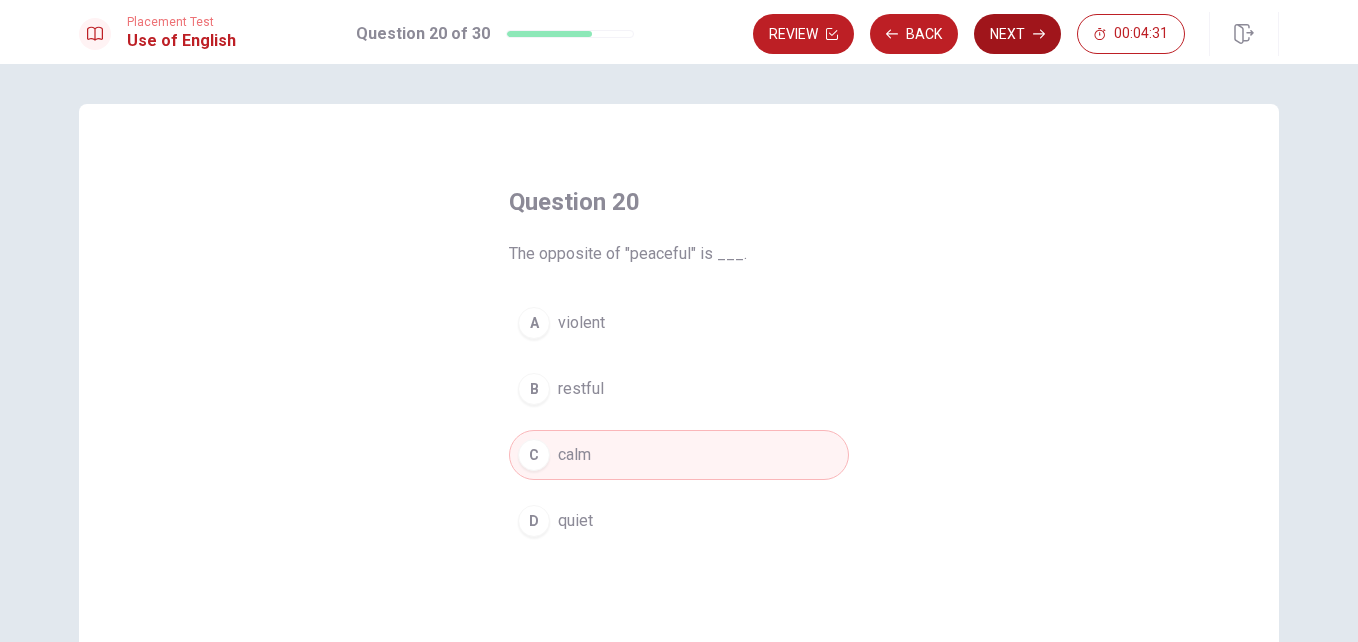 click on "Next" at bounding box center (1017, 34) 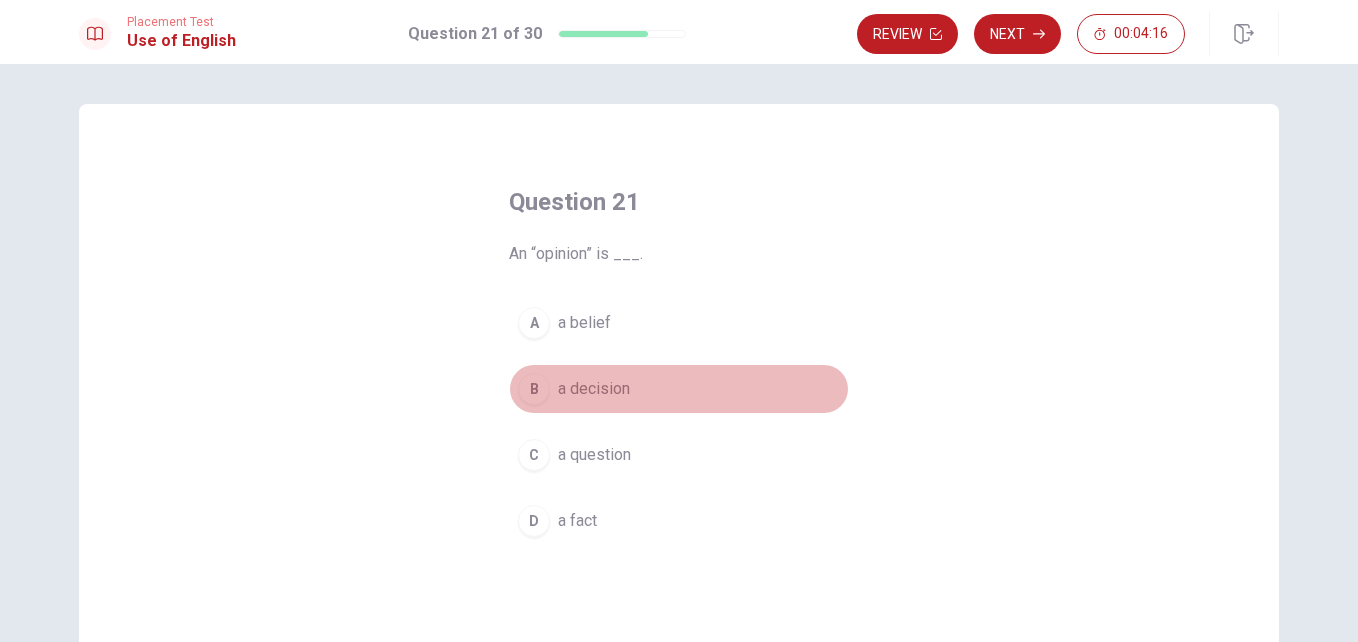 click on "a decision" at bounding box center (594, 389) 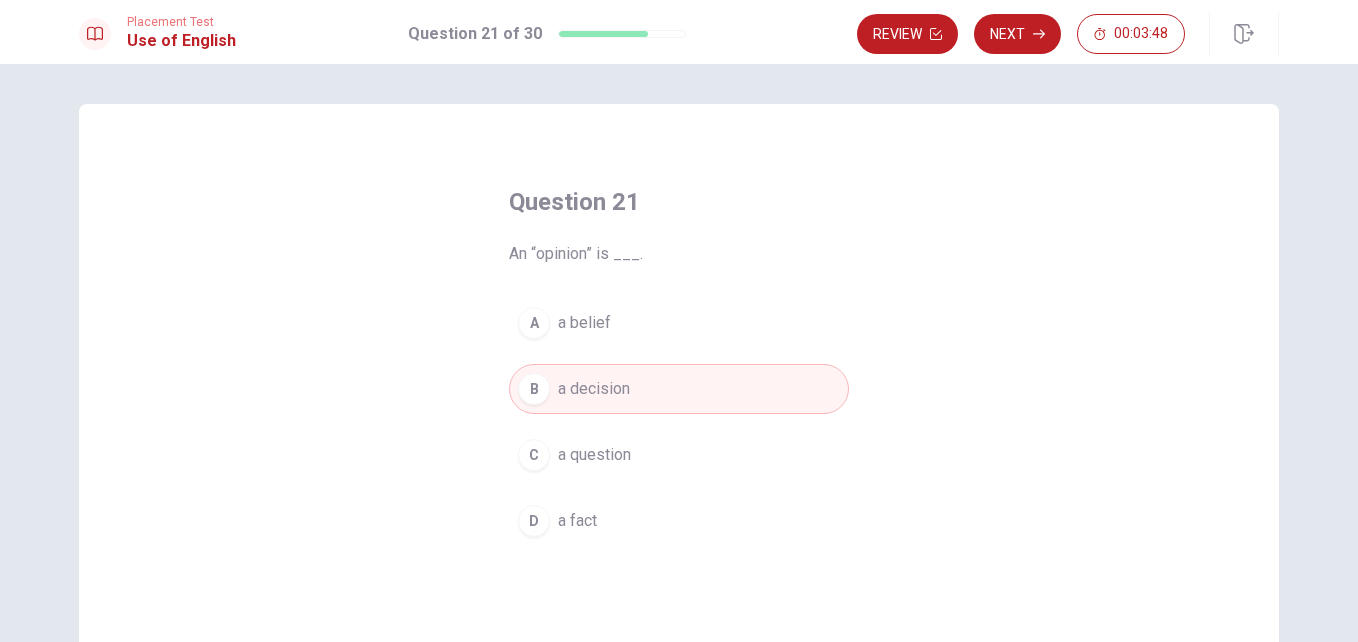 click on "C a question" at bounding box center [679, 455] 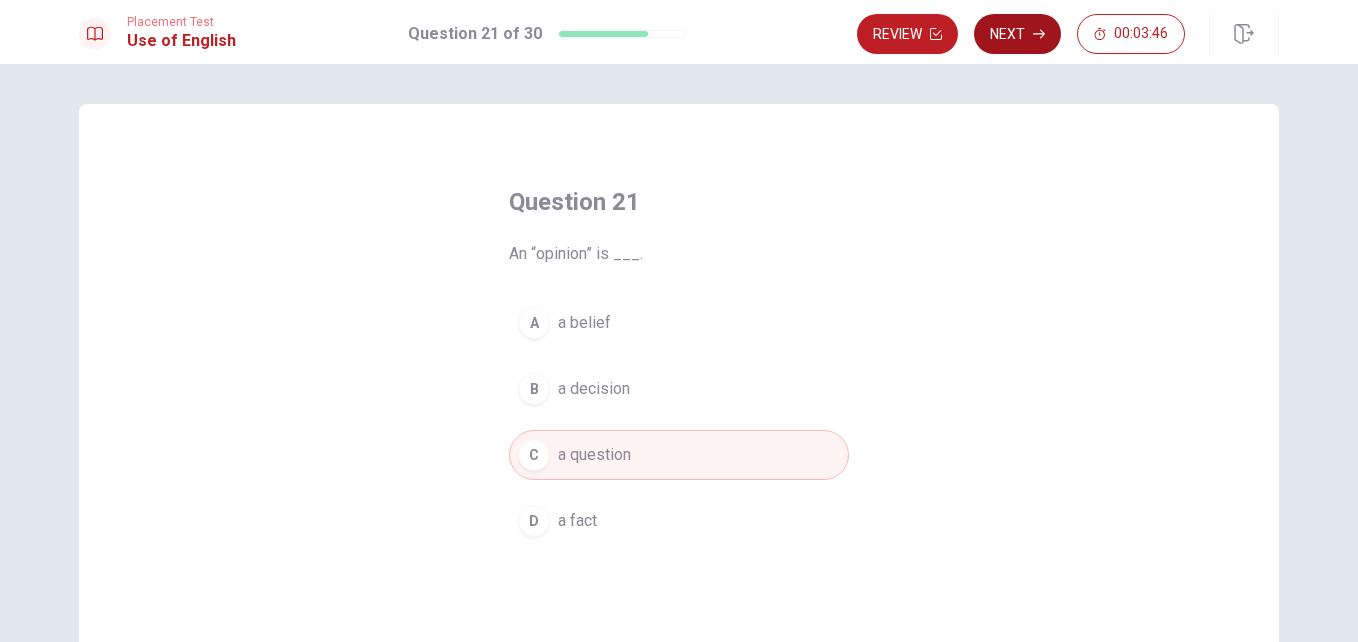click on "Next" at bounding box center [1017, 34] 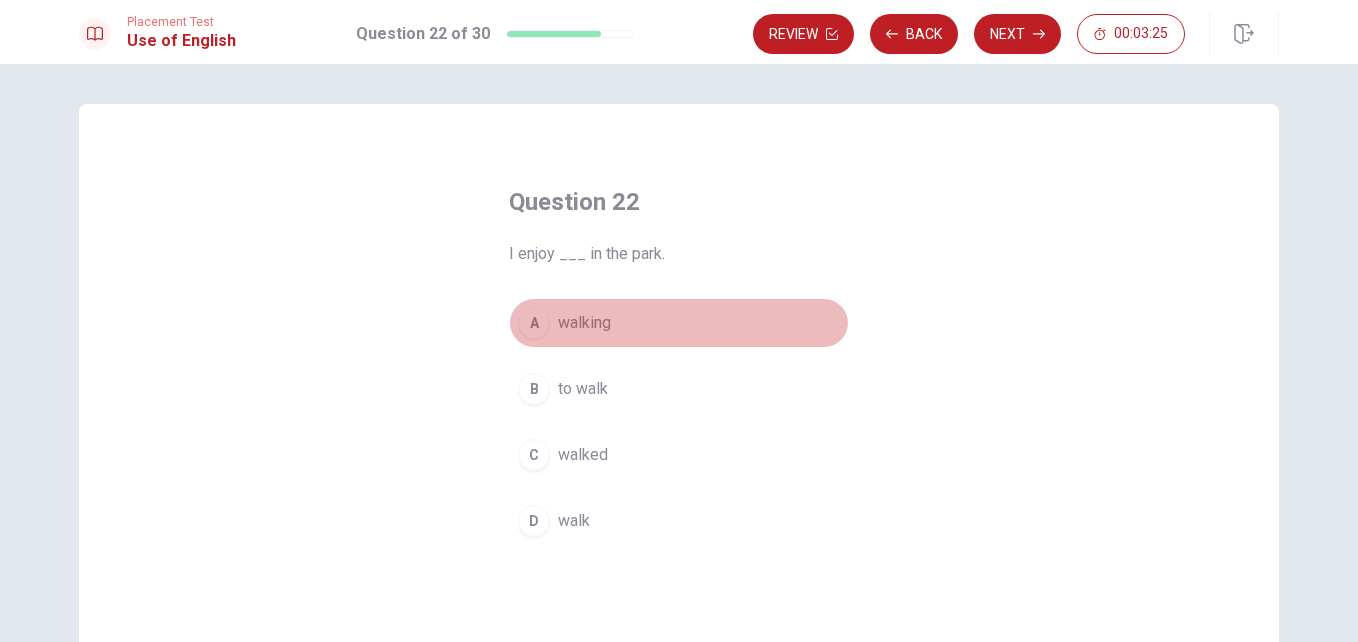 click on "walking" at bounding box center [584, 323] 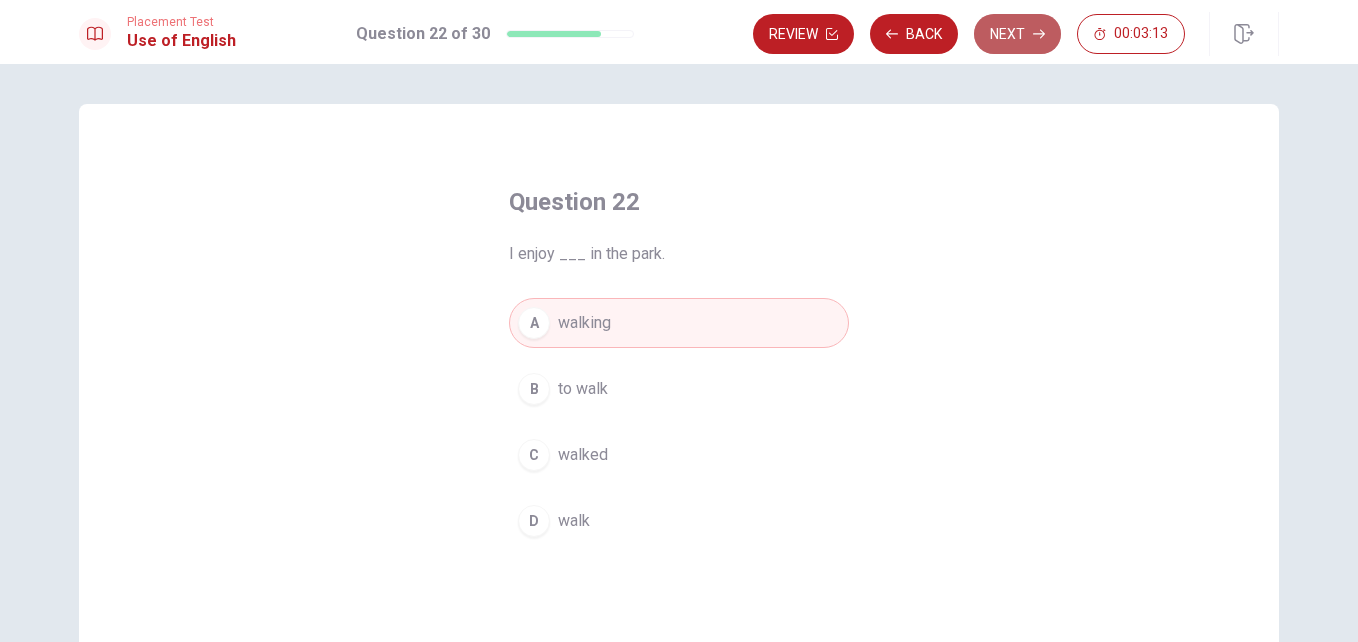 click on "Next" at bounding box center [1017, 34] 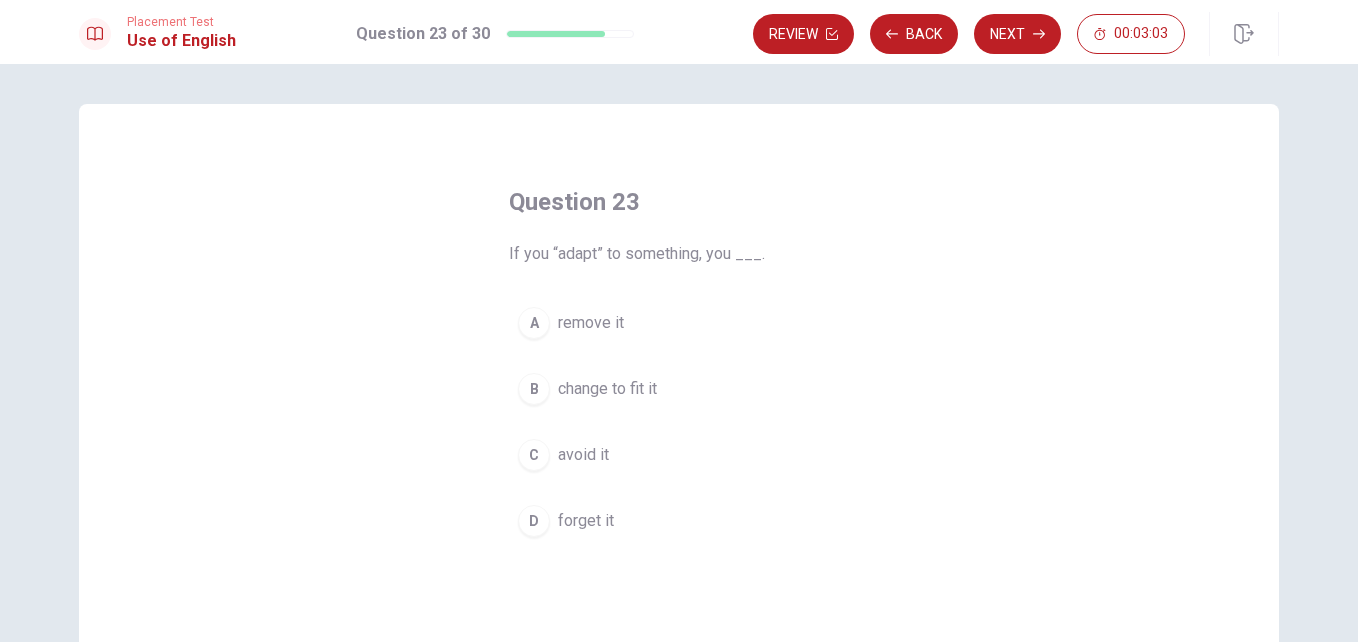 click on "change to fit it" at bounding box center [607, 389] 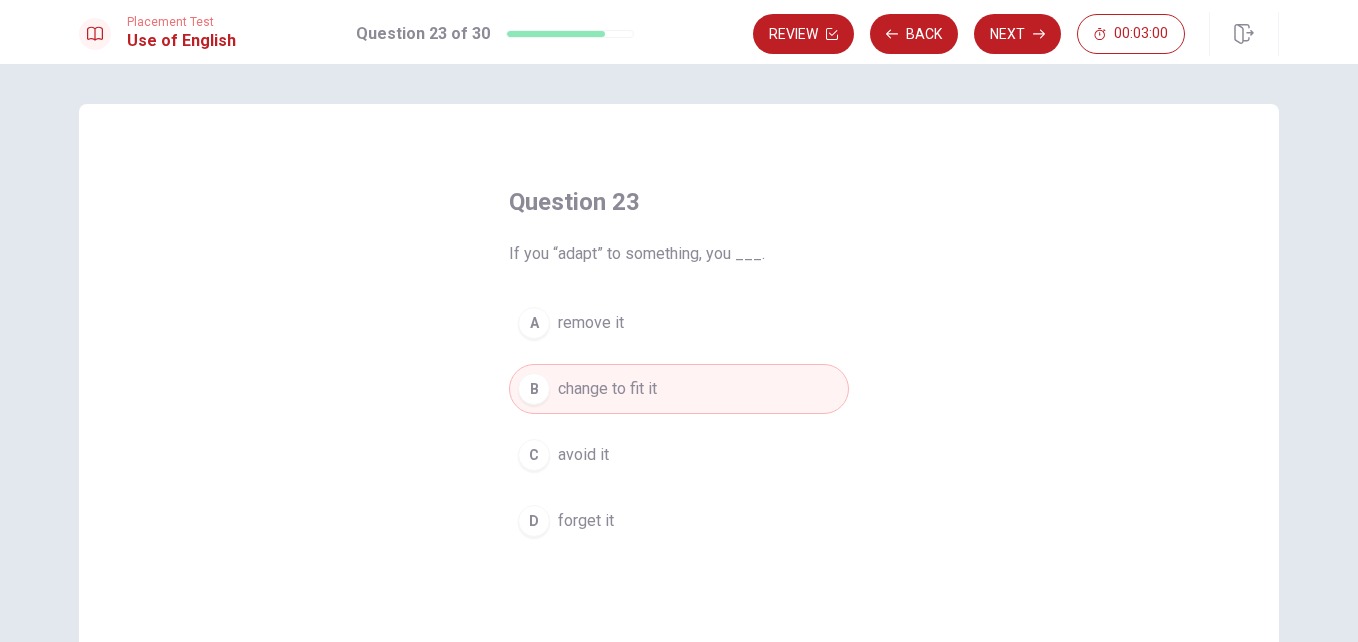 click on "Next" at bounding box center [1017, 34] 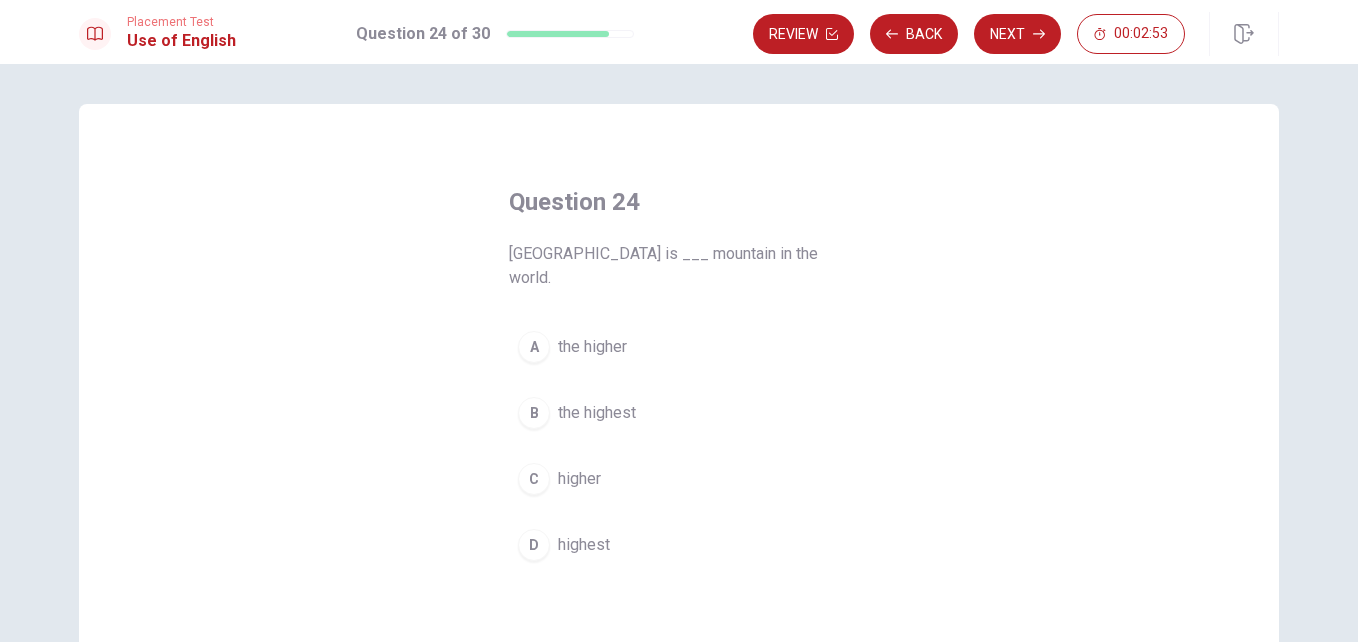 click on "the highest" at bounding box center [597, 413] 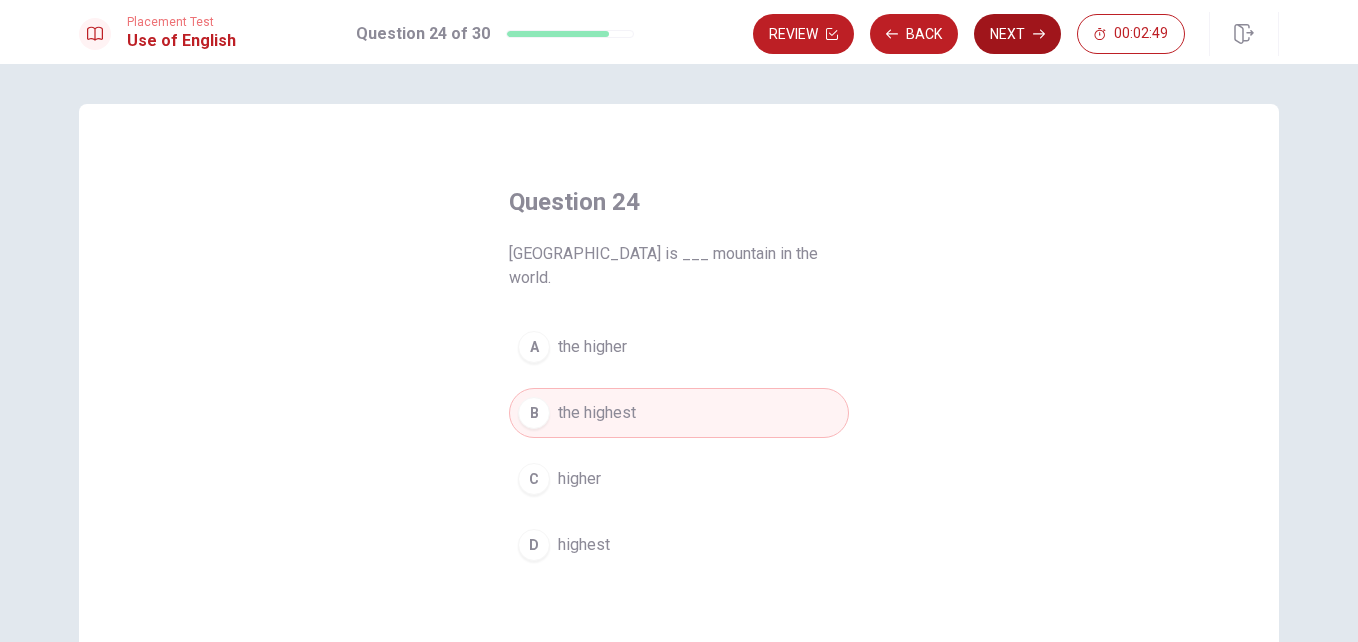 click on "Next" at bounding box center [1017, 34] 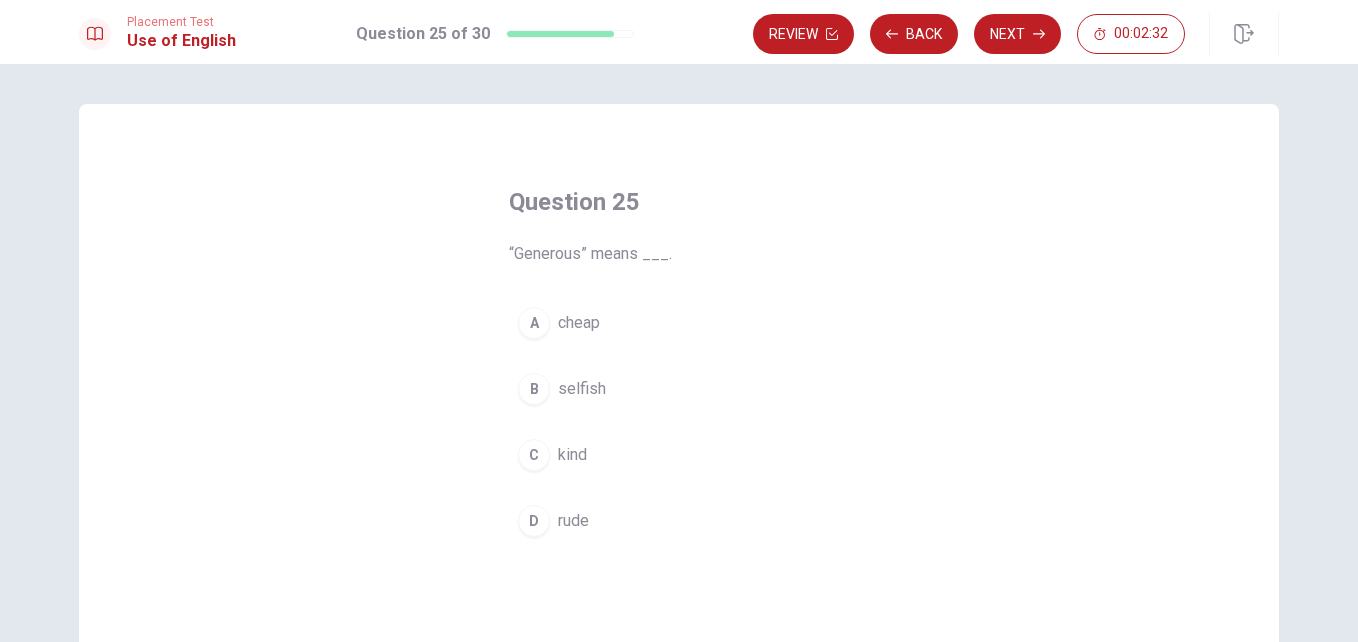click on "B selfish" at bounding box center (679, 389) 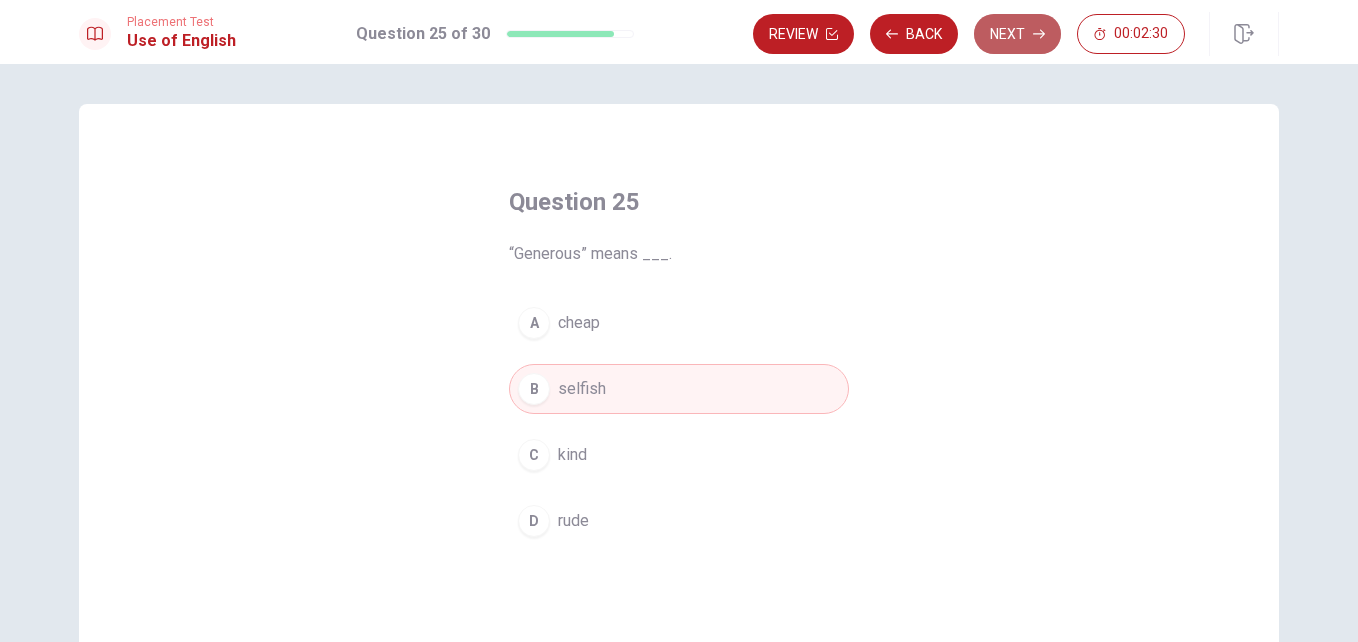 click 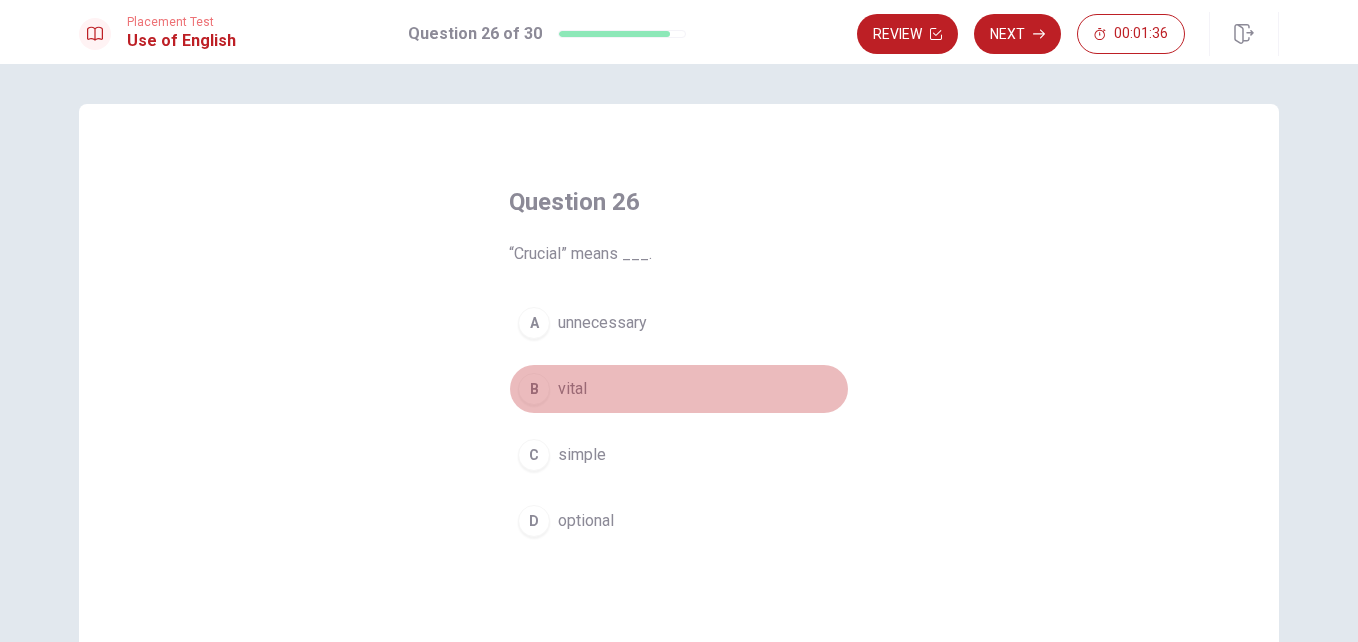 click on "B vital" at bounding box center (679, 389) 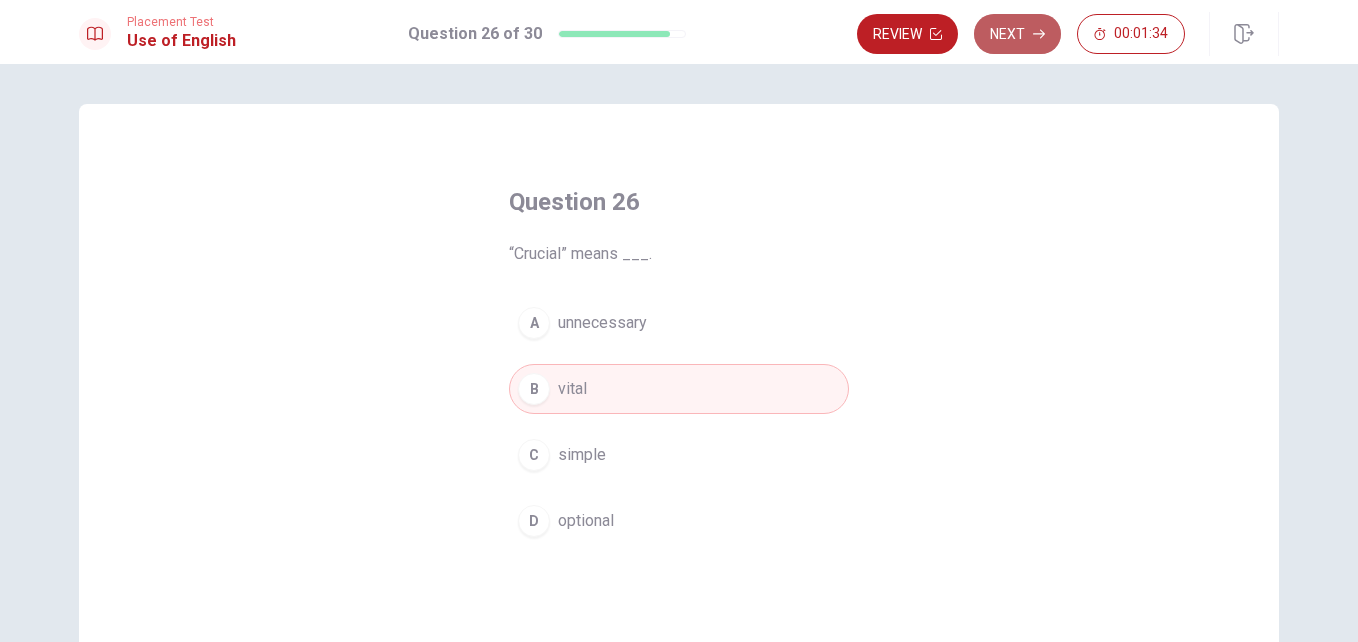 click on "Next" at bounding box center (1017, 34) 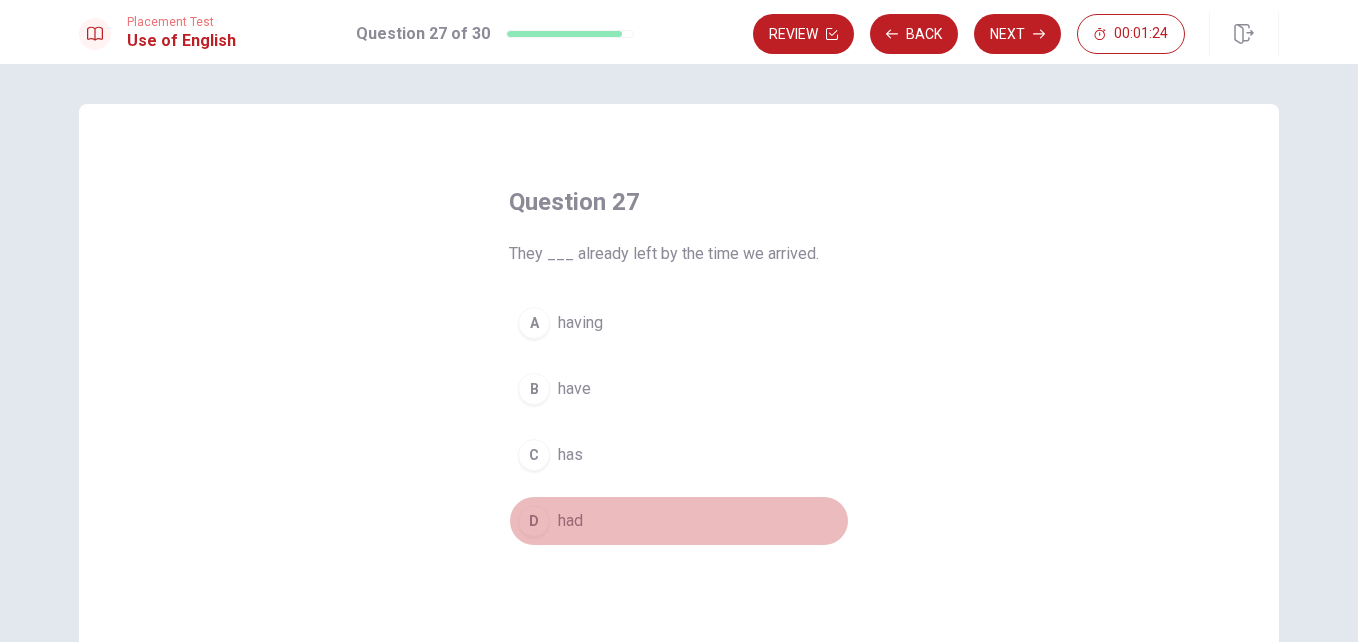 click on "D had" at bounding box center [679, 521] 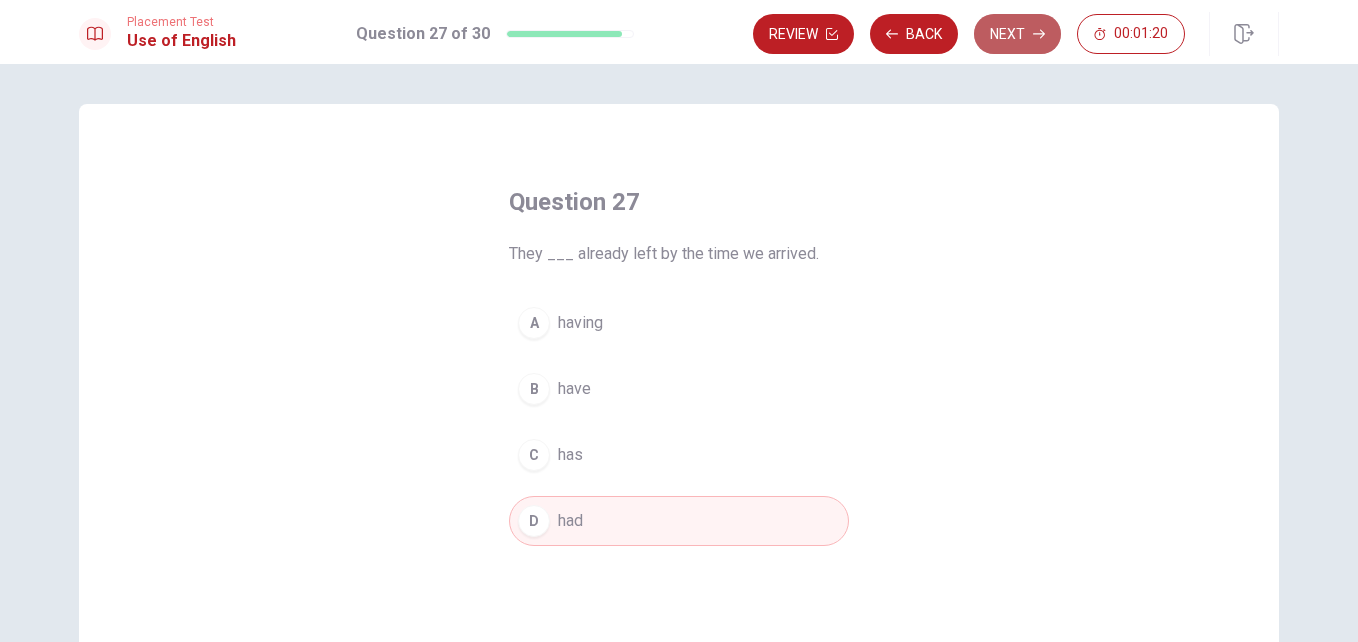 click on "Next" at bounding box center [1017, 34] 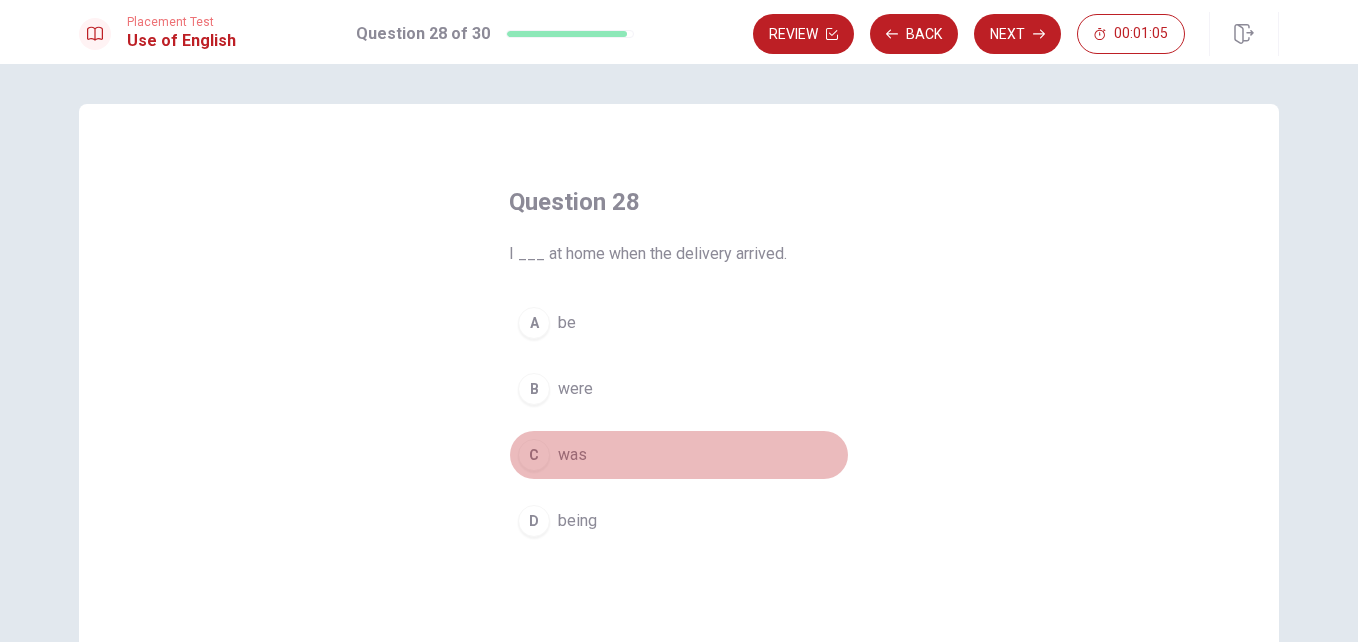 click on "was" at bounding box center [572, 455] 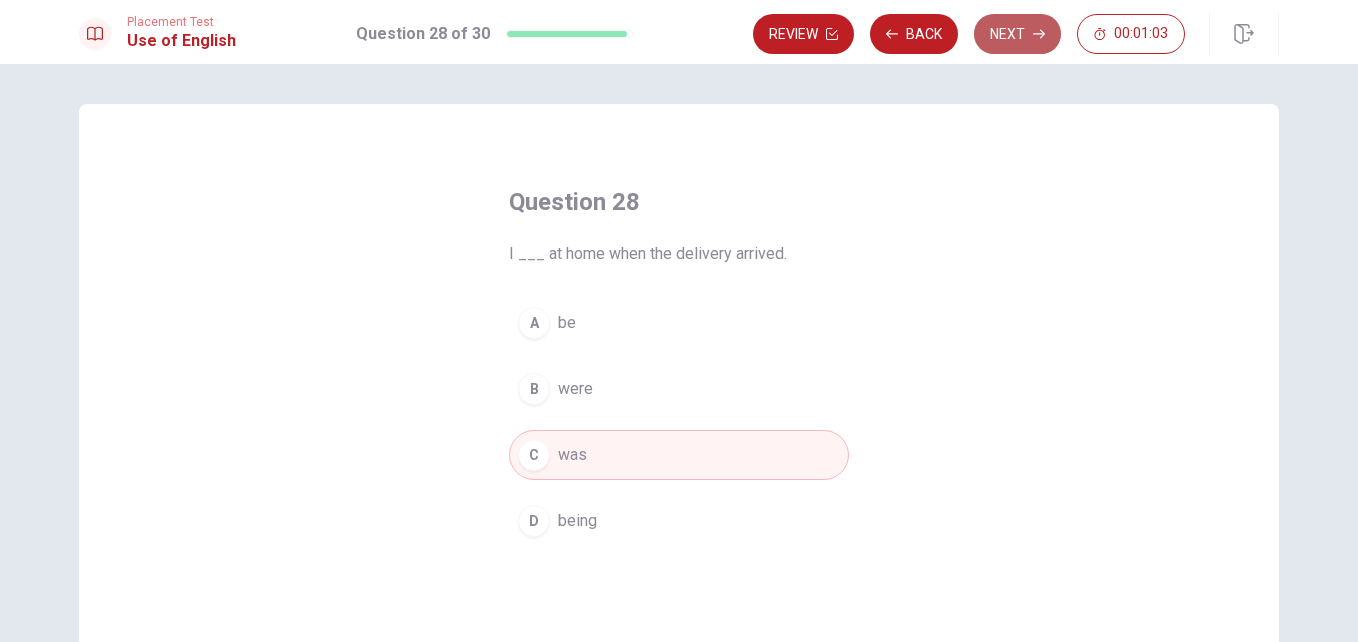 click on "Next" at bounding box center [1017, 34] 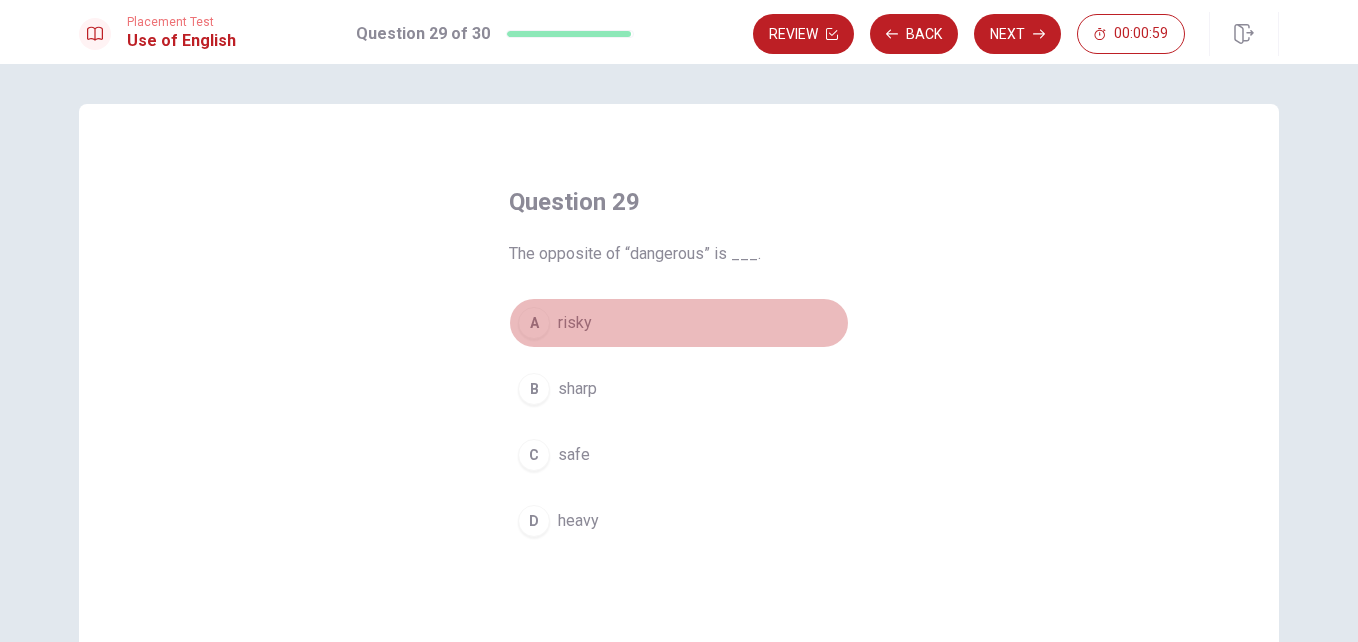 click on "A risky" at bounding box center (679, 323) 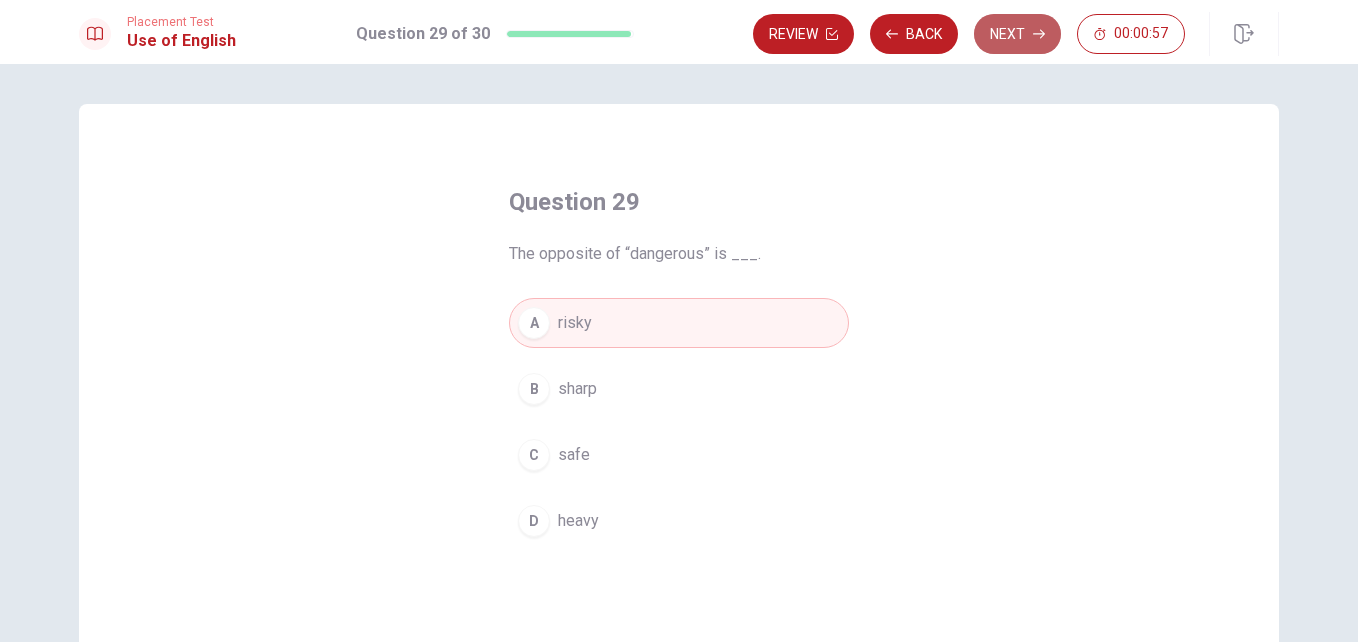 click on "Next" at bounding box center [1017, 34] 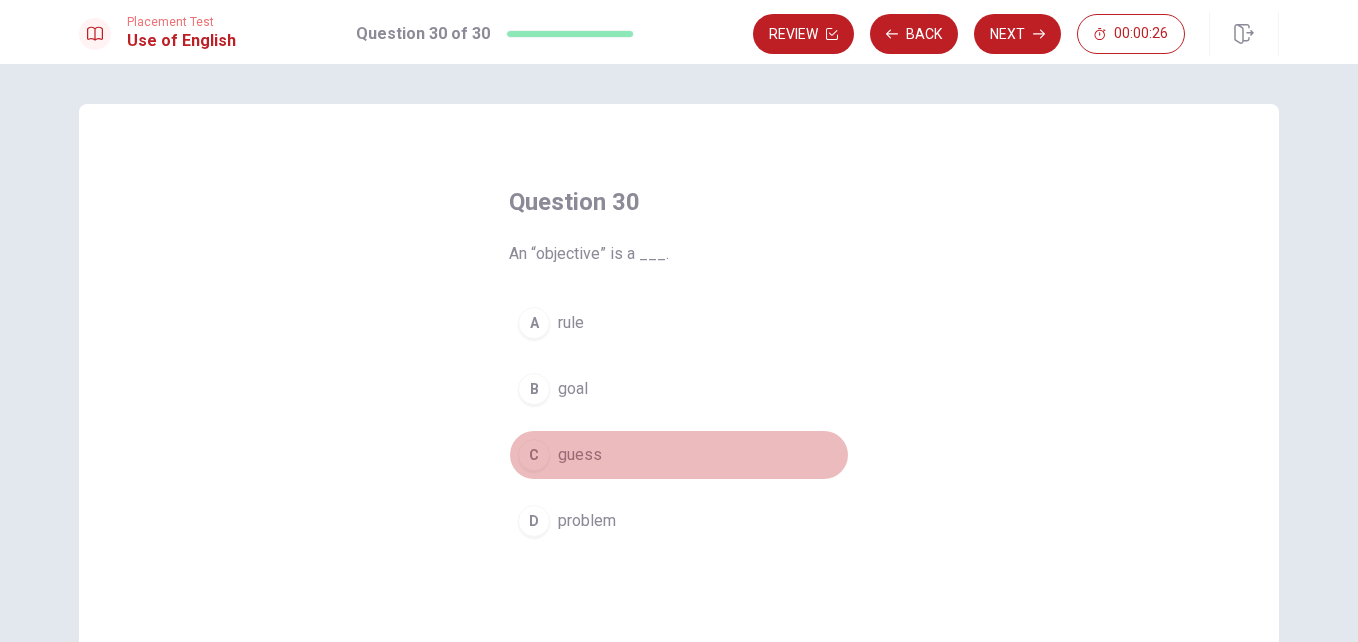 click on "C guess" at bounding box center [679, 455] 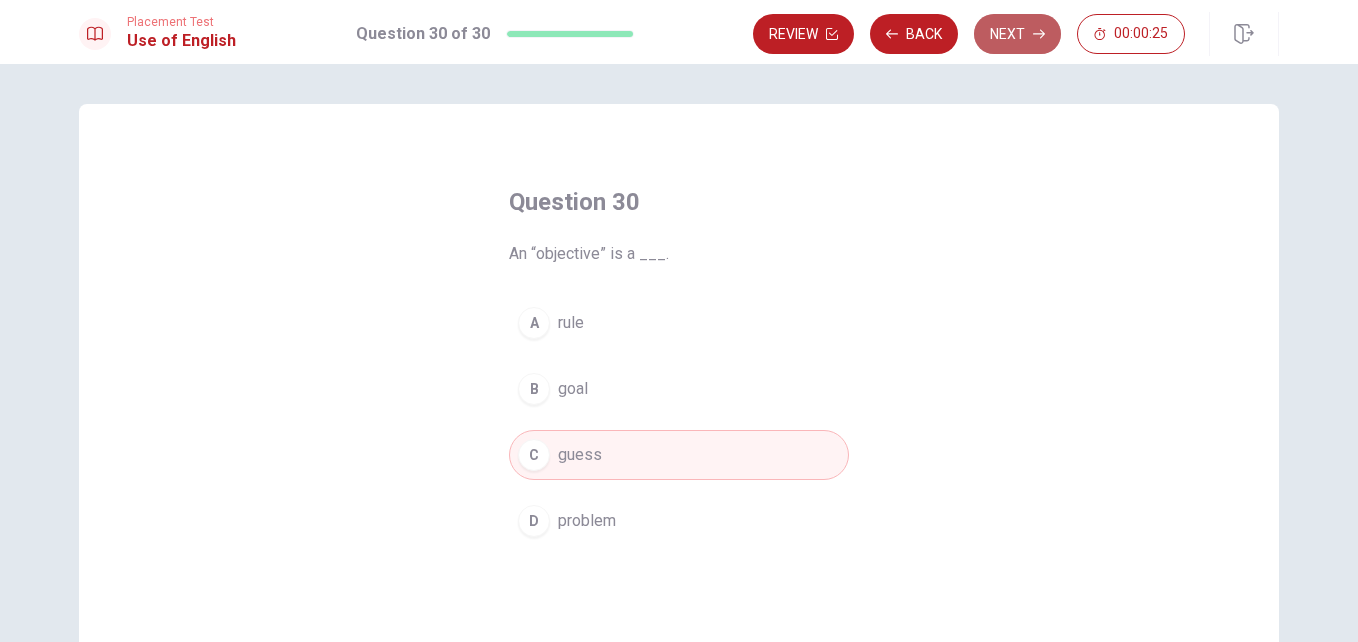 click on "Next" at bounding box center (1017, 34) 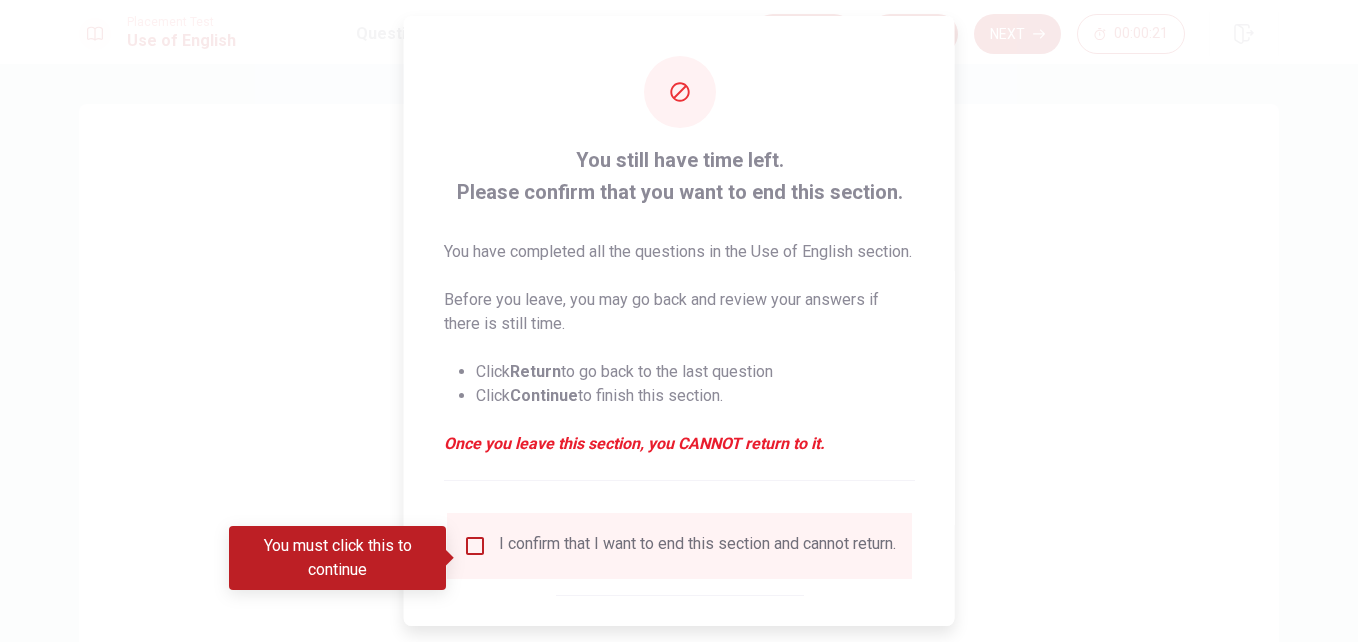 scroll, scrollTop: 128, scrollLeft: 0, axis: vertical 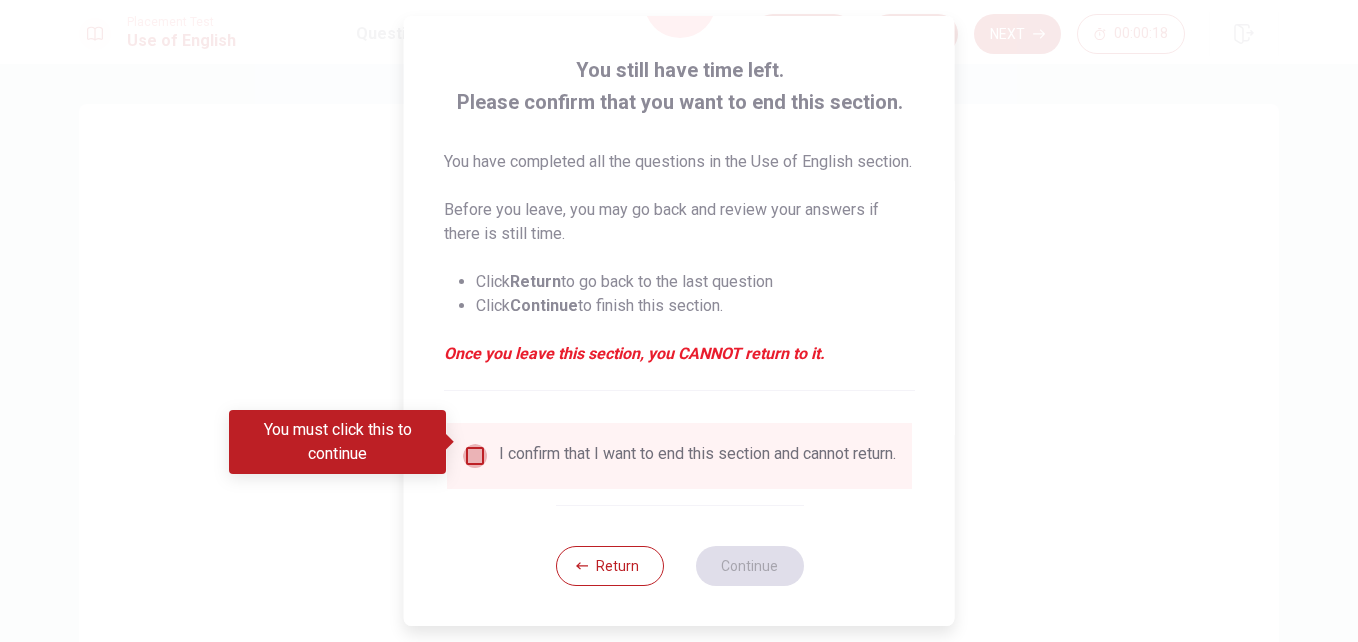 click at bounding box center (475, 456) 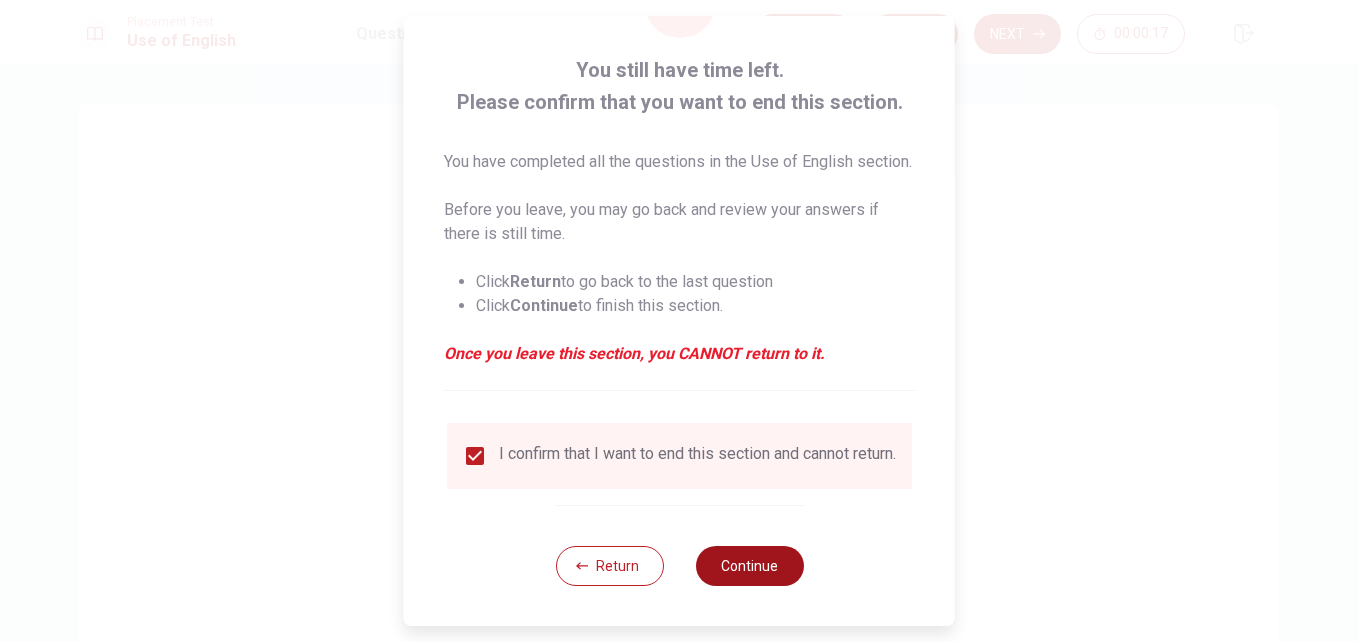 click on "Continue" at bounding box center [749, 566] 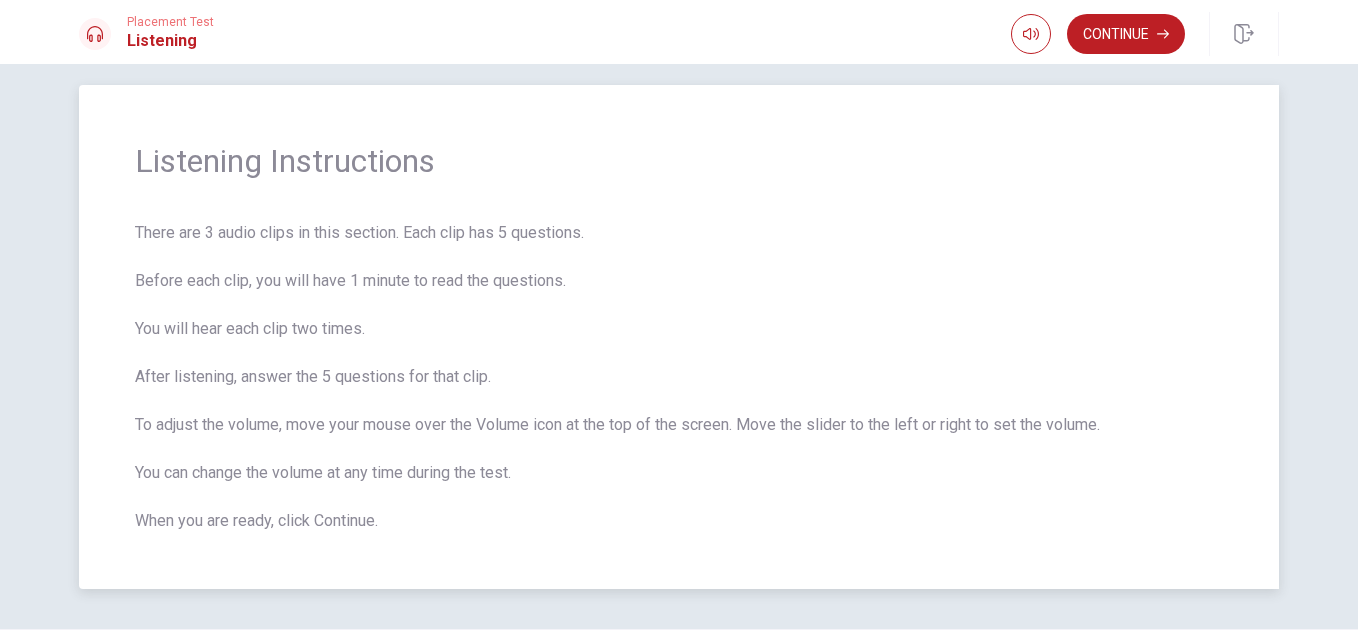 scroll, scrollTop: 0, scrollLeft: 0, axis: both 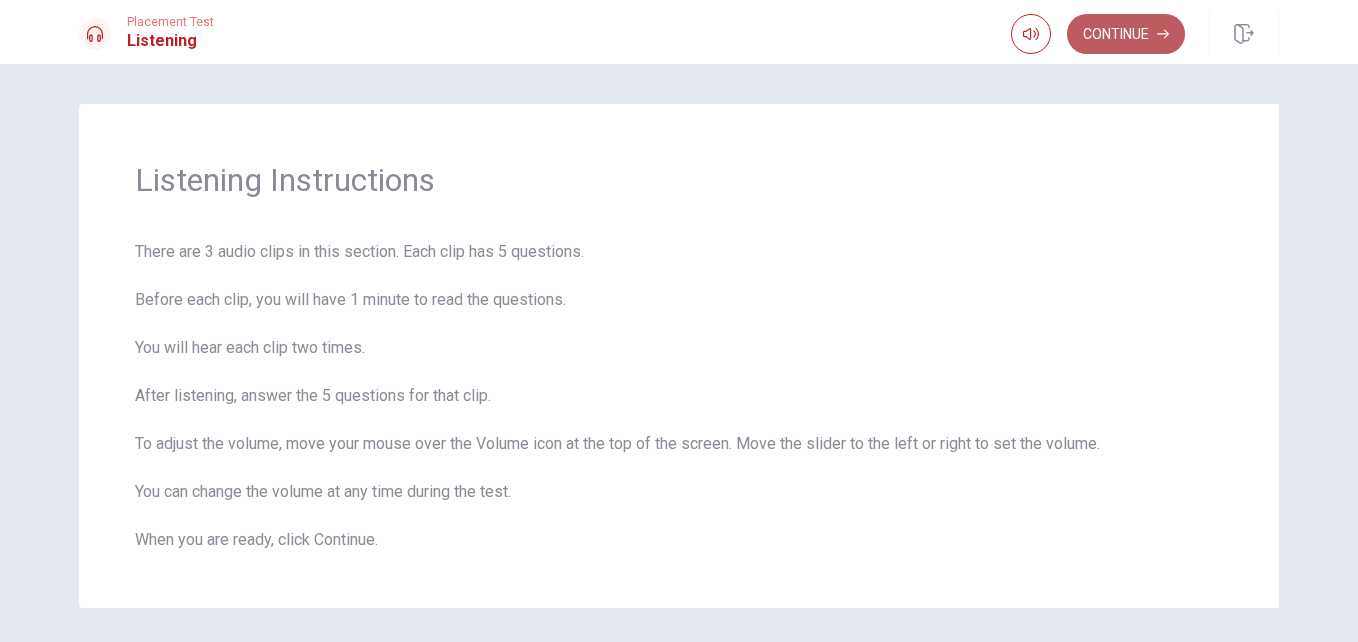 click on "Continue" at bounding box center (1126, 34) 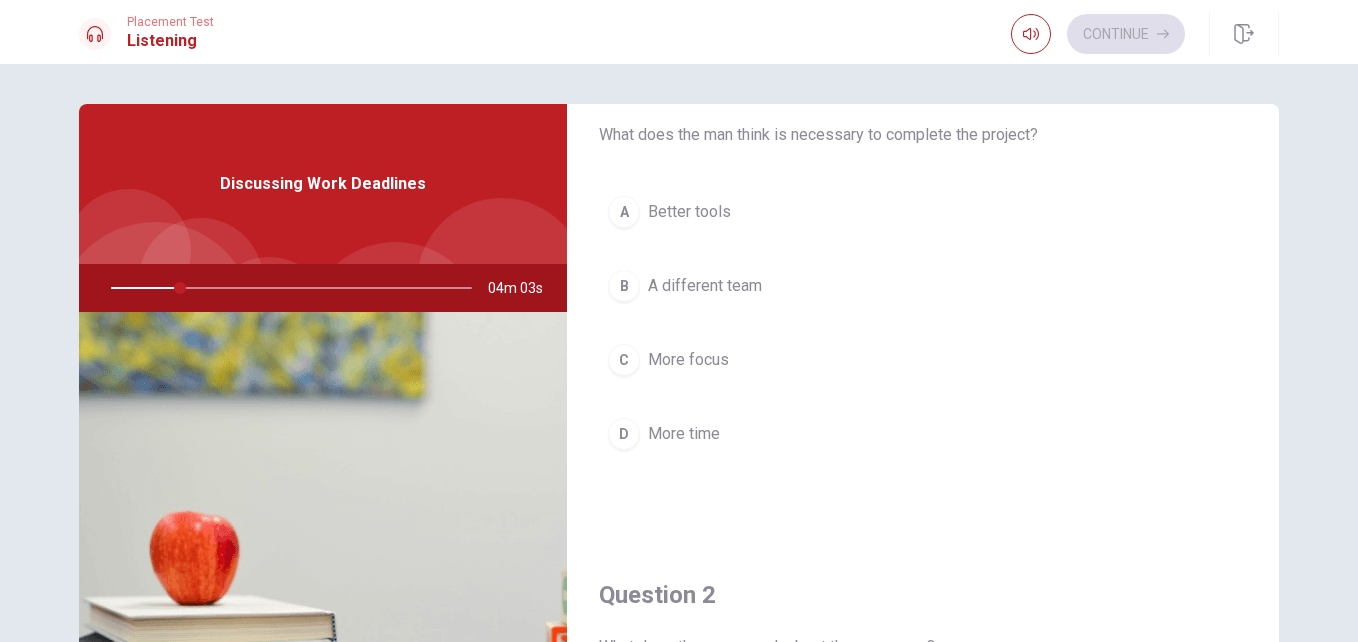 scroll, scrollTop: 0, scrollLeft: 0, axis: both 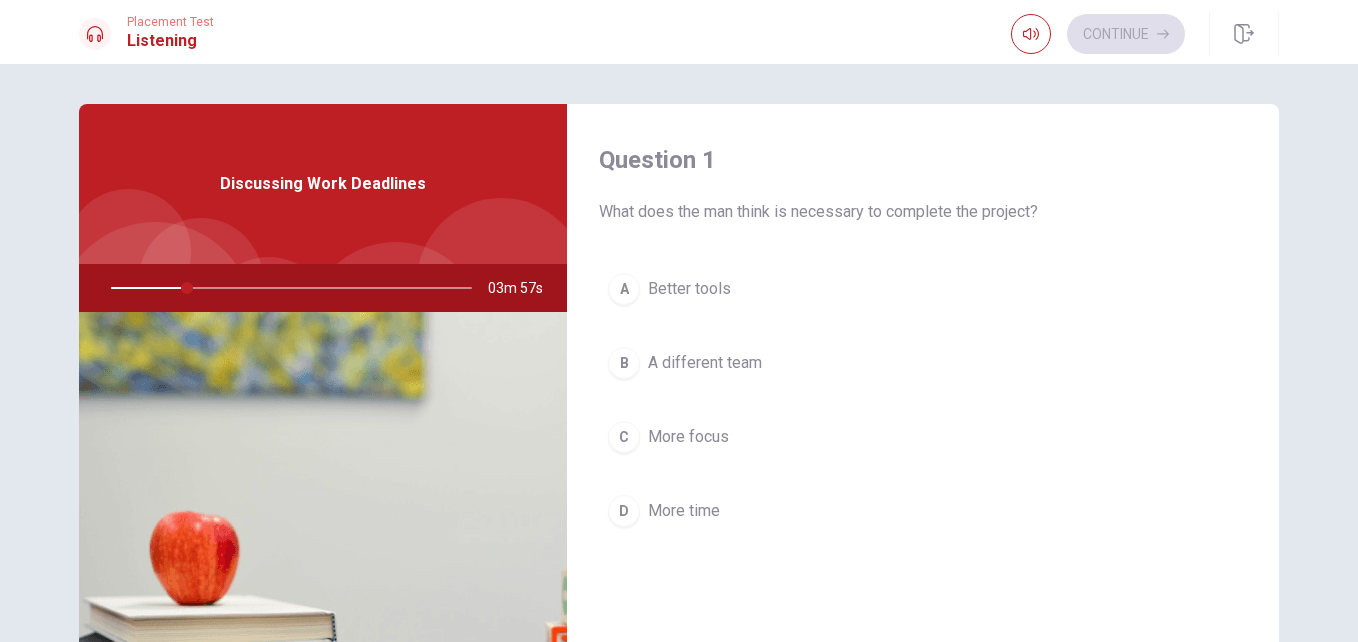 drag, startPoint x: 168, startPoint y: 289, endPoint x: 130, endPoint y: 279, distance: 39.293766 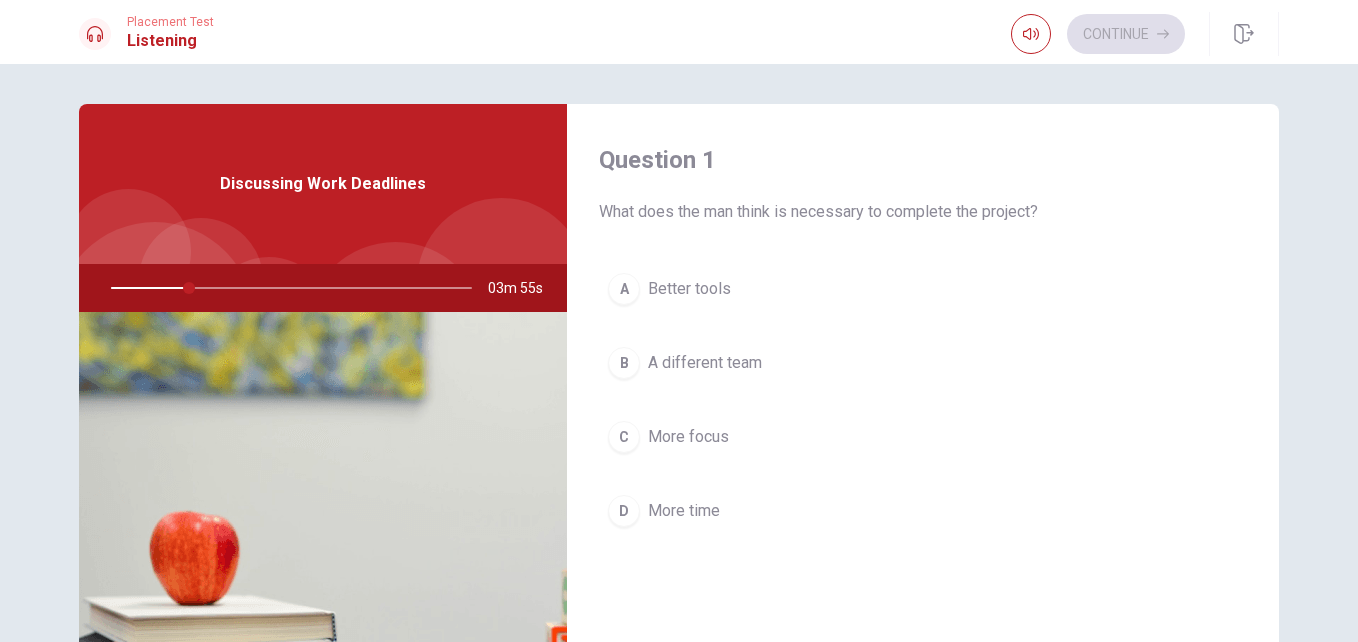 drag, startPoint x: 114, startPoint y: 290, endPoint x: 500, endPoint y: 272, distance: 386.41946 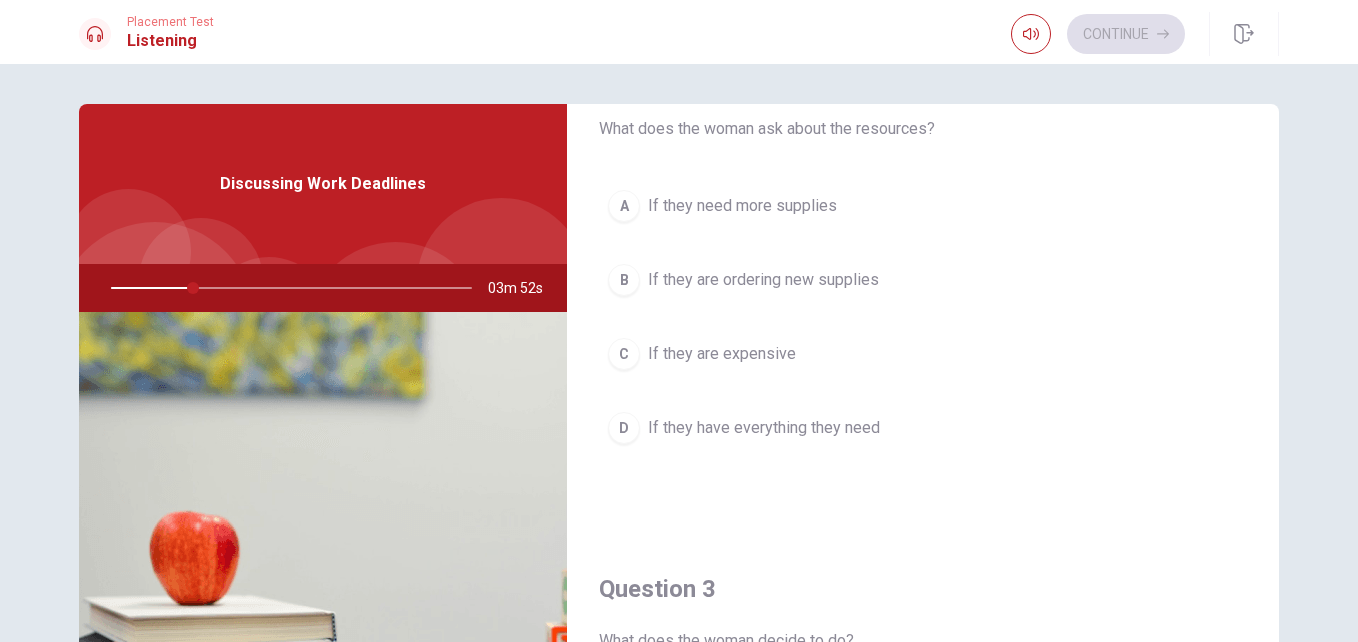 scroll, scrollTop: 600, scrollLeft: 0, axis: vertical 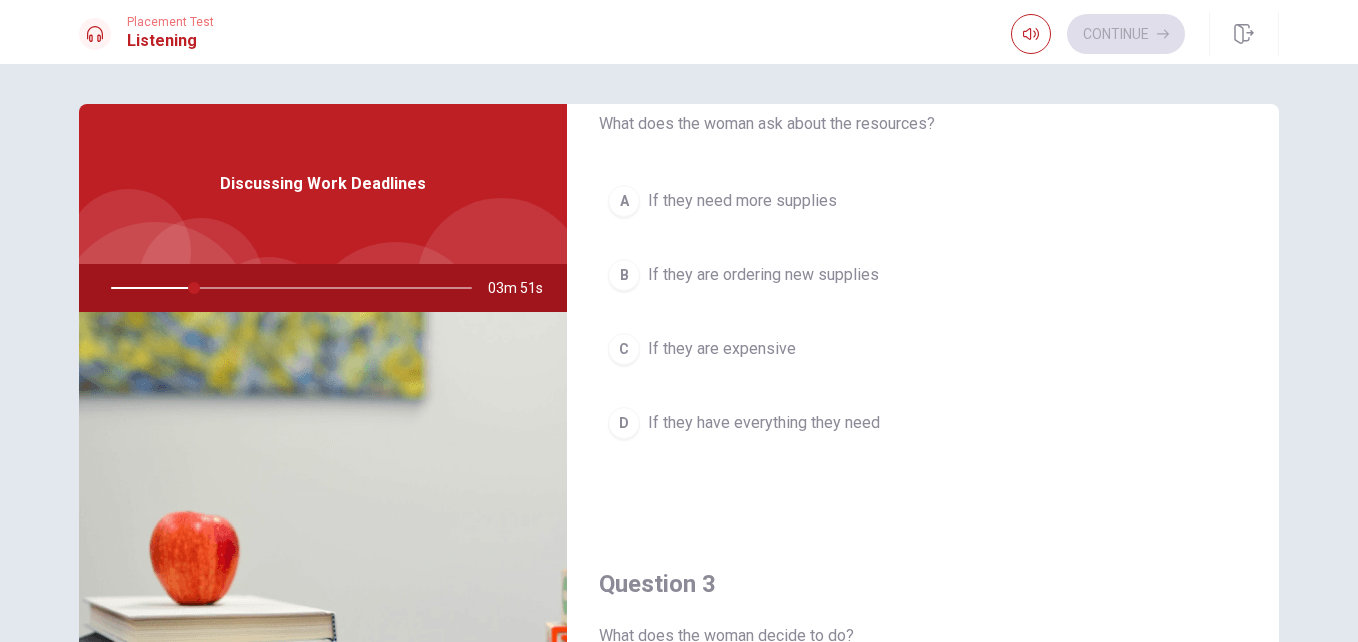 click on "A If they need more supplies B If they are ordering new supplies C If they are expensive D If they have everything they need" at bounding box center [923, 332] 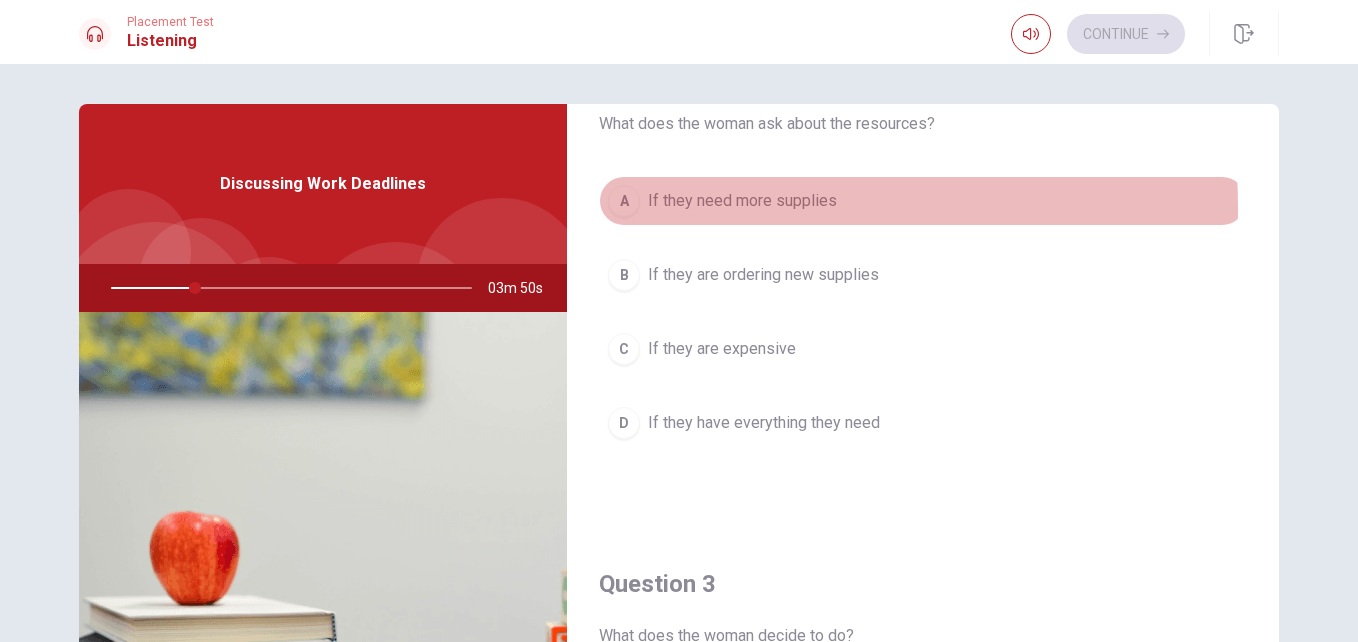 click on "If they need more supplies" at bounding box center (742, 201) 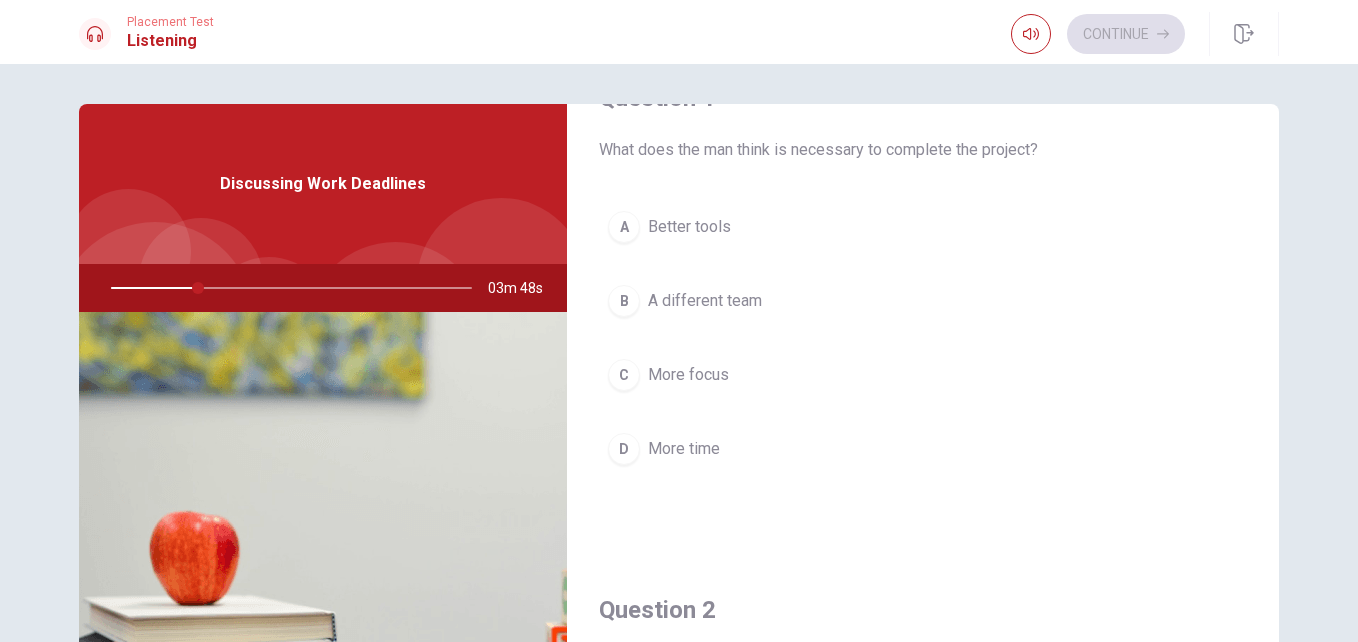 scroll, scrollTop: 0, scrollLeft: 0, axis: both 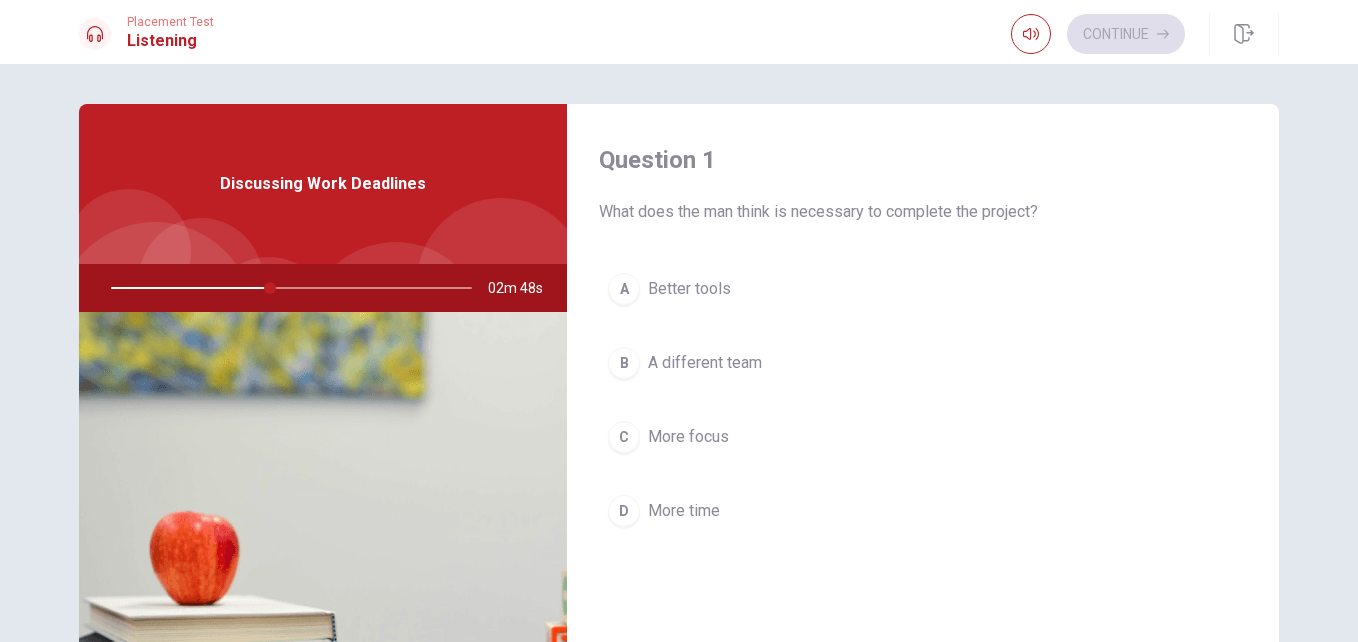 click on "More time" at bounding box center [684, 511] 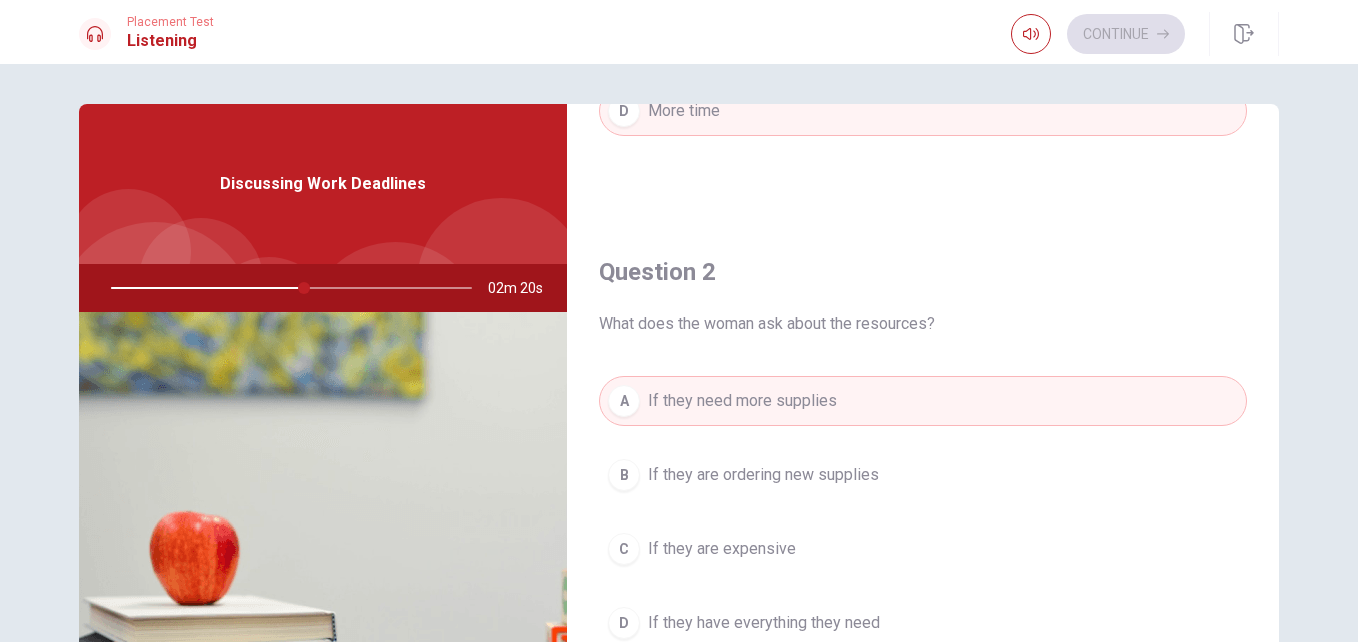 scroll, scrollTop: 500, scrollLeft: 0, axis: vertical 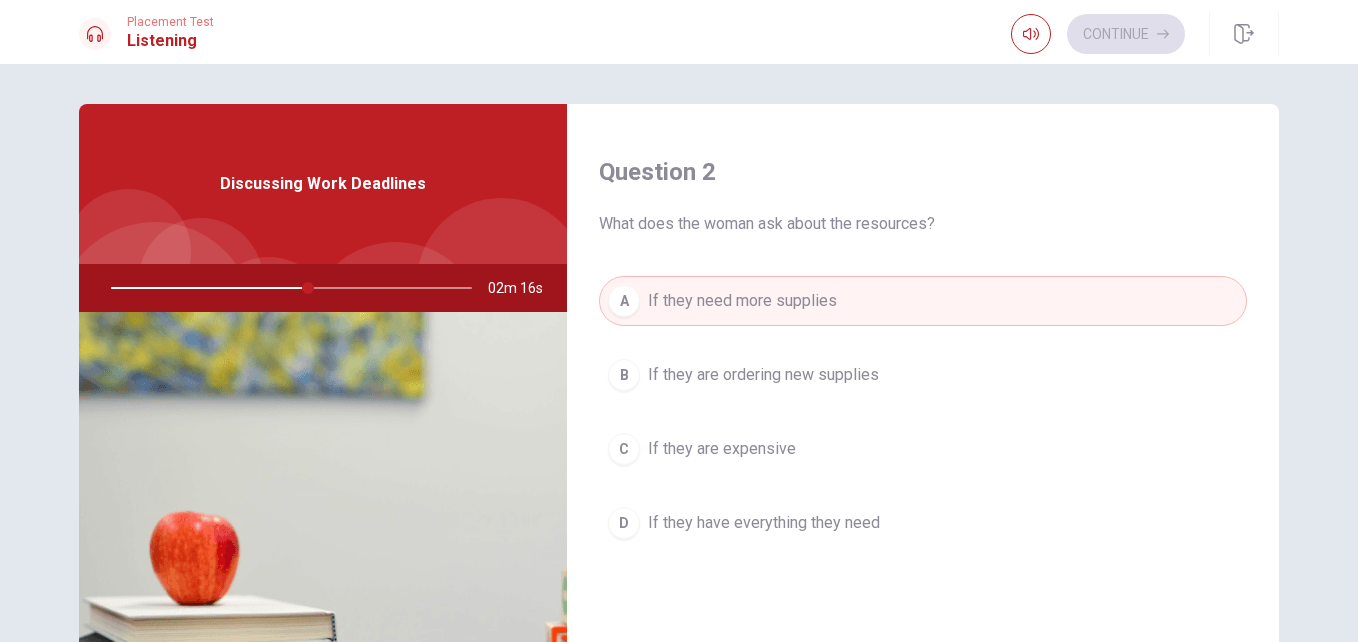 click on "If they have everything they need" at bounding box center (764, 523) 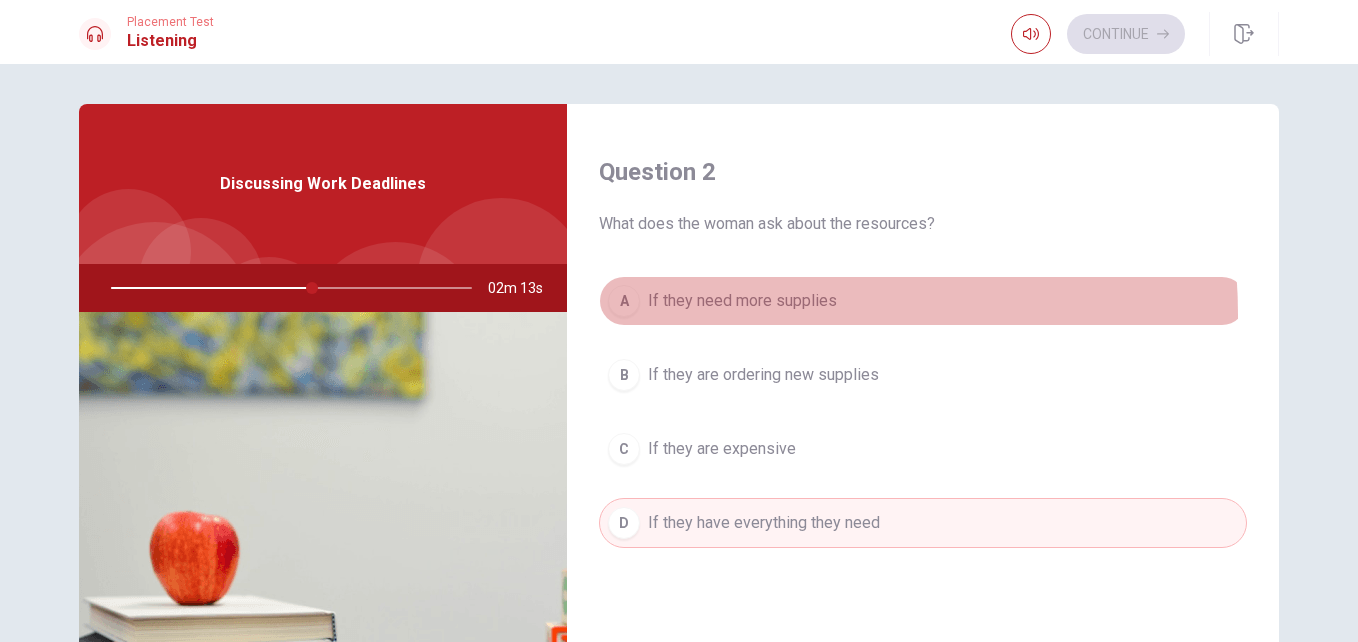 click on "A If they need more supplies" at bounding box center (923, 301) 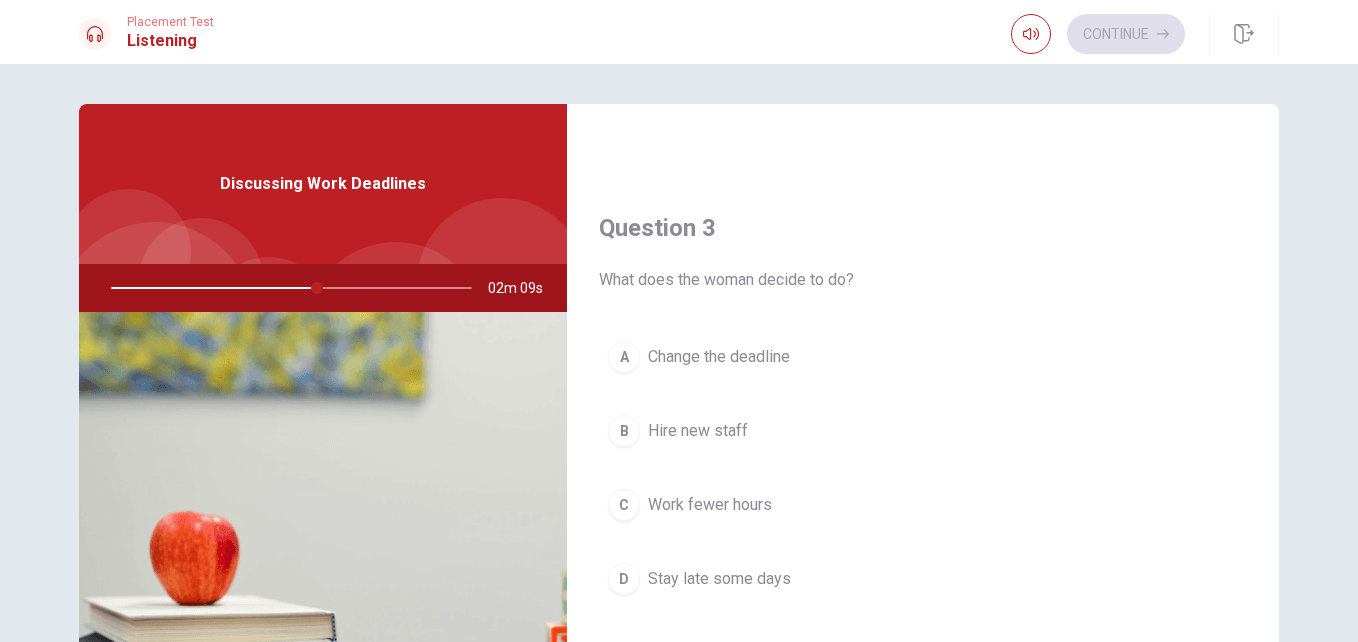 scroll, scrollTop: 1000, scrollLeft: 0, axis: vertical 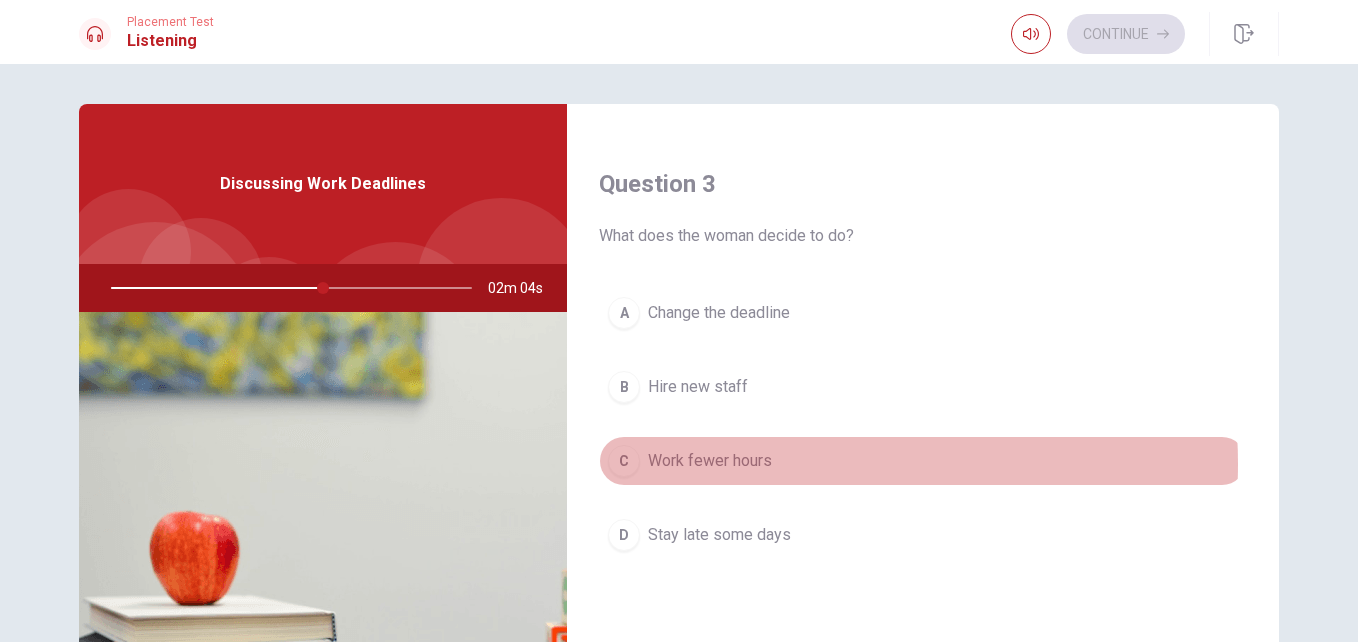 click on "C Work fewer hours" at bounding box center (923, 461) 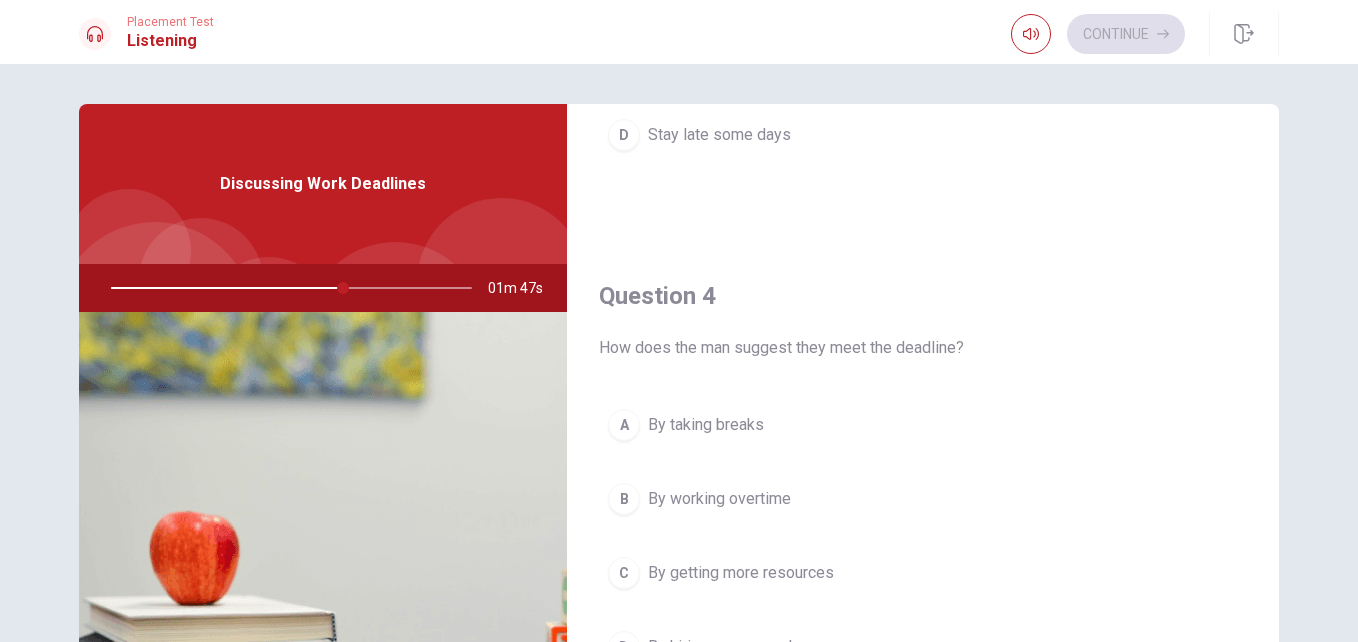 scroll, scrollTop: 1500, scrollLeft: 0, axis: vertical 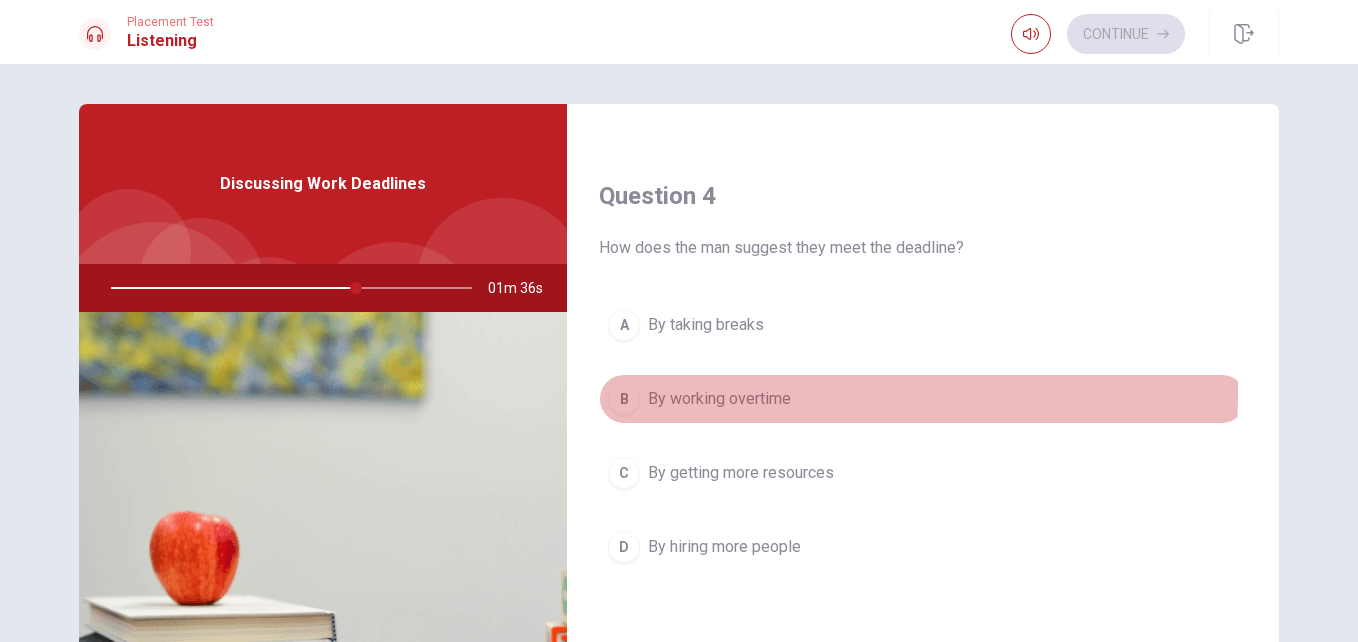 click on "By working overtime" at bounding box center [719, 399] 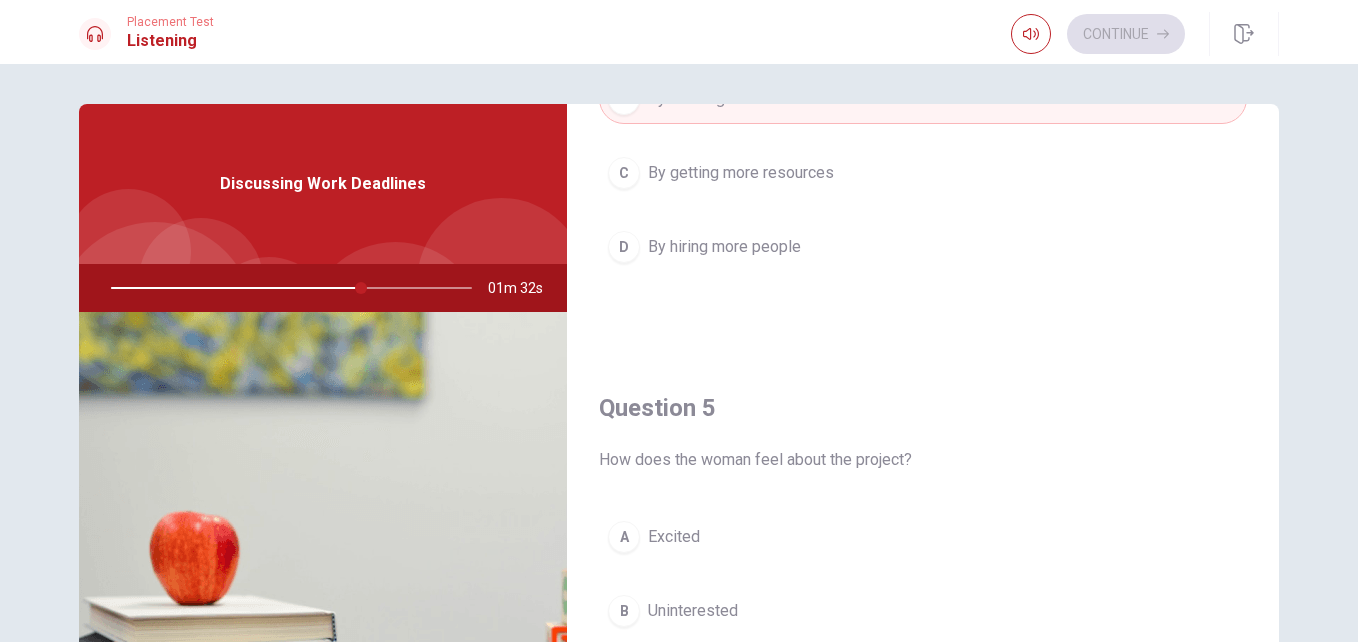 scroll, scrollTop: 1865, scrollLeft: 0, axis: vertical 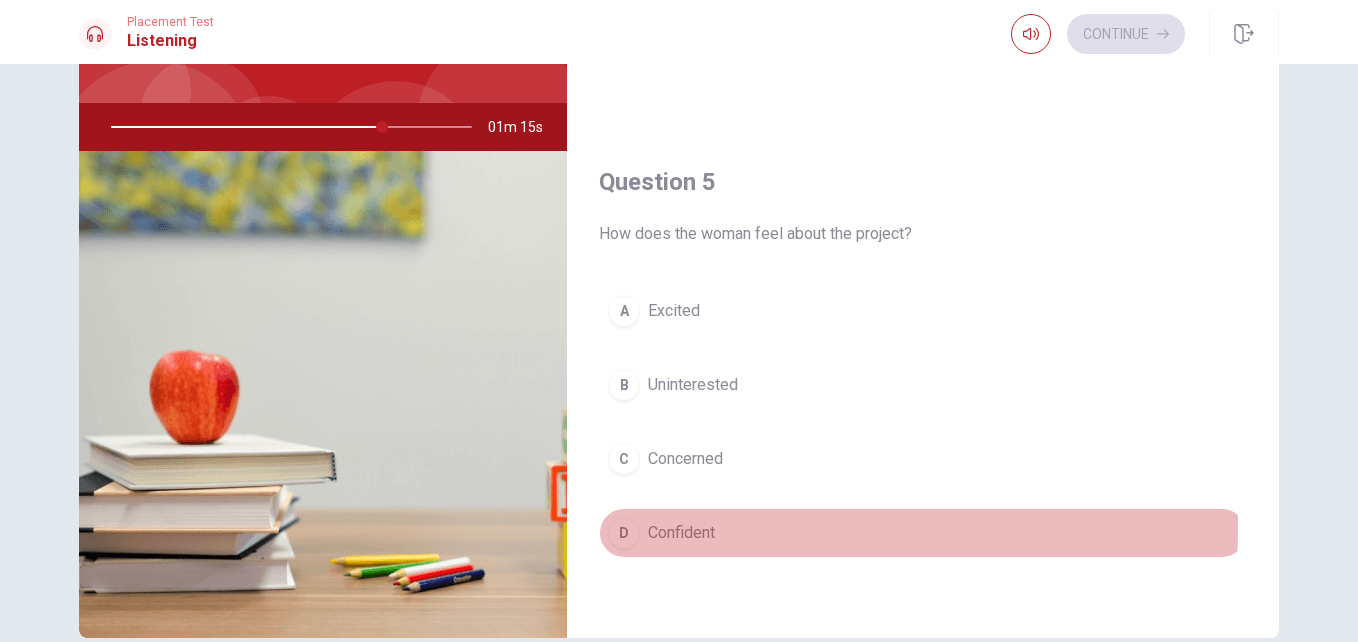 click on "Confident" at bounding box center [681, 533] 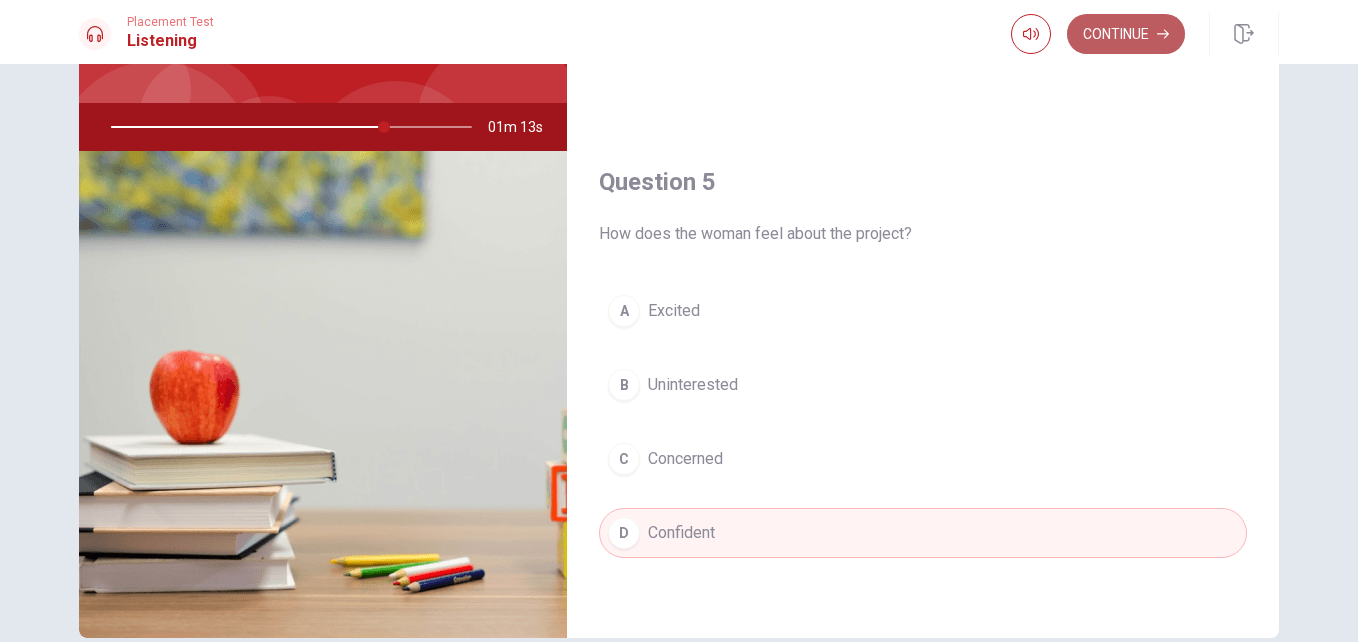 click on "Continue" at bounding box center [1126, 34] 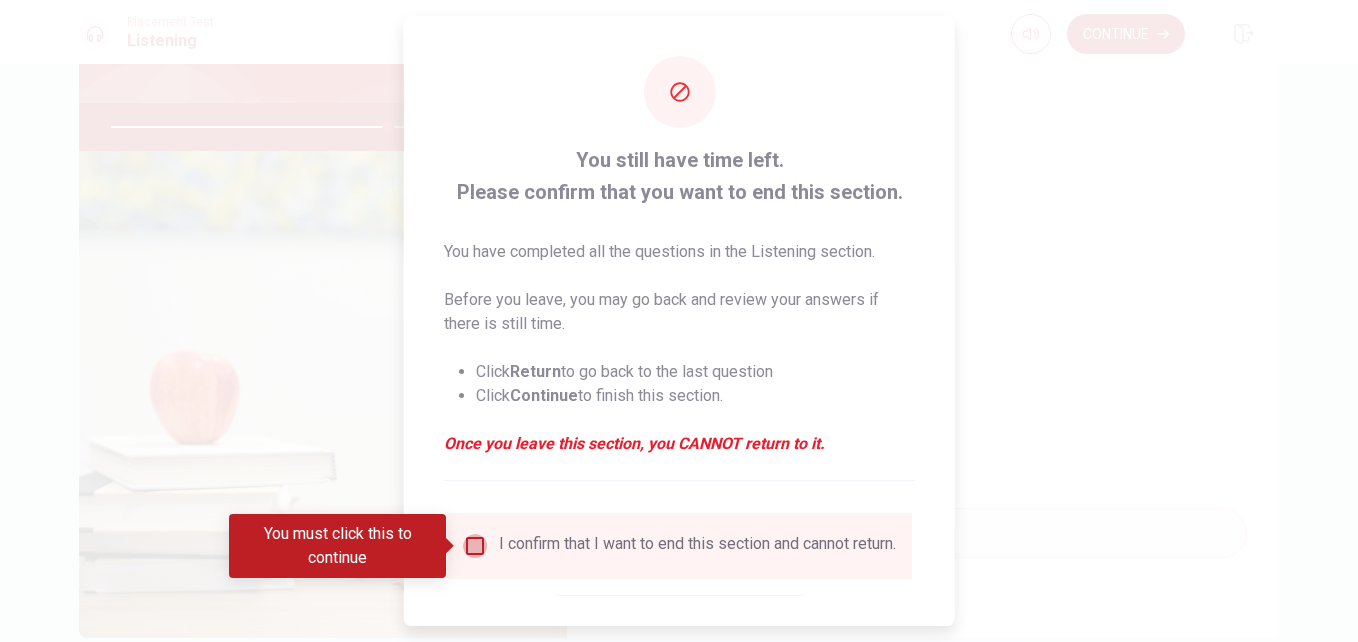 click at bounding box center (475, 546) 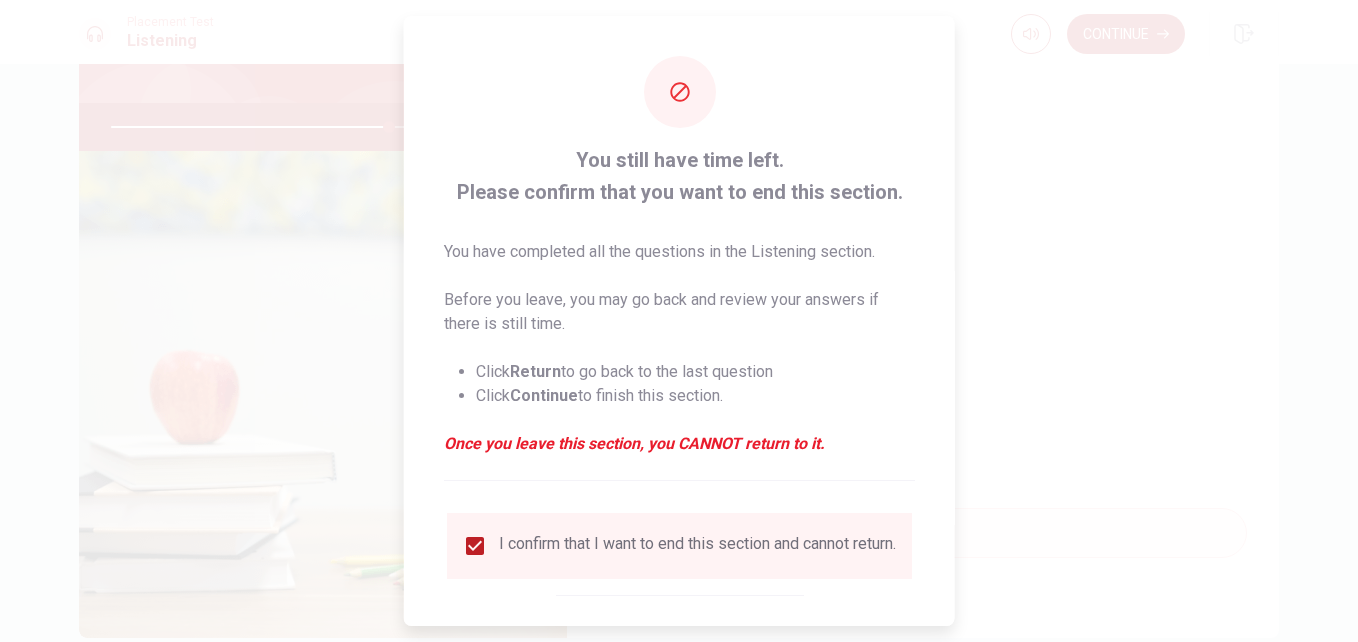 scroll, scrollTop: 100, scrollLeft: 0, axis: vertical 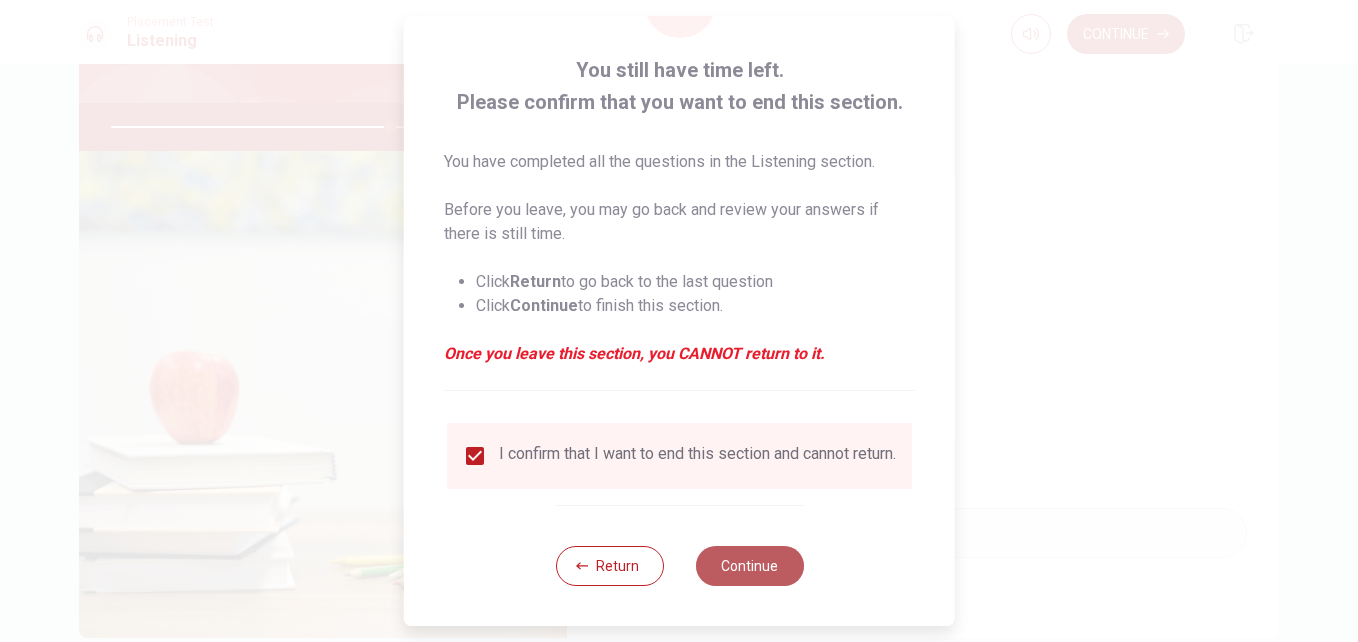 click on "Continue" at bounding box center (749, 566) 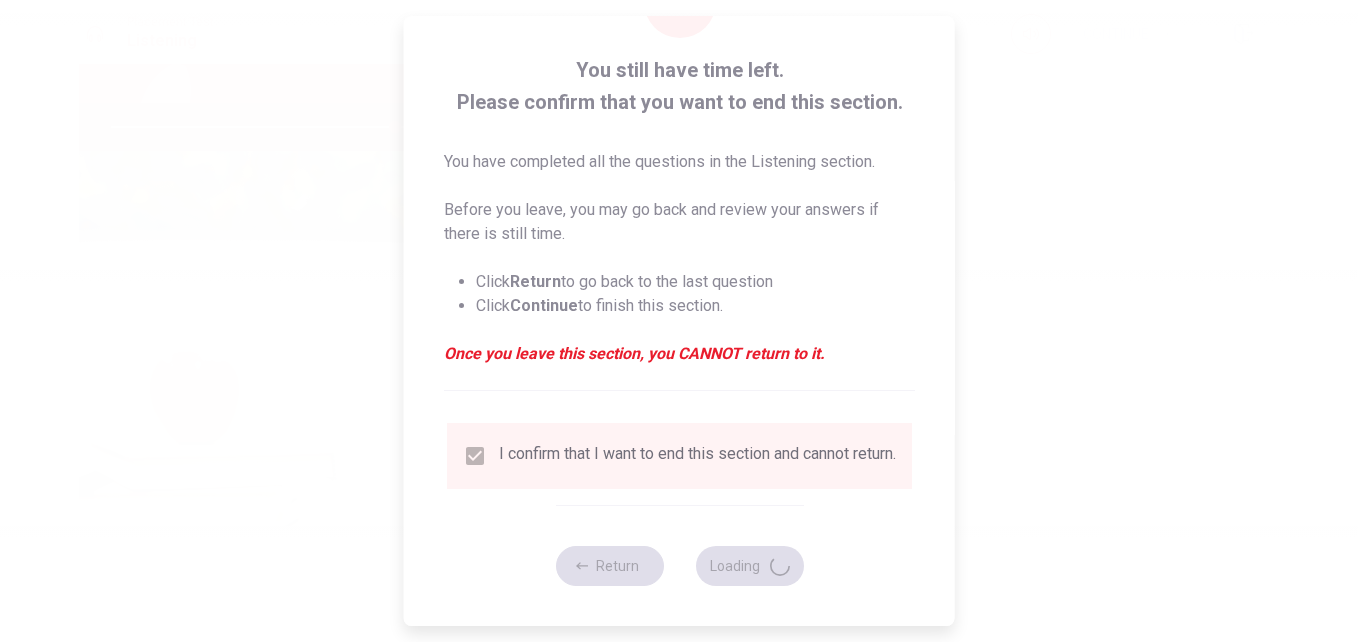 type on "79" 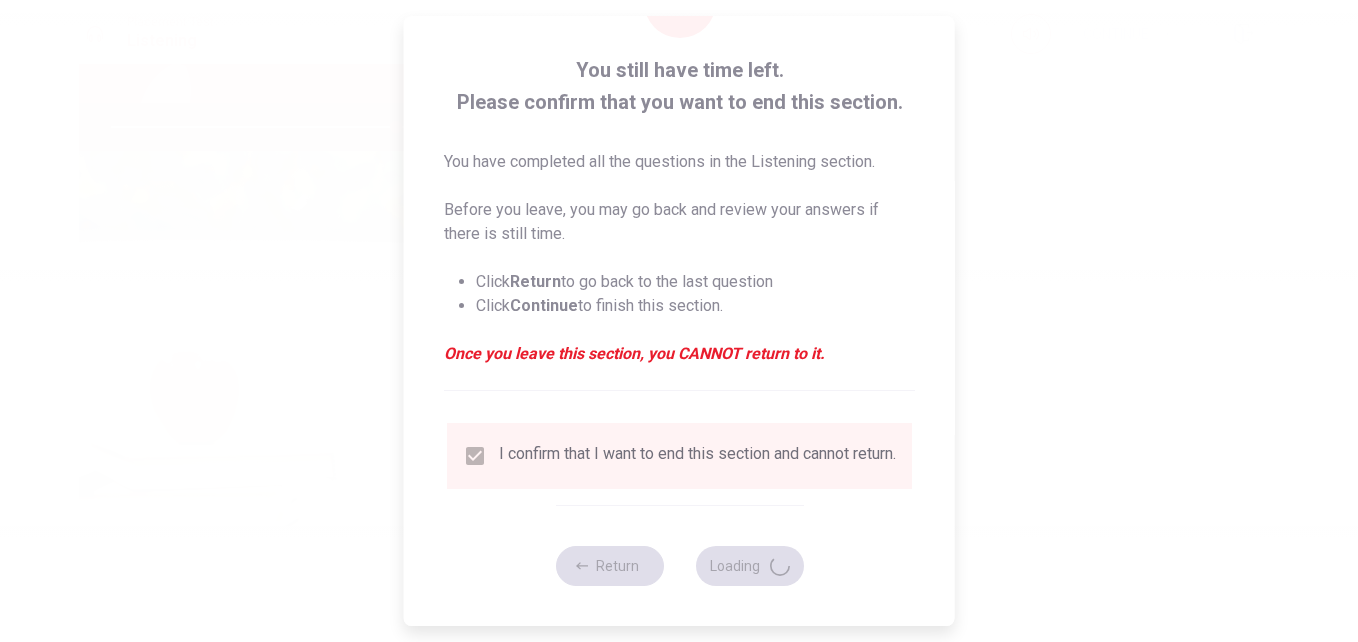 scroll, scrollTop: 0, scrollLeft: 0, axis: both 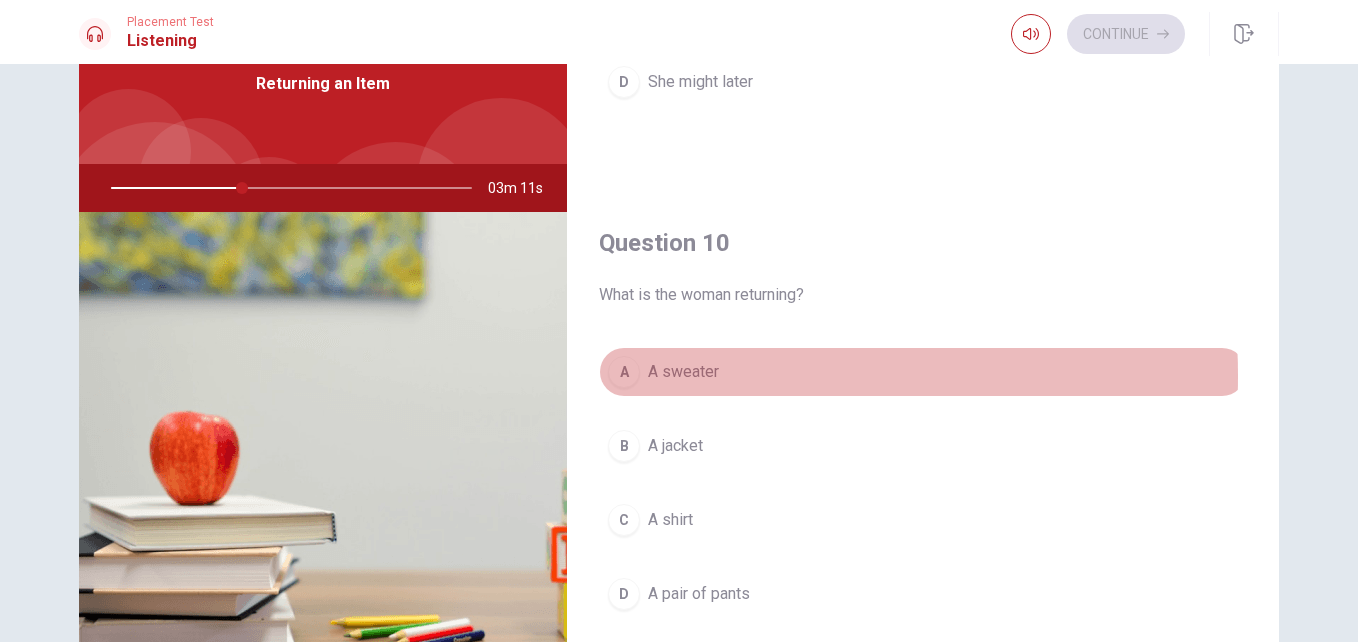 click on "A sweater" at bounding box center (683, 372) 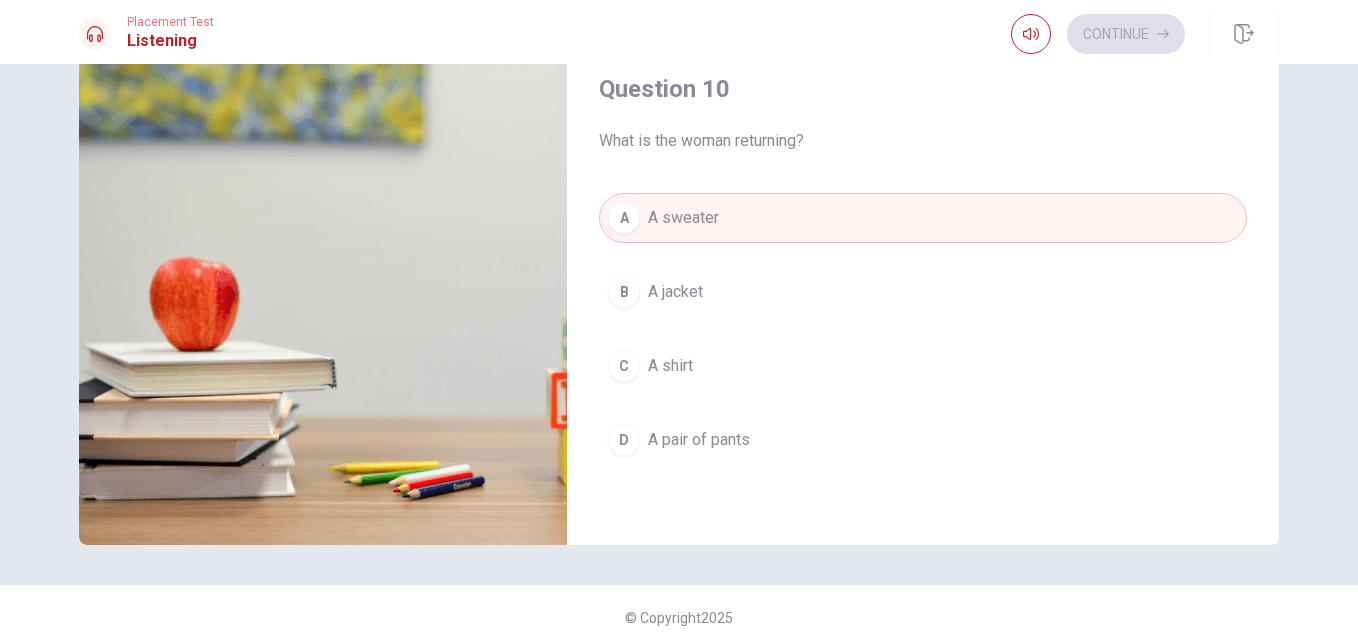scroll, scrollTop: 261, scrollLeft: 0, axis: vertical 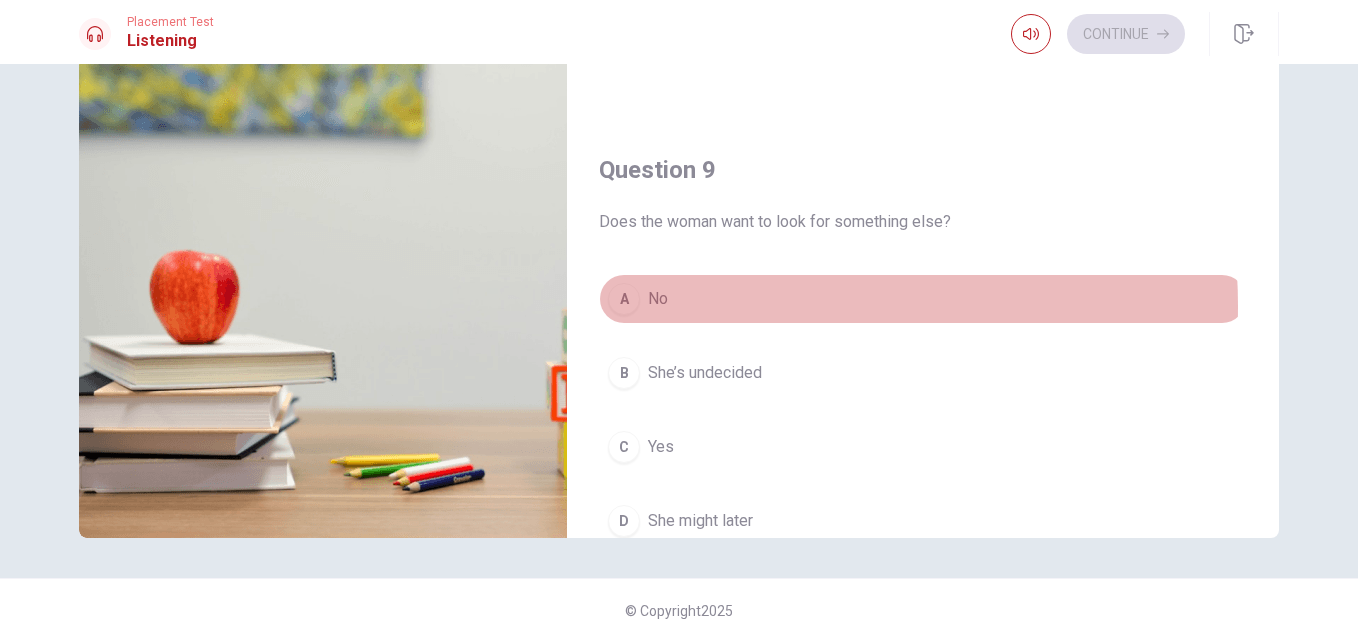 click on "A No" at bounding box center (923, 299) 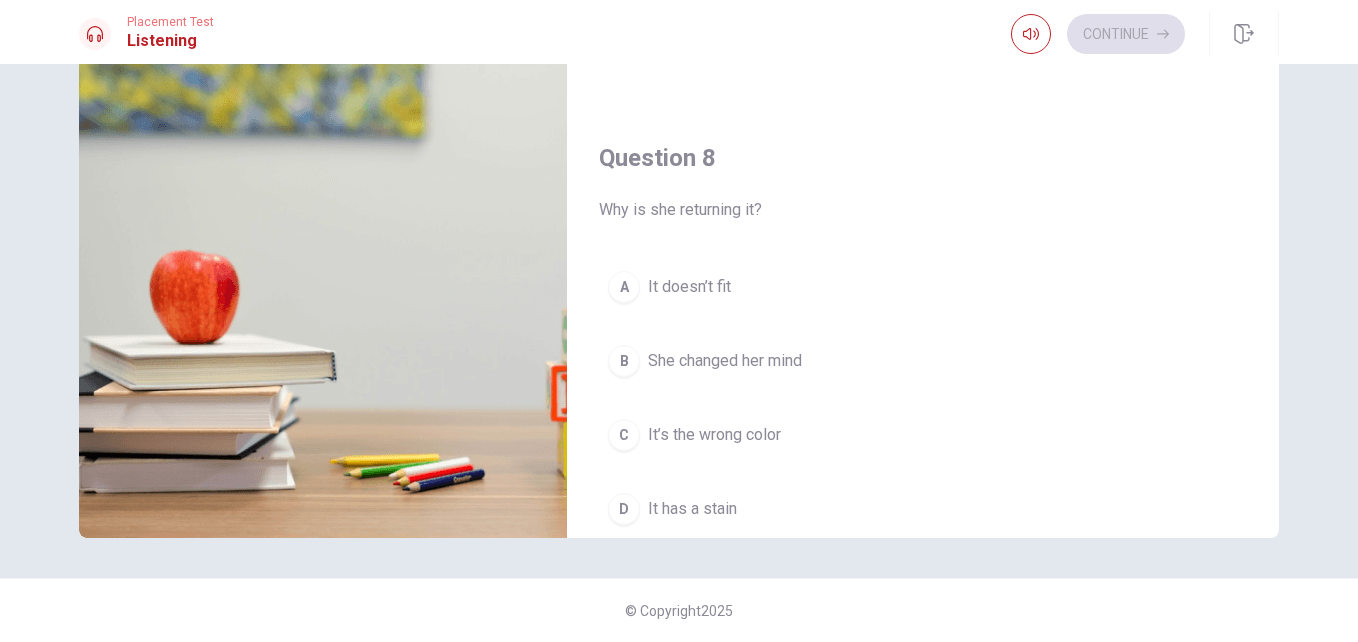 scroll, scrollTop: 865, scrollLeft: 0, axis: vertical 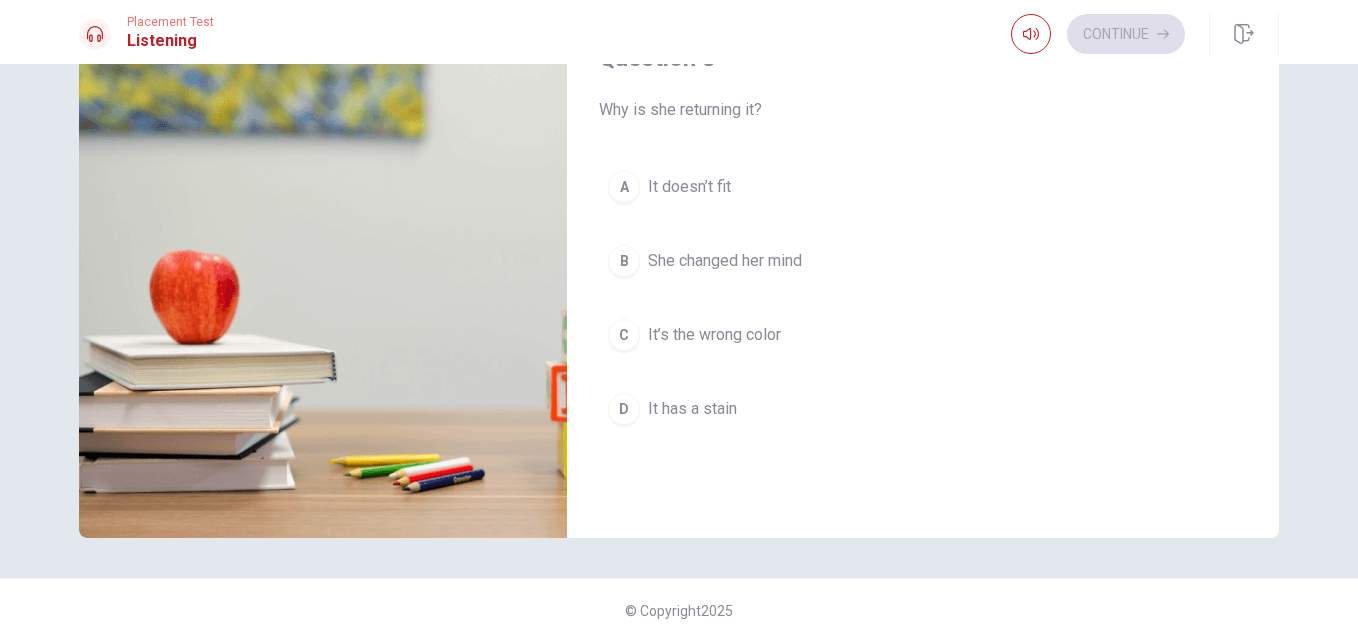 click on "A It doesn’t fit" at bounding box center [923, 187] 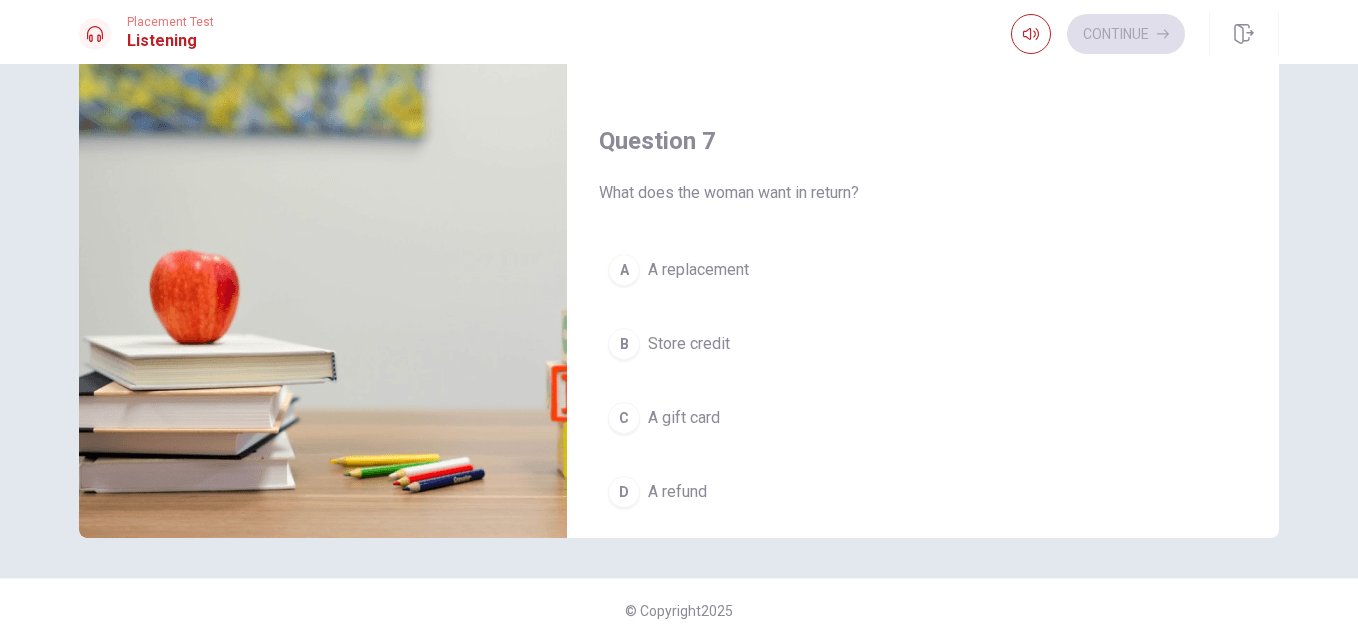 scroll, scrollTop: 265, scrollLeft: 0, axis: vertical 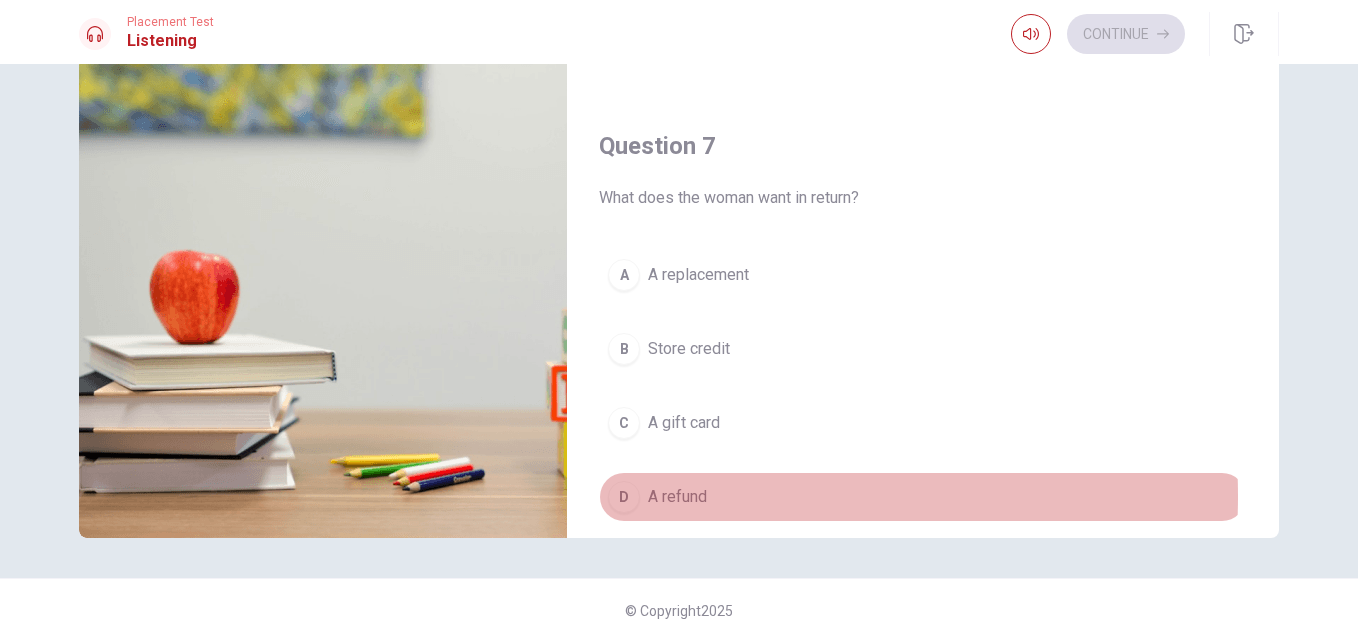 click on "D A refund" at bounding box center [923, 497] 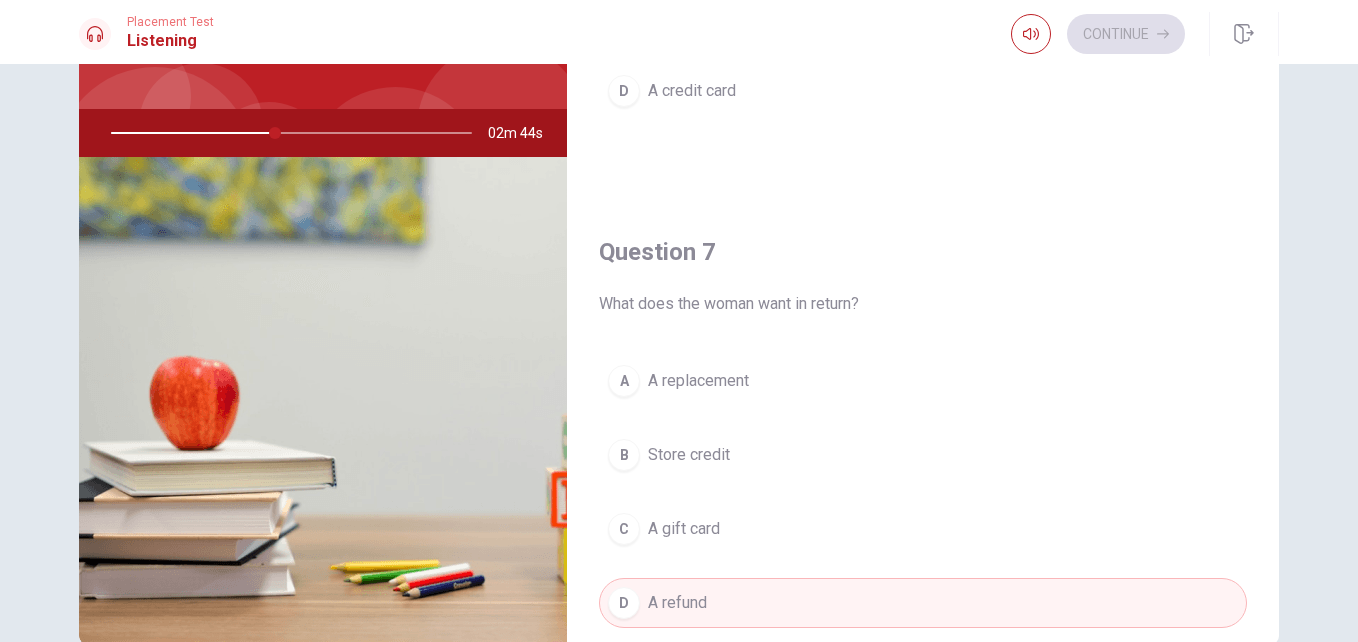 scroll, scrollTop: 0, scrollLeft: 0, axis: both 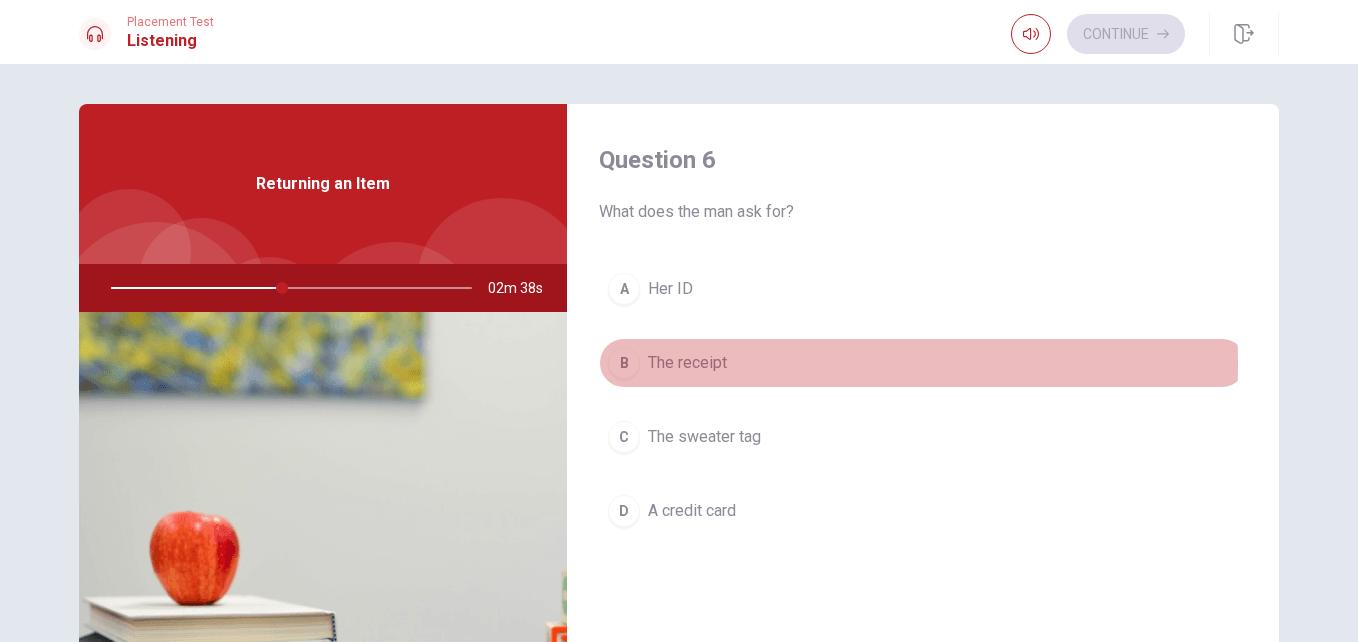click on "The receipt" at bounding box center [687, 363] 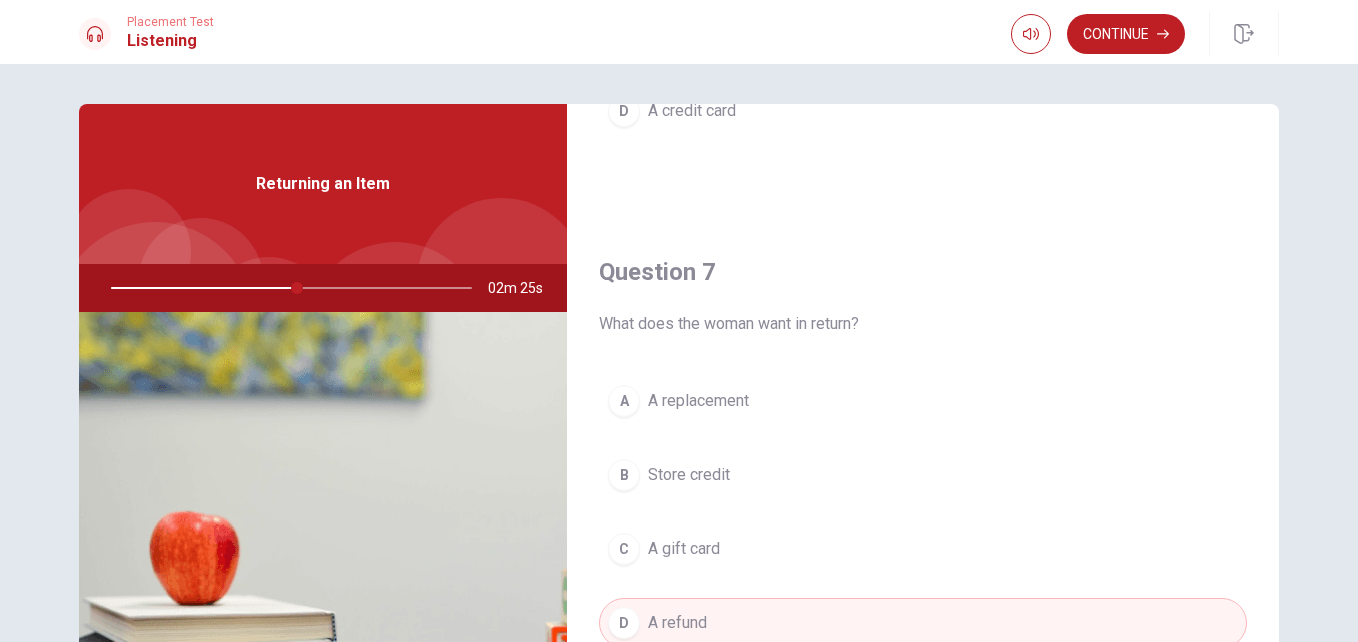 scroll, scrollTop: 500, scrollLeft: 0, axis: vertical 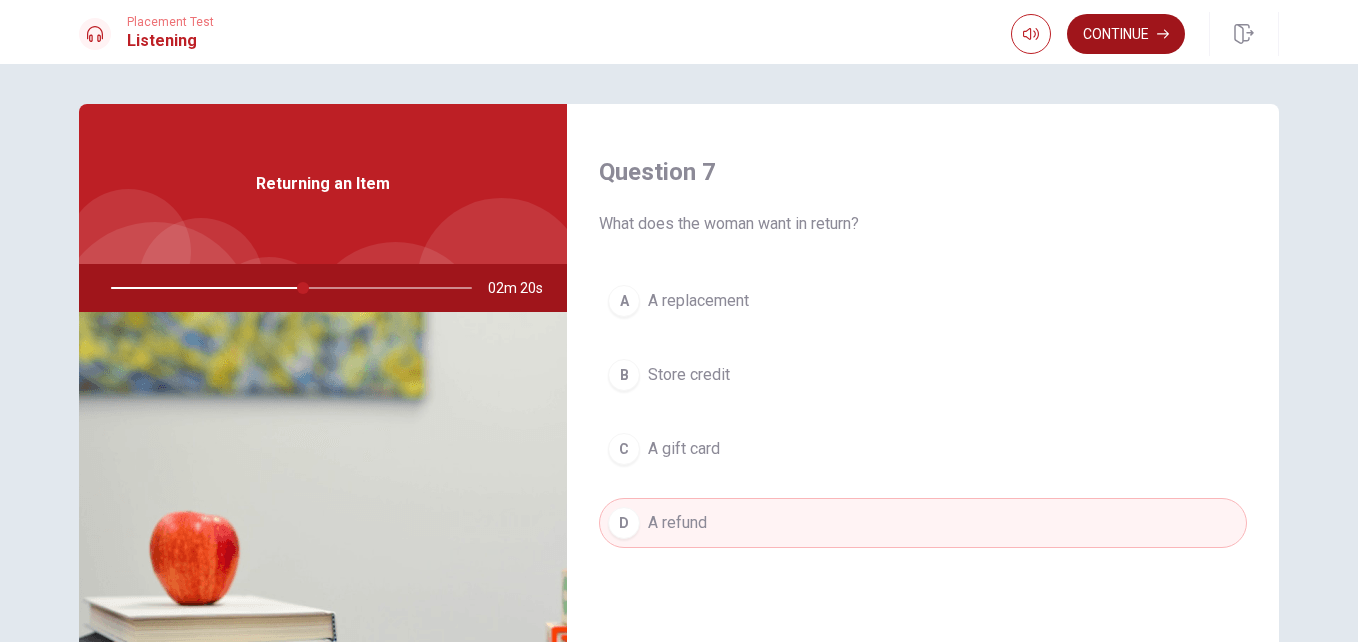 click 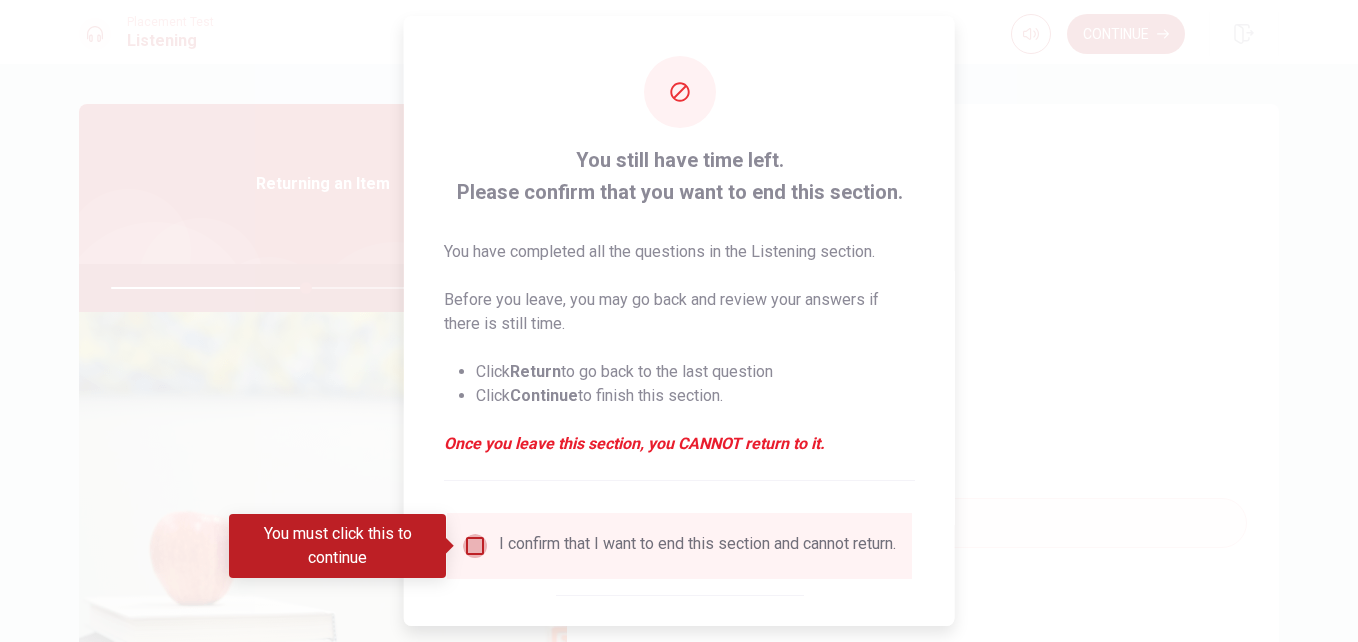 click at bounding box center (475, 546) 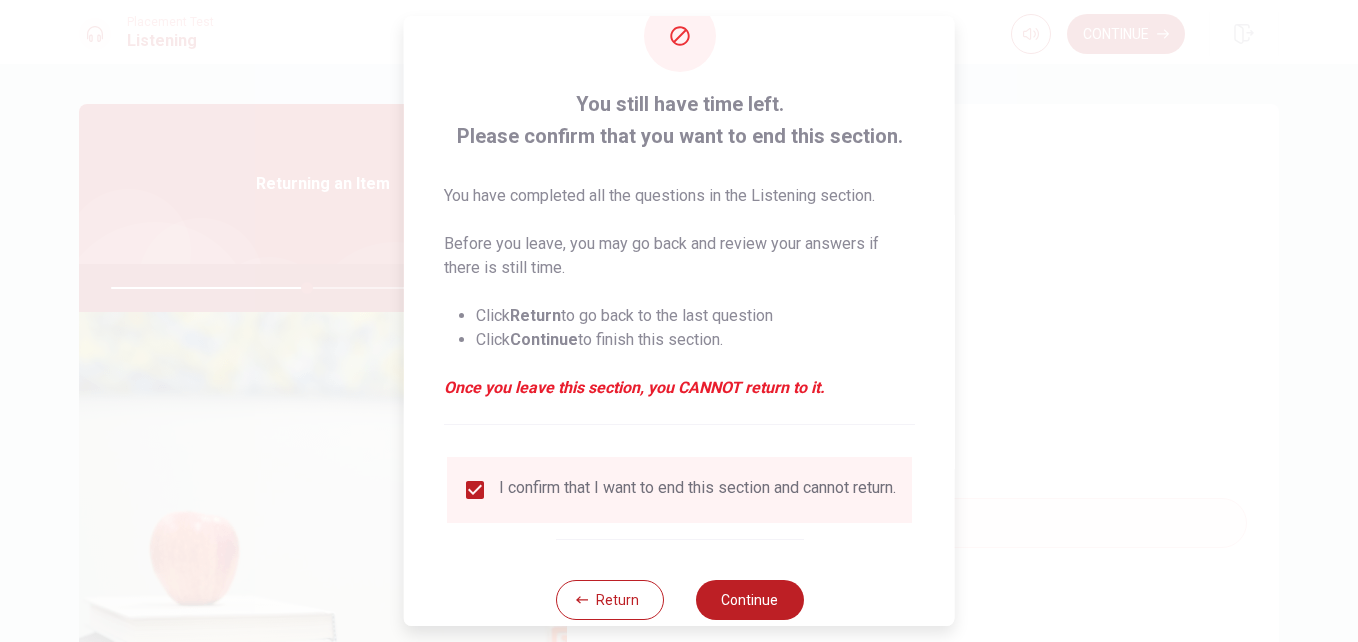 scroll, scrollTop: 104, scrollLeft: 0, axis: vertical 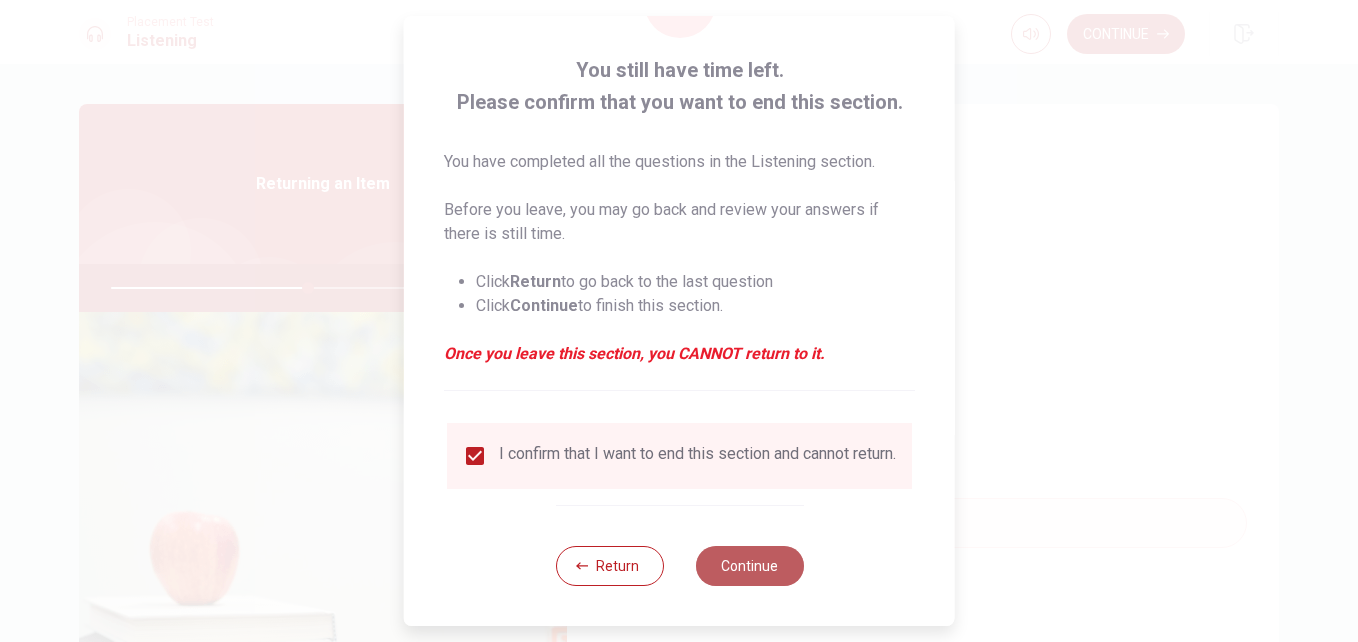 click on "Continue" at bounding box center [749, 566] 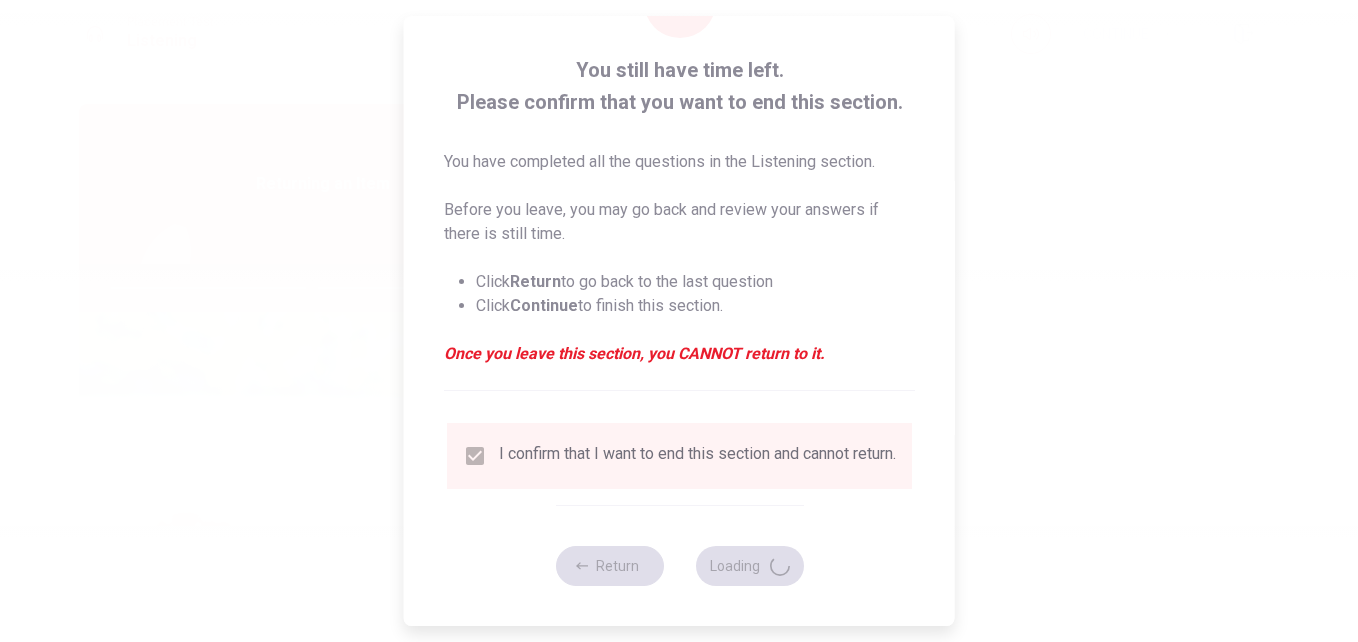 type on "56" 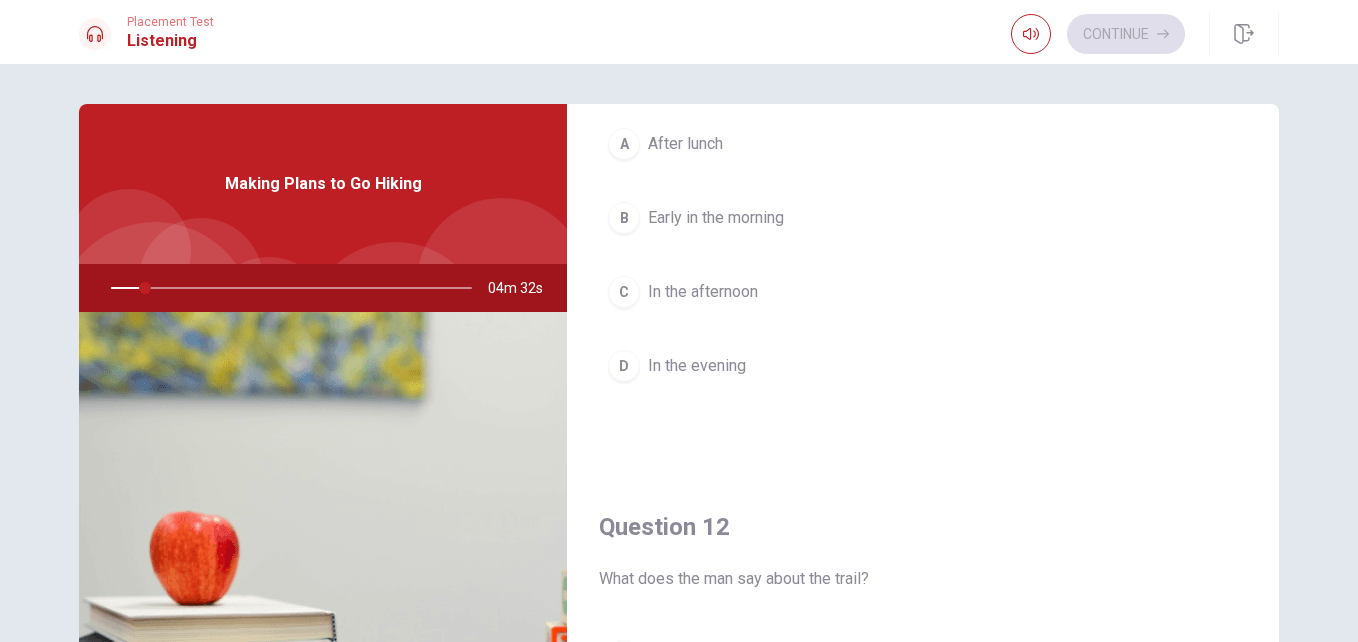 scroll, scrollTop: 300, scrollLeft: 0, axis: vertical 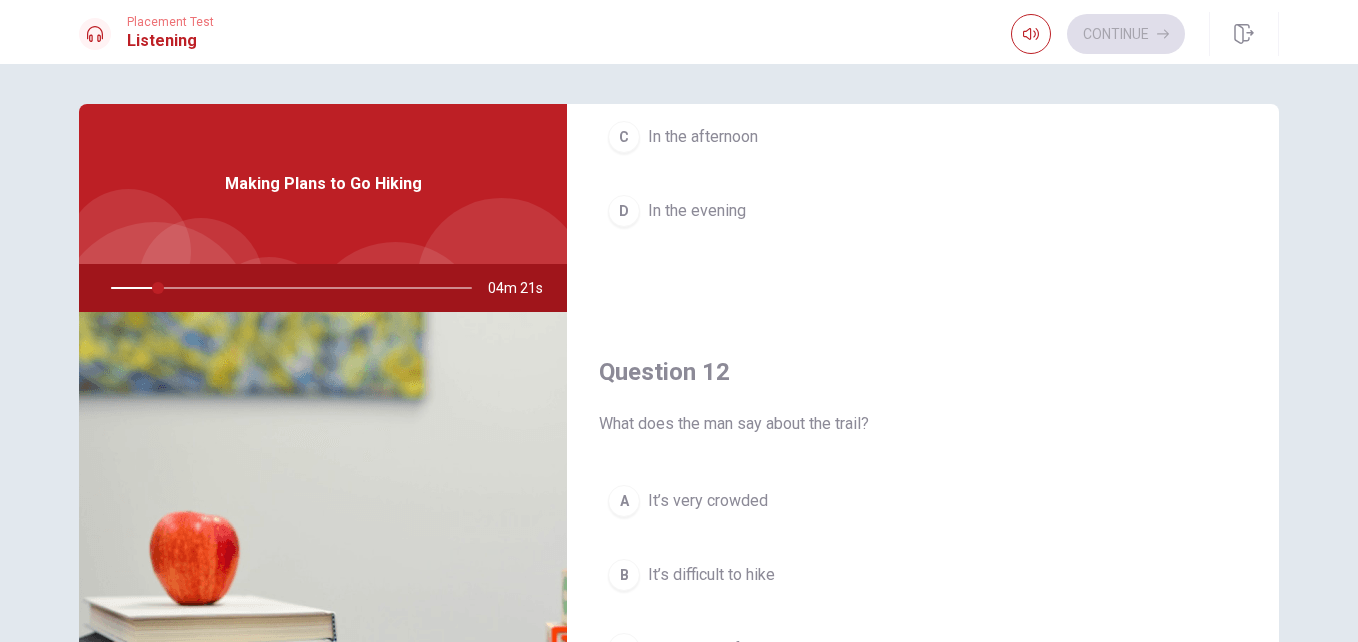 drag, startPoint x: 841, startPoint y: 424, endPoint x: 875, endPoint y: 419, distance: 34.36568 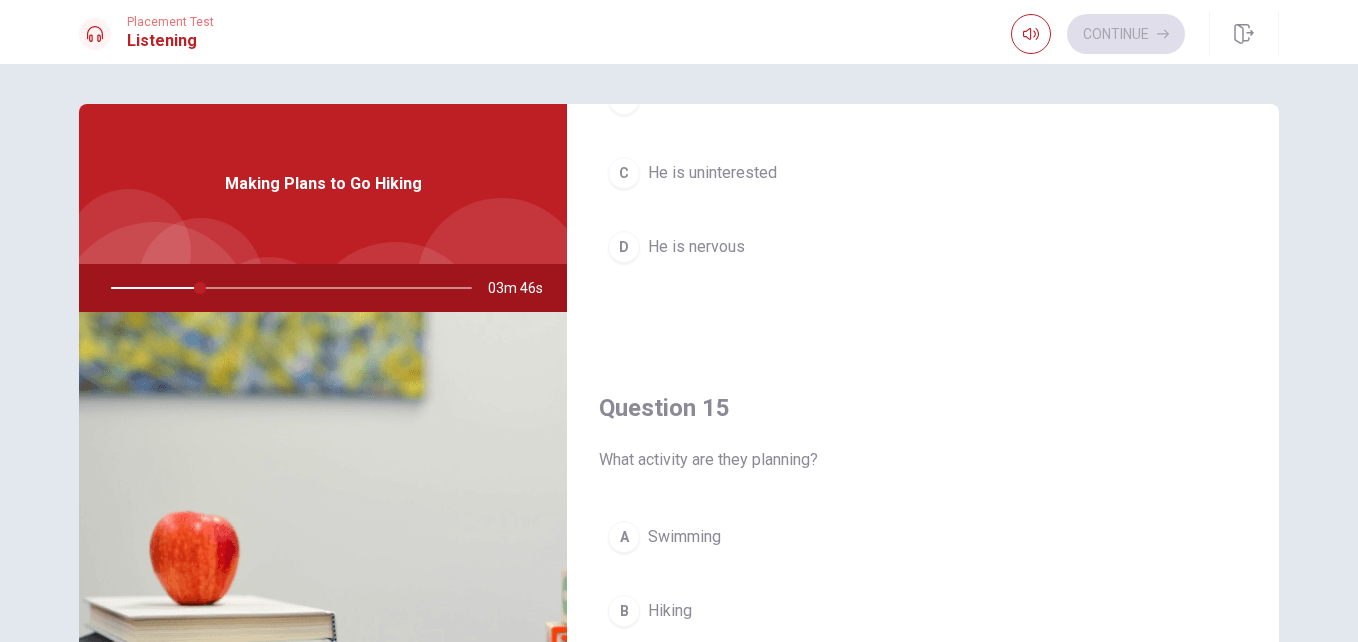 scroll, scrollTop: 1865, scrollLeft: 0, axis: vertical 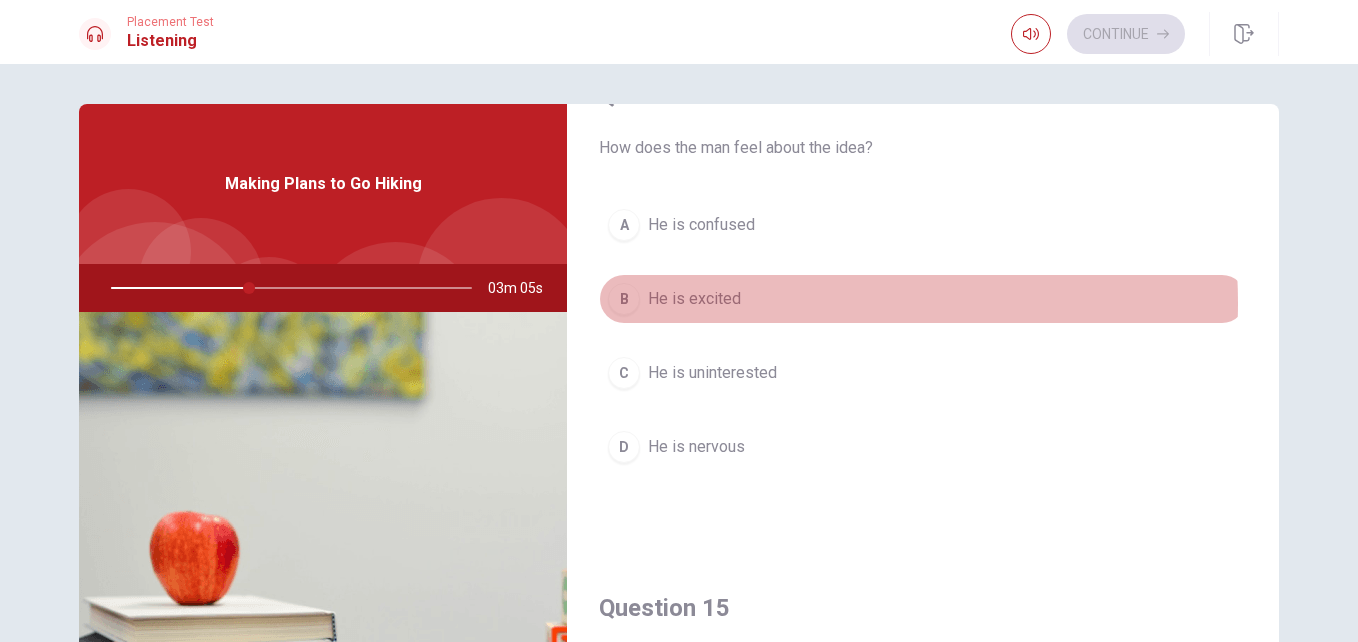 click on "B He is excited" at bounding box center [923, 299] 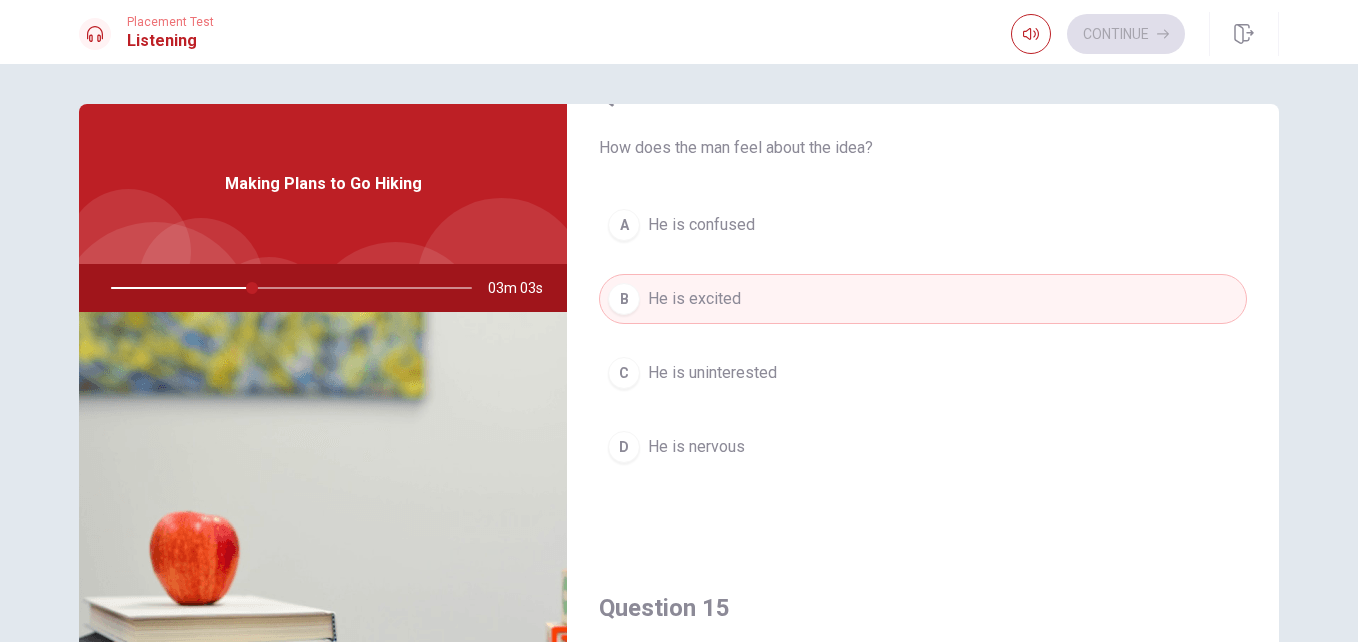 scroll, scrollTop: 1865, scrollLeft: 0, axis: vertical 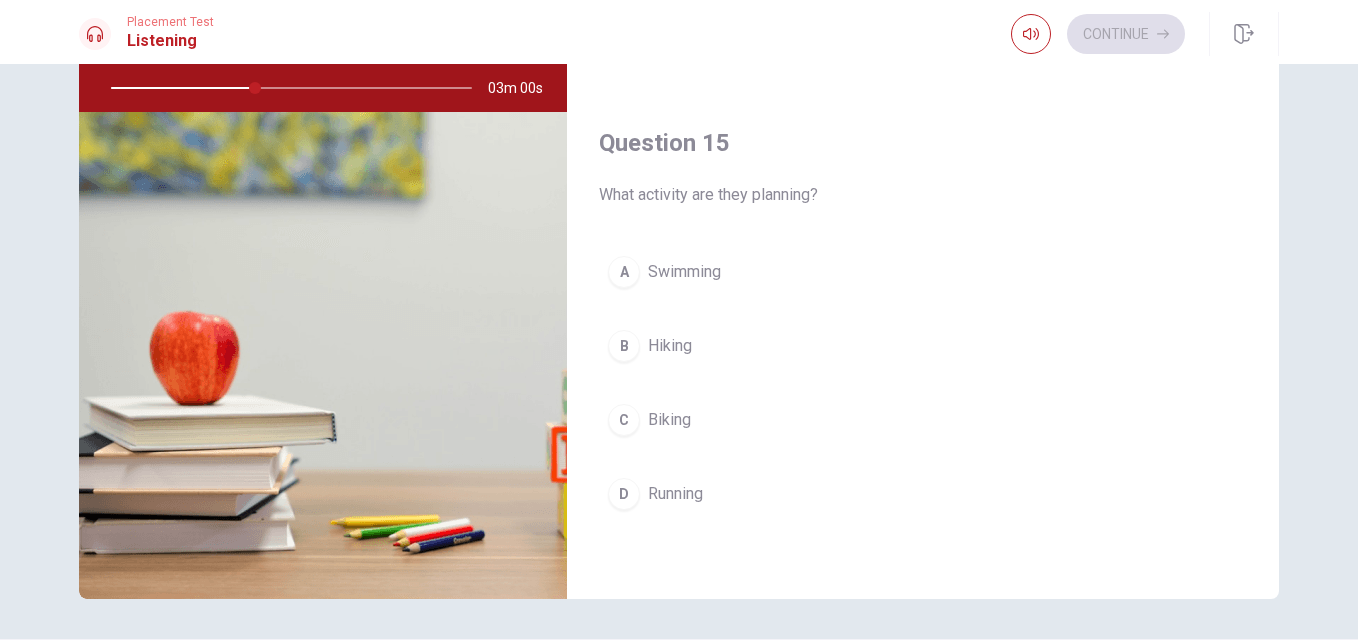 click on "Hiking" at bounding box center (670, 346) 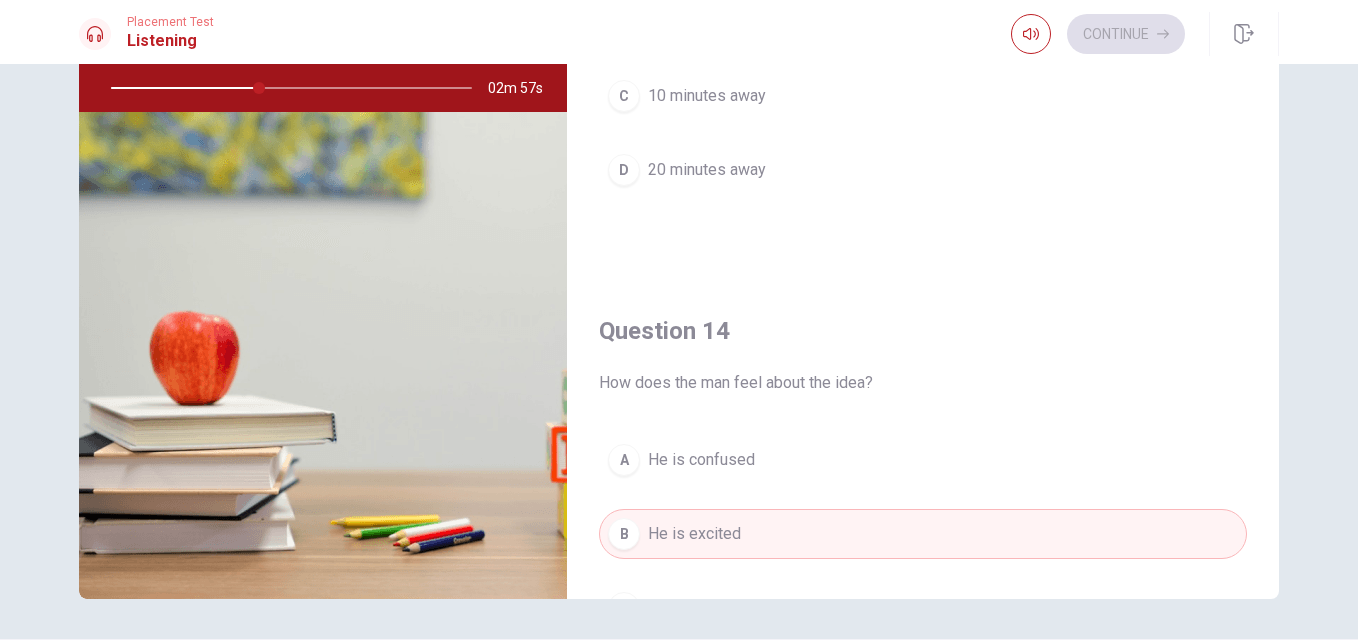 scroll, scrollTop: 965, scrollLeft: 0, axis: vertical 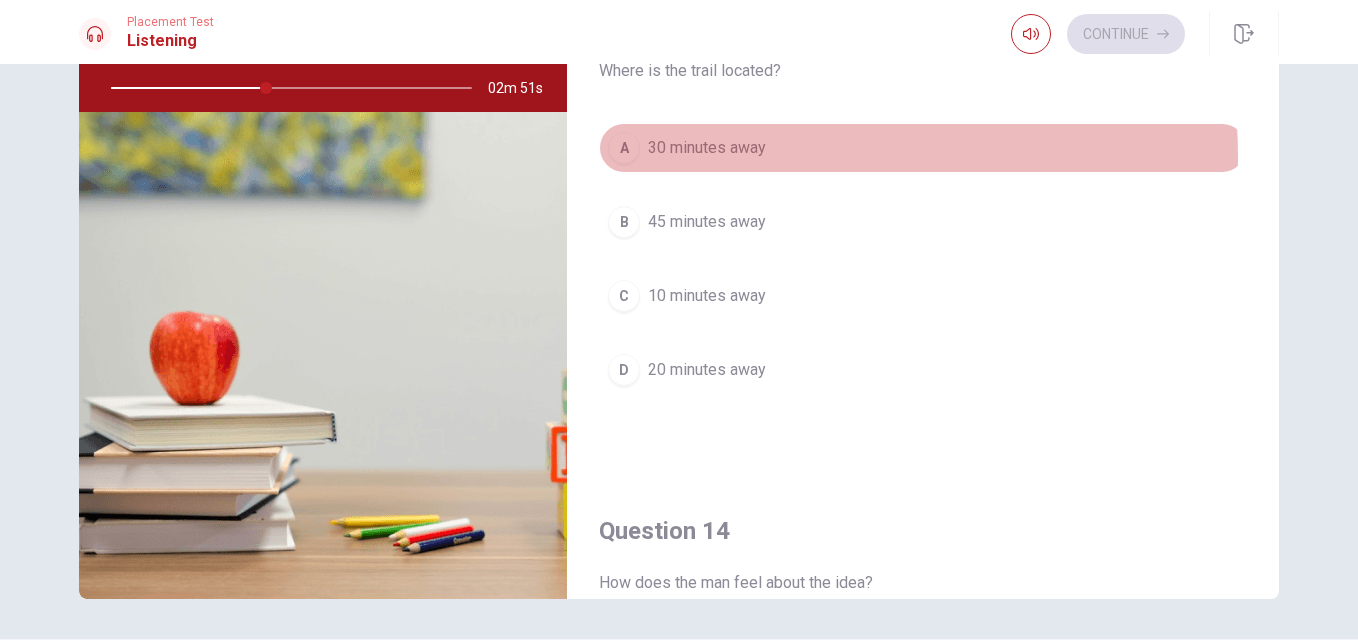 click on "30 minutes away" at bounding box center [707, 148] 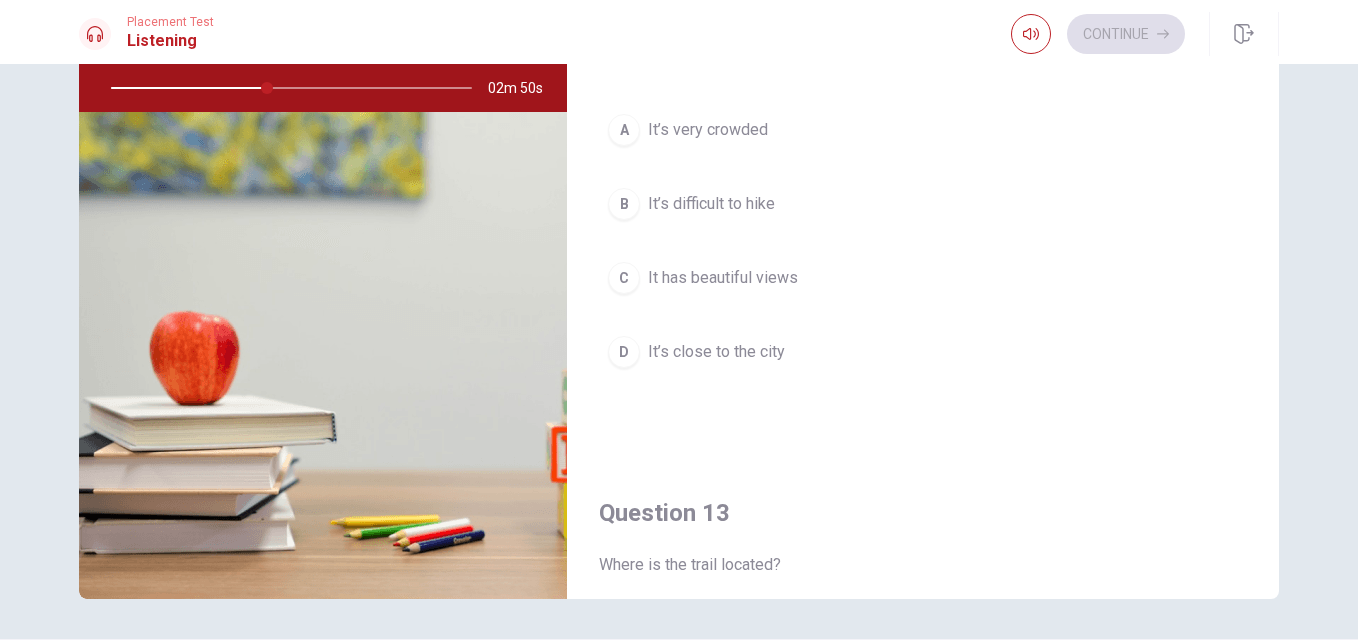 scroll, scrollTop: 465, scrollLeft: 0, axis: vertical 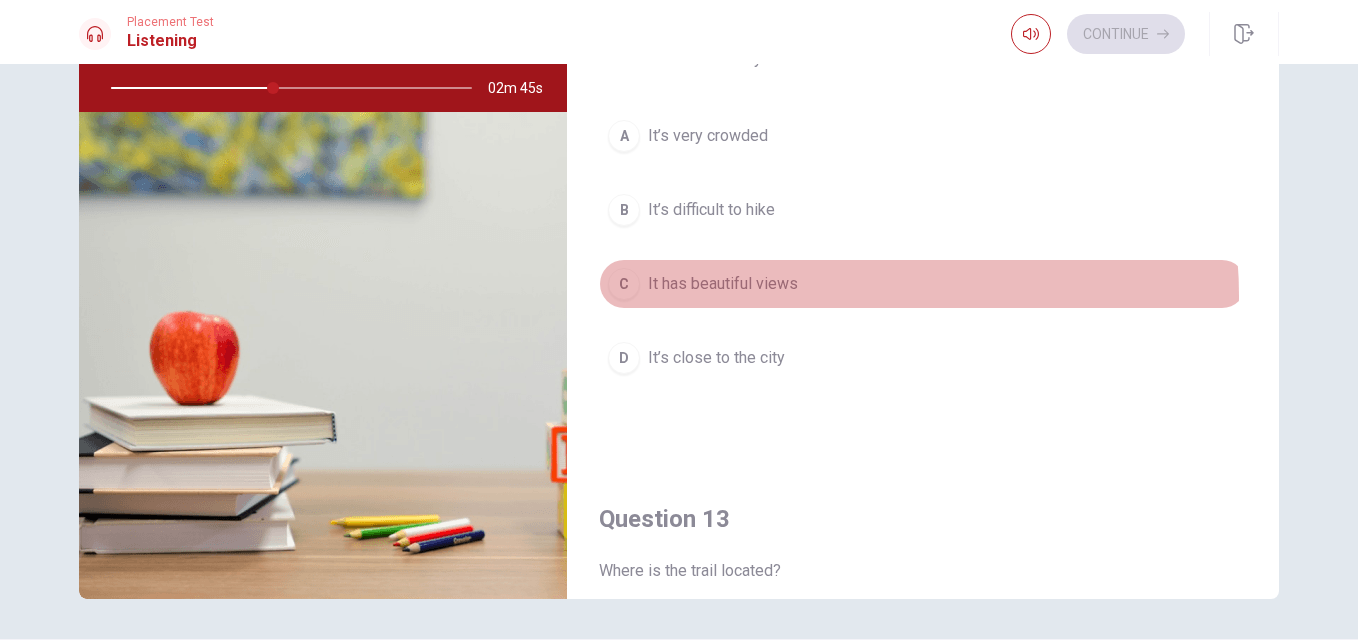 click on "C It has beautiful views" at bounding box center (923, 284) 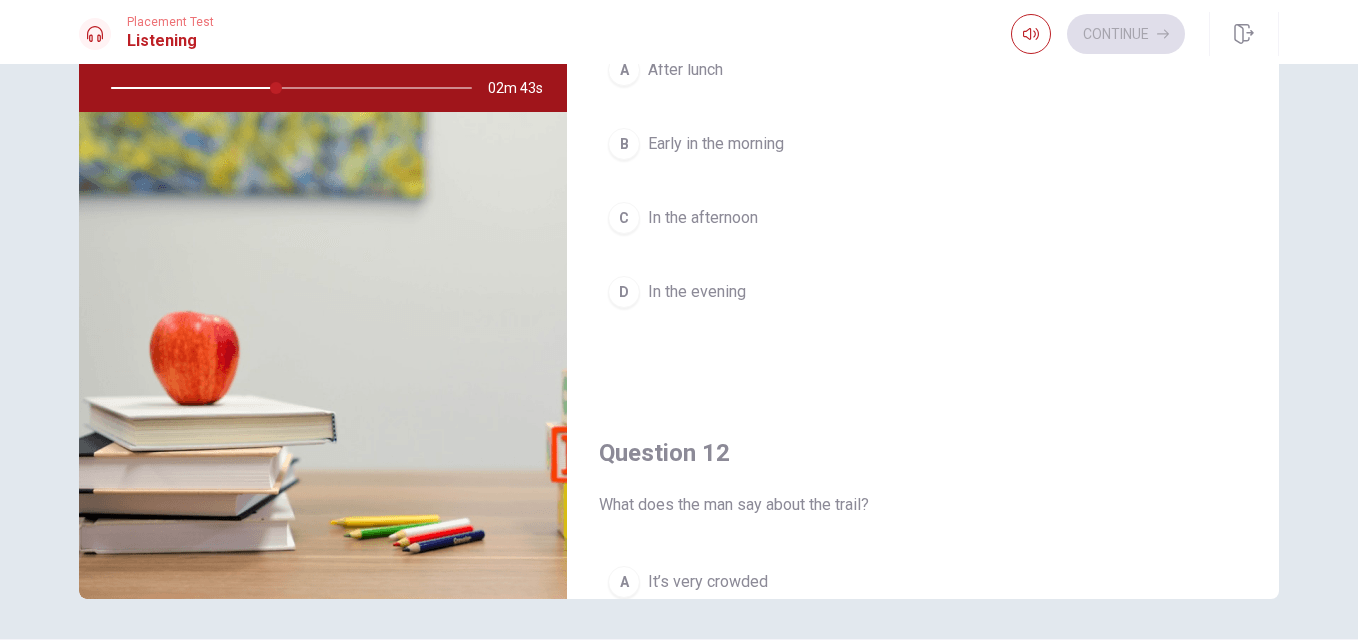 scroll, scrollTop: 0, scrollLeft: 0, axis: both 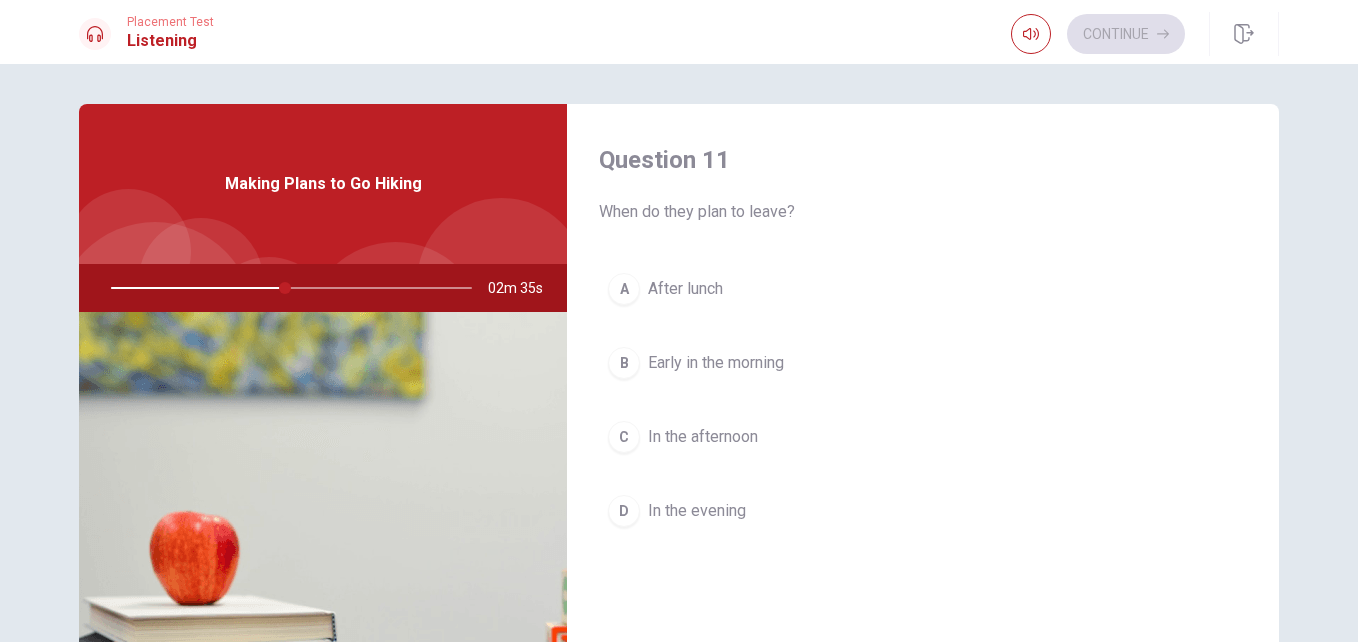 drag, startPoint x: 756, startPoint y: 505, endPoint x: 772, endPoint y: 472, distance: 36.67424 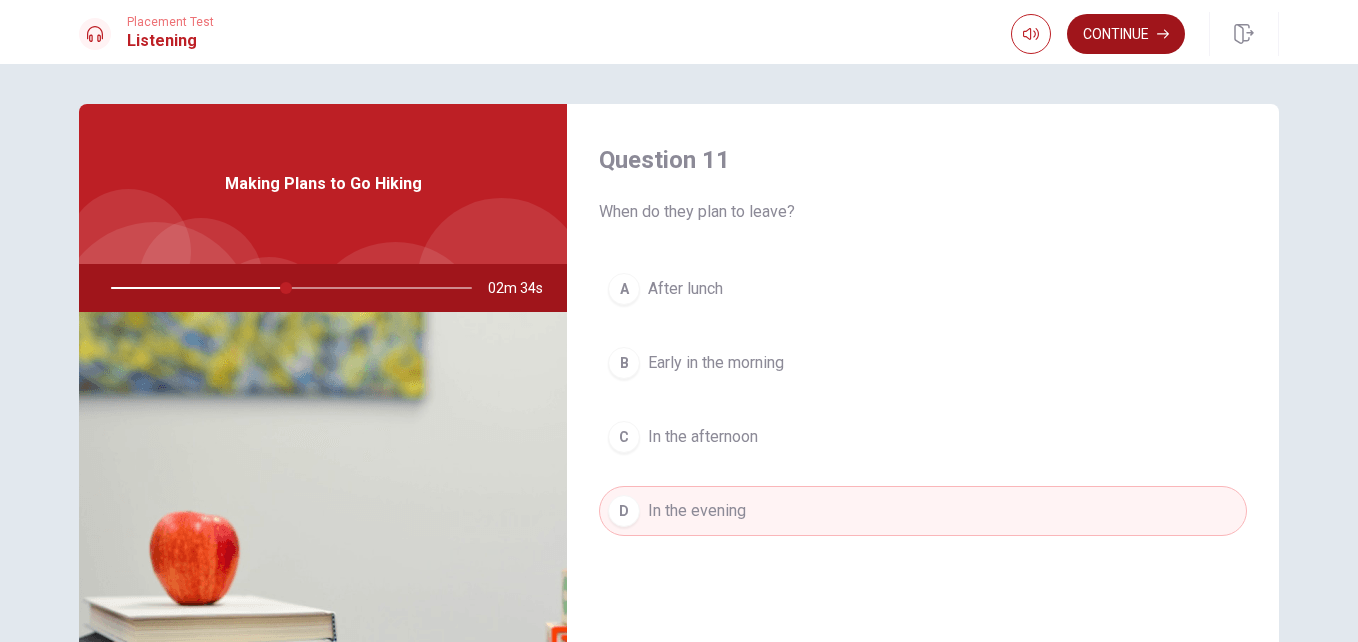 click on "Continue" at bounding box center [1126, 34] 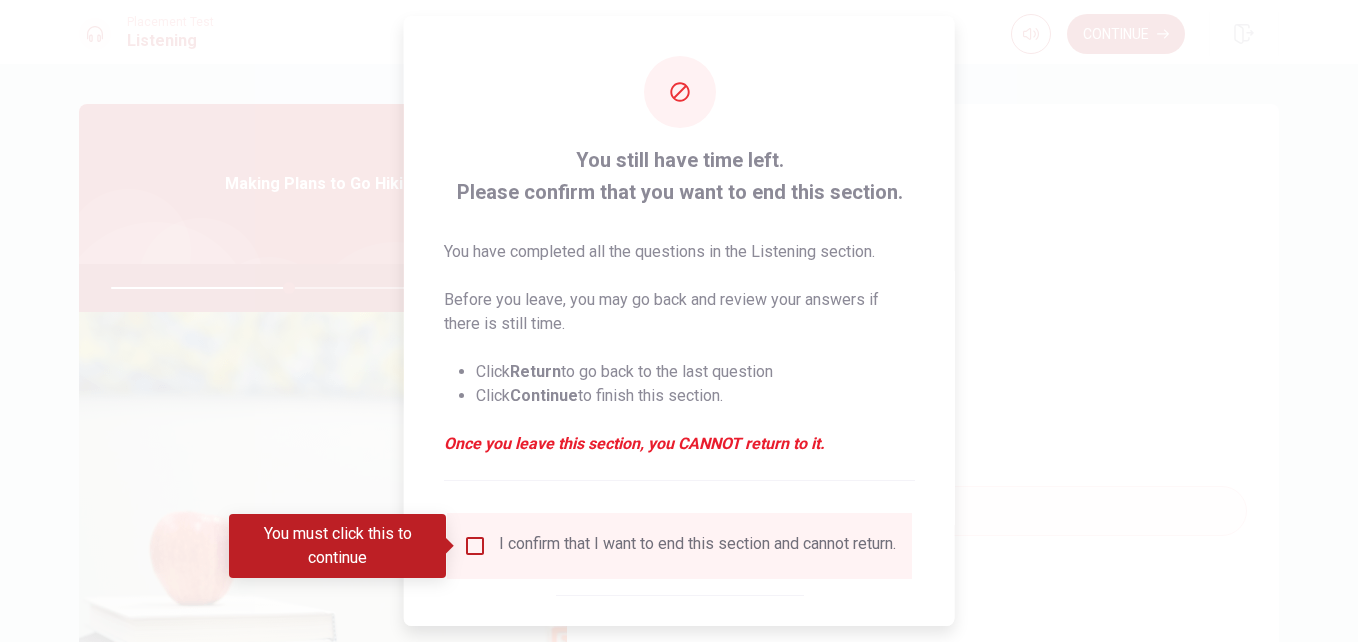 click on "I confirm that I want to end this section and cannot return." at bounding box center (679, 546) 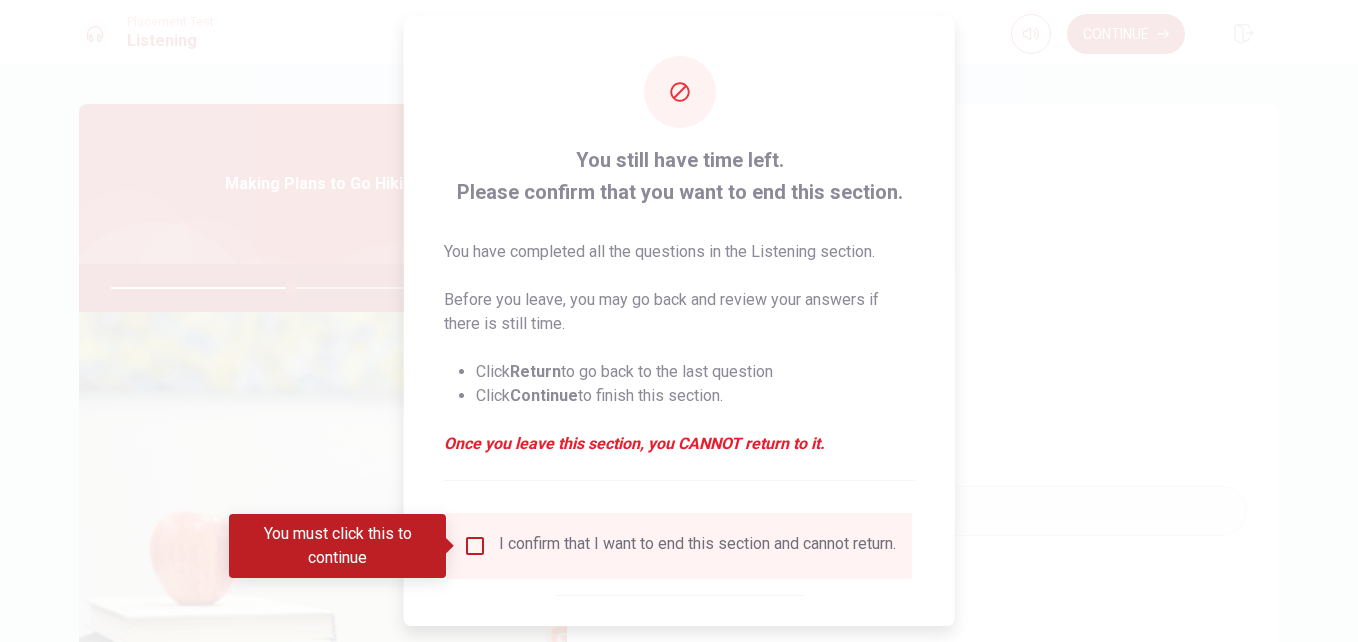 click at bounding box center (475, 546) 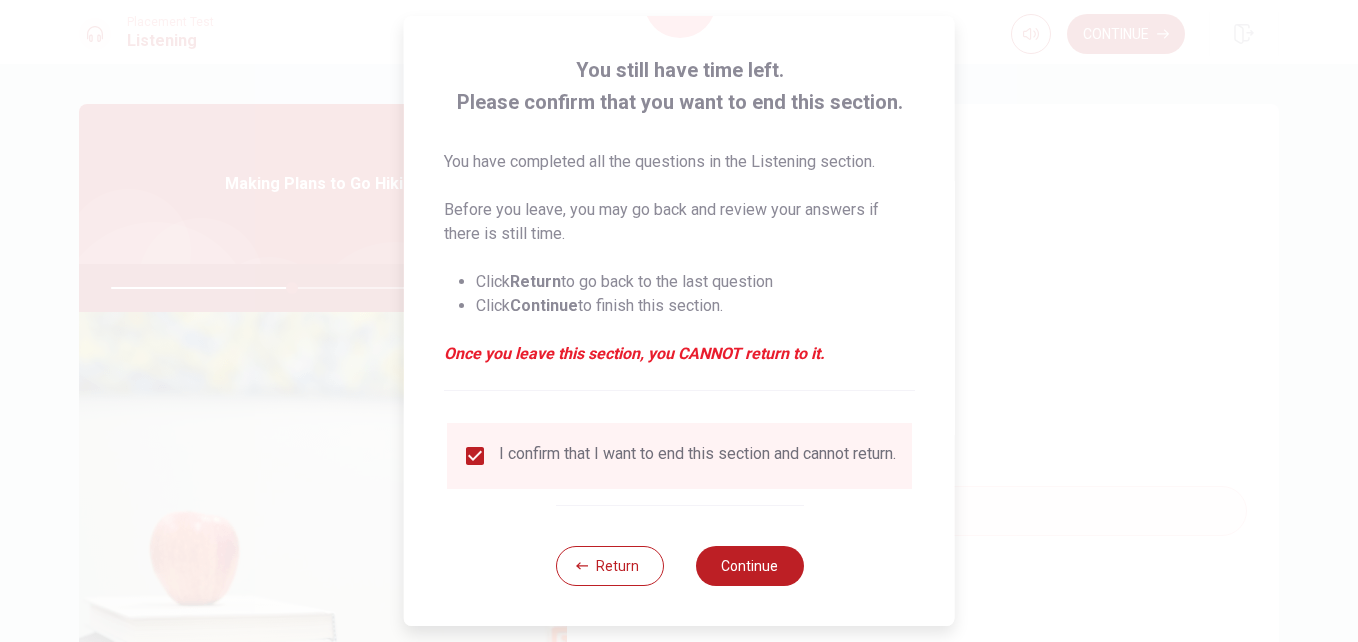 scroll, scrollTop: 104, scrollLeft: 0, axis: vertical 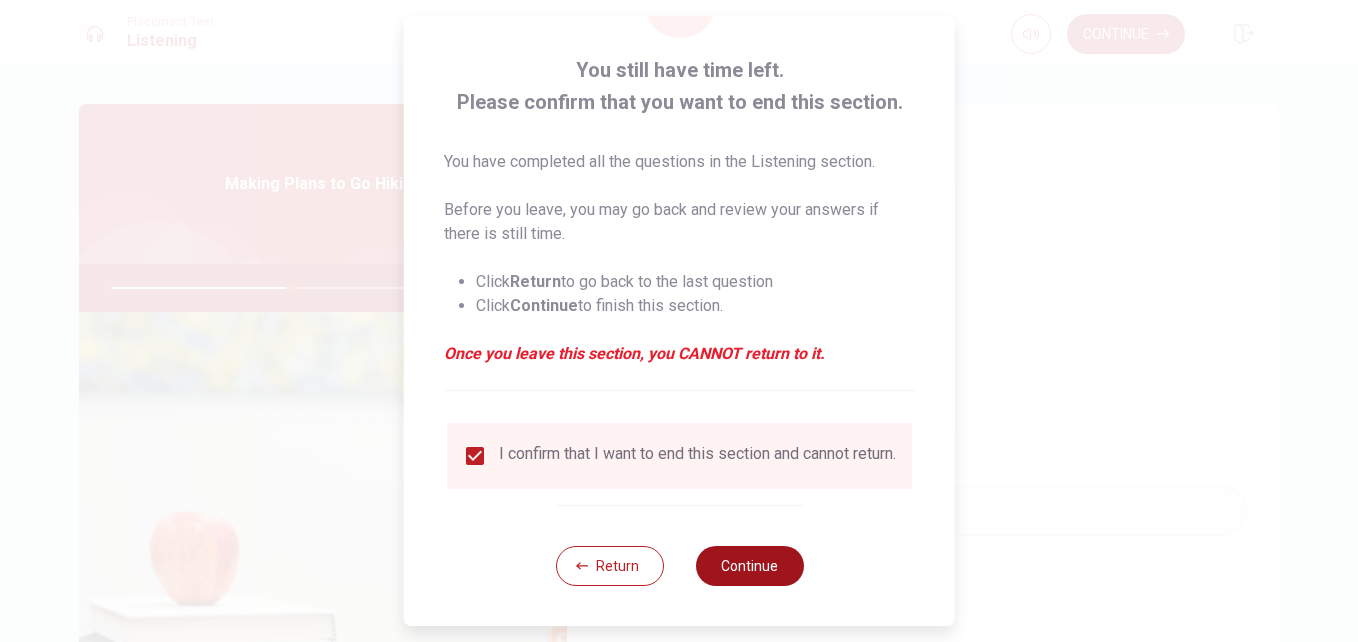 click on "Continue" at bounding box center (749, 566) 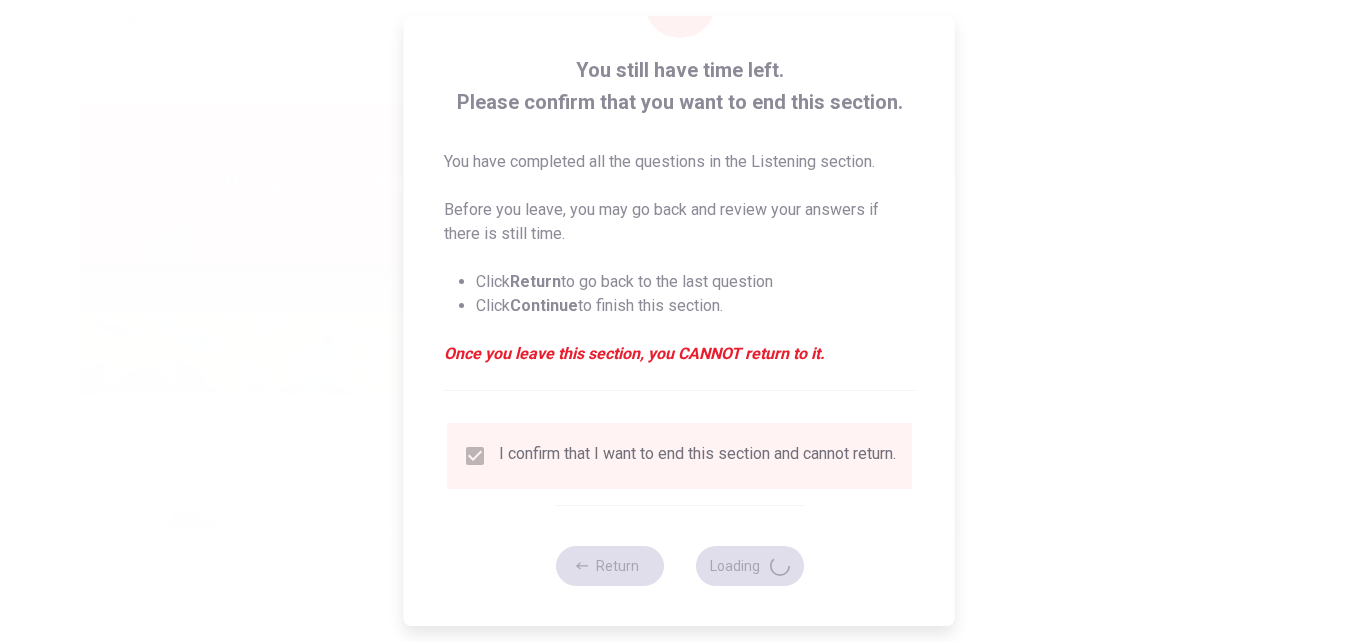 type on "51" 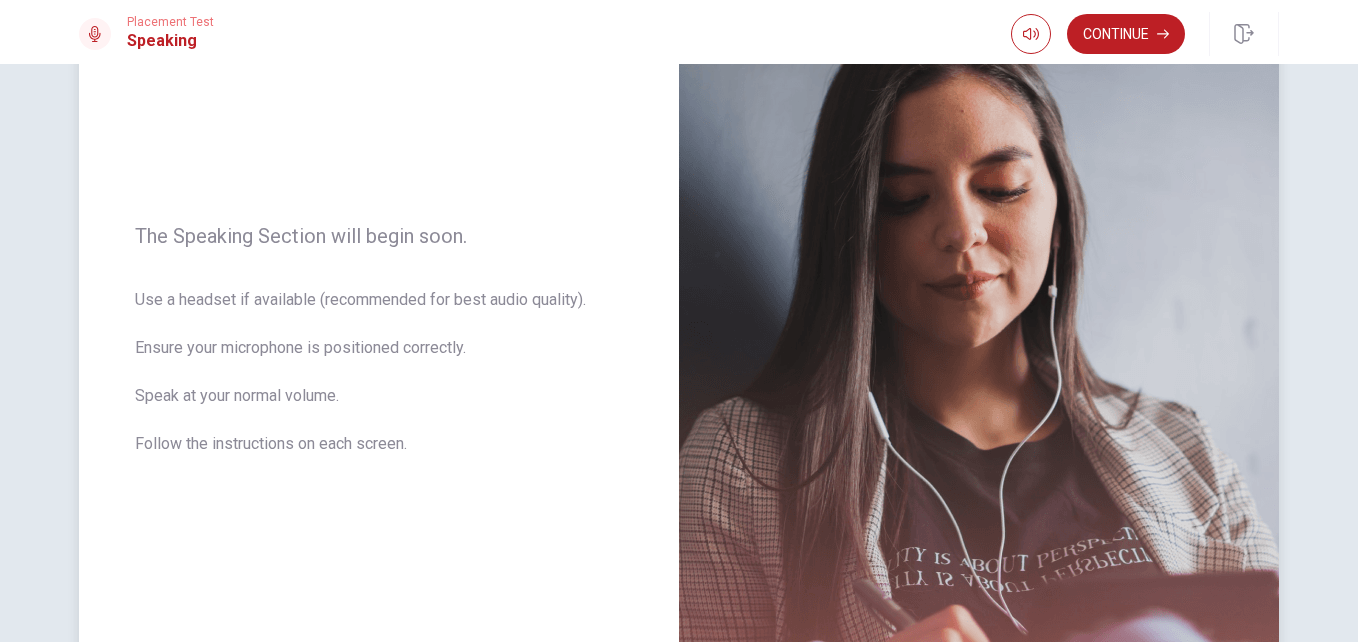 scroll, scrollTop: 0, scrollLeft: 0, axis: both 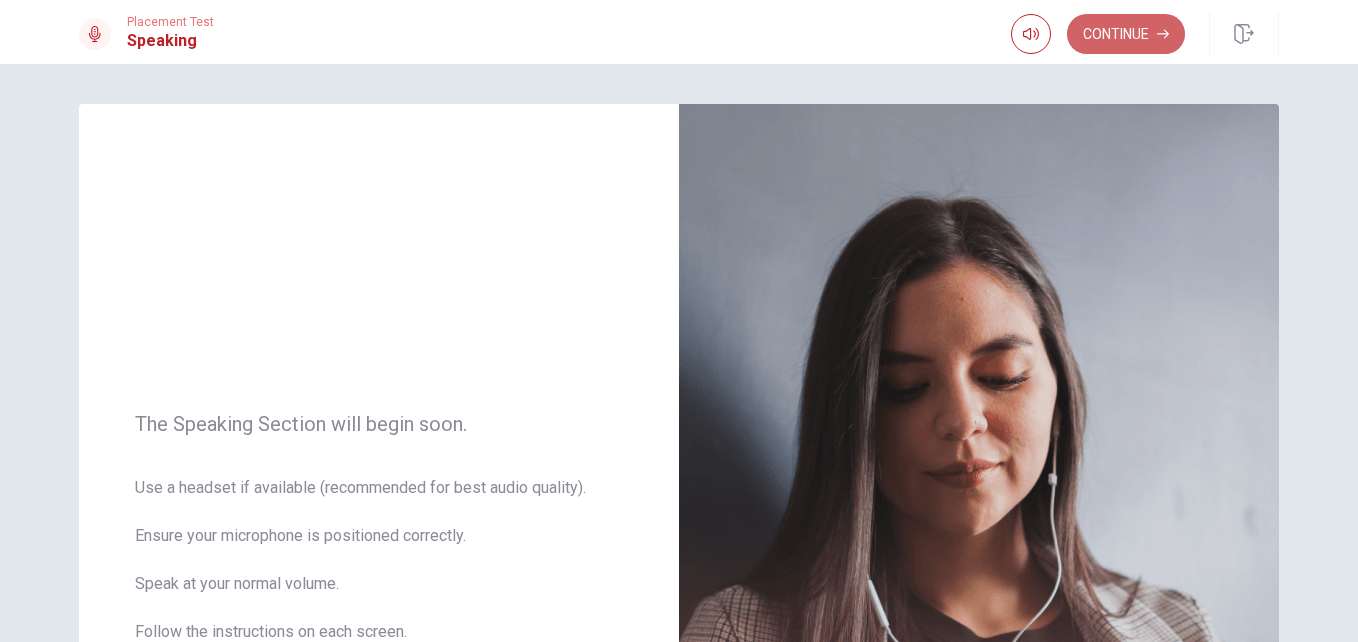 drag, startPoint x: 1099, startPoint y: 27, endPoint x: 1098, endPoint y: 45, distance: 18.027756 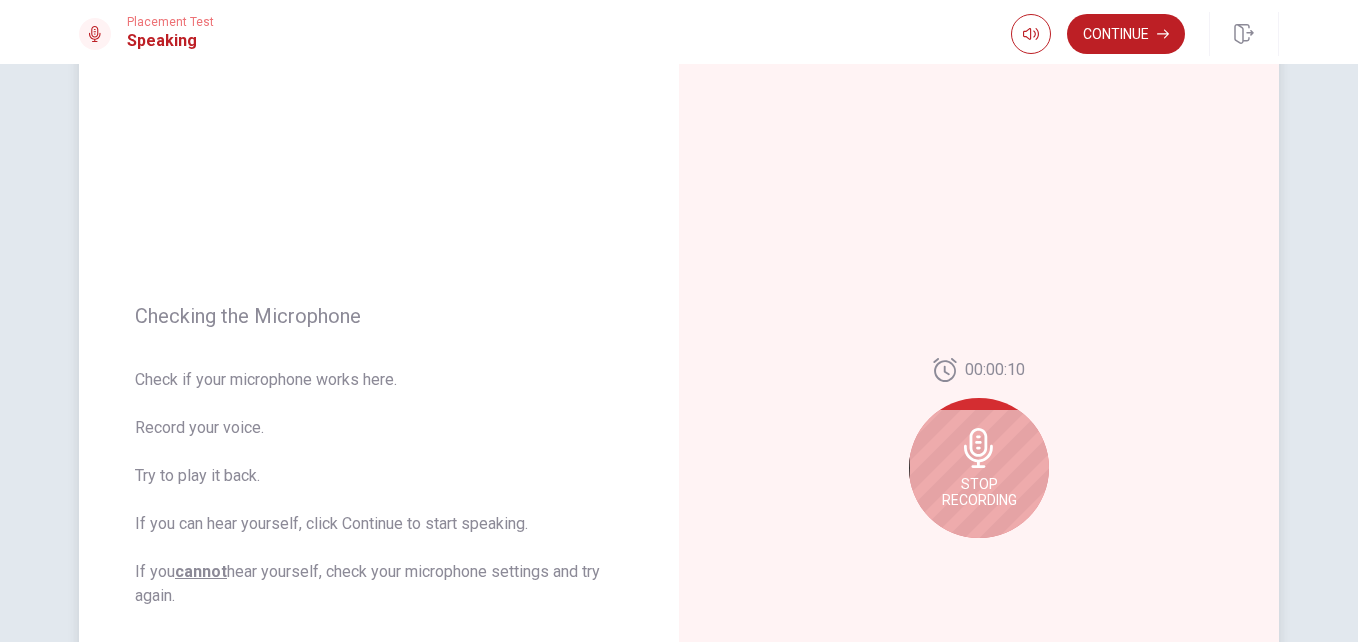 scroll, scrollTop: 100, scrollLeft: 0, axis: vertical 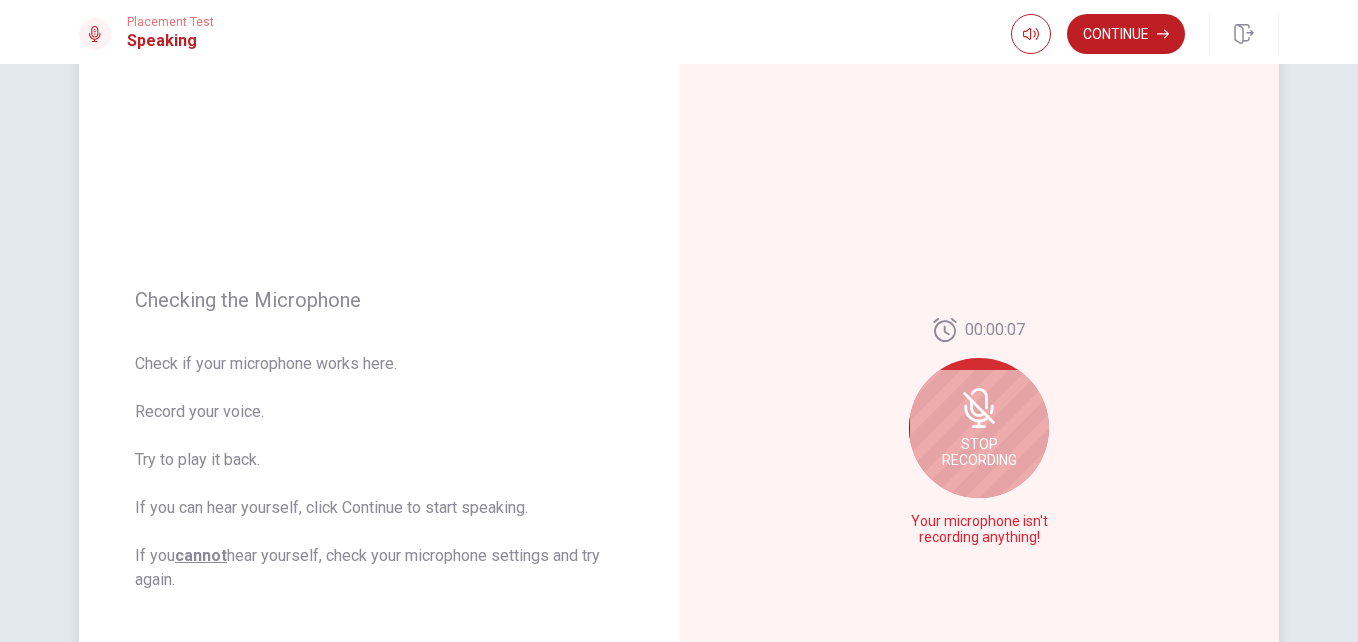 click 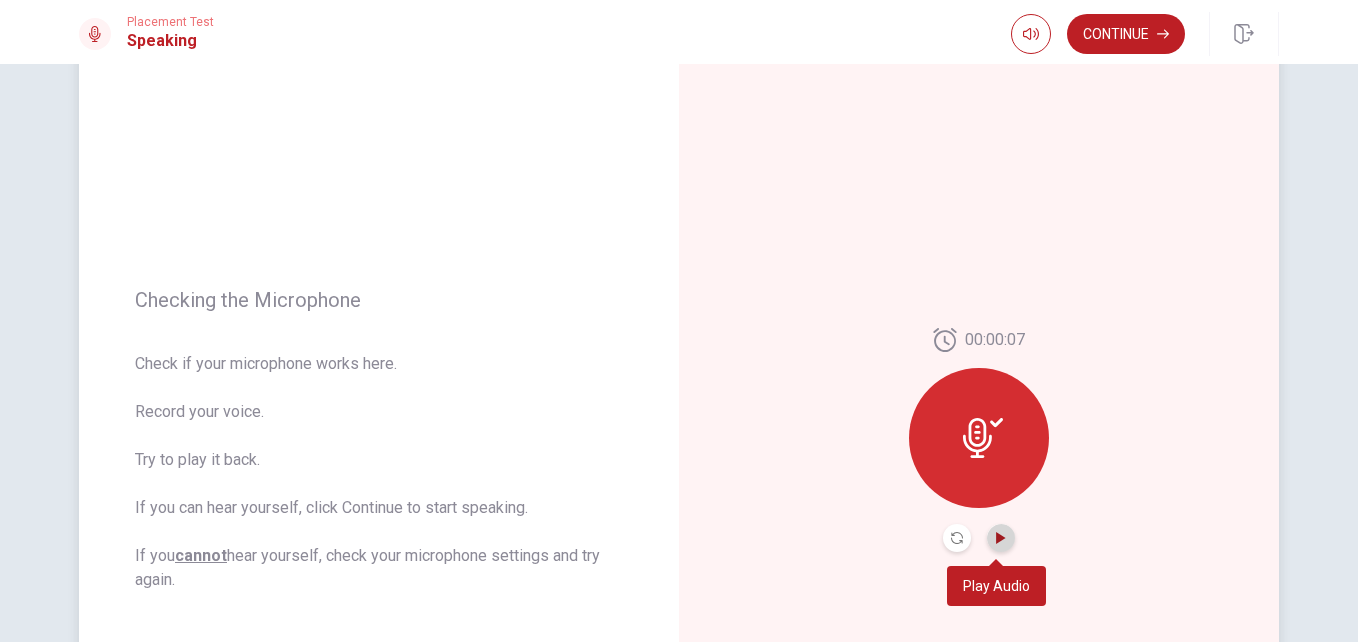 click 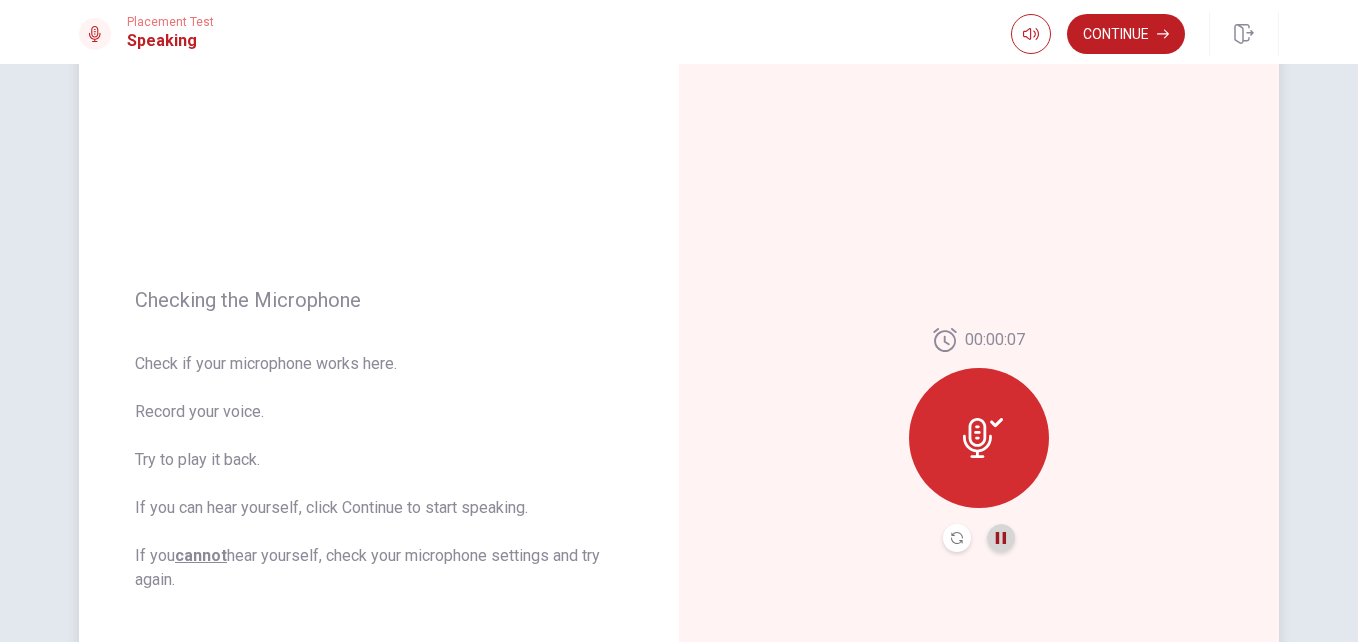 click at bounding box center (1001, 538) 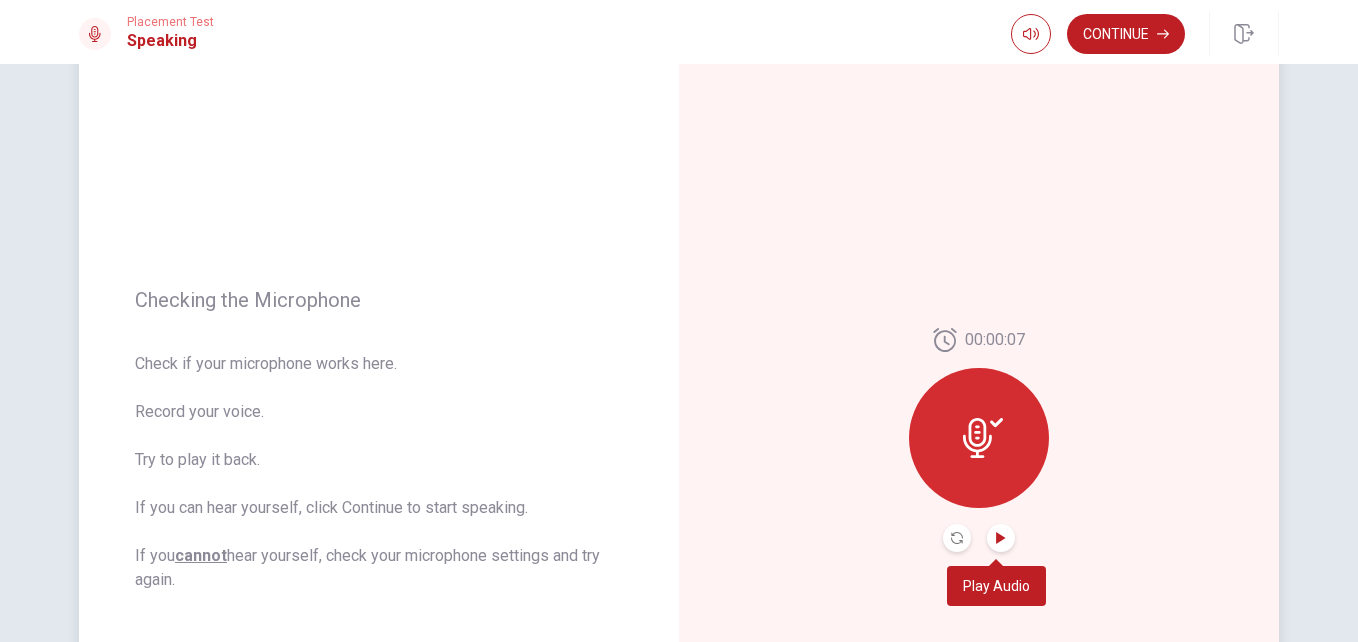 click at bounding box center [1001, 538] 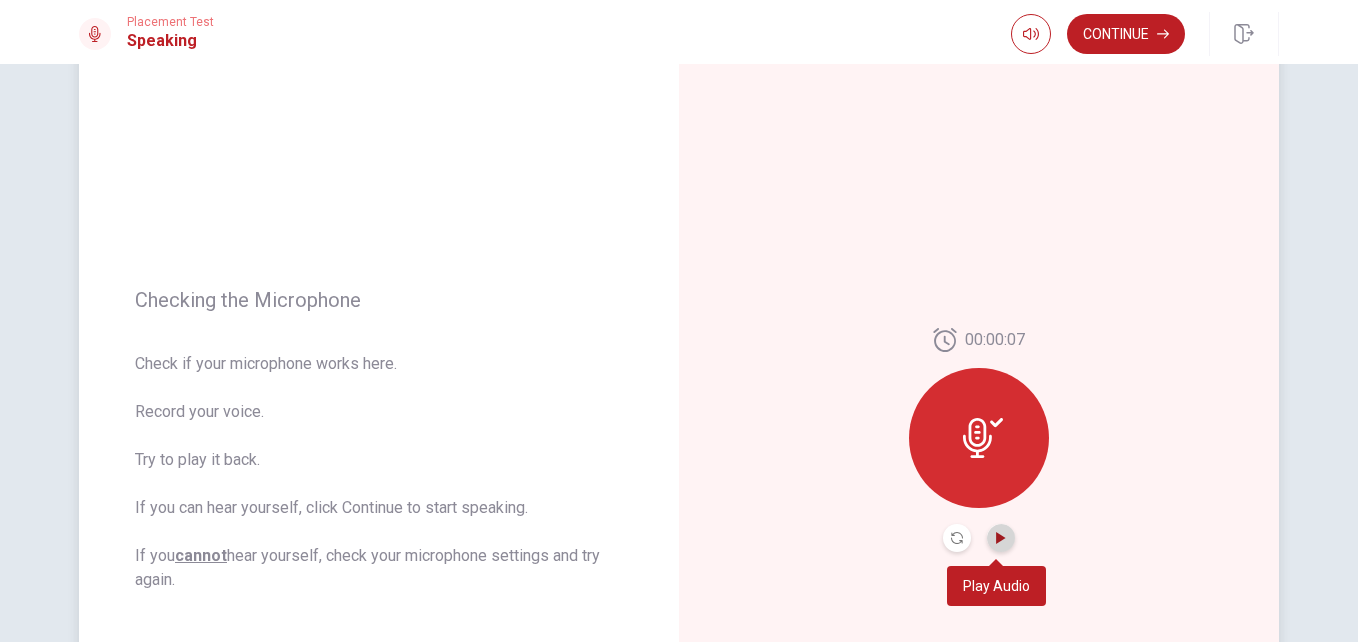 click at bounding box center (1001, 538) 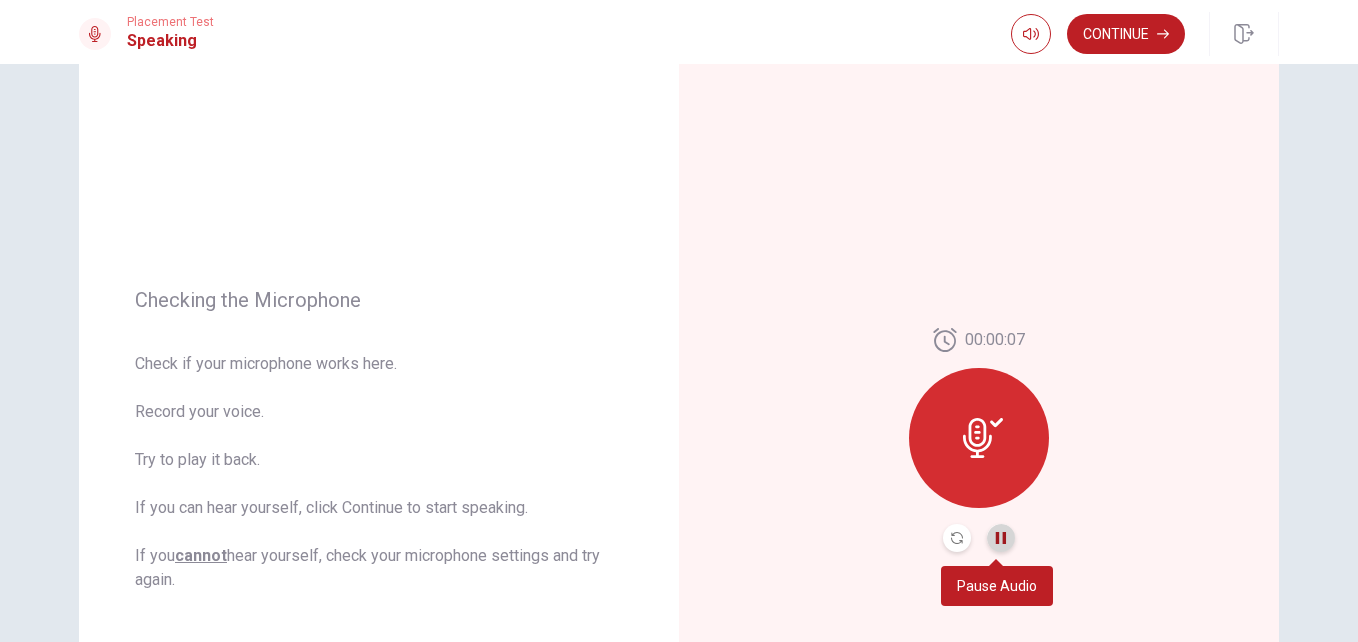 click 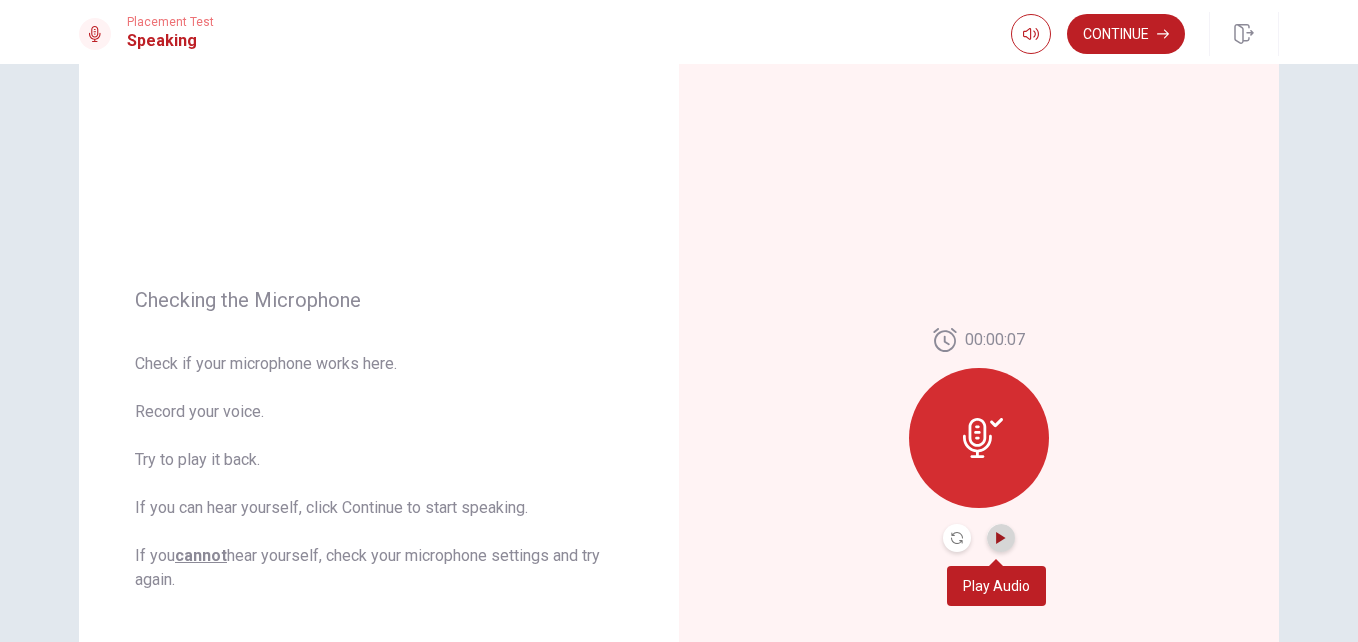 click 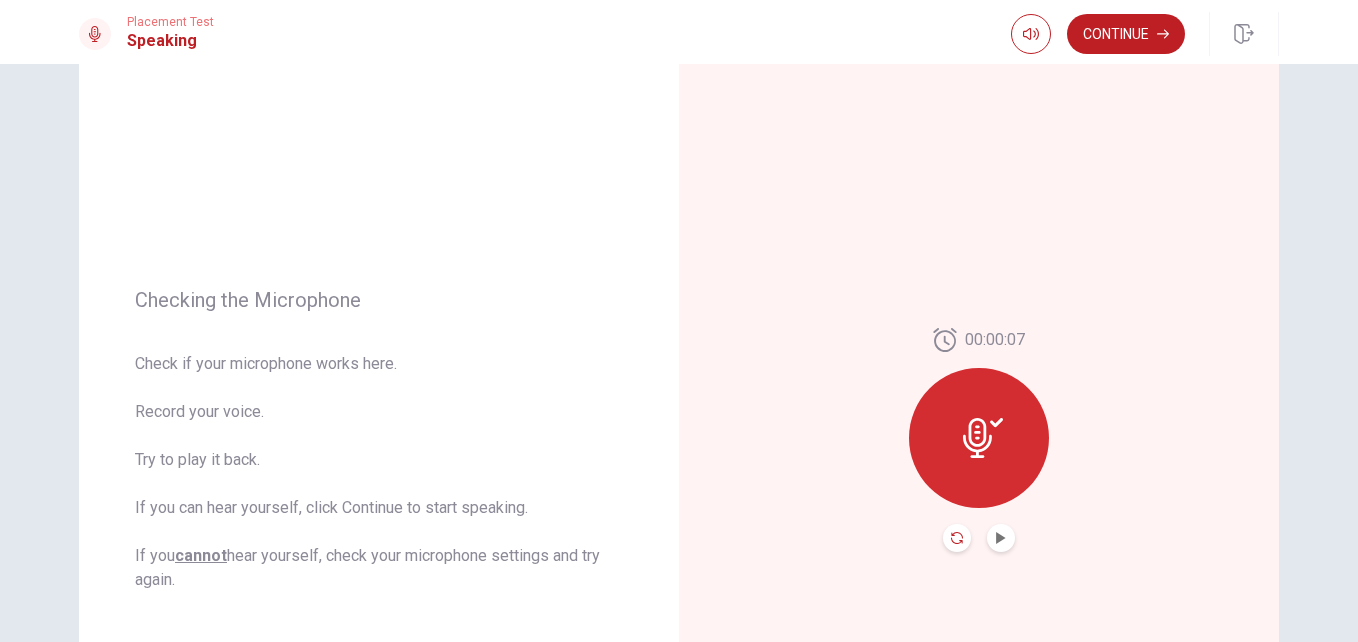 click 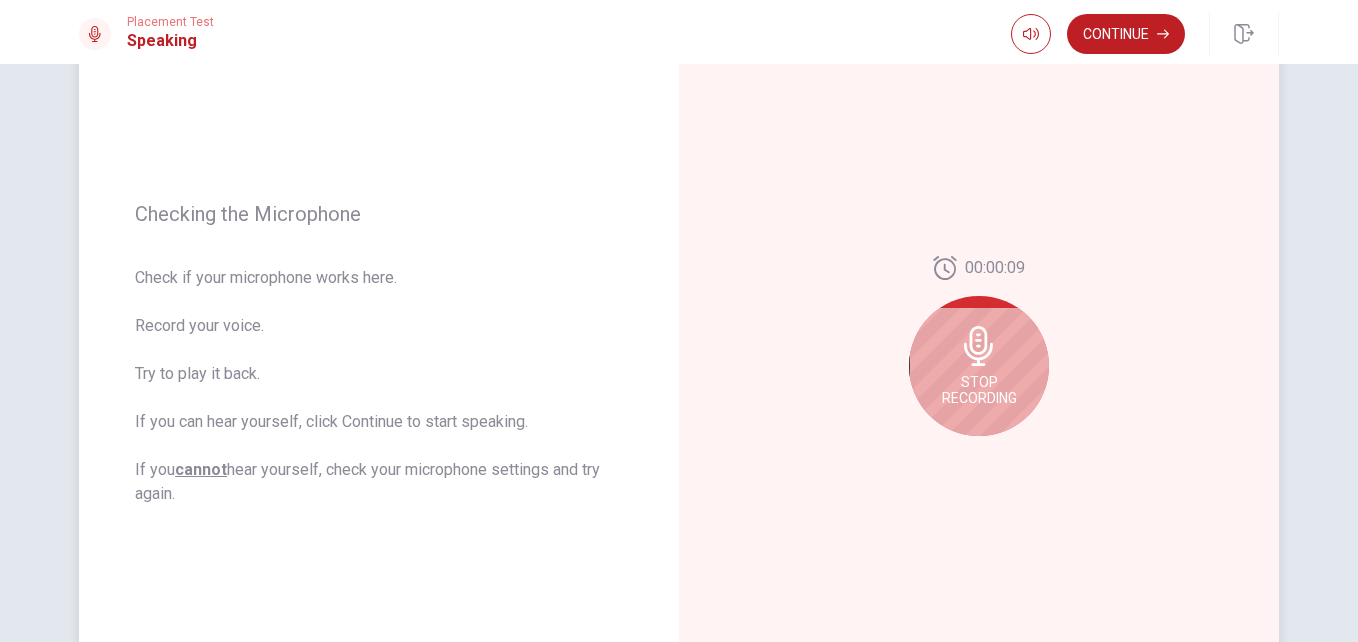scroll, scrollTop: 200, scrollLeft: 0, axis: vertical 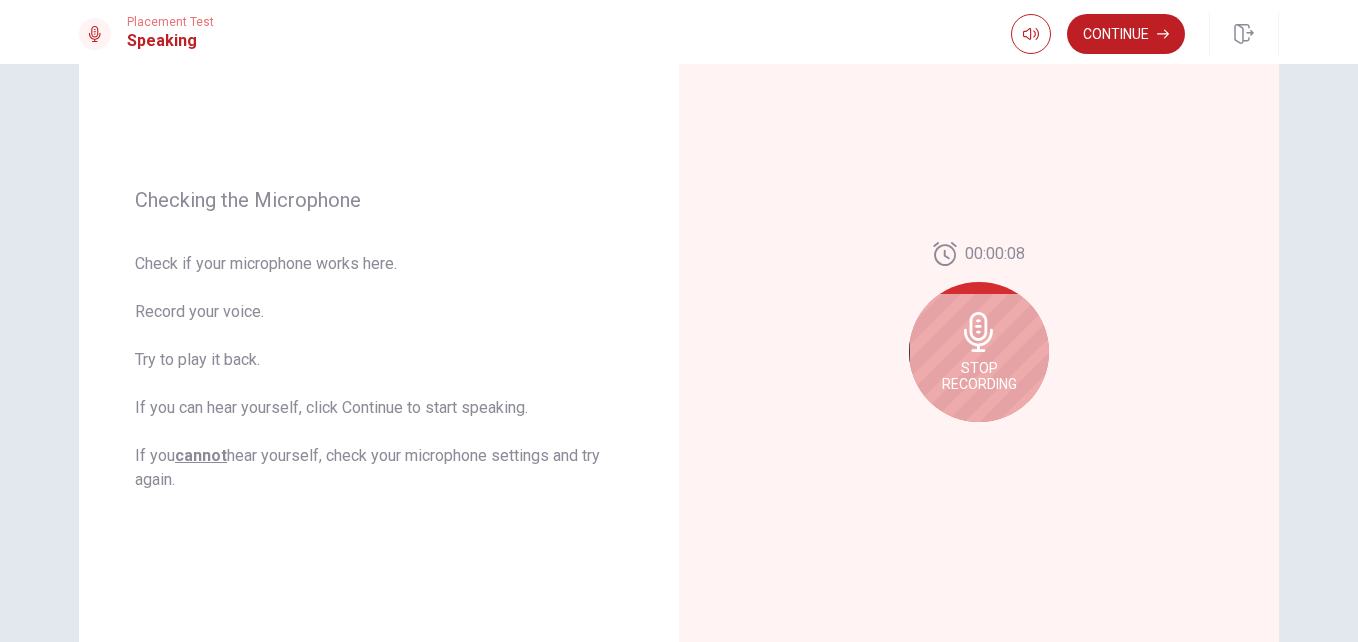 click on "Stop   Recording" at bounding box center [979, 376] 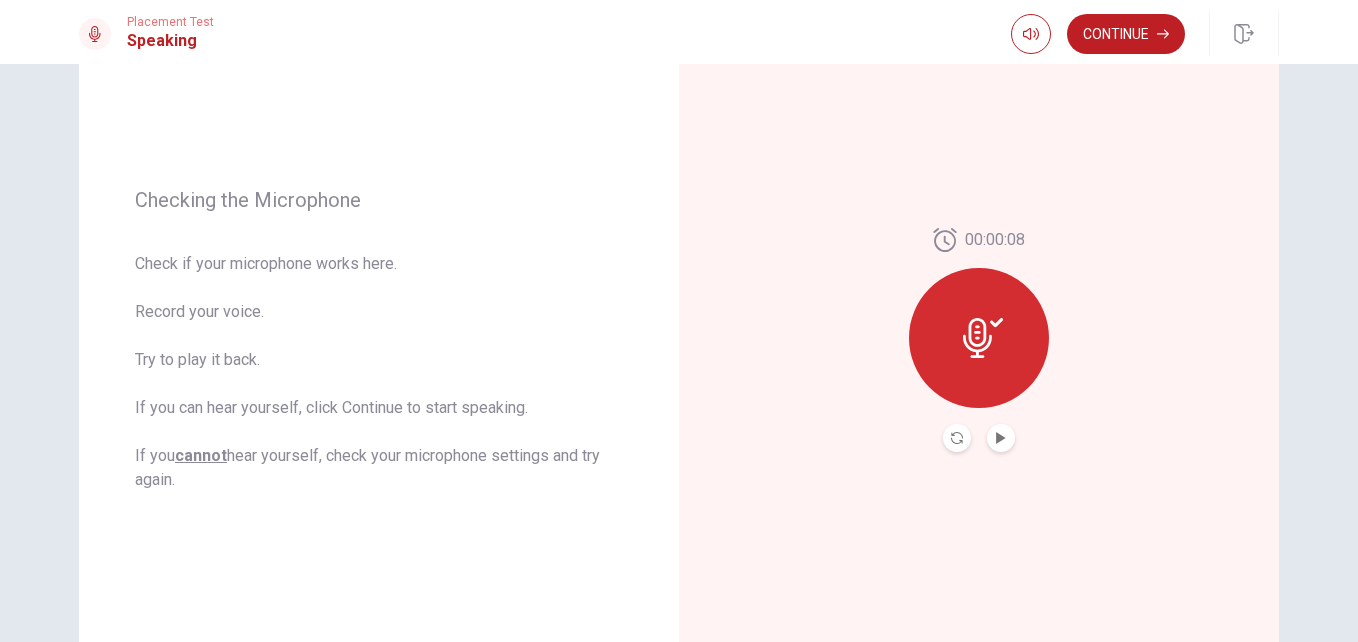 click at bounding box center [1001, 438] 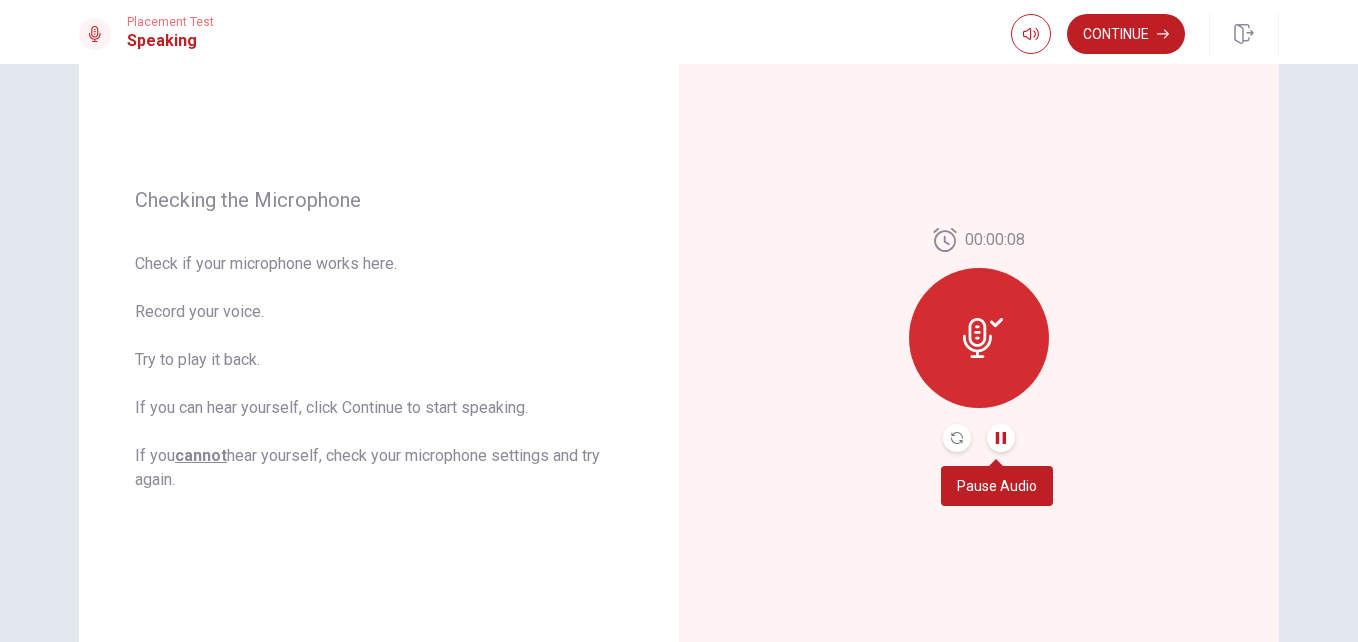 click 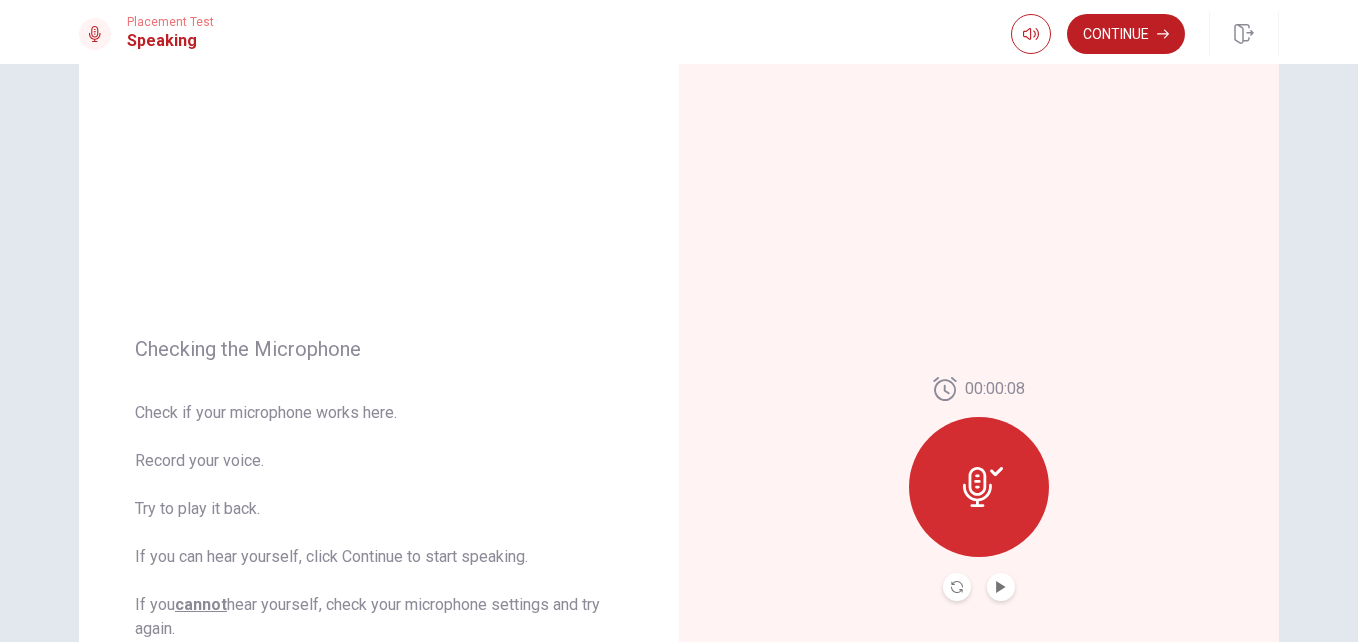 scroll, scrollTop: 0, scrollLeft: 0, axis: both 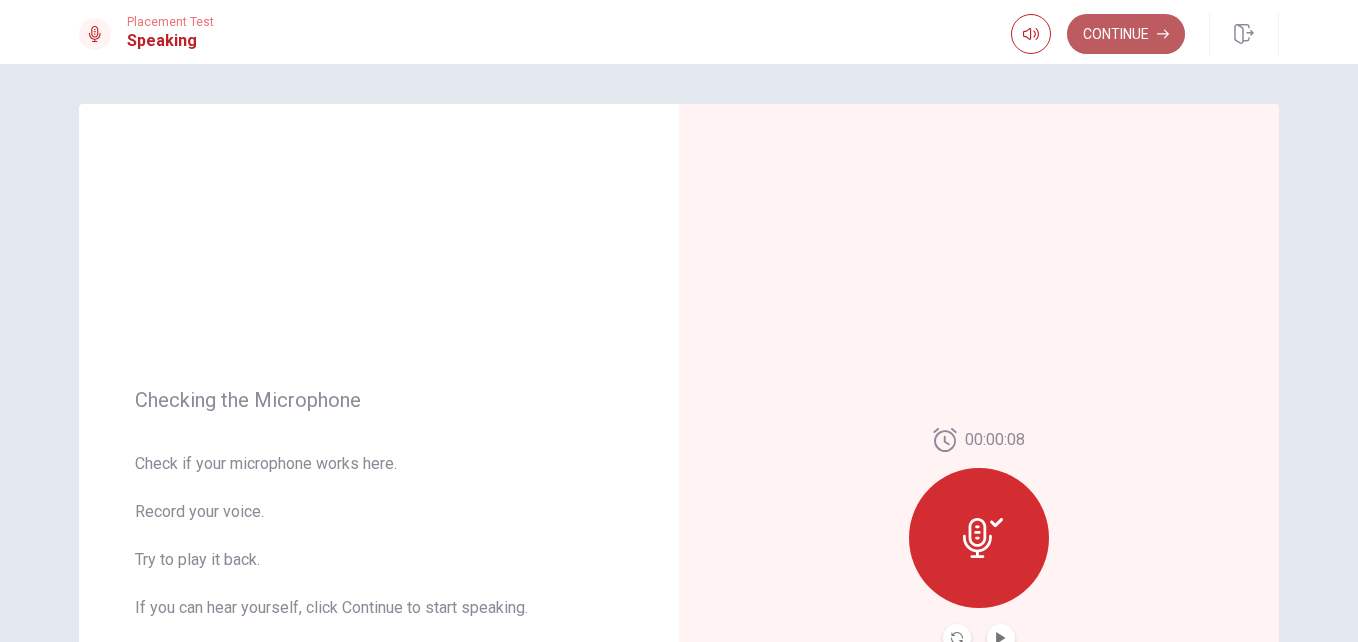click on "Continue" at bounding box center [1126, 34] 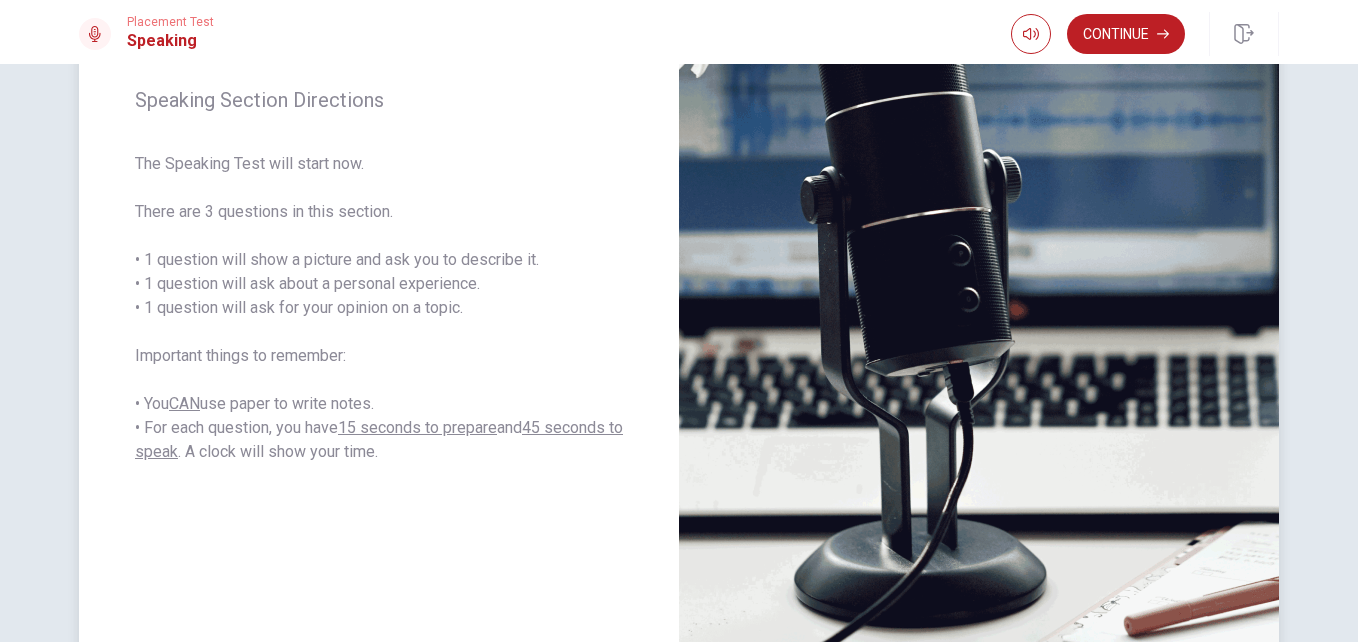 scroll, scrollTop: 300, scrollLeft: 0, axis: vertical 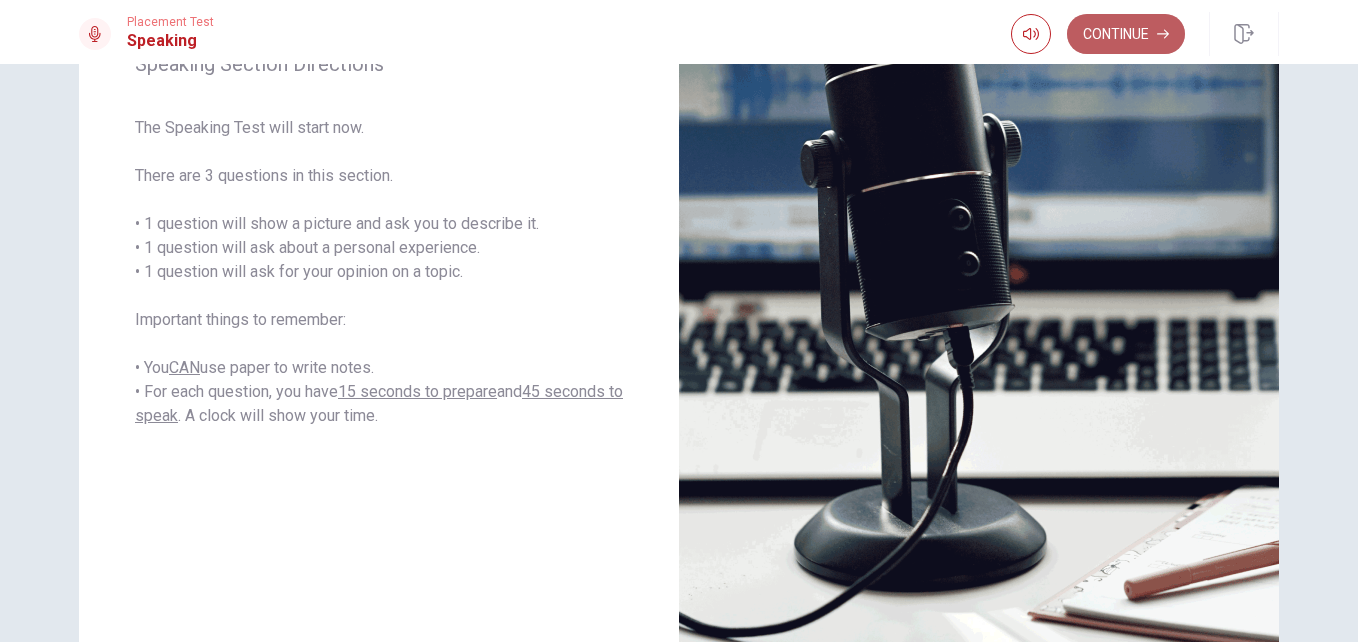 click on "Continue" at bounding box center (1126, 34) 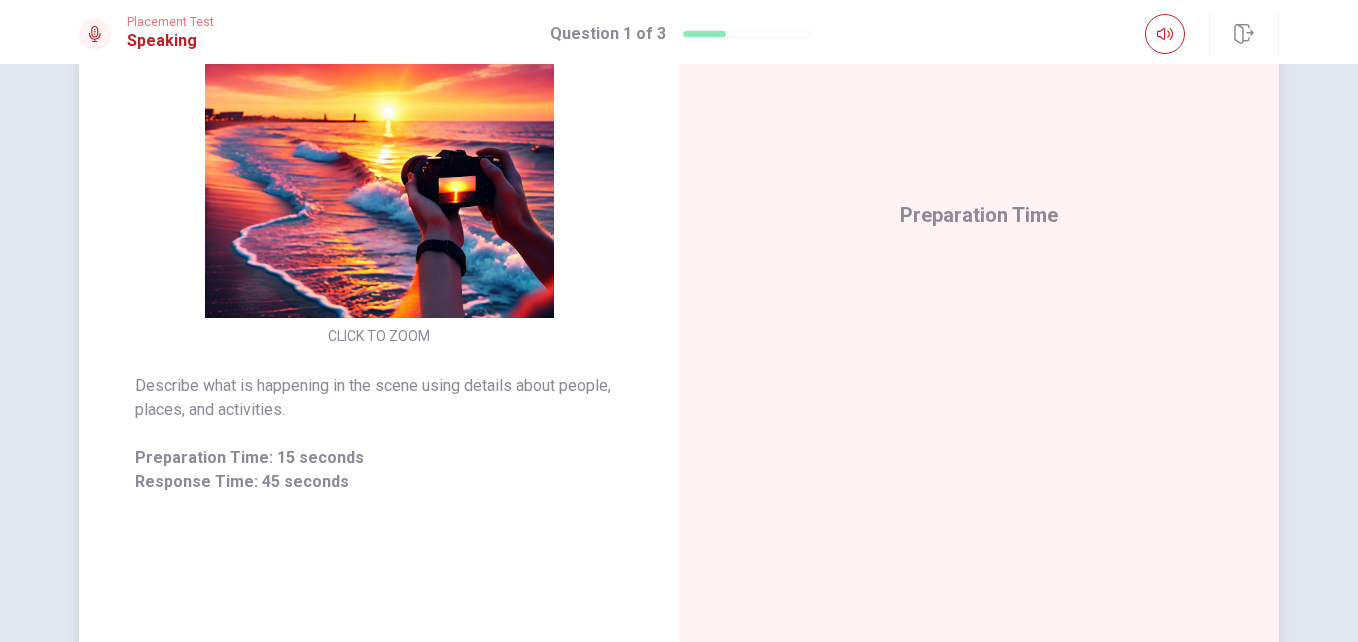 scroll, scrollTop: 335, scrollLeft: 0, axis: vertical 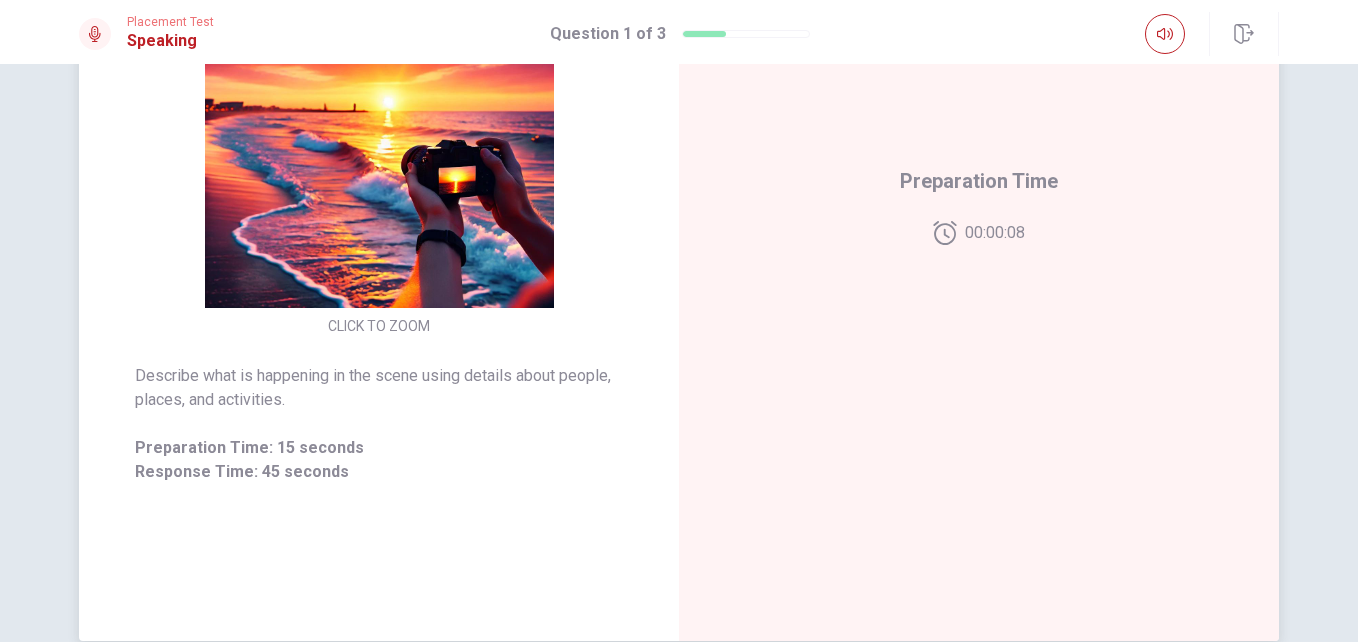 click on "00:00:08" at bounding box center (995, 233) 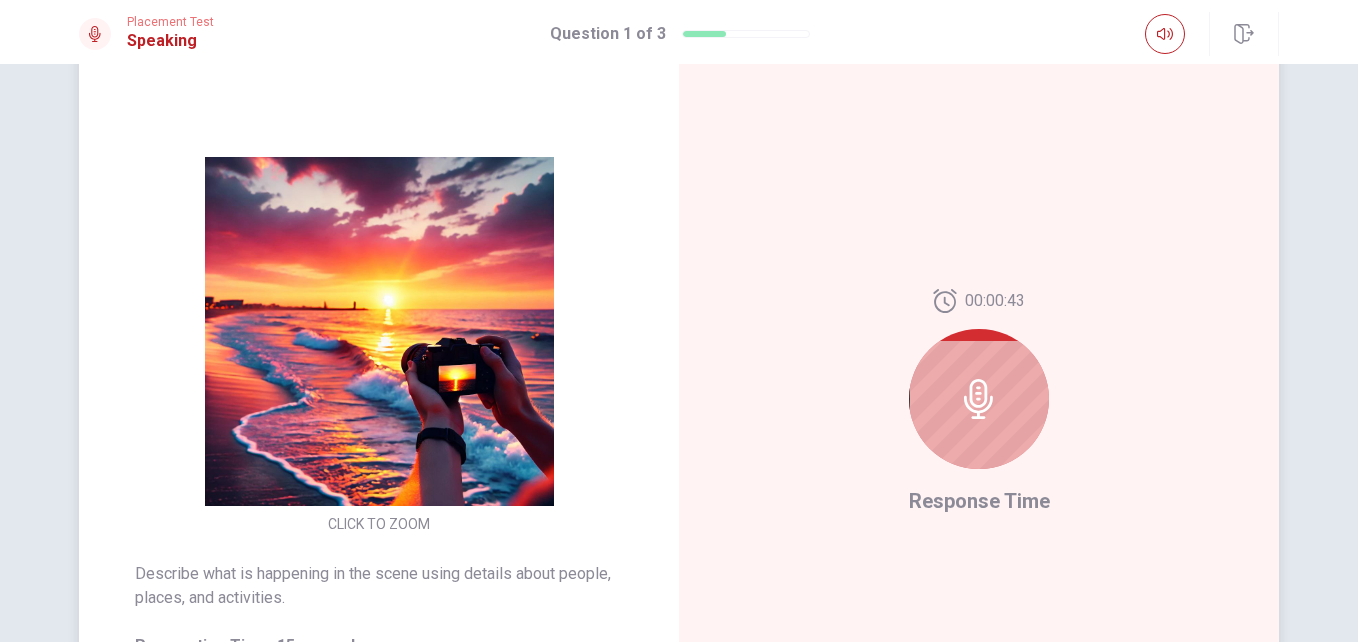 scroll, scrollTop: 135, scrollLeft: 0, axis: vertical 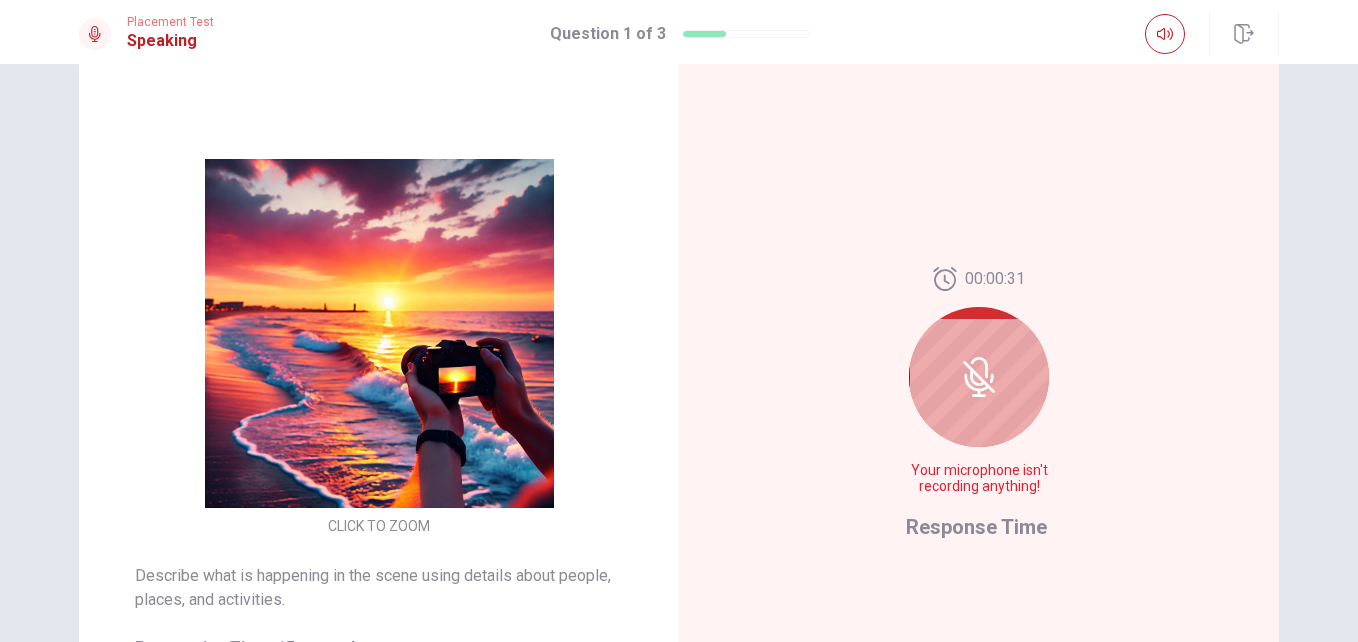 click 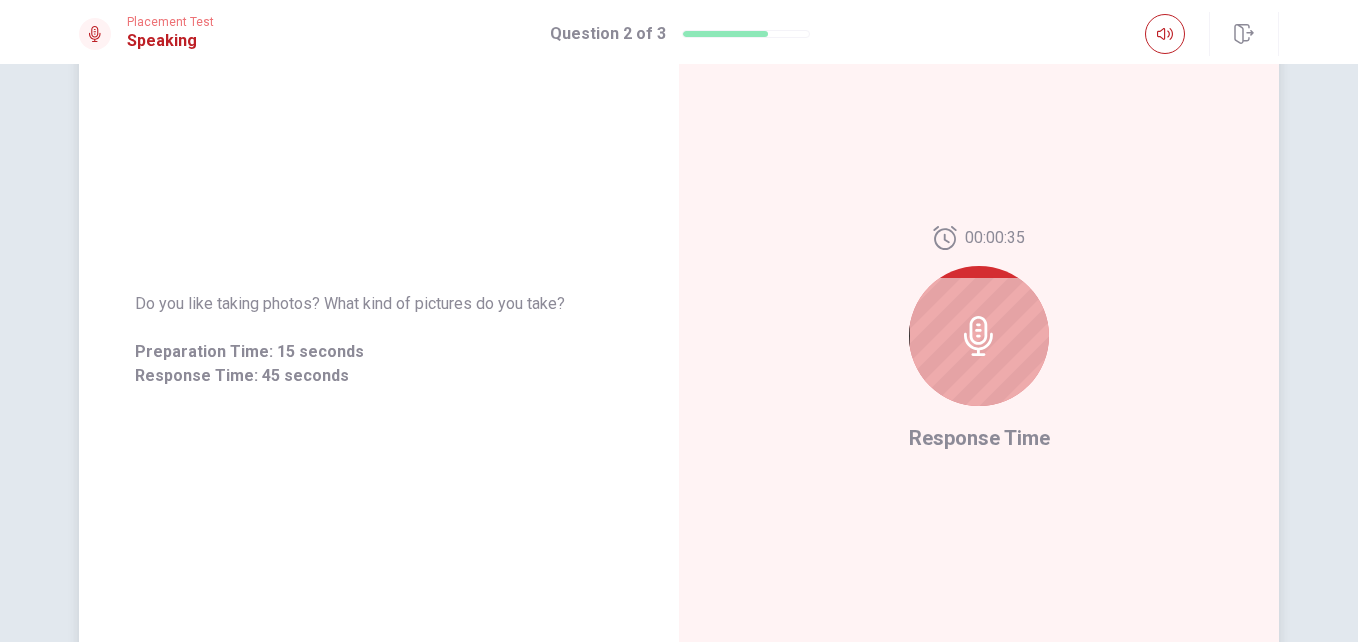scroll, scrollTop: 100, scrollLeft: 0, axis: vertical 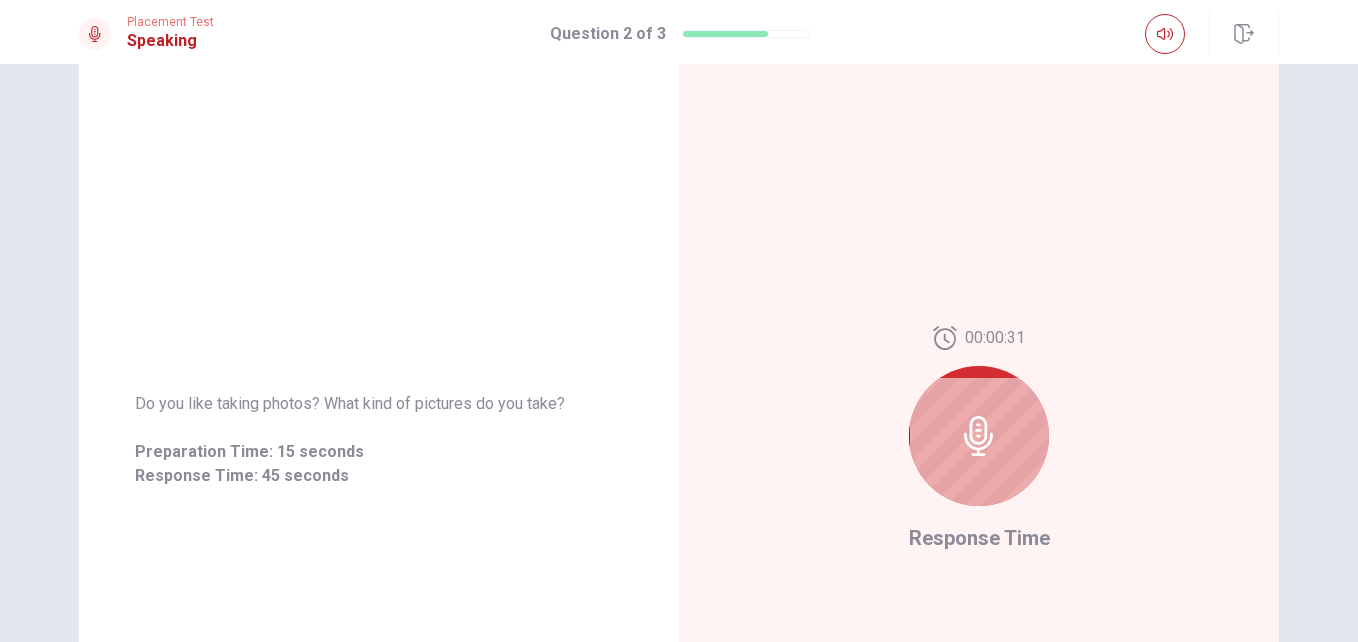 click 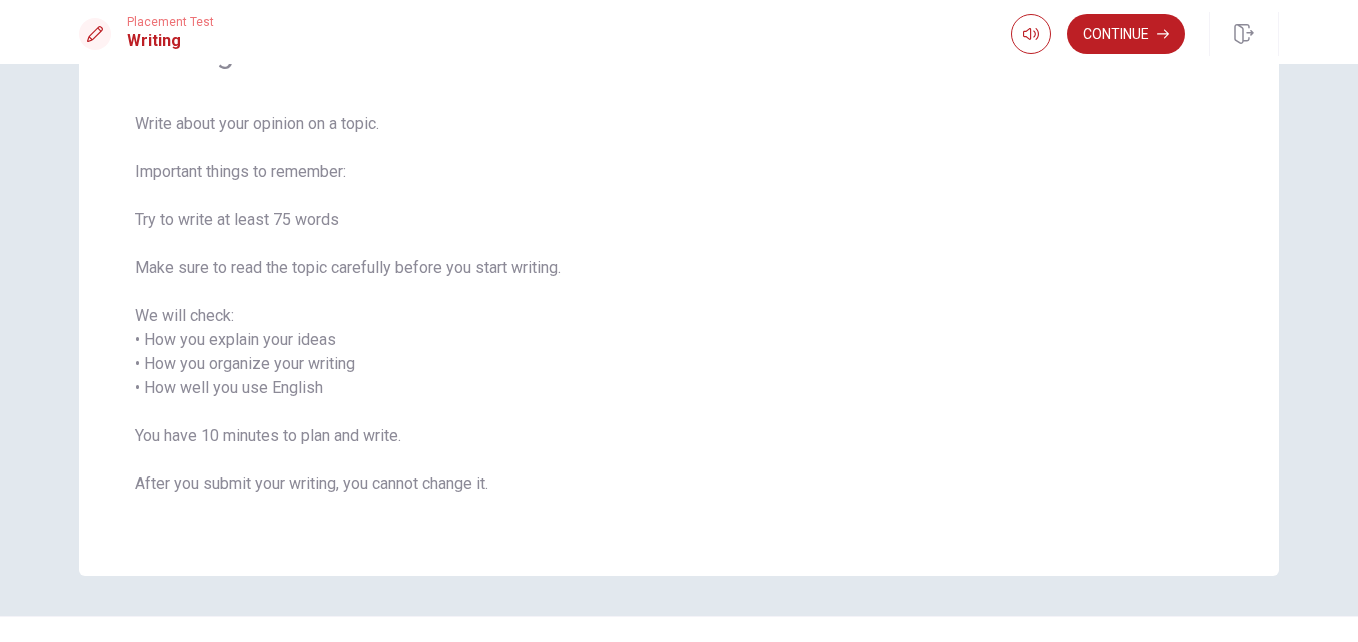 scroll, scrollTop: 166, scrollLeft: 0, axis: vertical 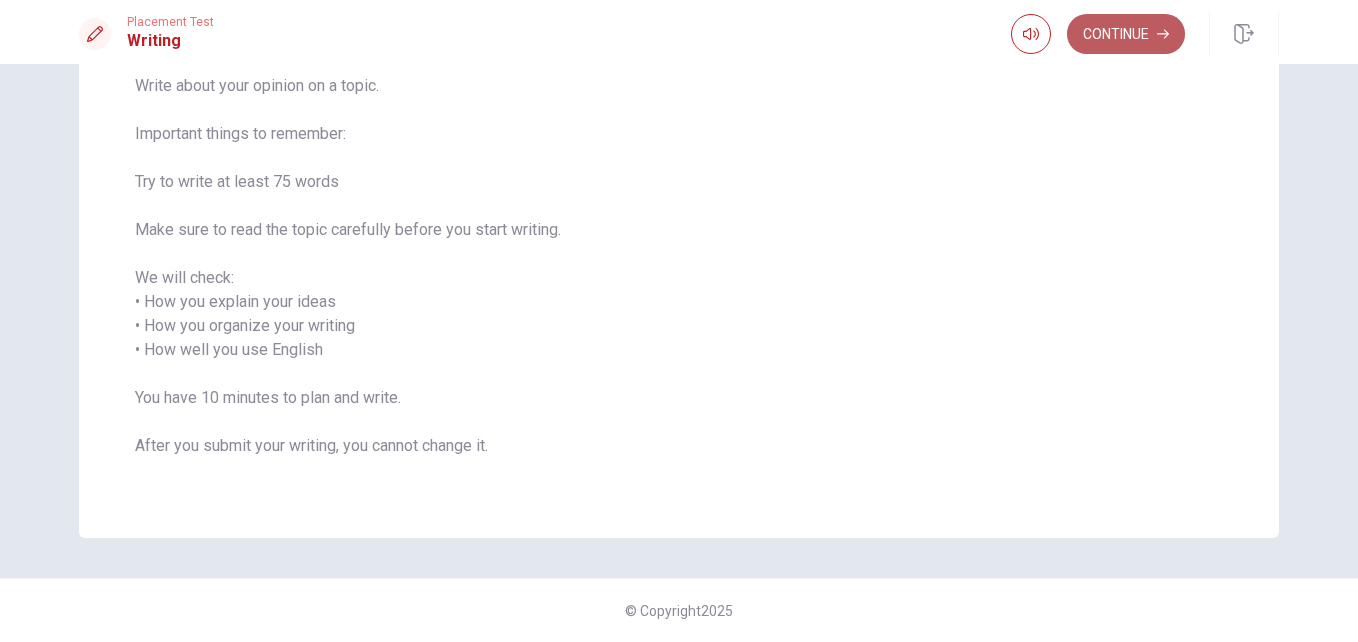 click on "Continue" at bounding box center (1126, 34) 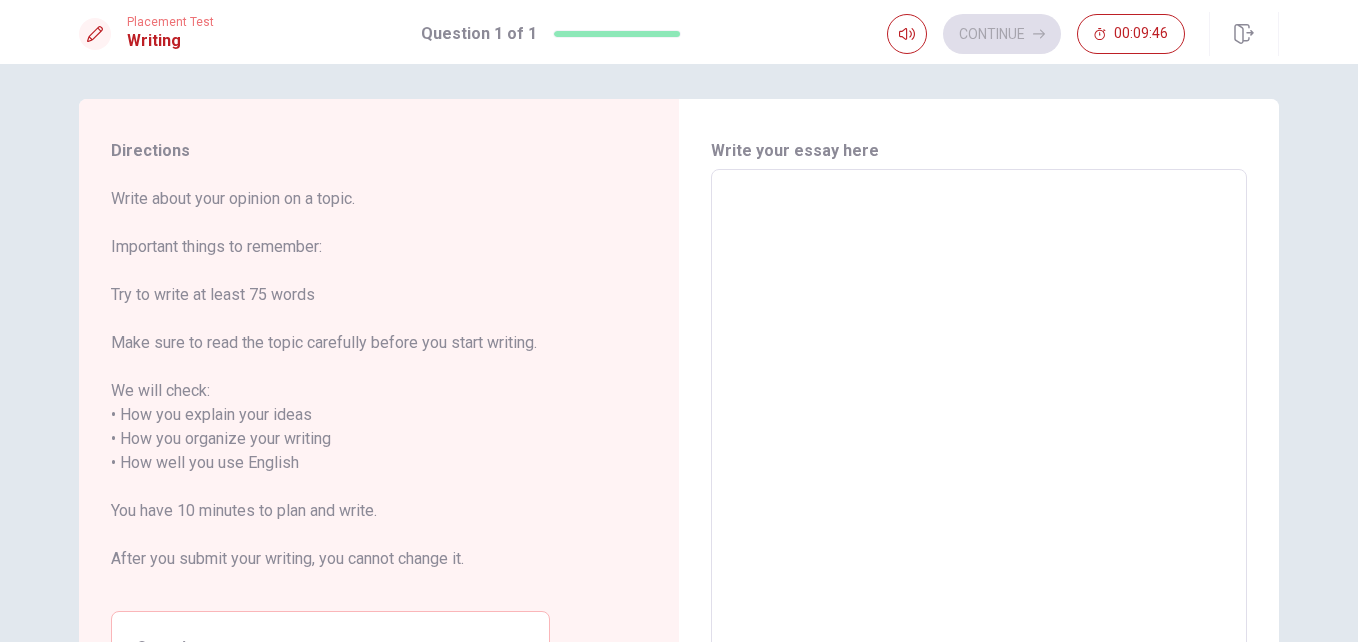 scroll, scrollTop: 0, scrollLeft: 0, axis: both 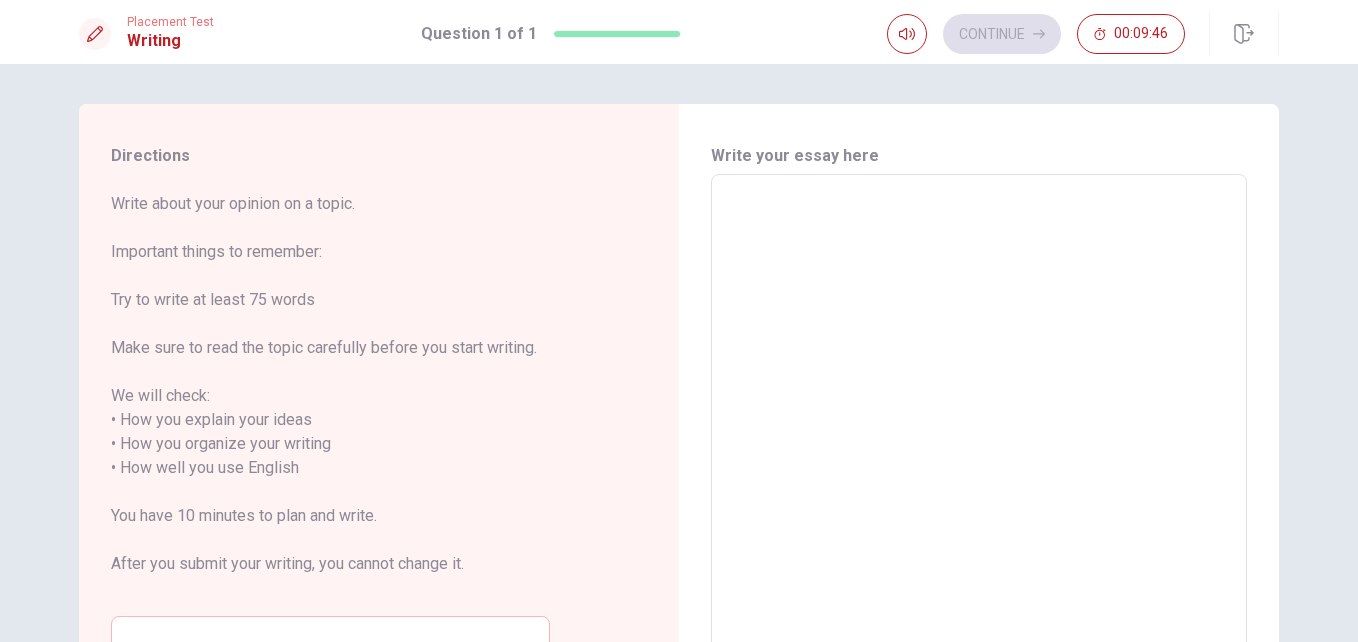 click at bounding box center [979, 456] 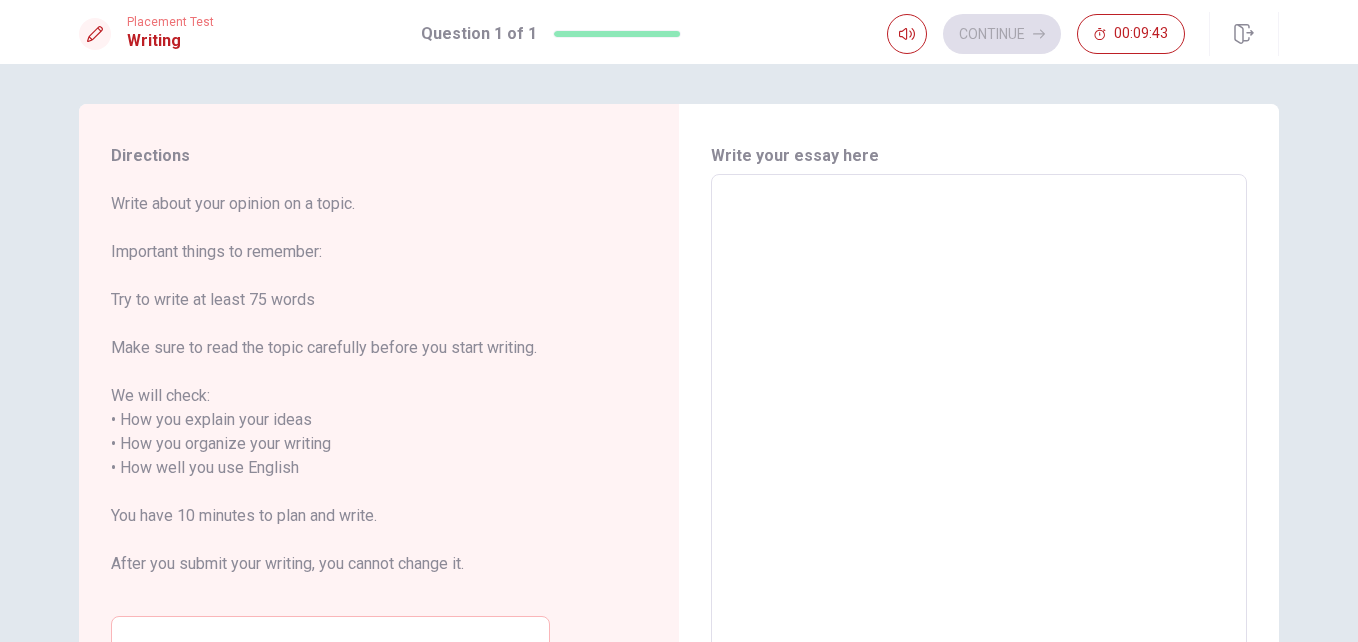 type on "I" 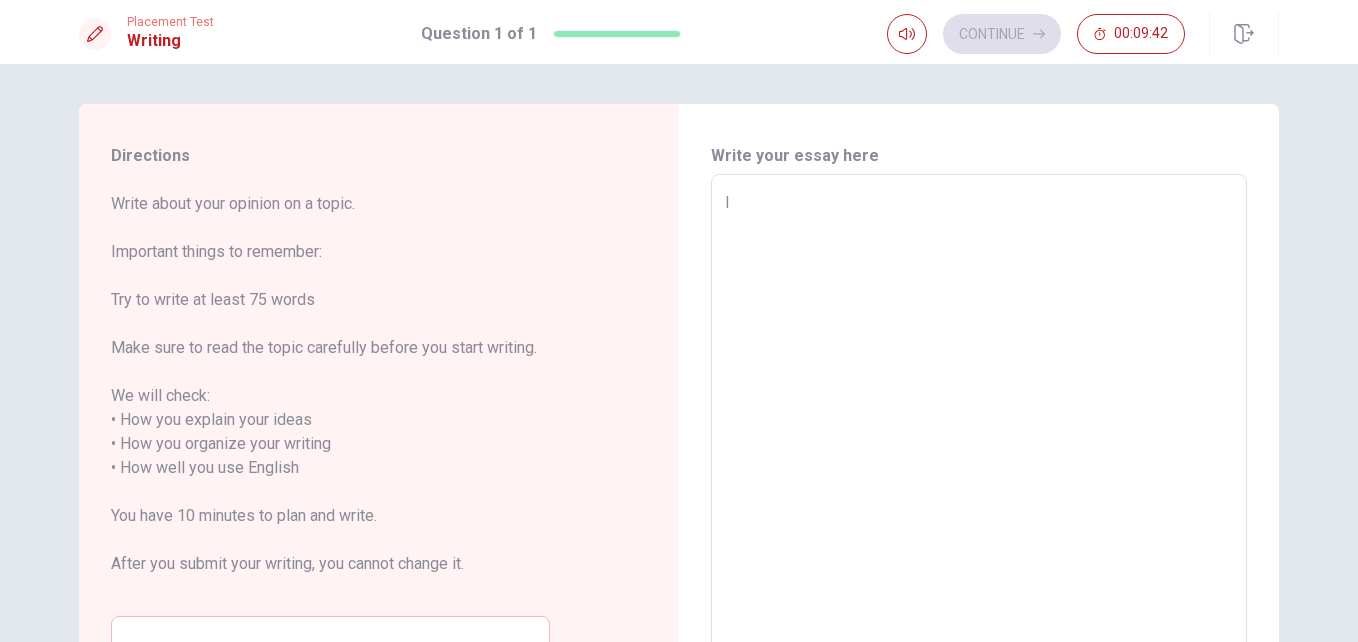 type on "x" 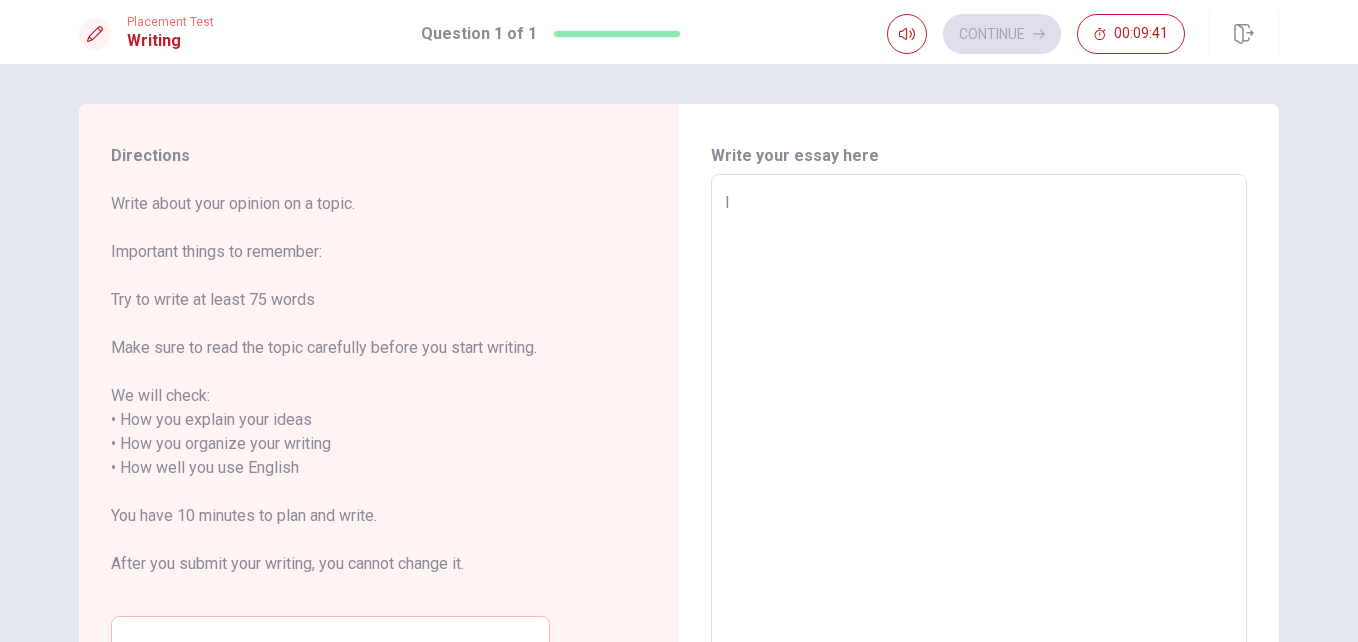 type on "I r" 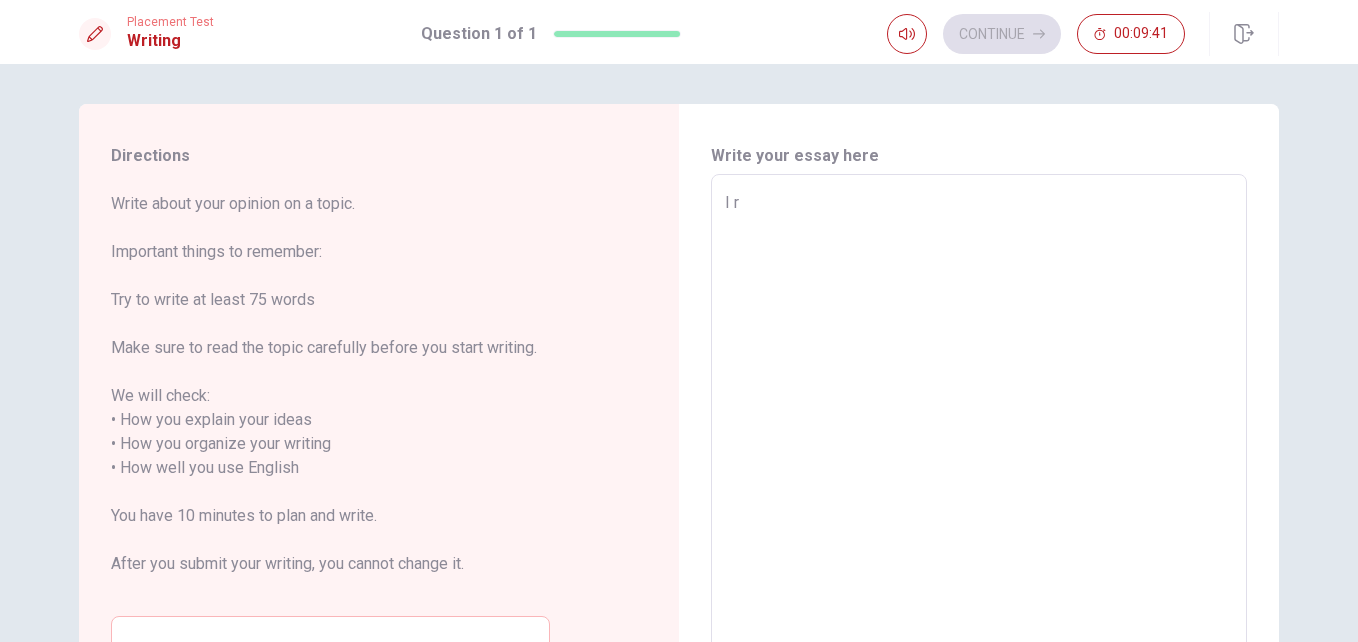 type on "x" 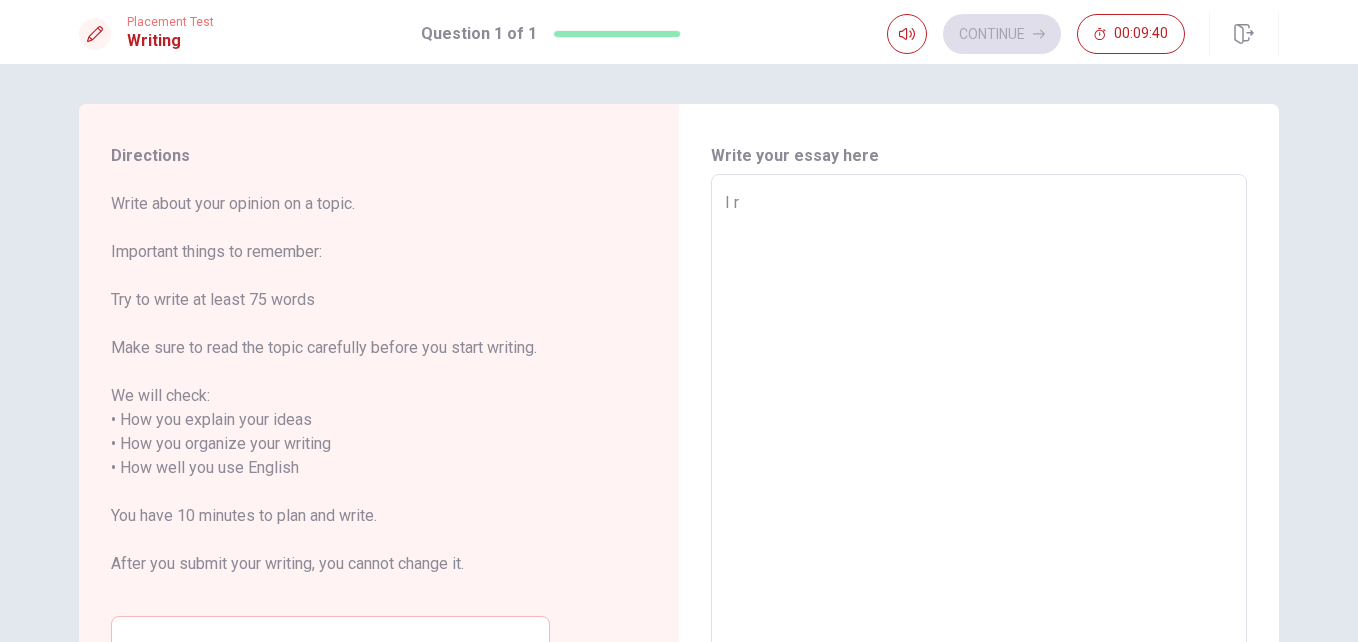 type on "I re" 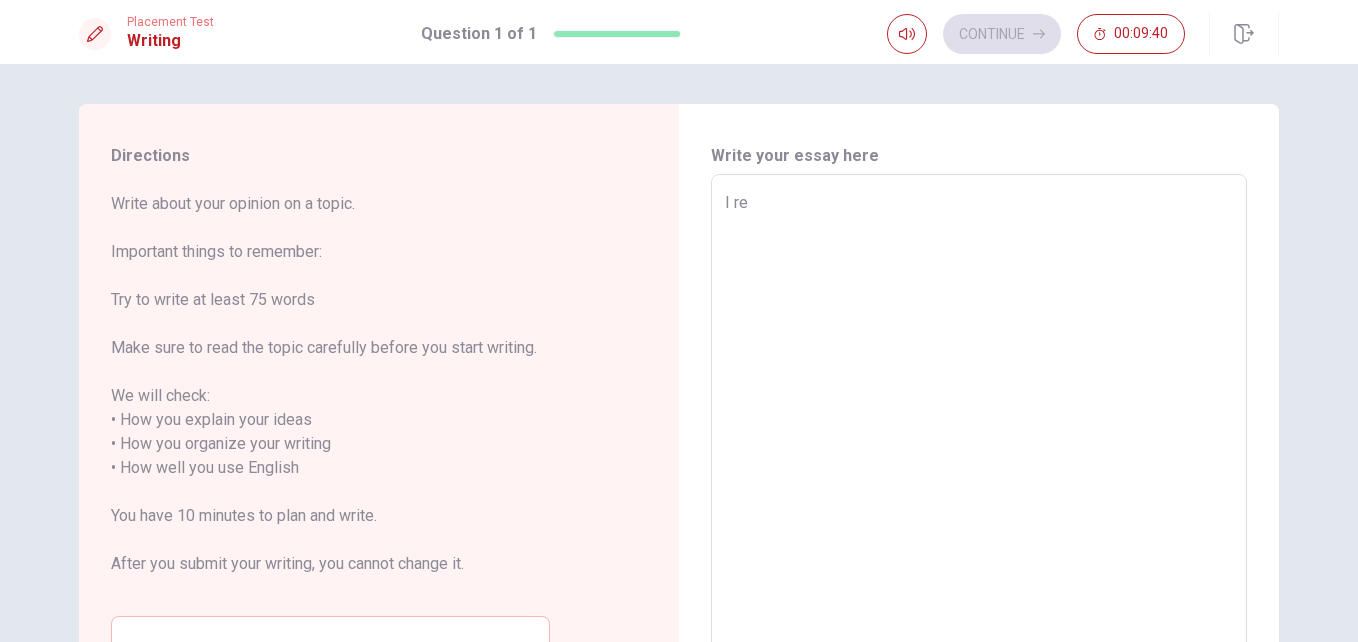 type on "x" 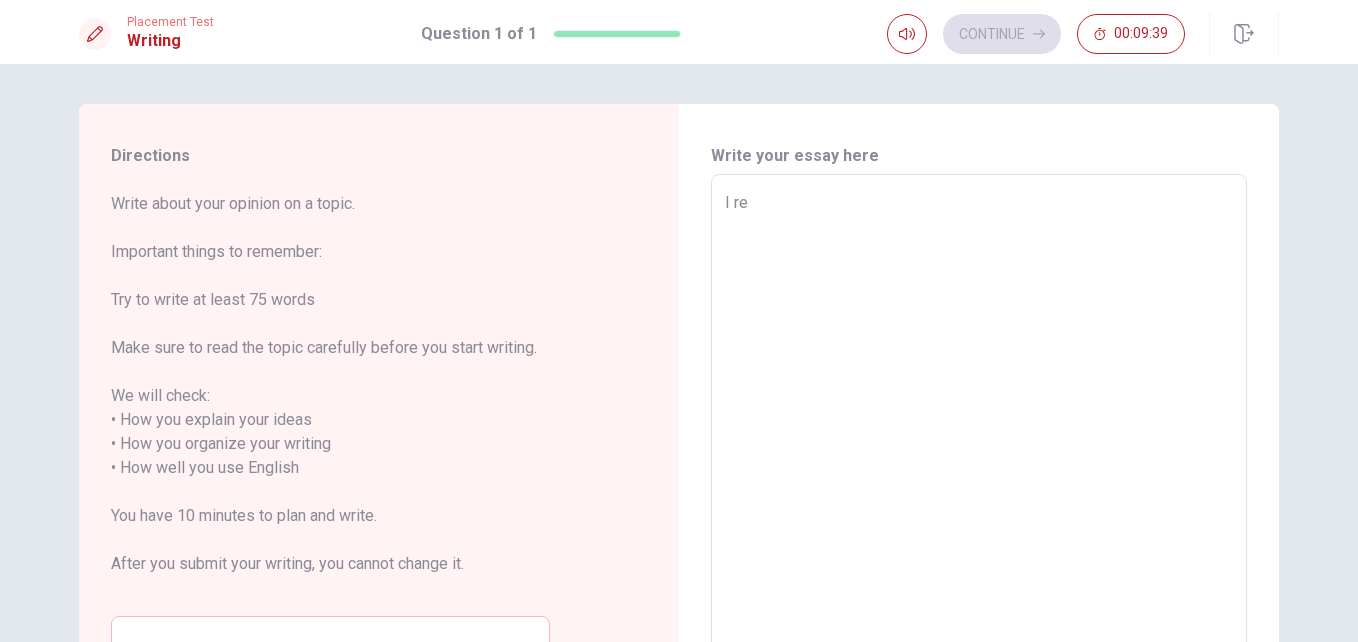 type on "I rem" 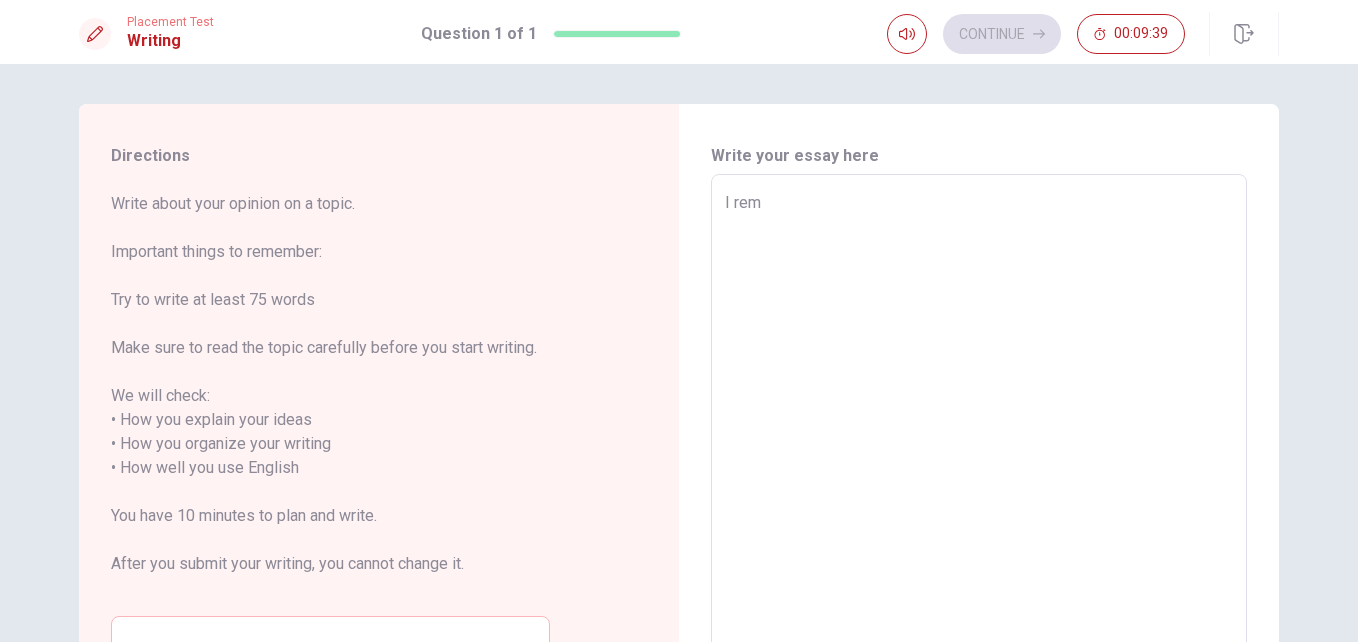 type on "x" 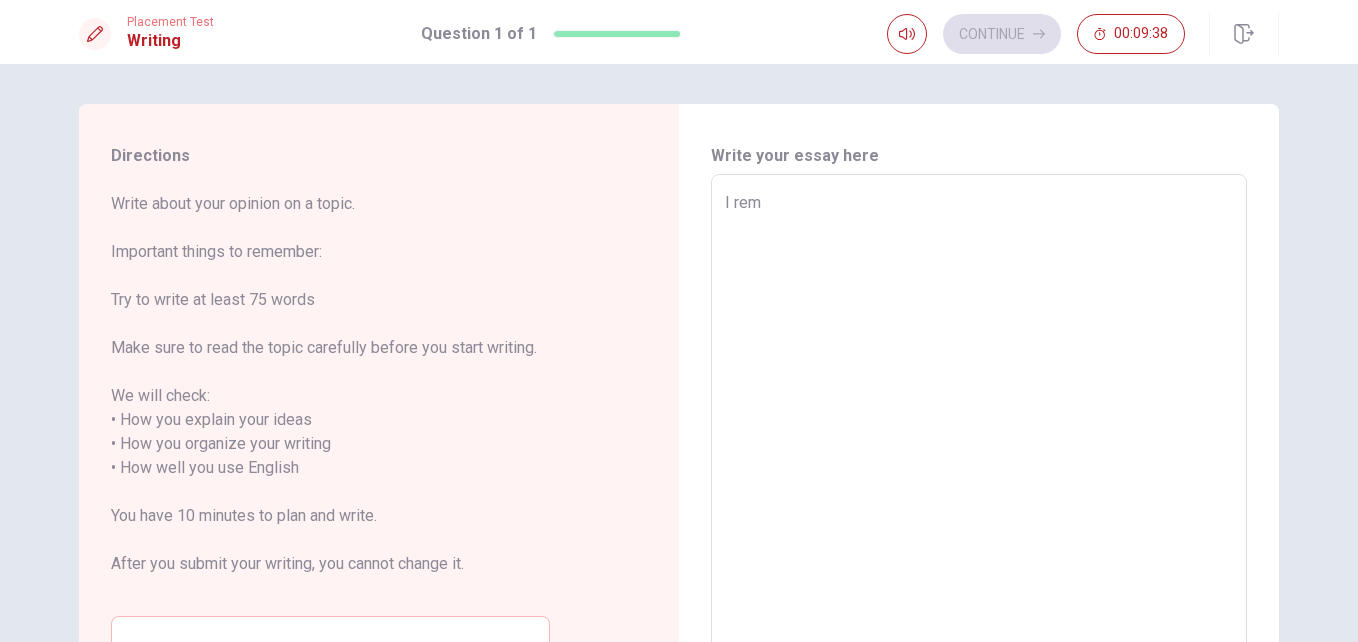 type on "I reme" 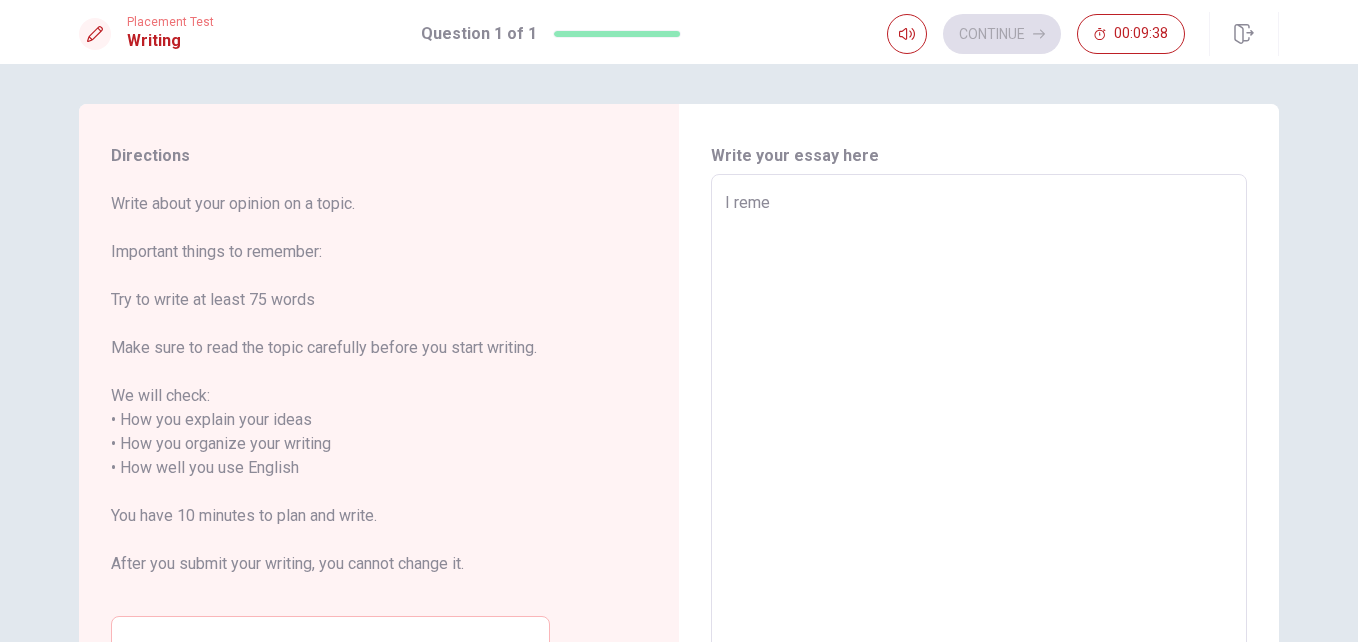 type on "x" 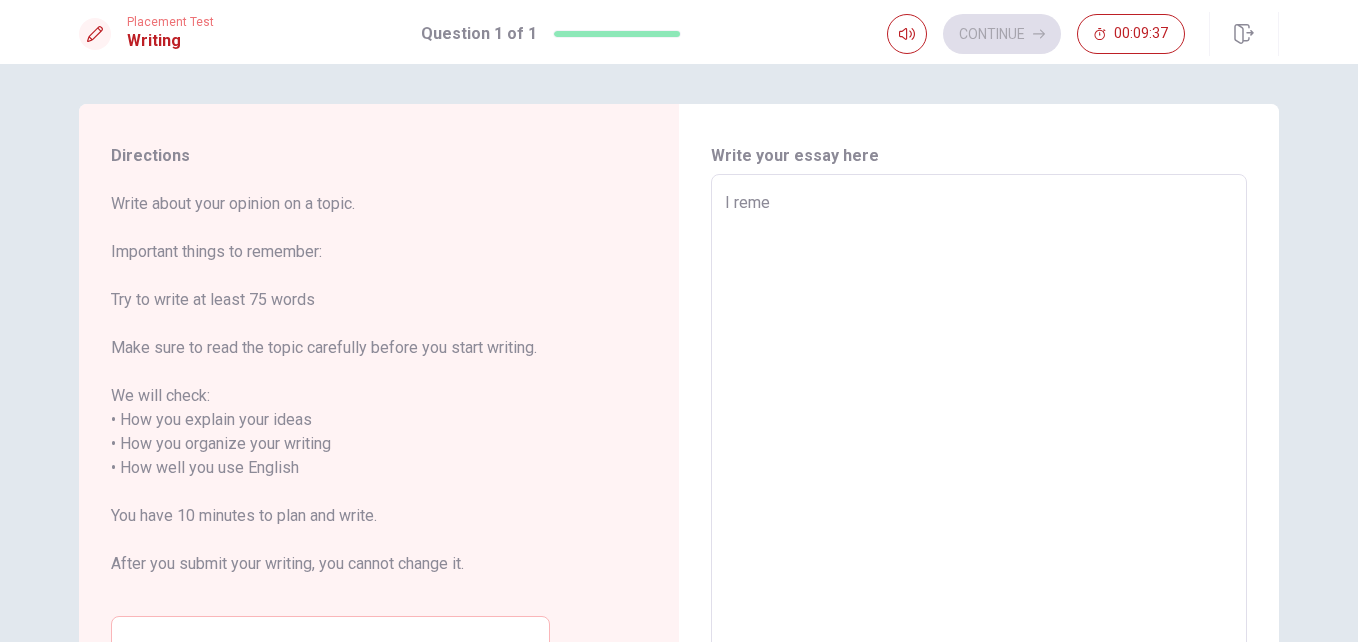 type on "I remem" 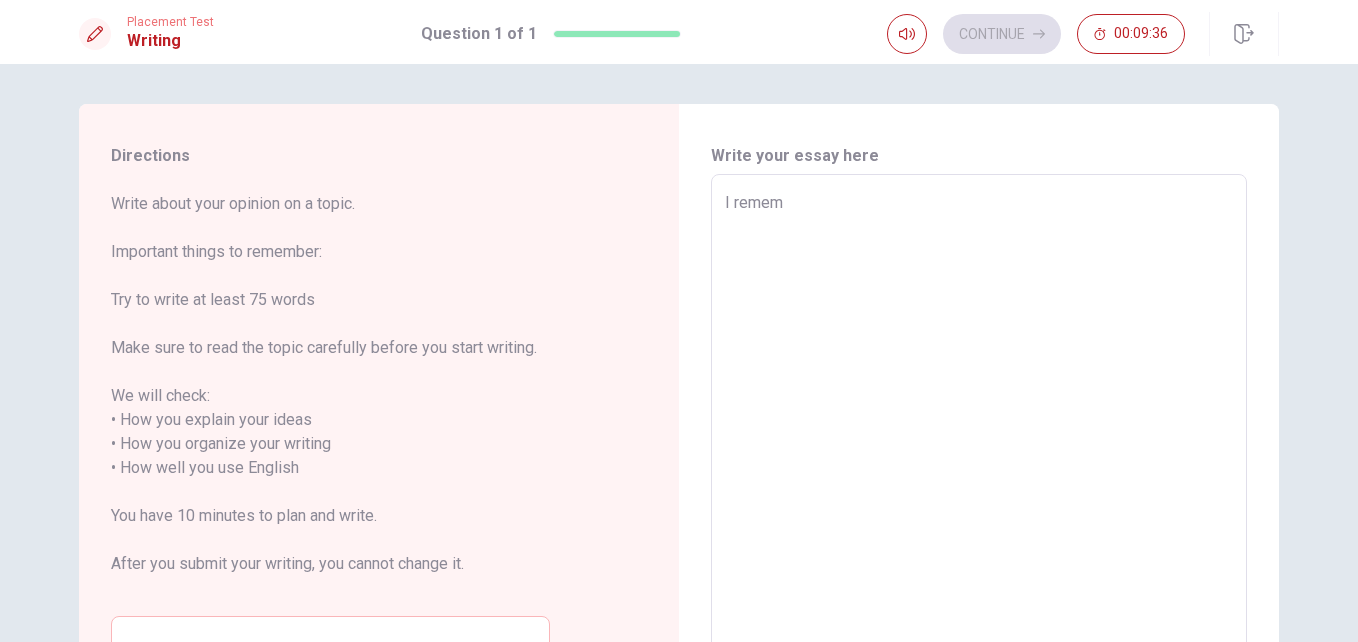 type on "x" 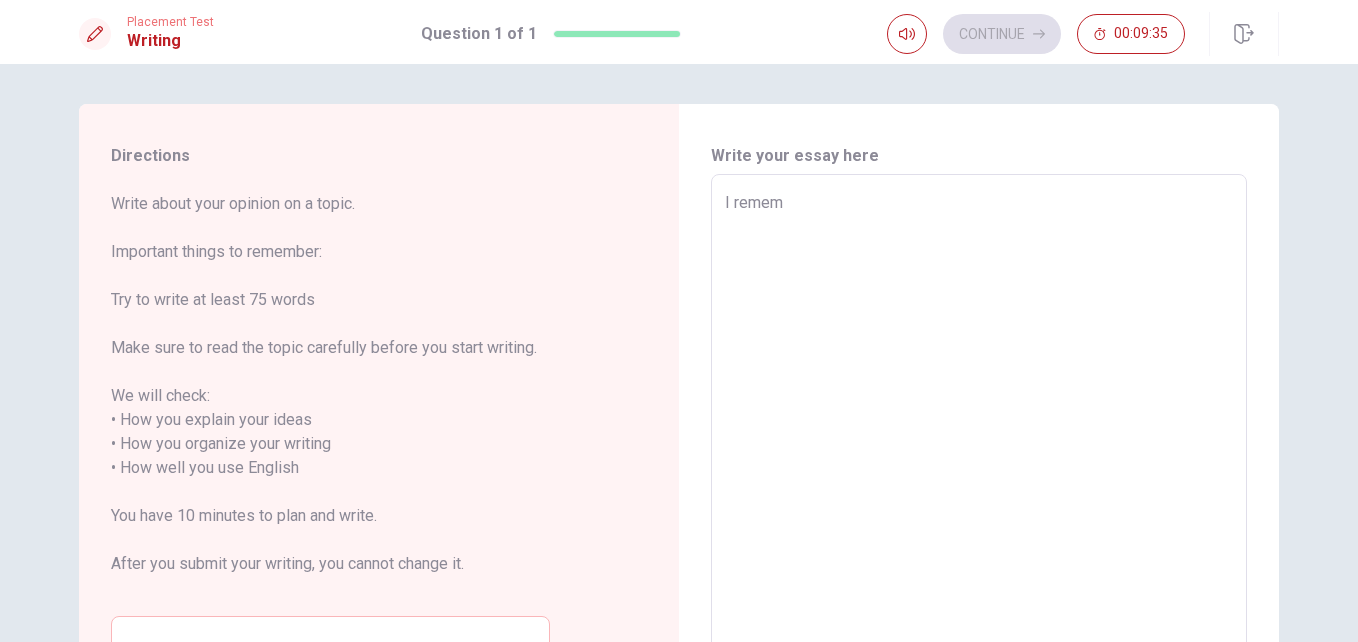 type on "I rememb" 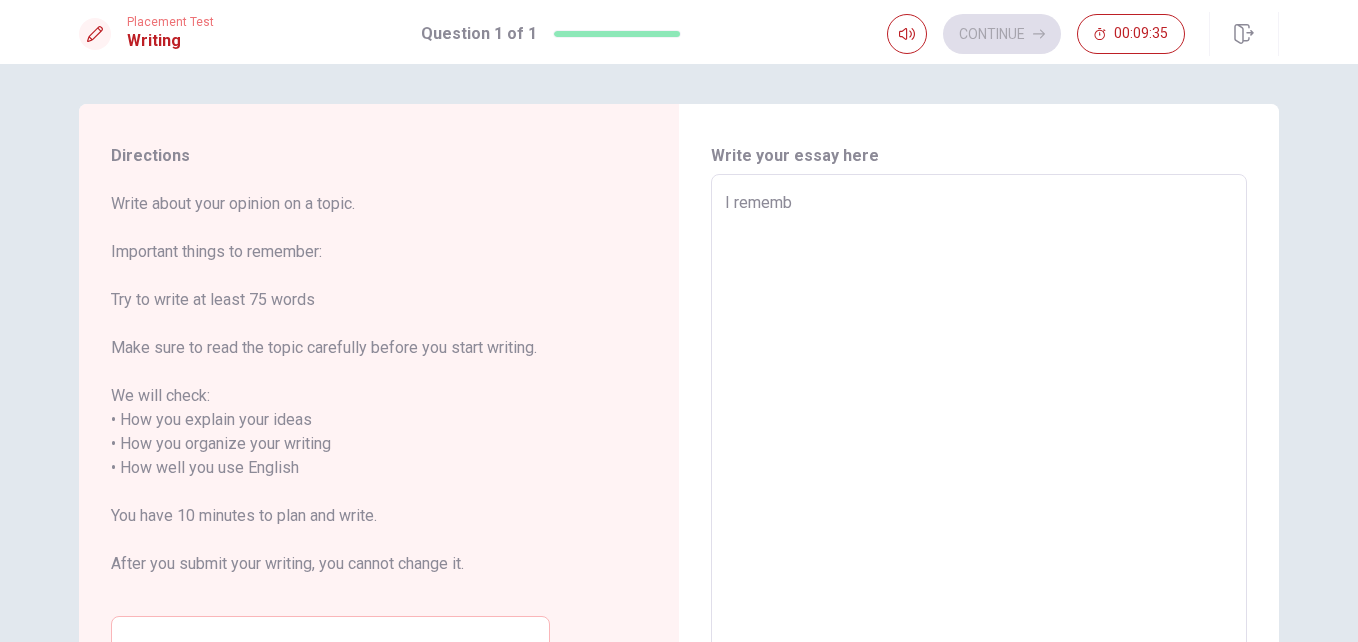 type on "x" 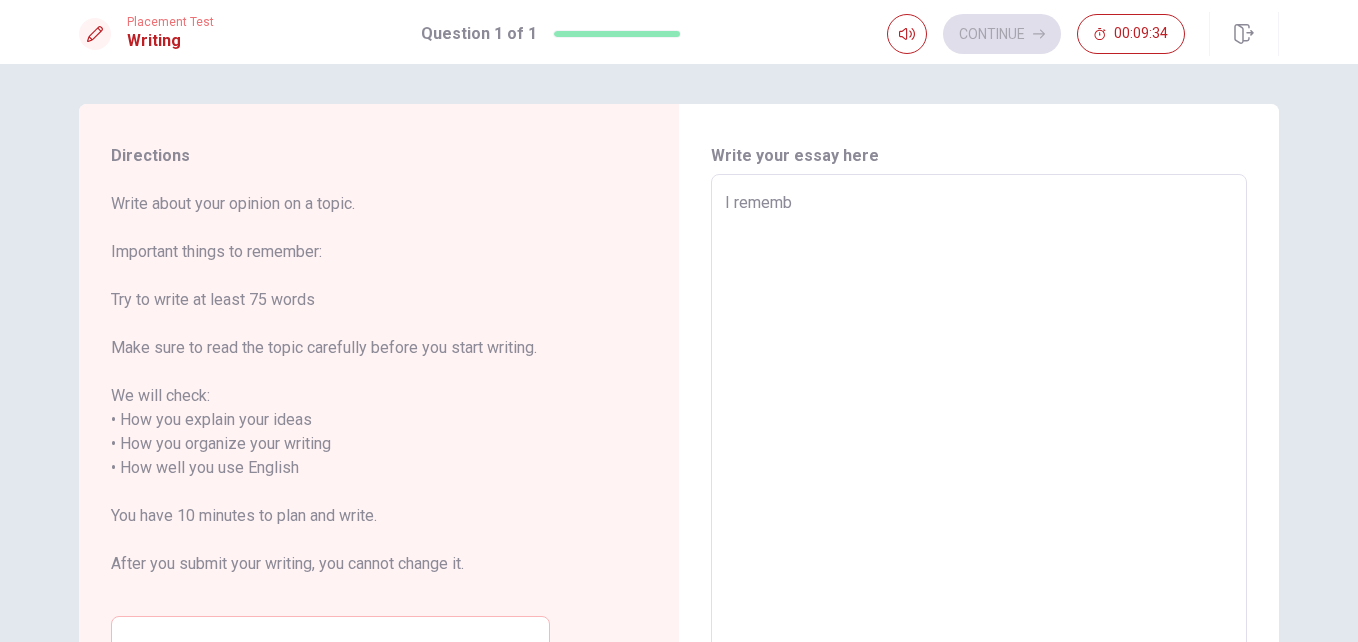 type on "I remembe" 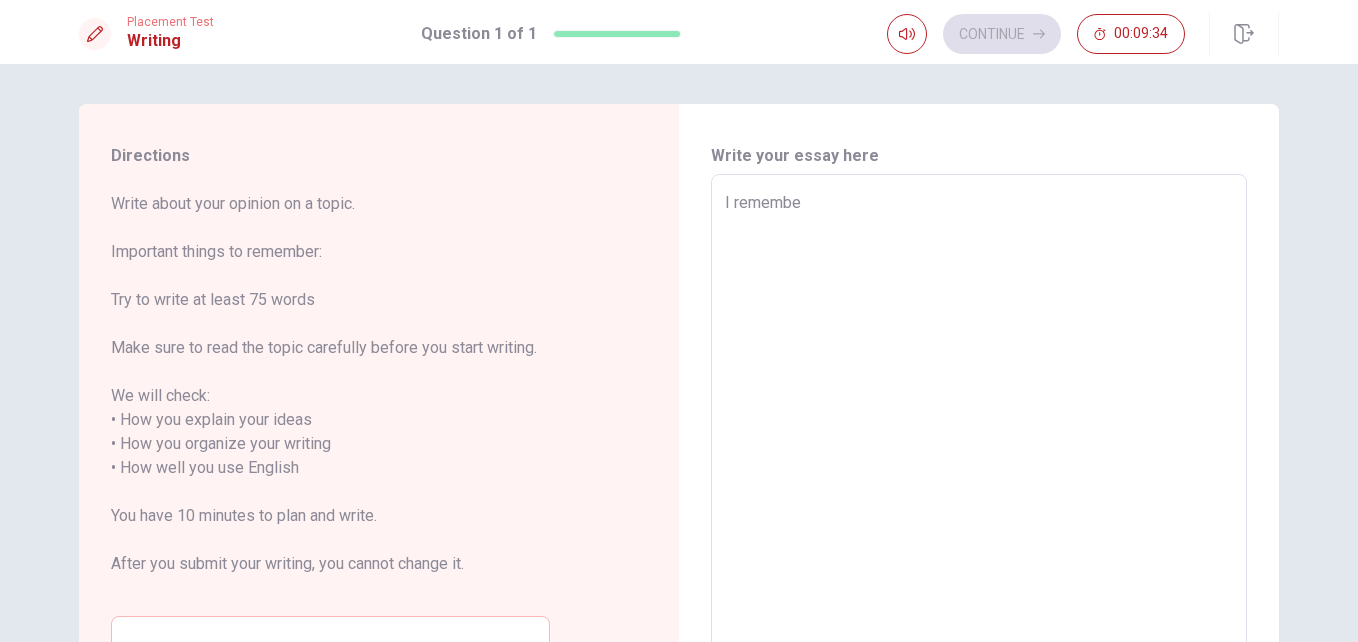 type on "x" 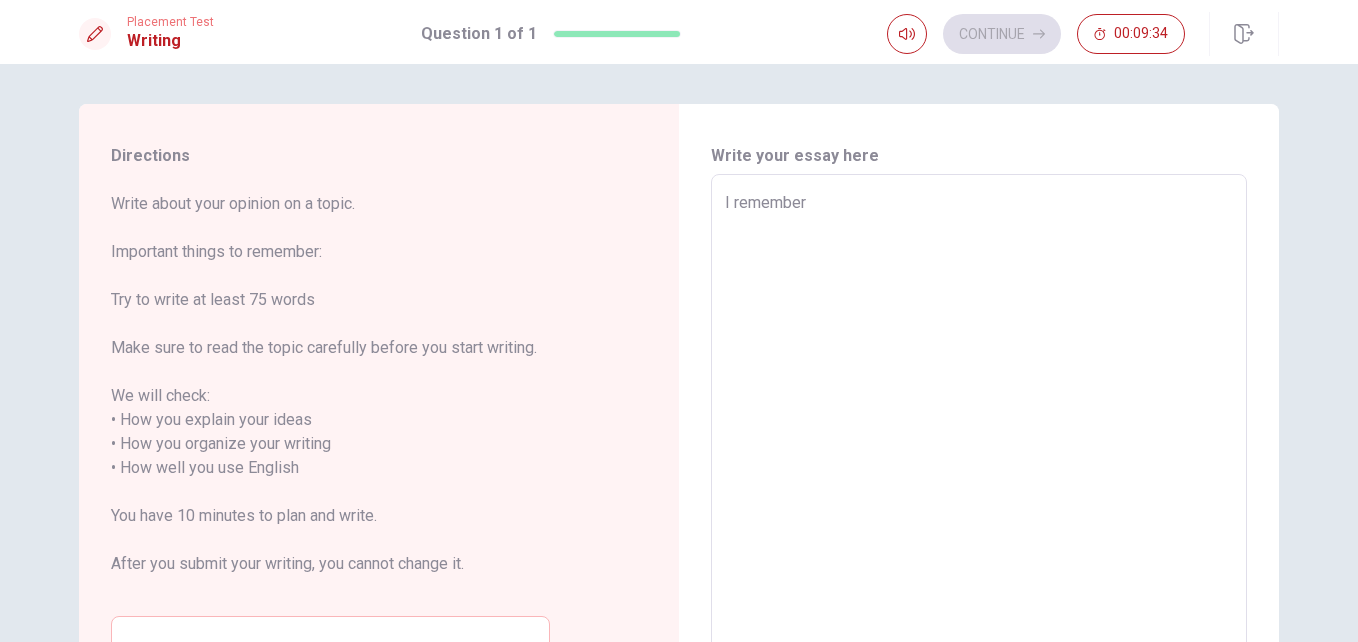 type on "x" 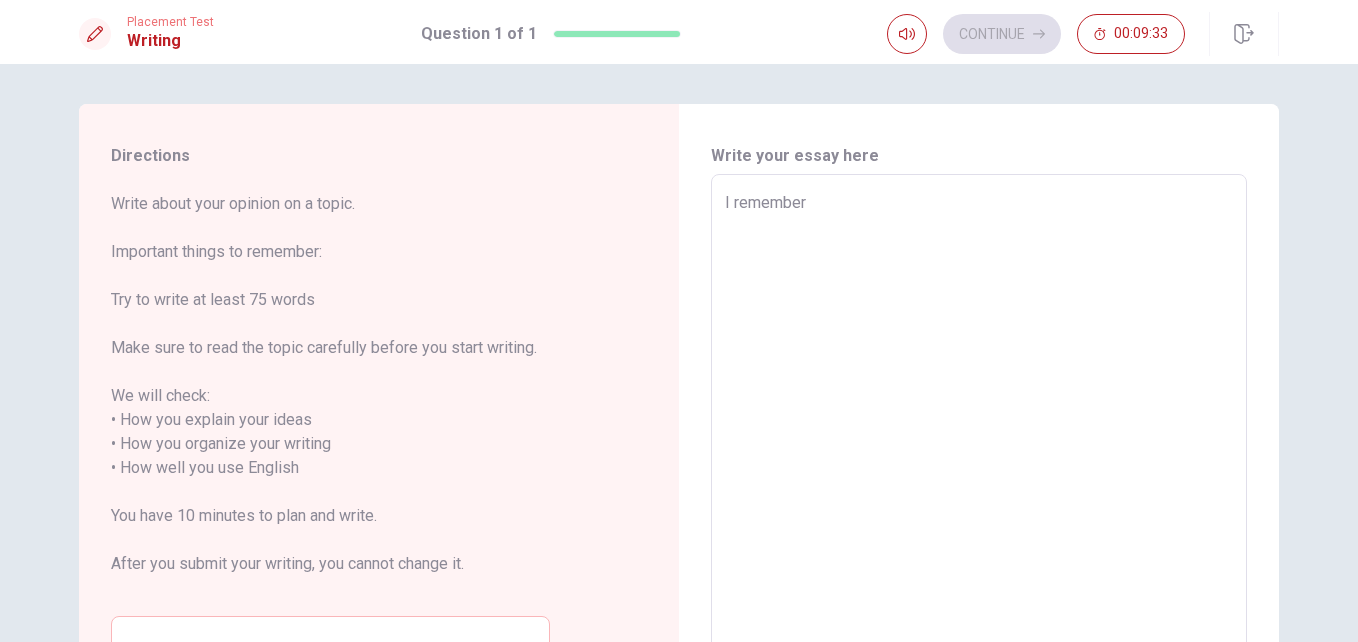 type on "I remember" 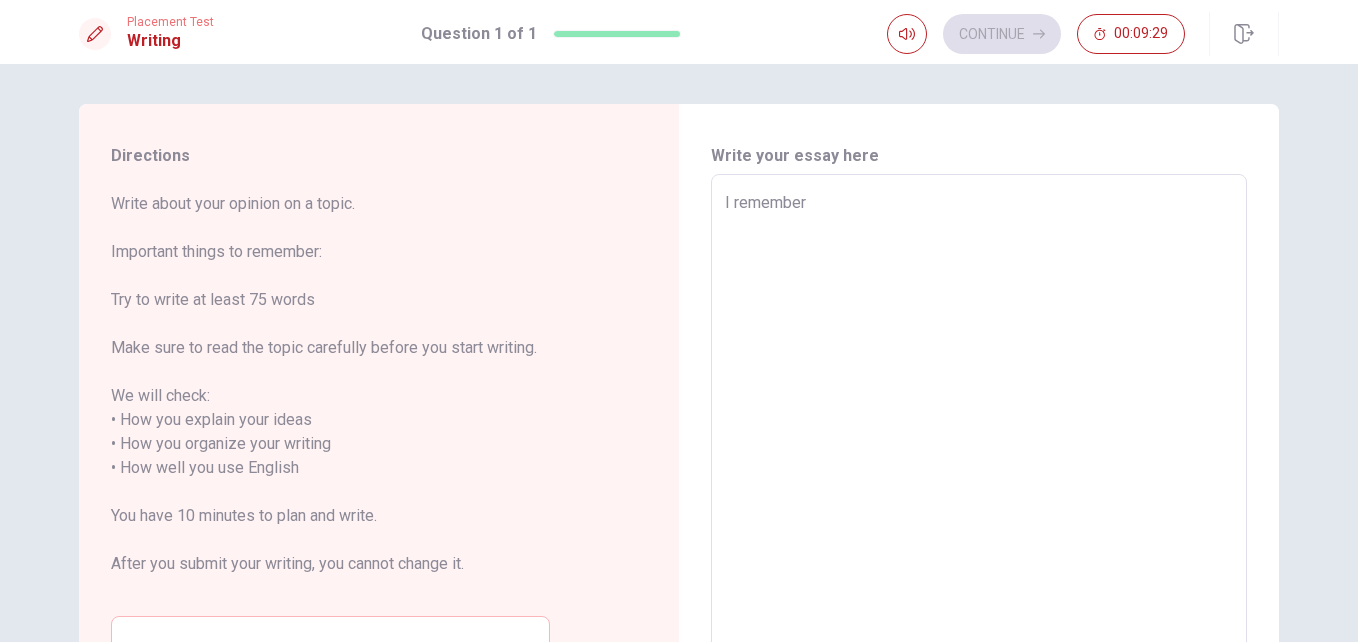 type on "x" 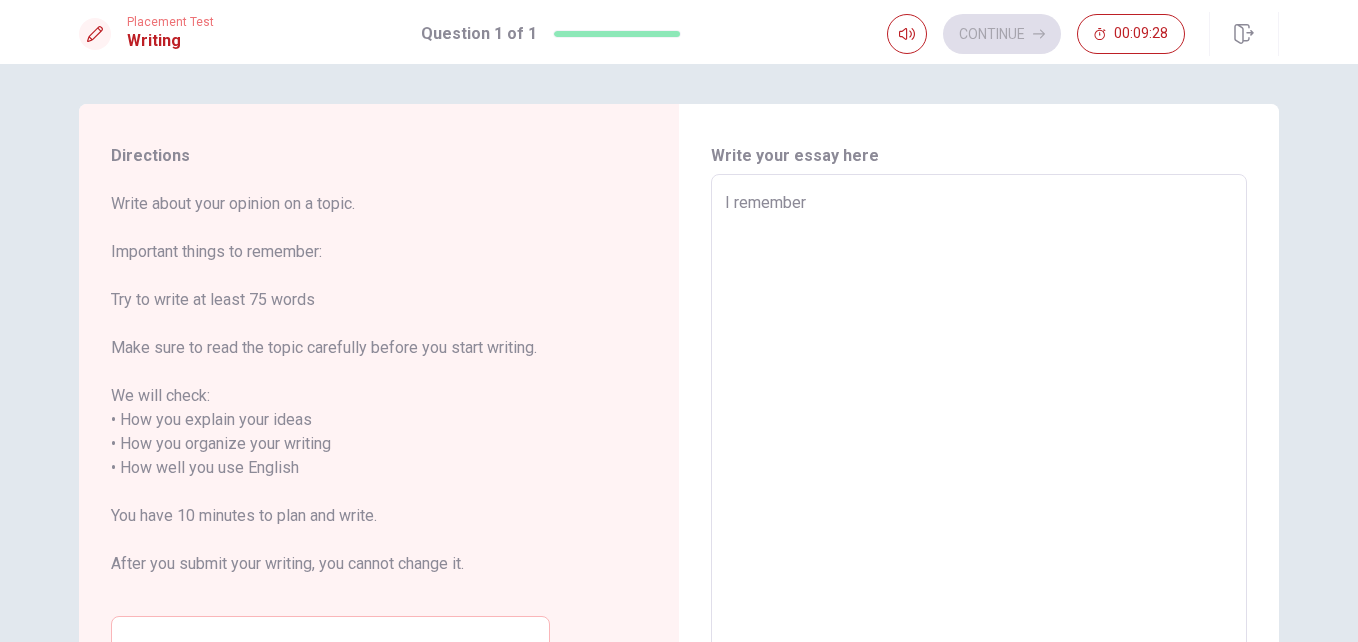 type on "I remember w" 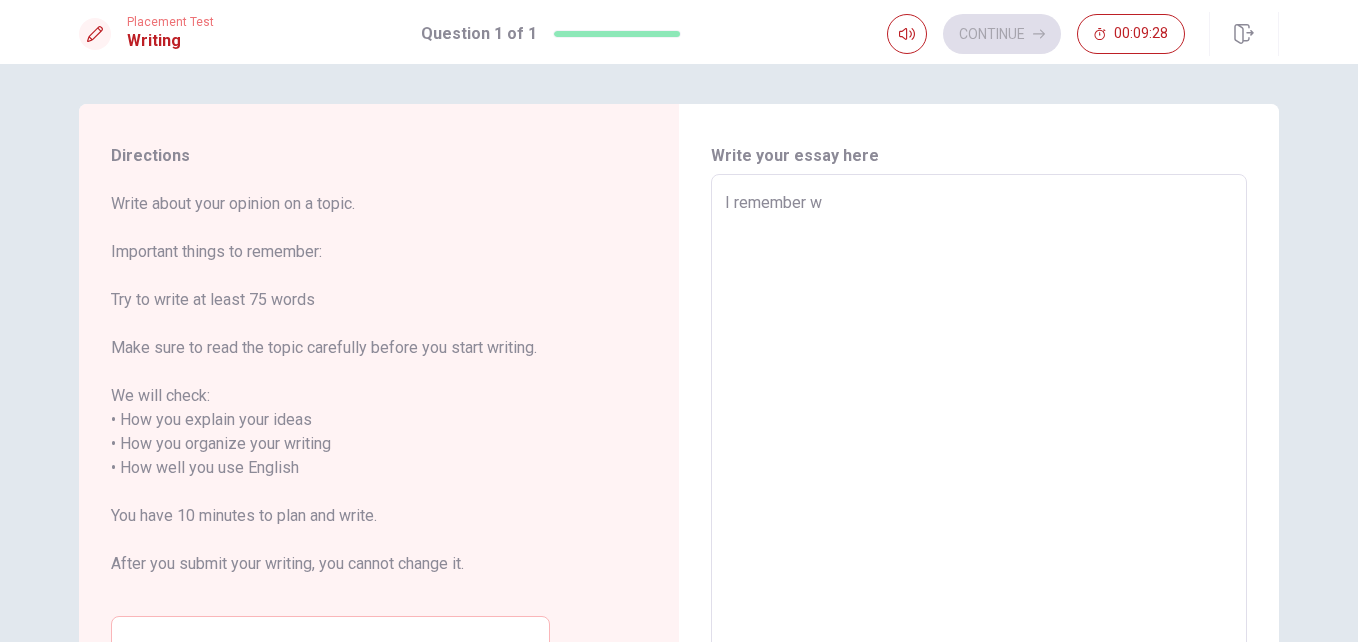 type on "x" 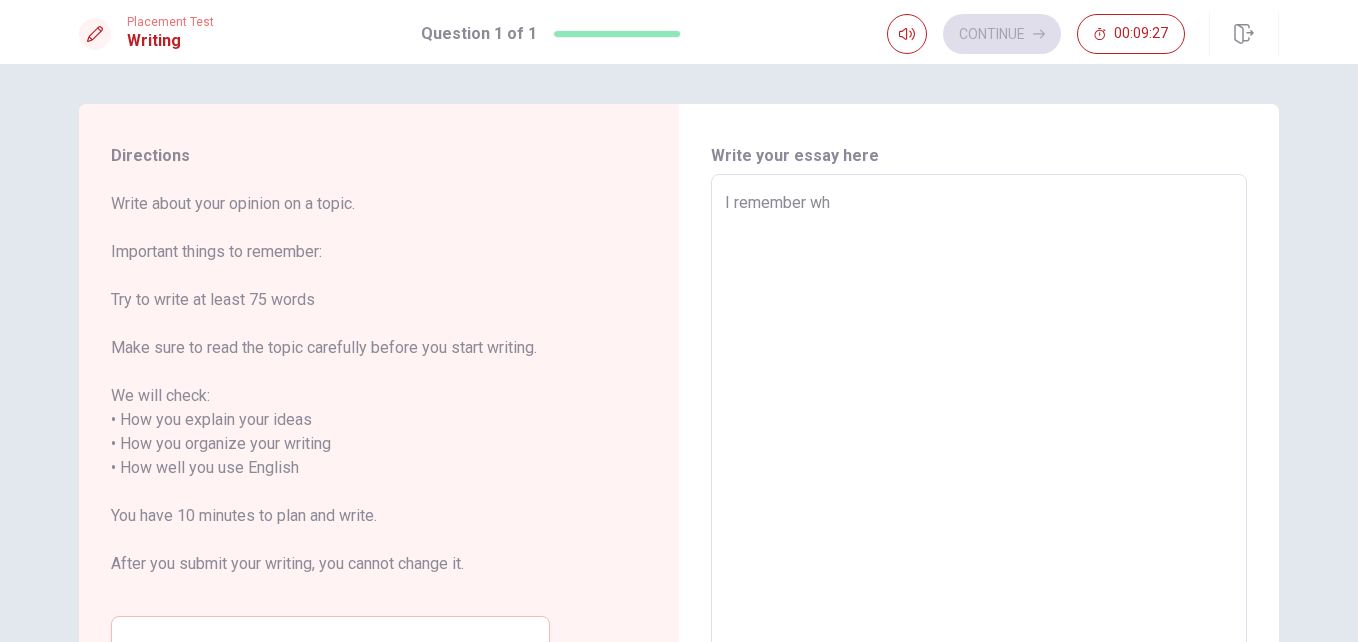type on "x" 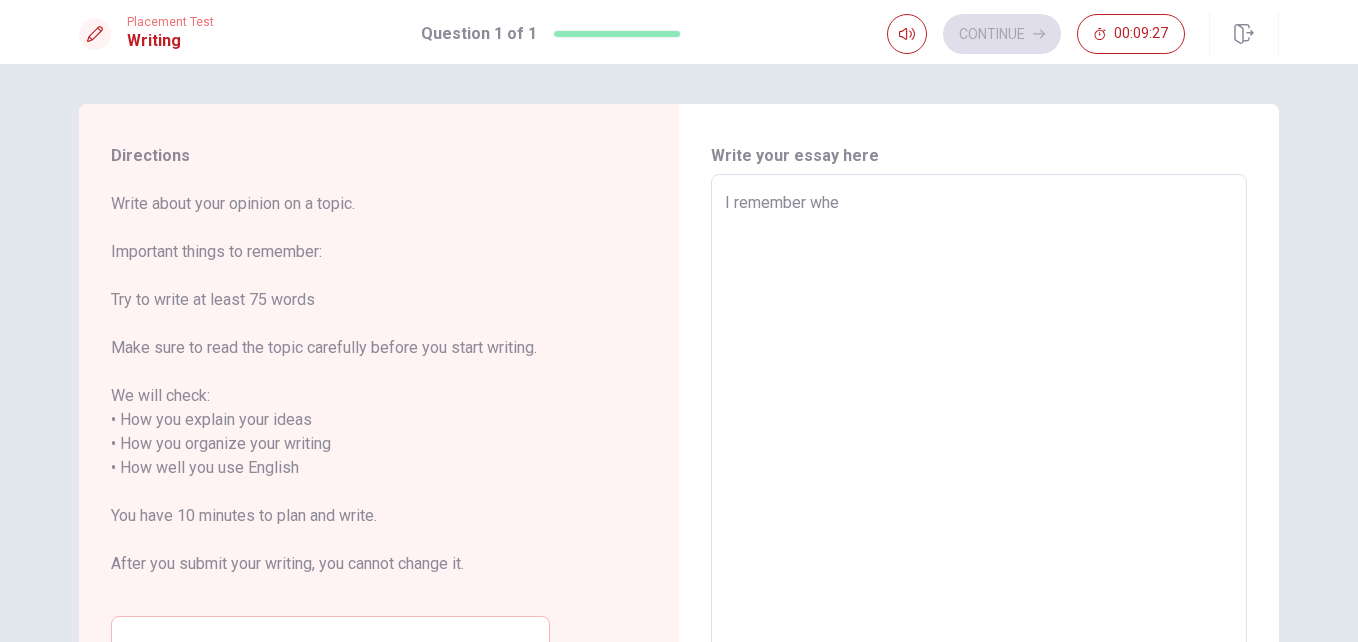 type on "x" 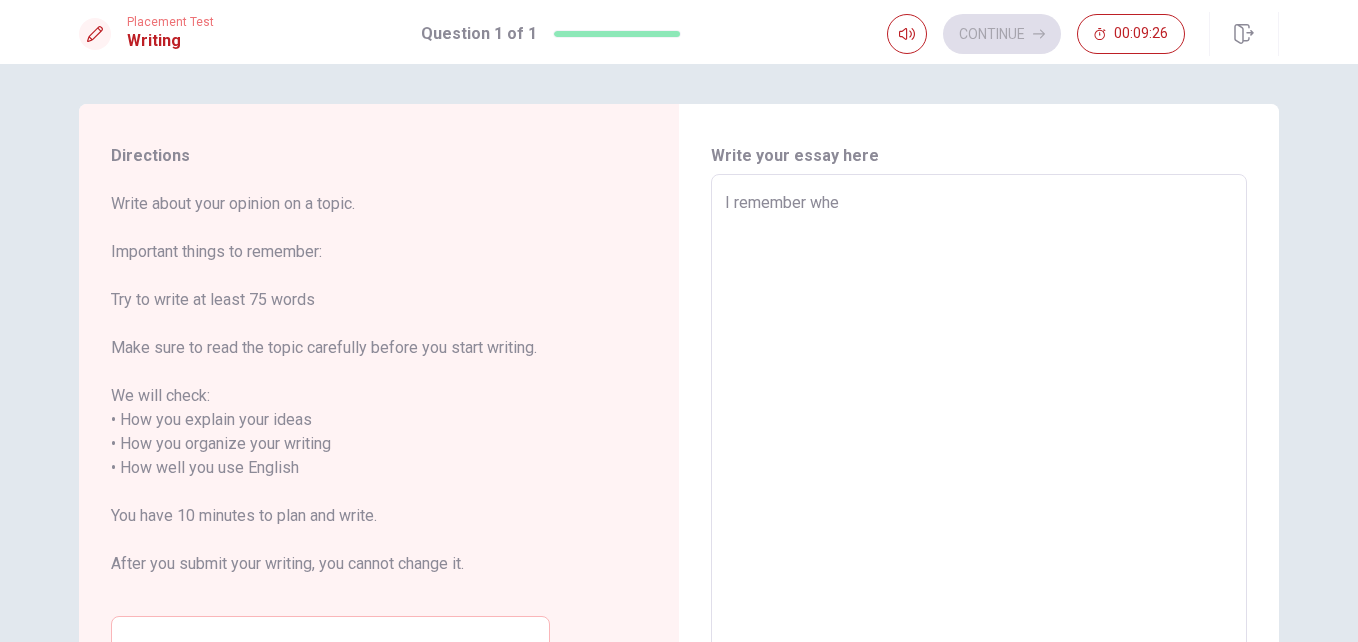 type on "I remember when" 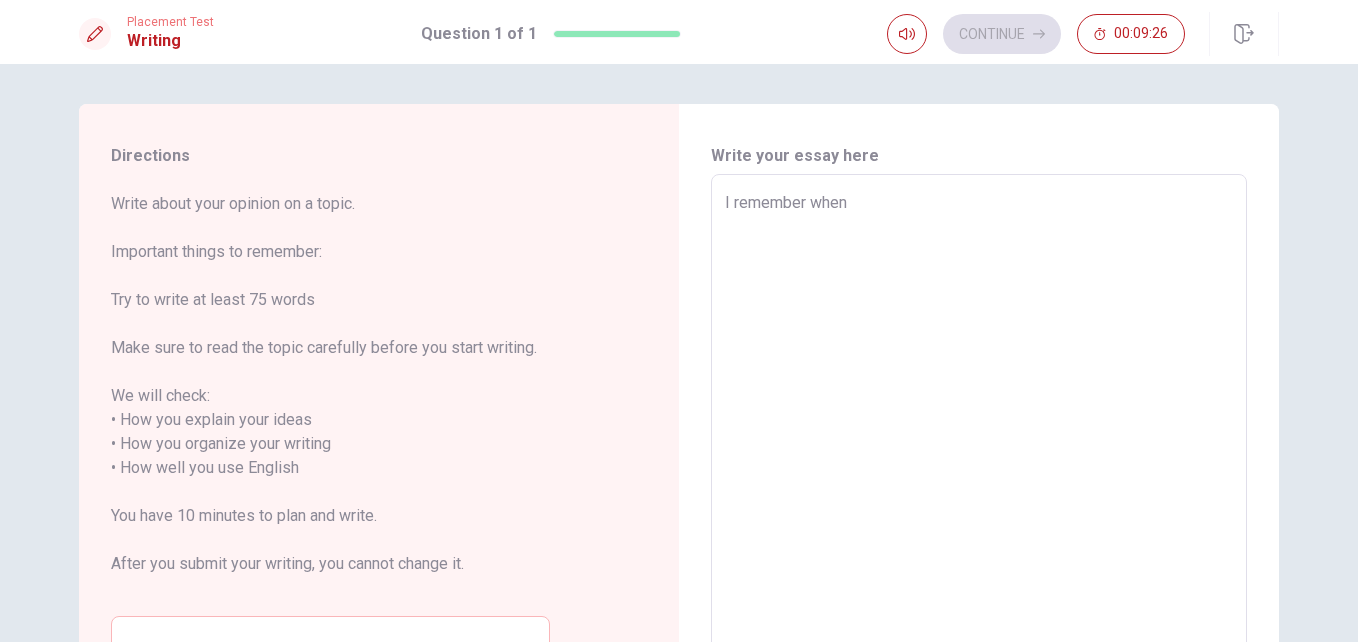 type on "x" 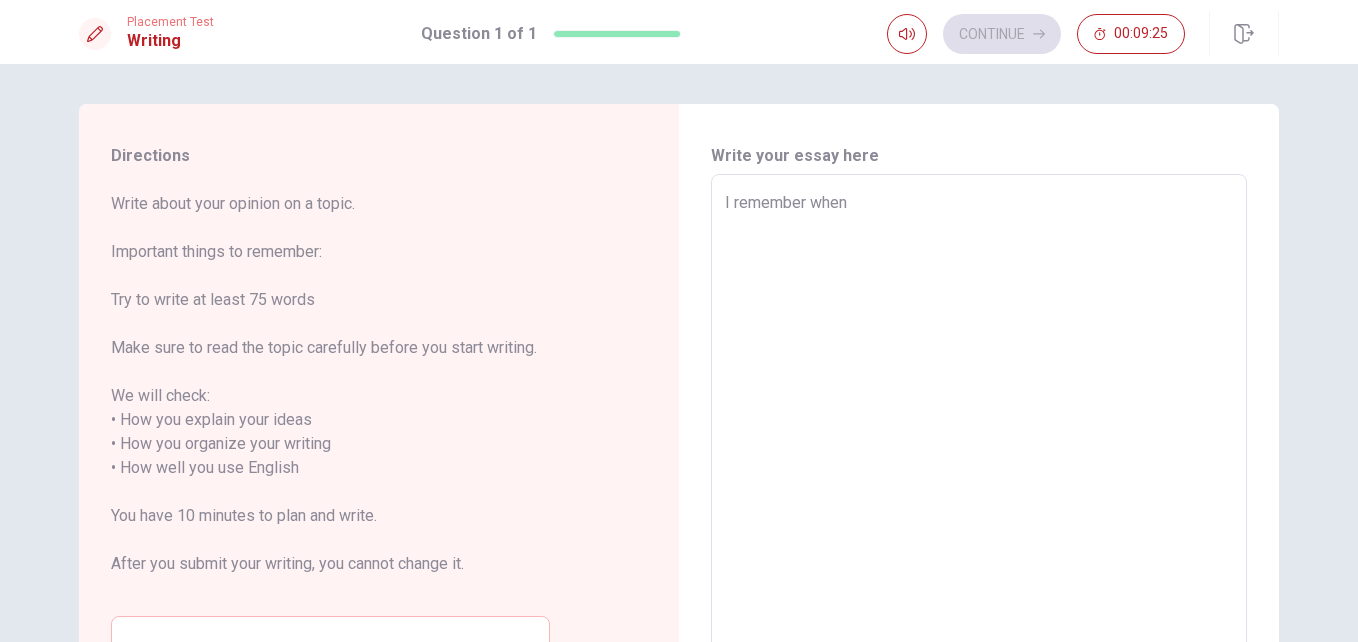type on "I remember when" 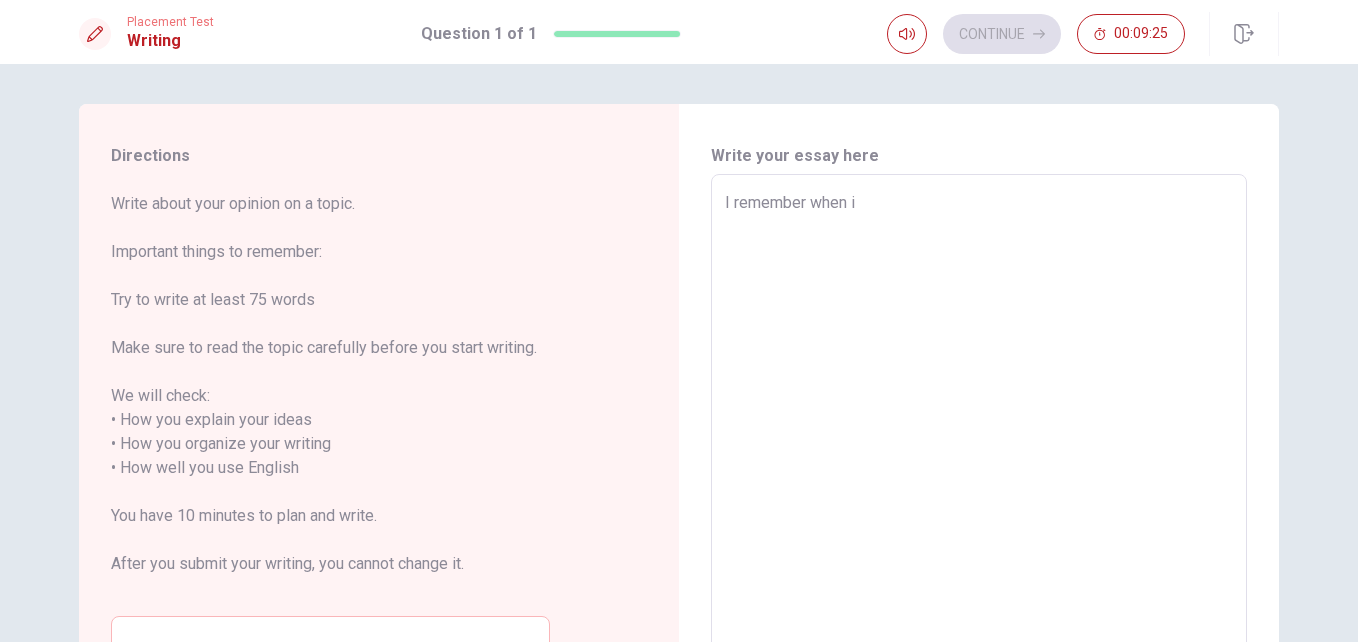 type on "x" 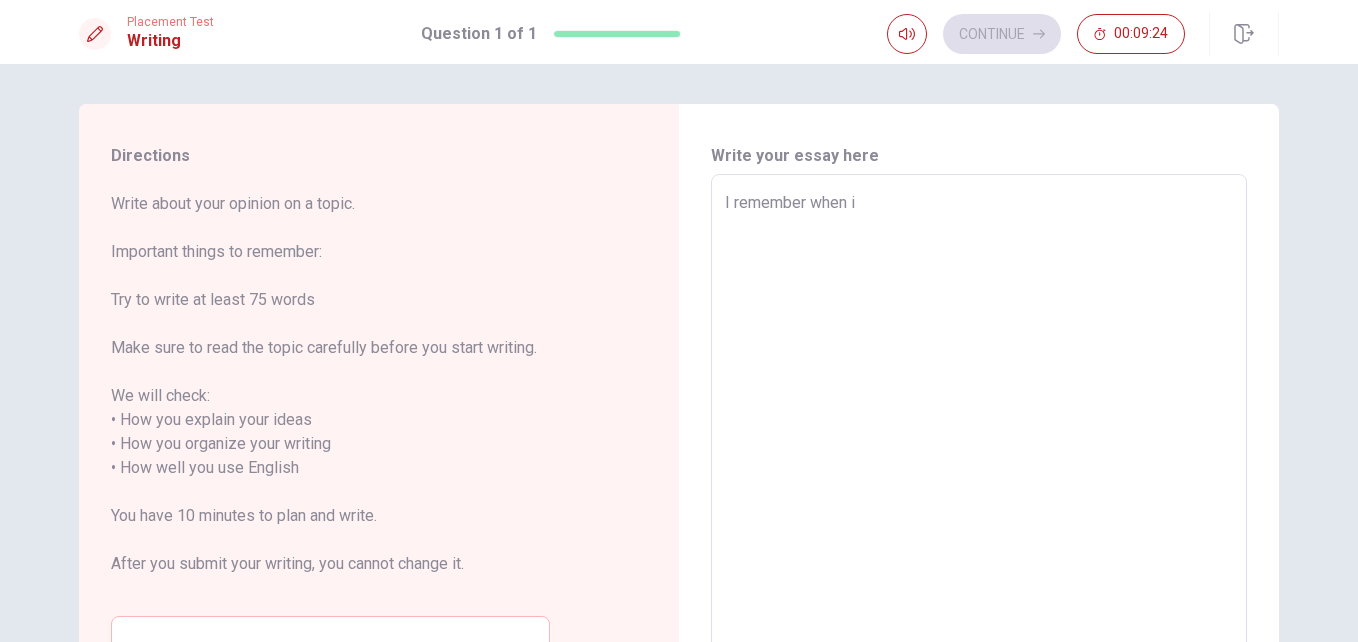 type on "I remember when i" 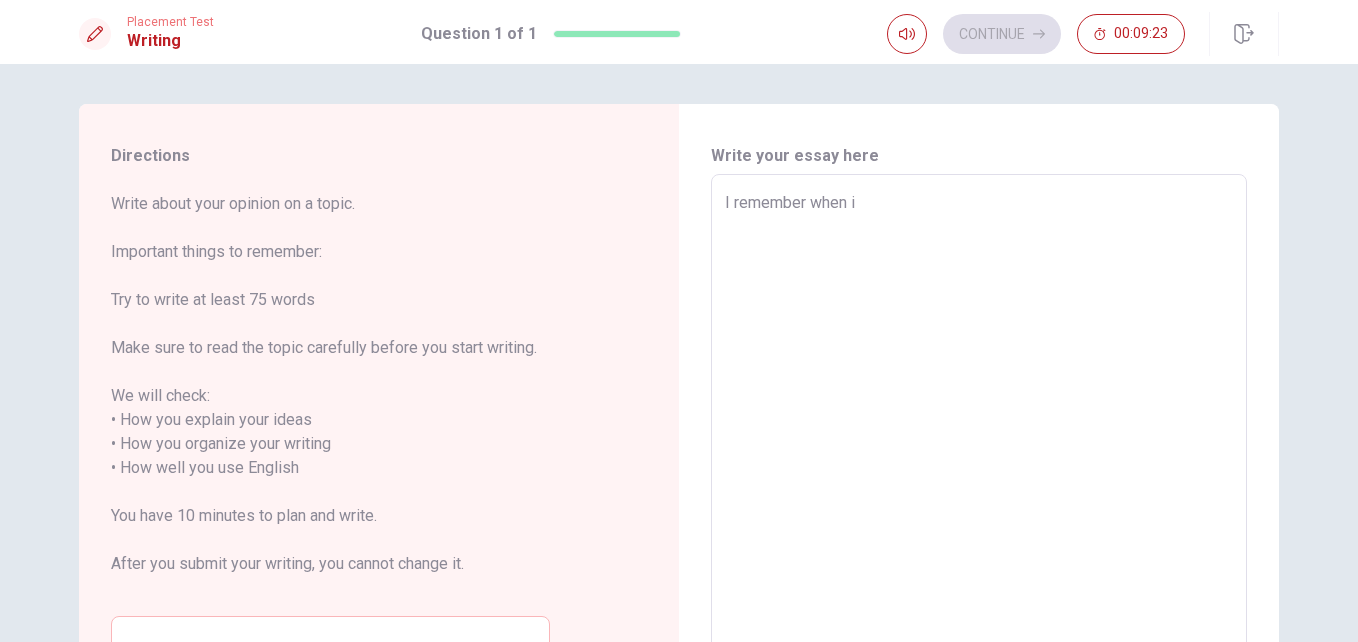 type on "I remember when i w" 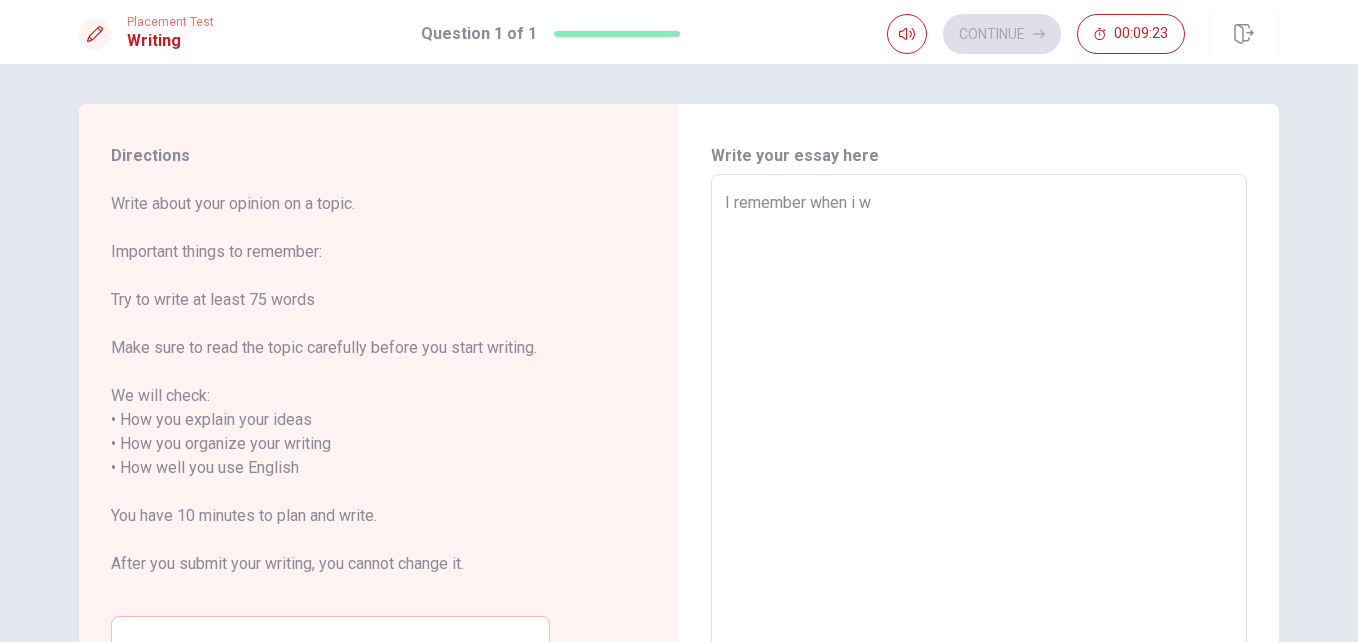 type on "x" 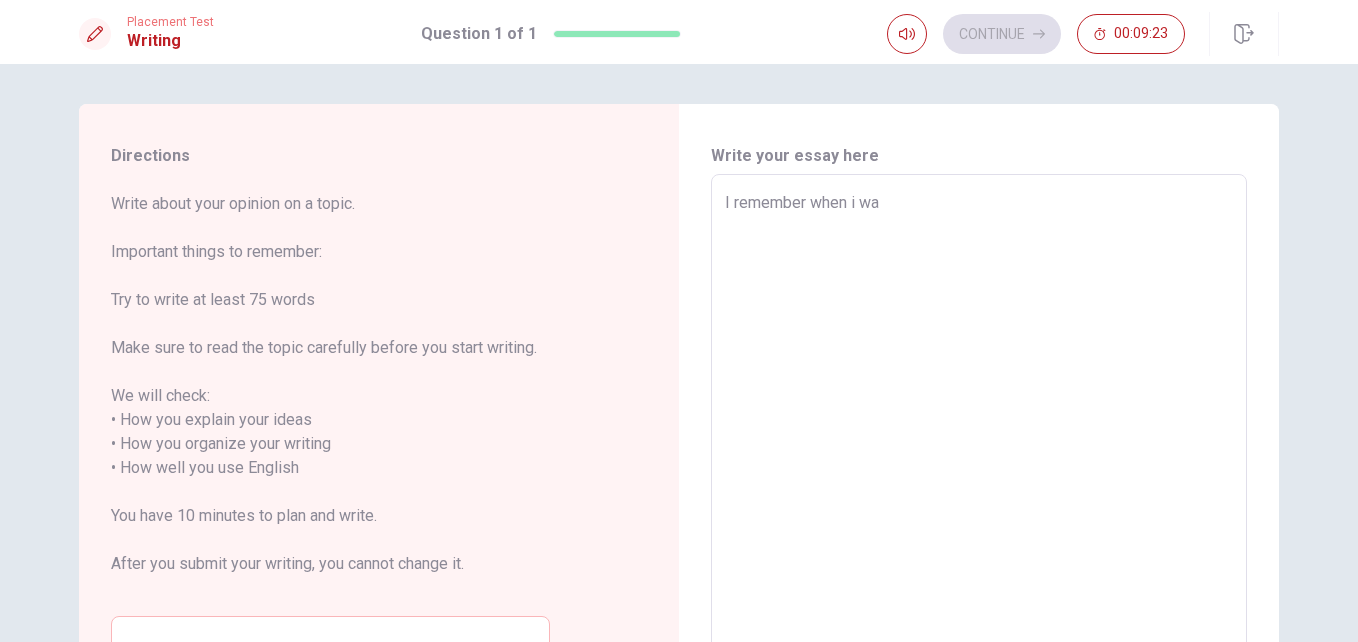 type on "x" 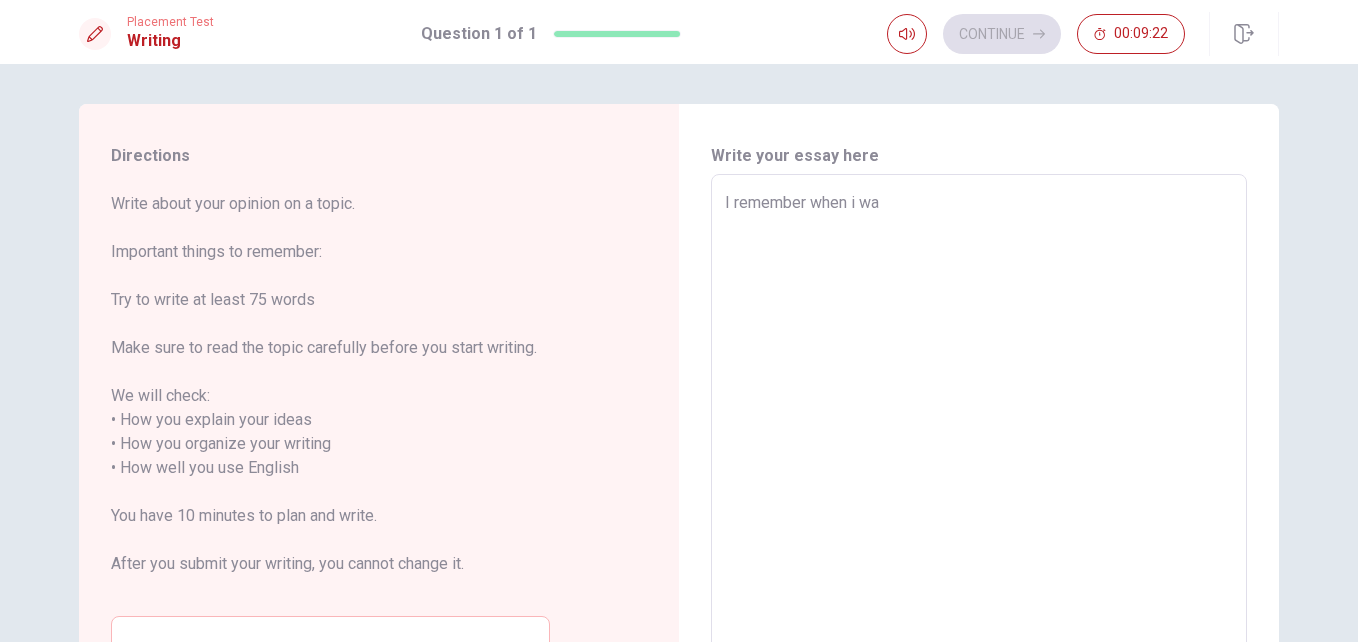 type on "I remember when i was" 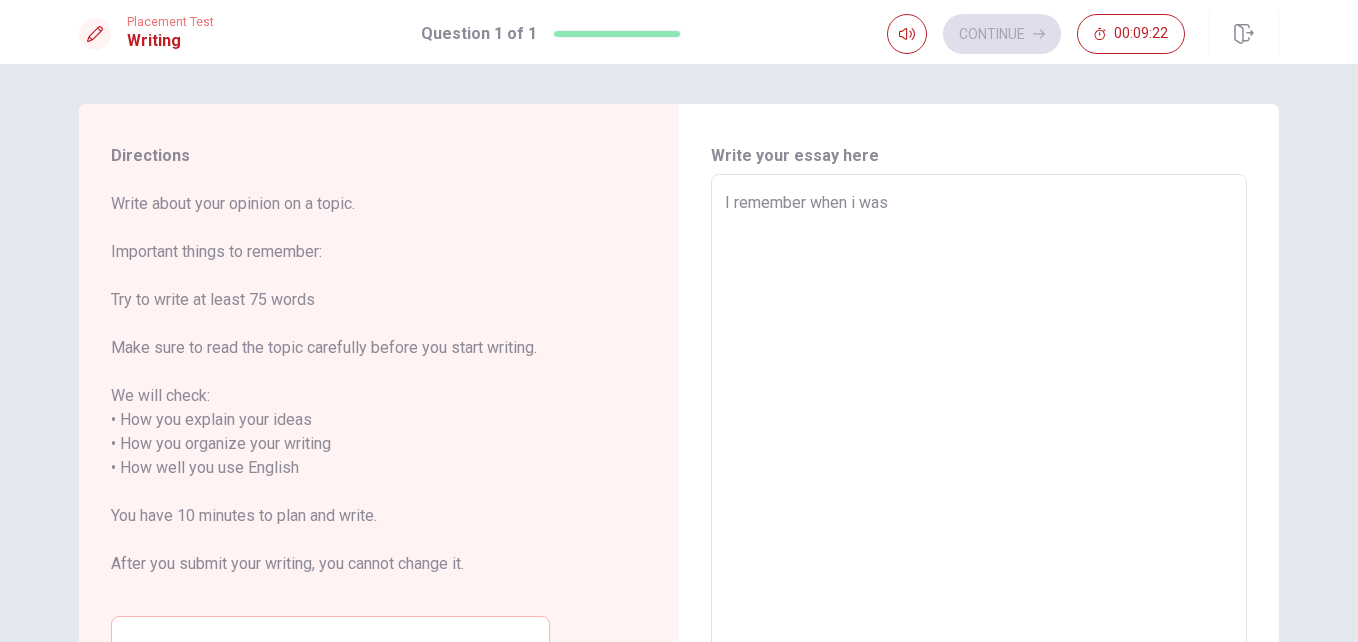 type on "x" 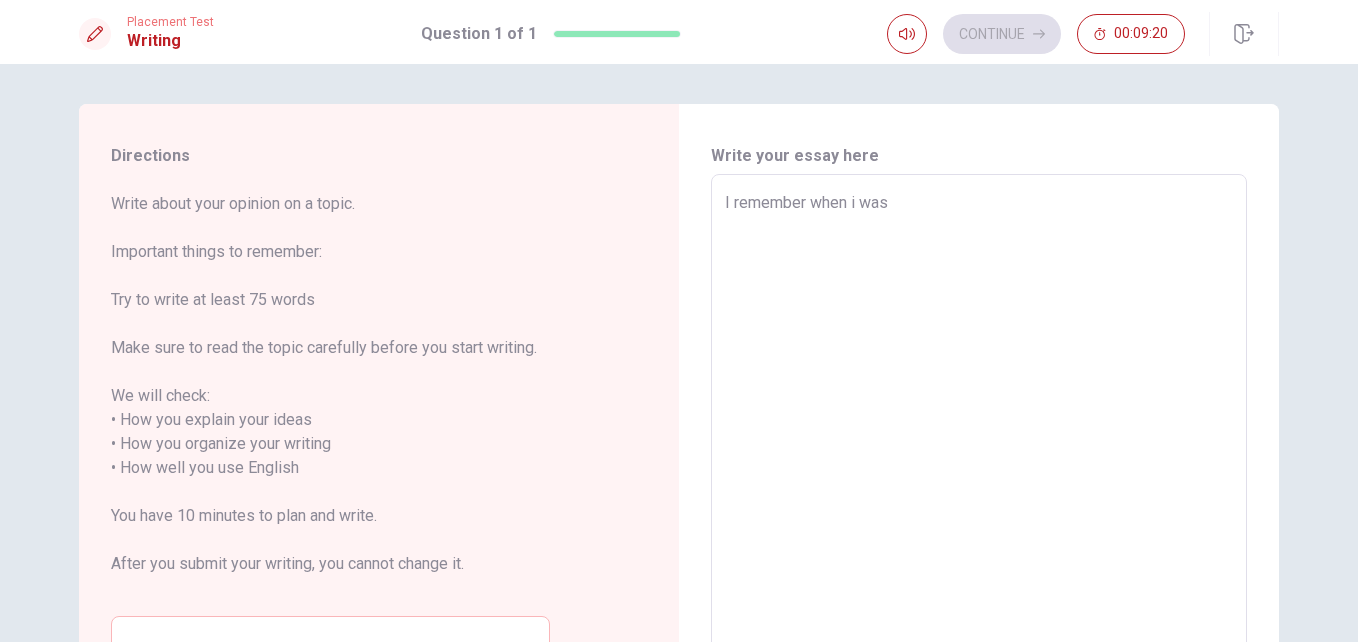 type on "x" 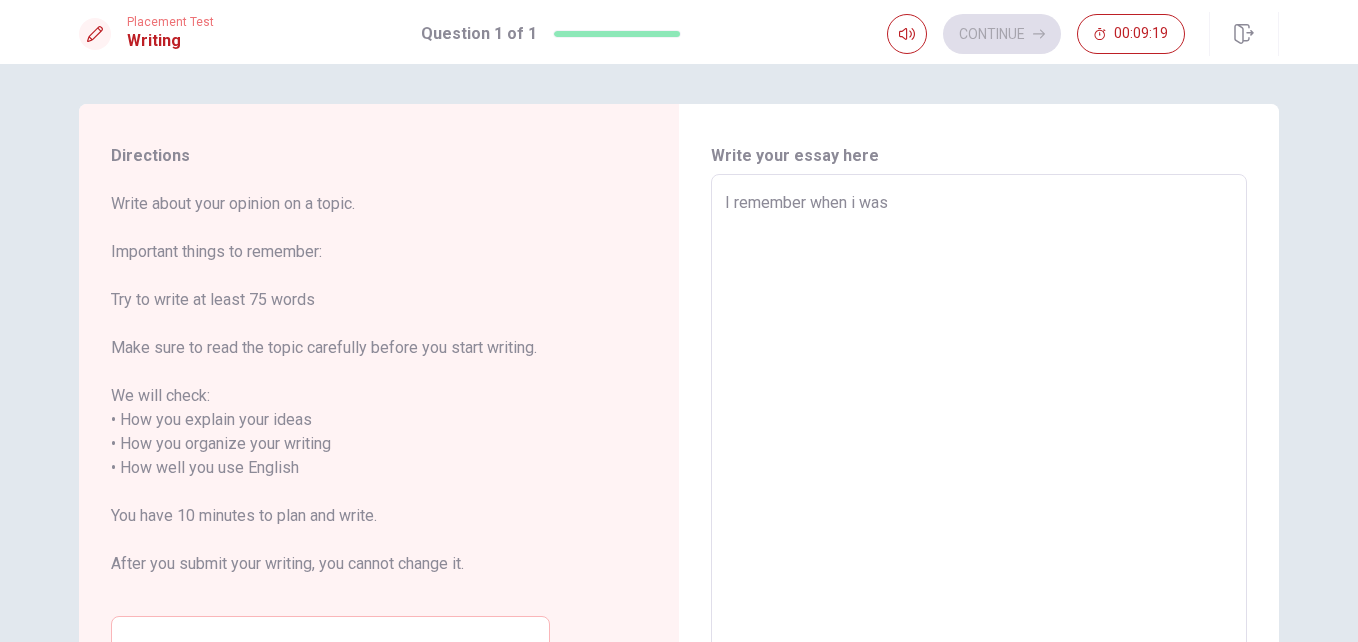 type on "I remember when i was 1" 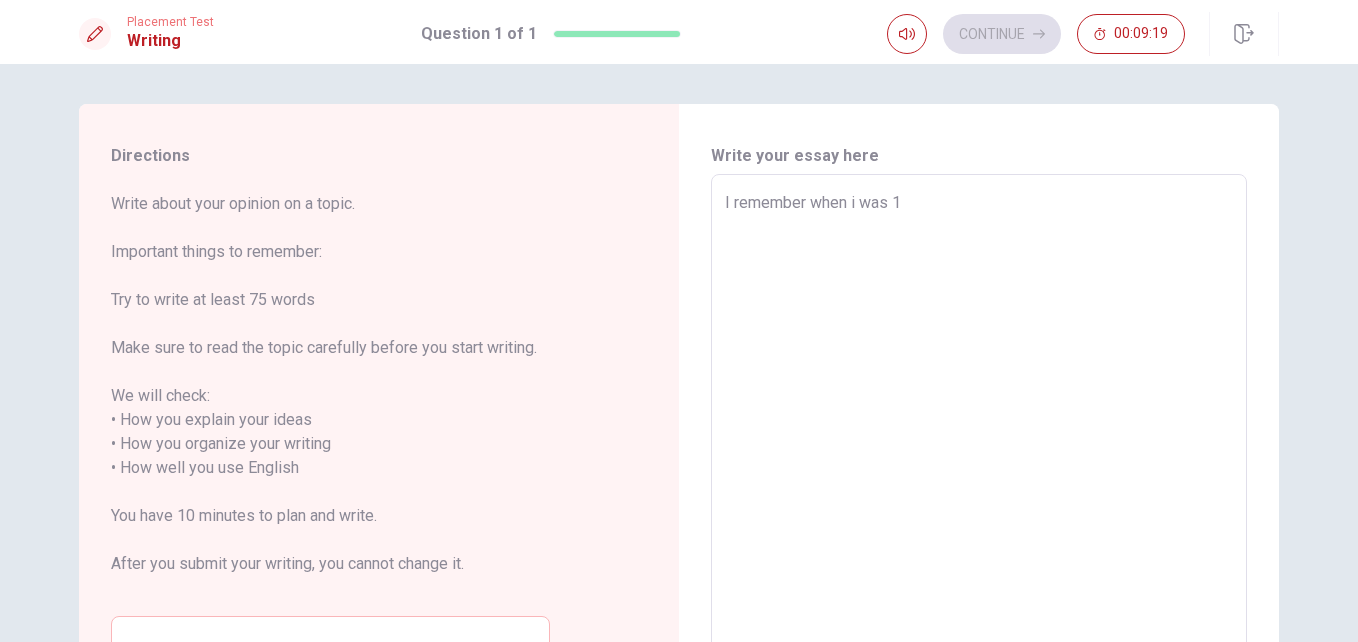 type on "x" 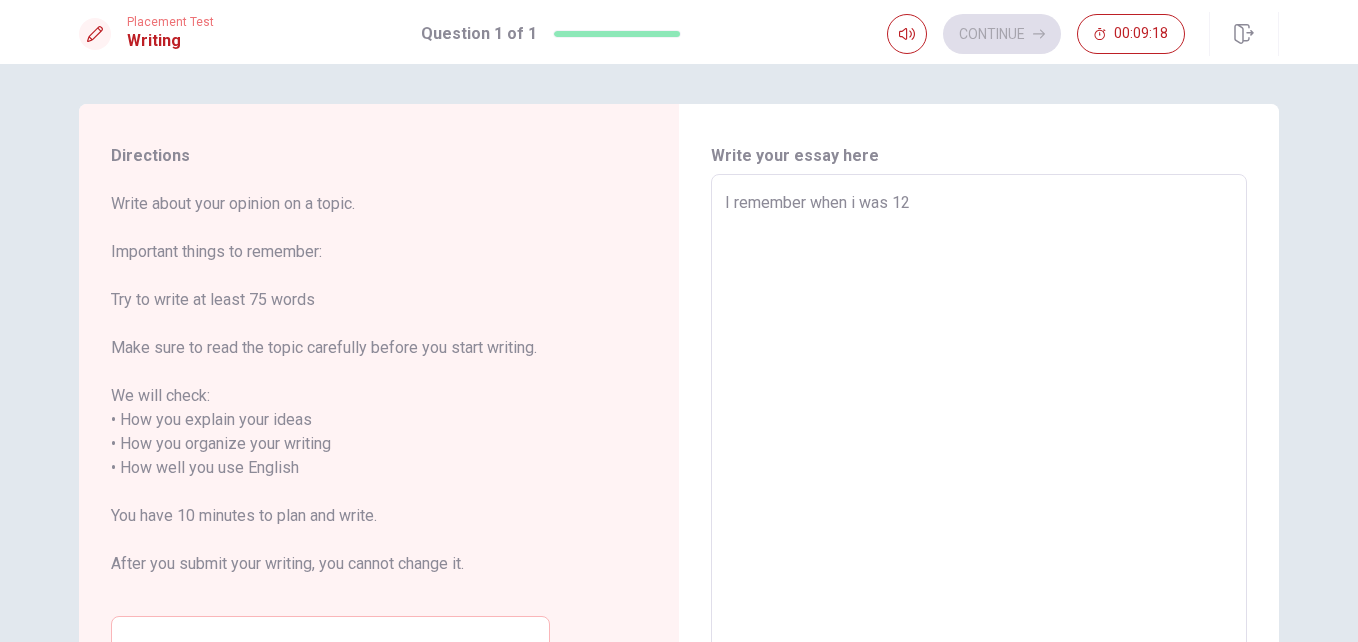 type on "x" 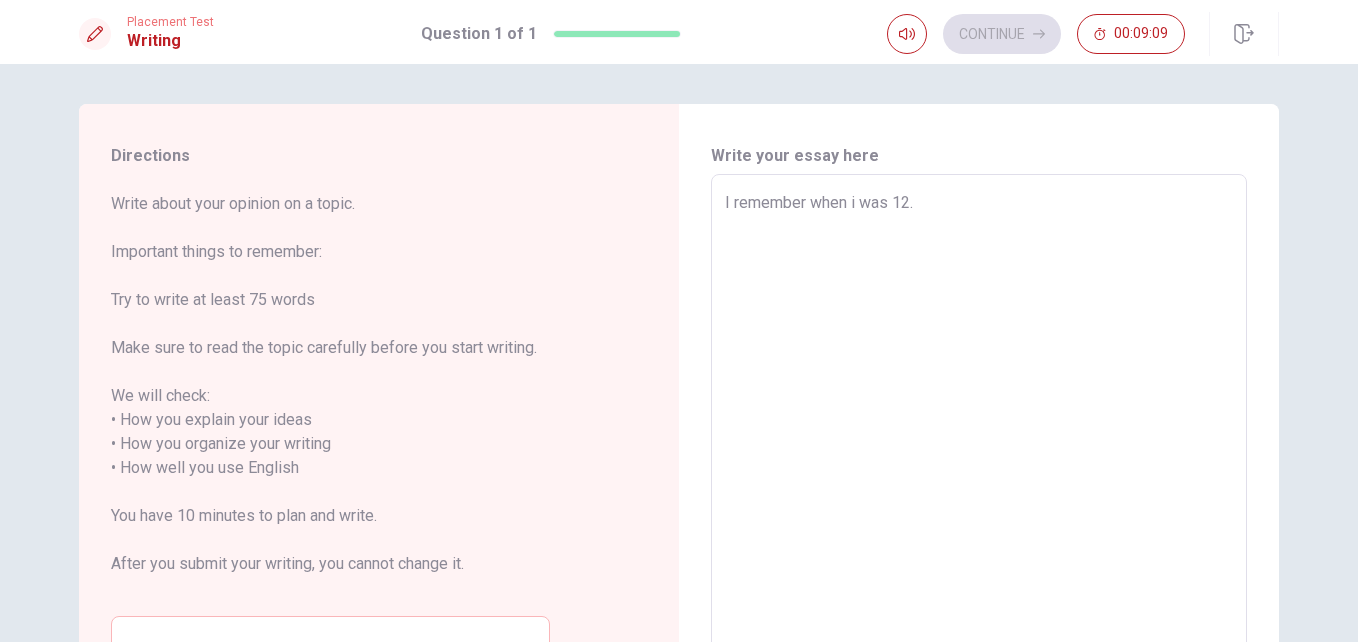 type on "x" 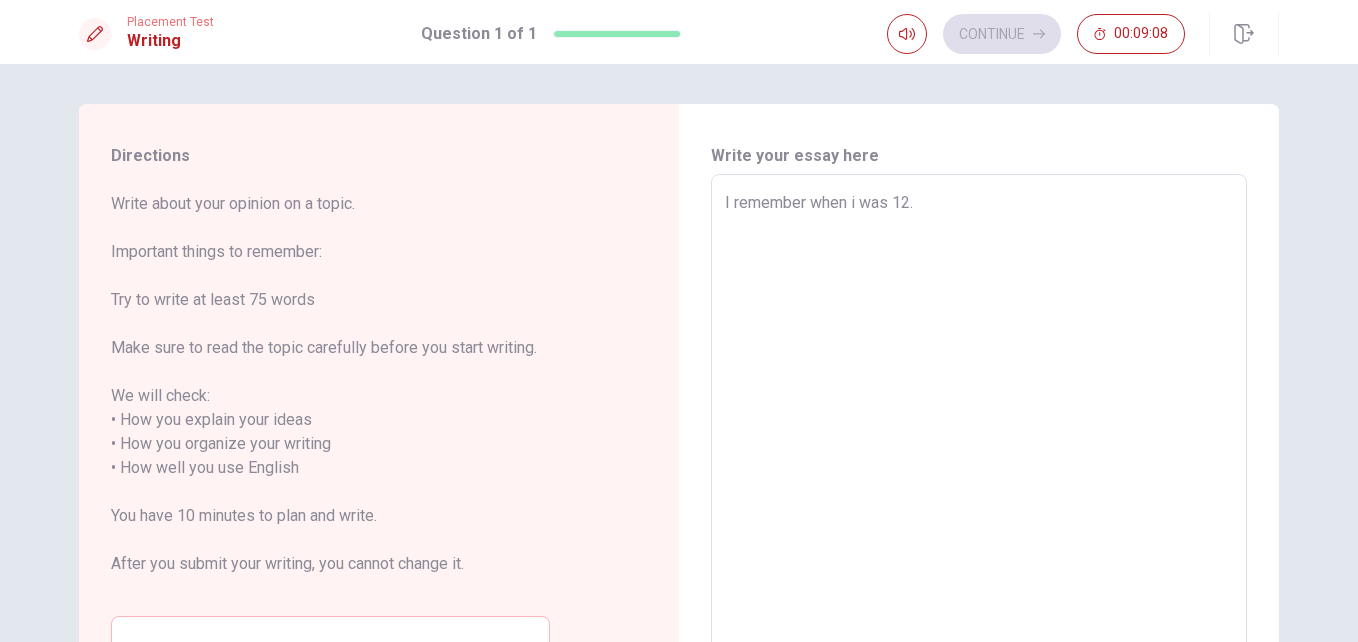 type on "I remember when i was 12.I" 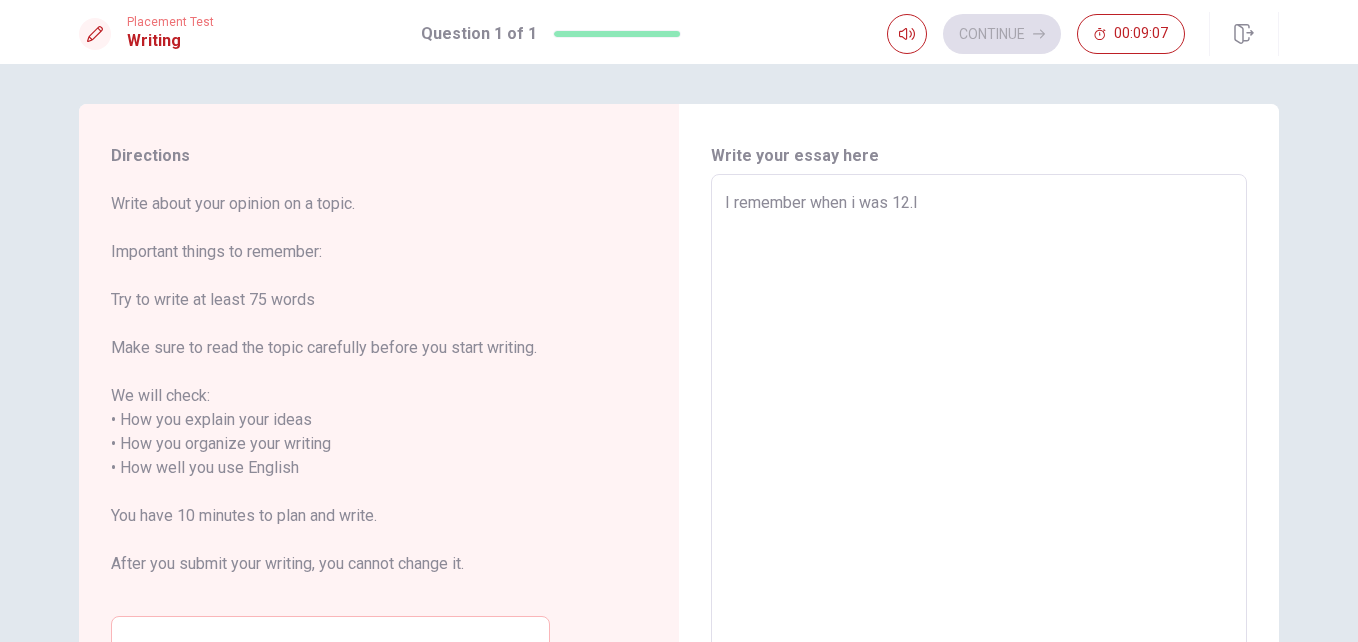 type on "x" 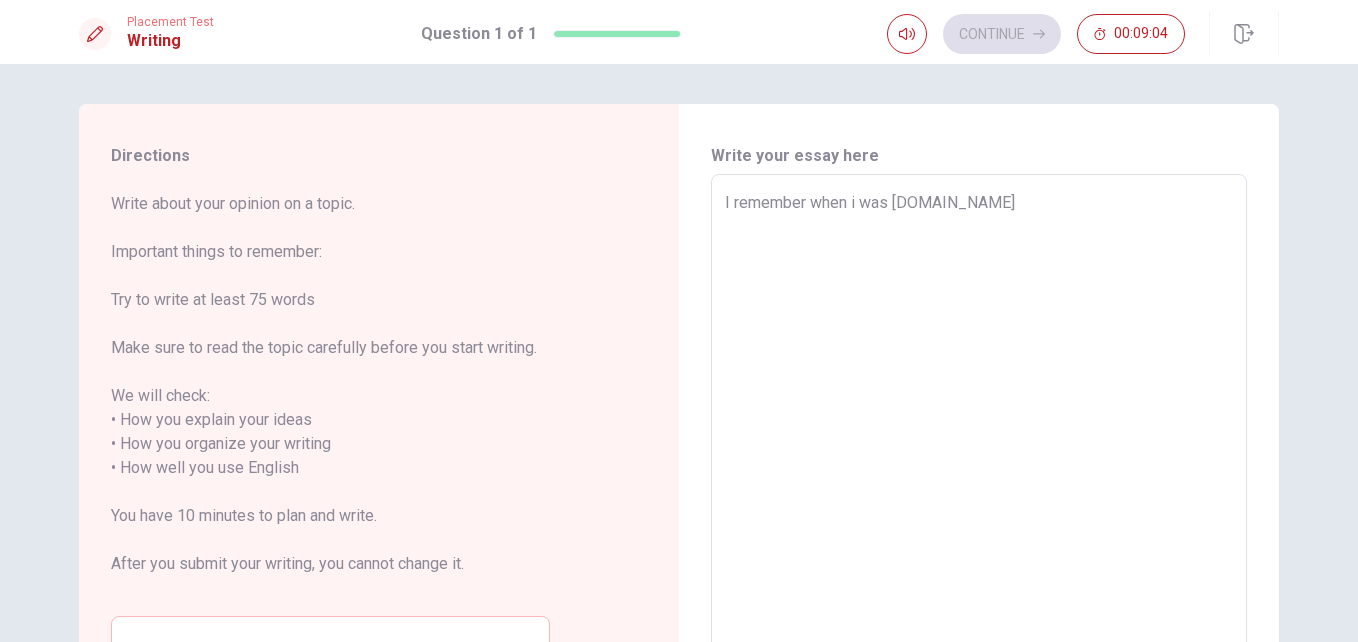 type on "x" 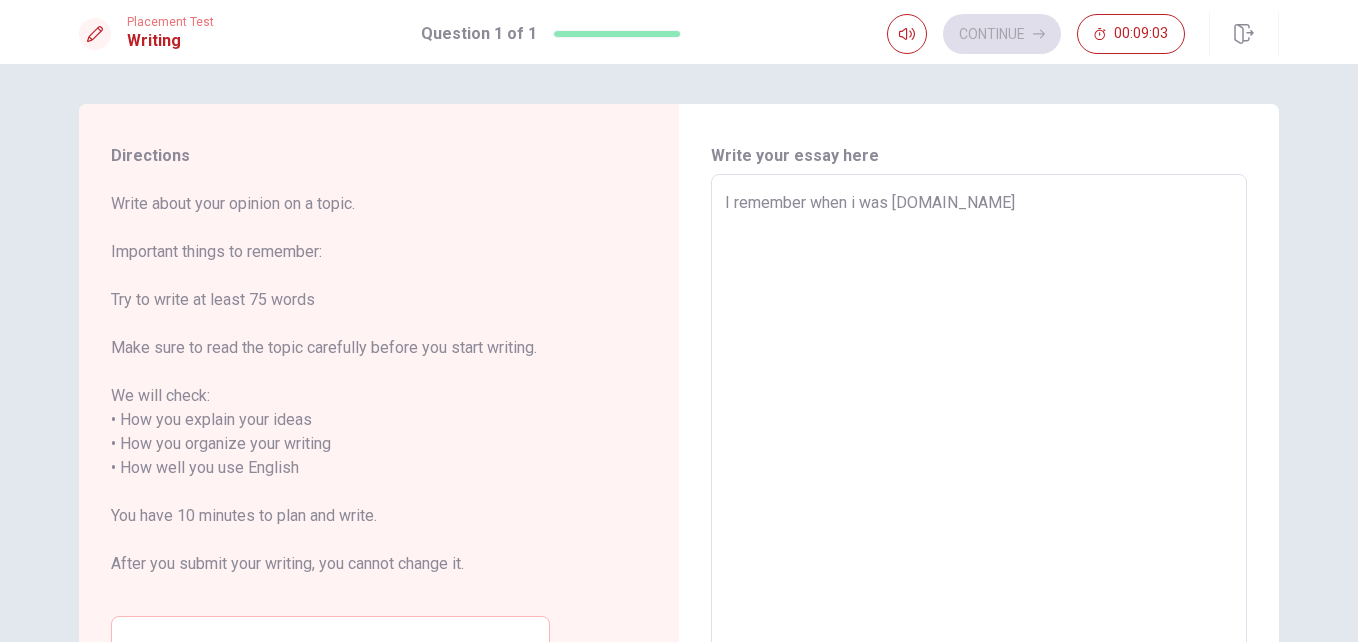 type on "x" 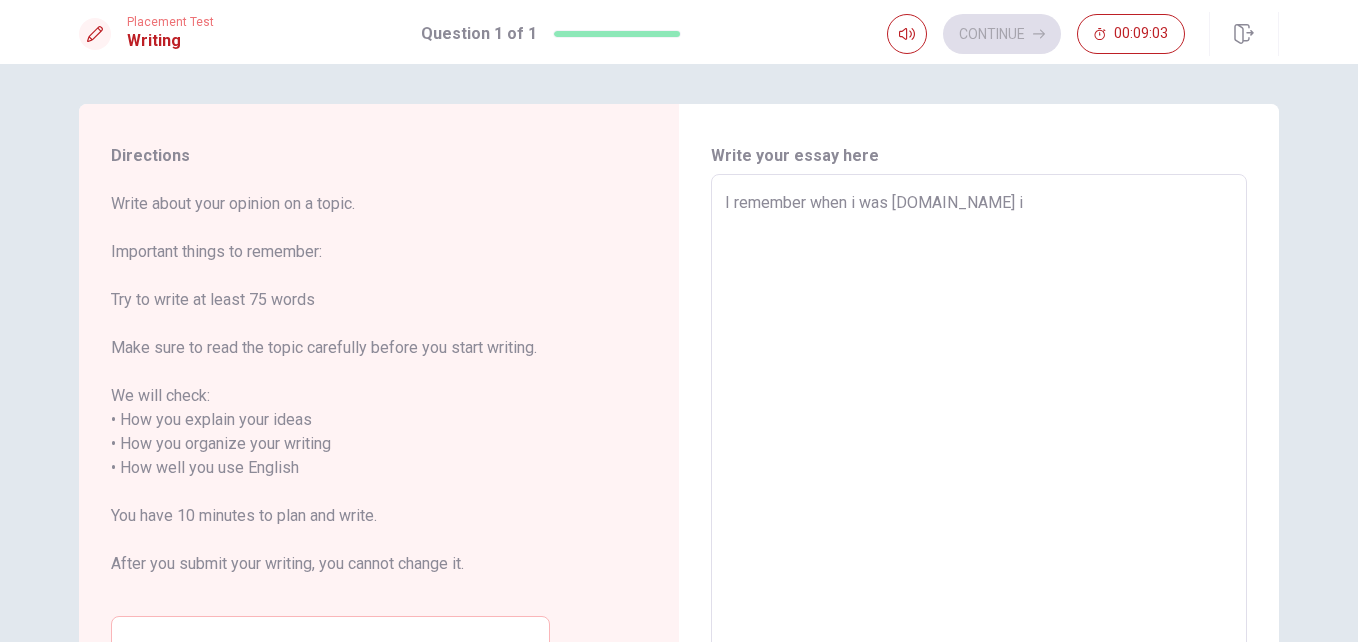 type on "x" 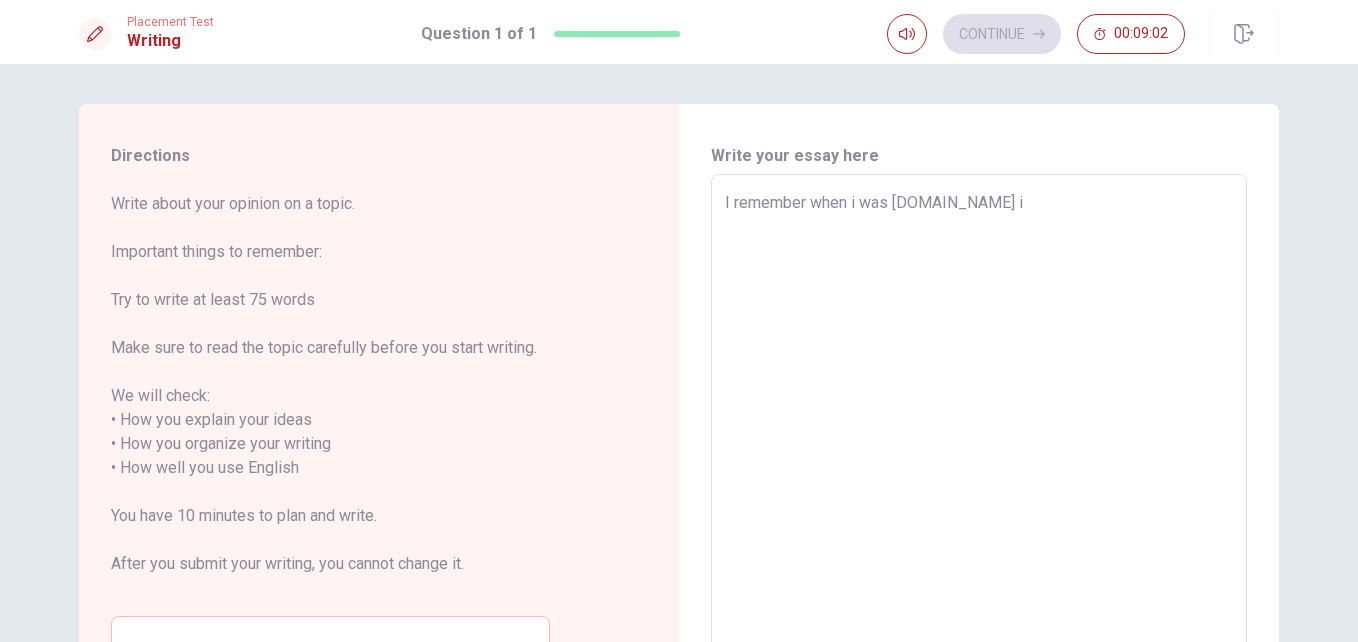 type on "I remember when i was [DOMAIN_NAME] is" 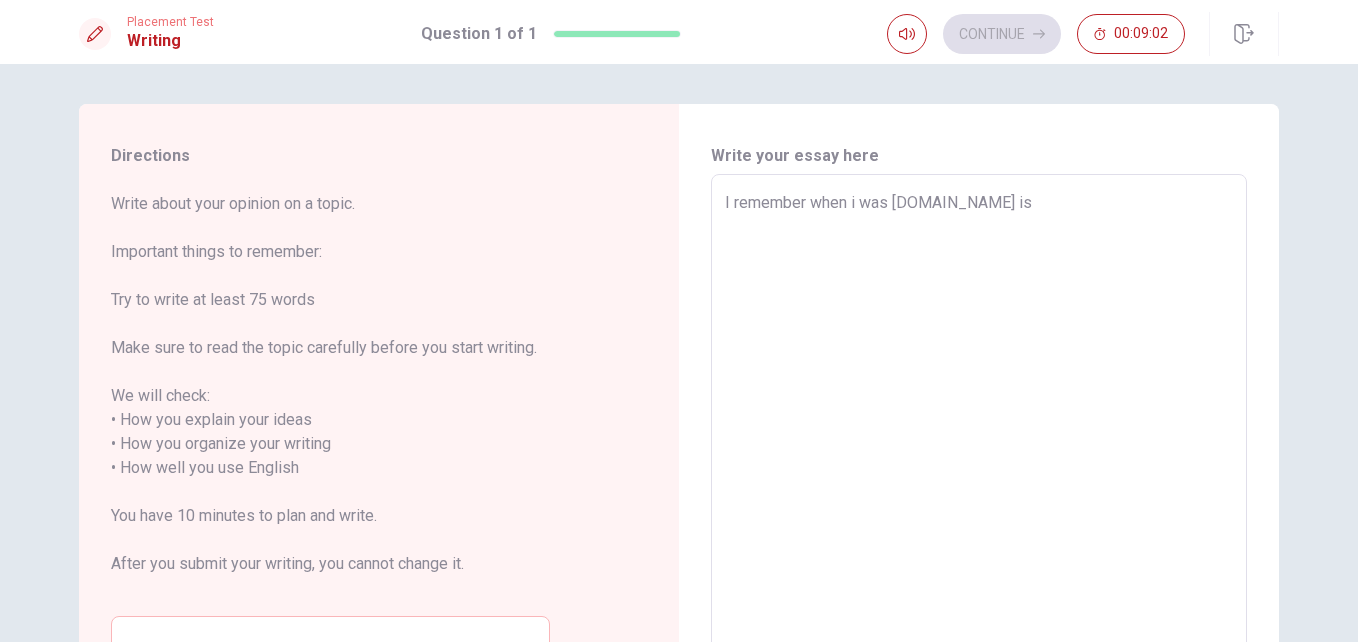 type on "x" 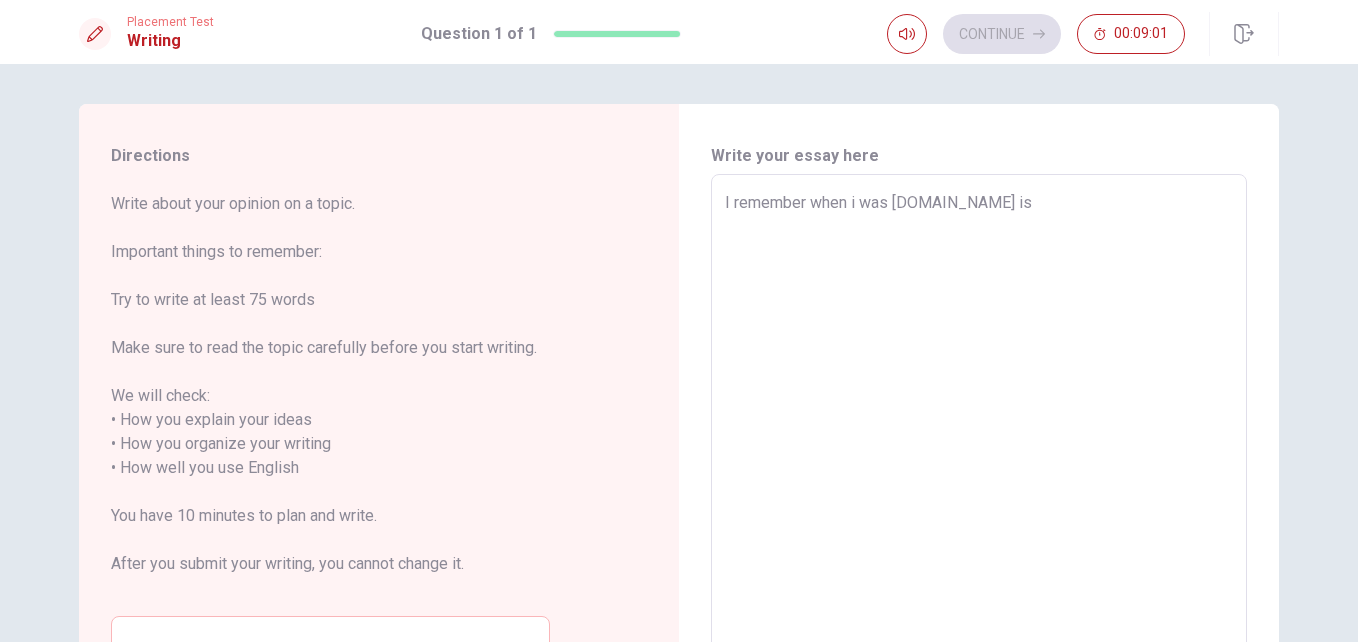 type on "I remember when i was [DOMAIN_NAME] is" 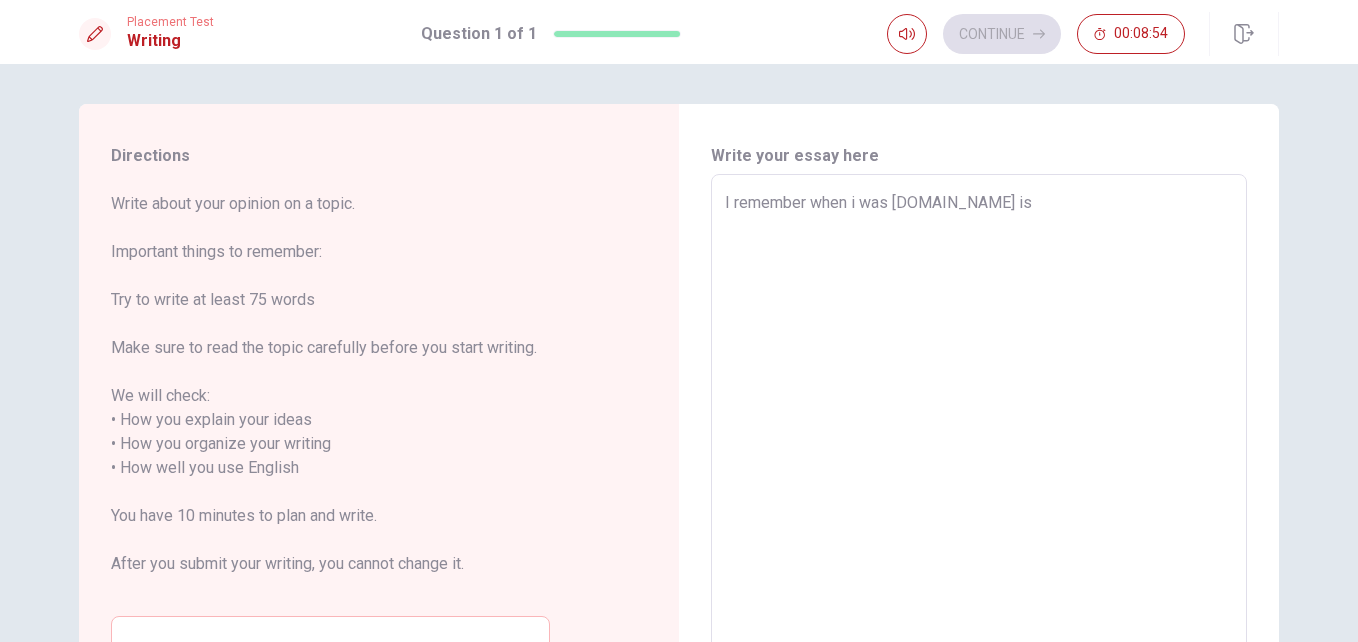 type on "x" 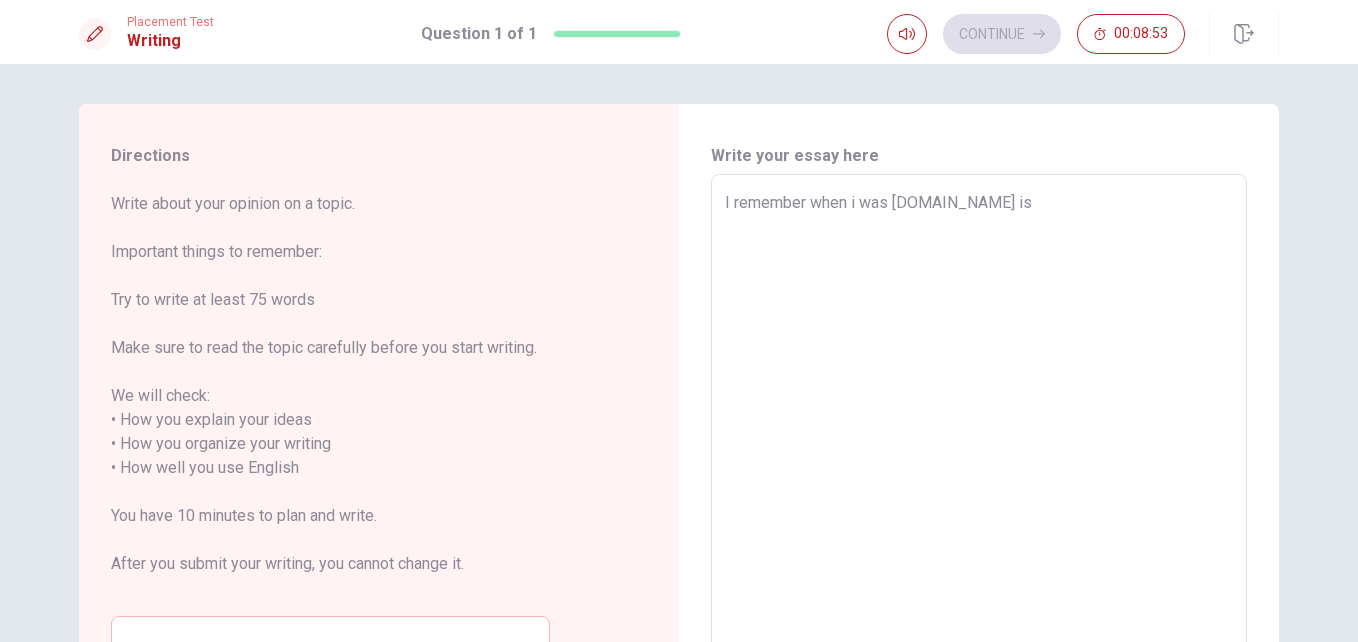 type on "I remember when i was [DOMAIN_NAME] is i" 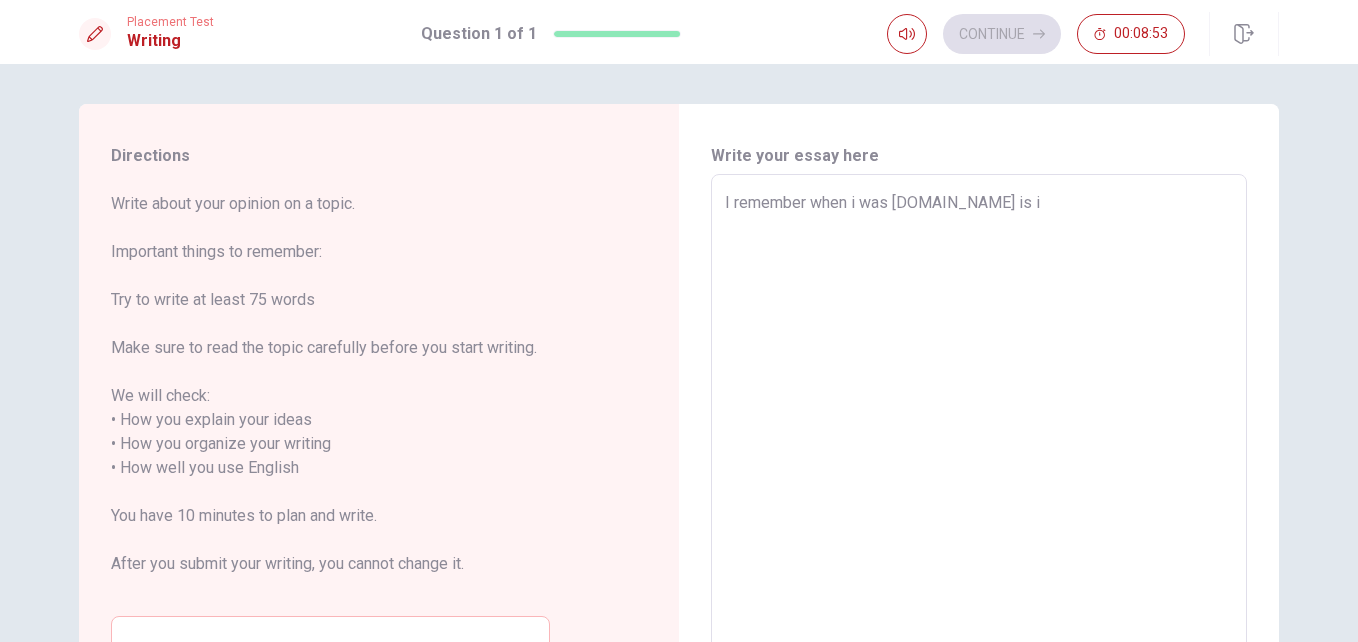 type on "x" 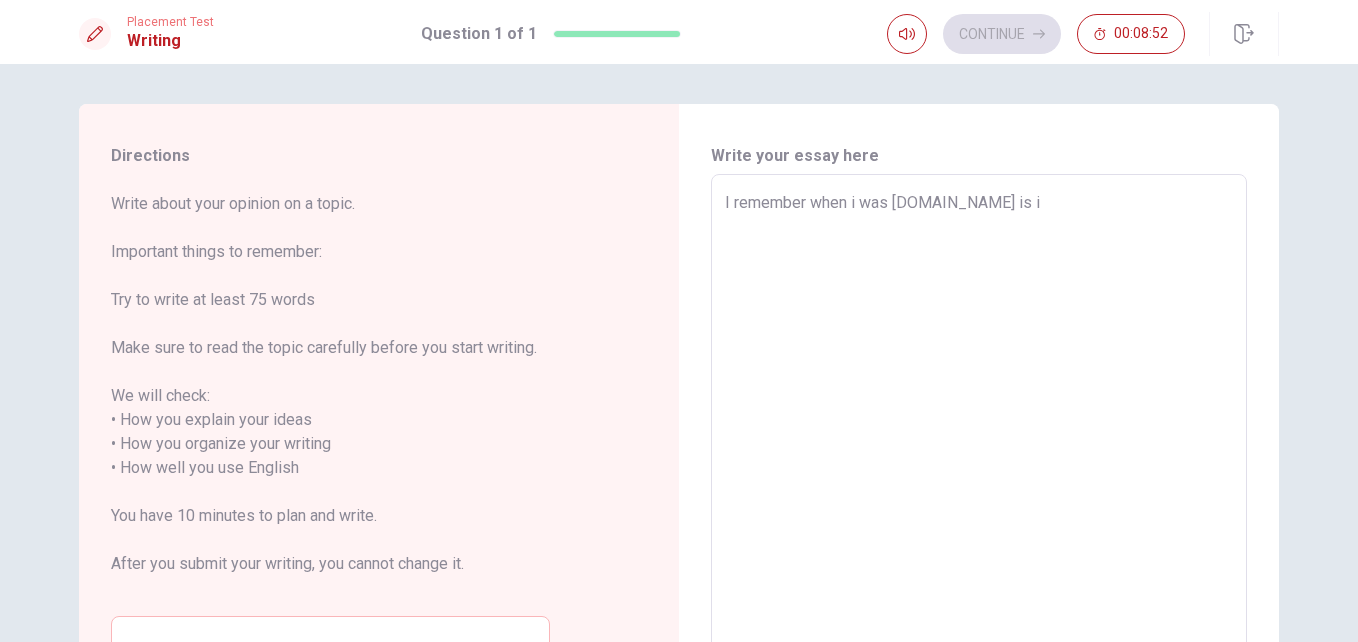 type on "I remember when i was [DOMAIN_NAME] is in" 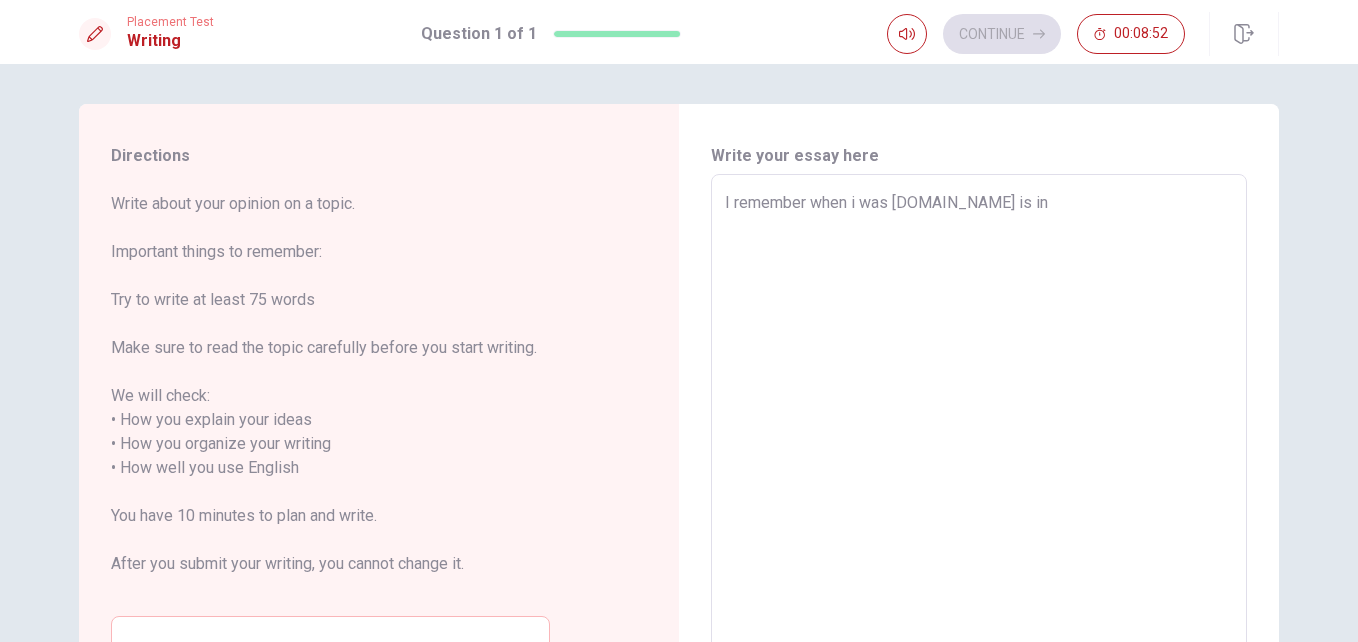 type on "x" 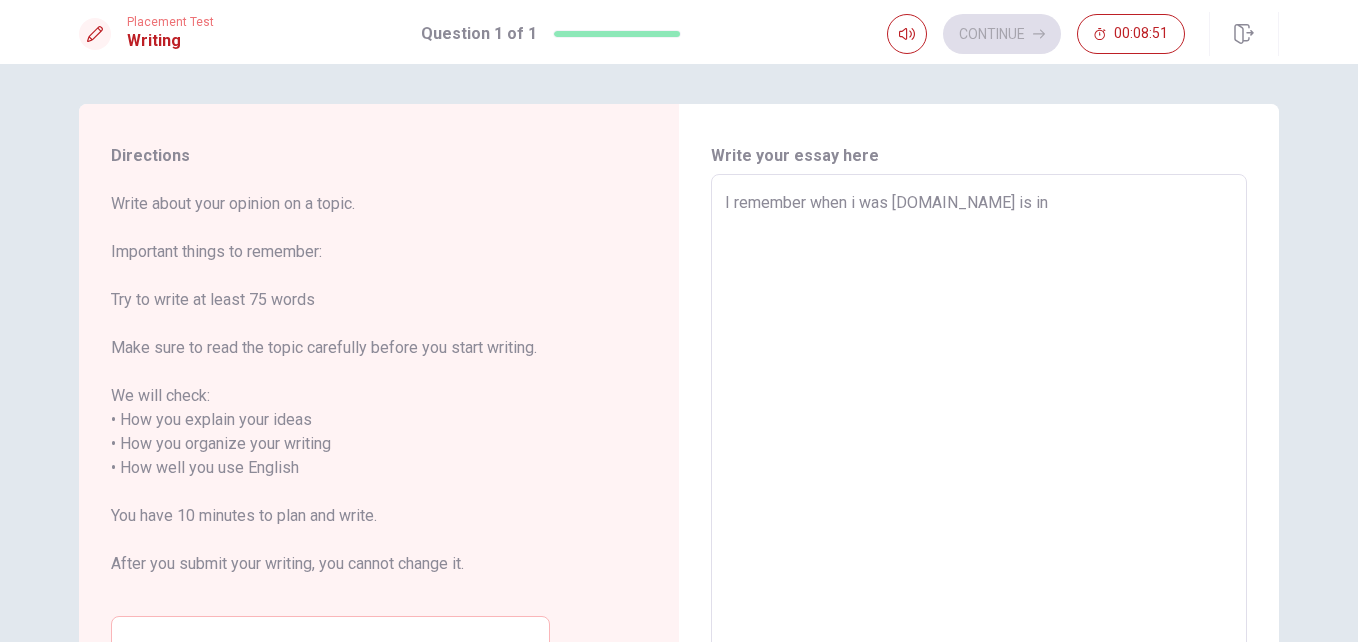 type on "I remember when i was [DOMAIN_NAME] is int" 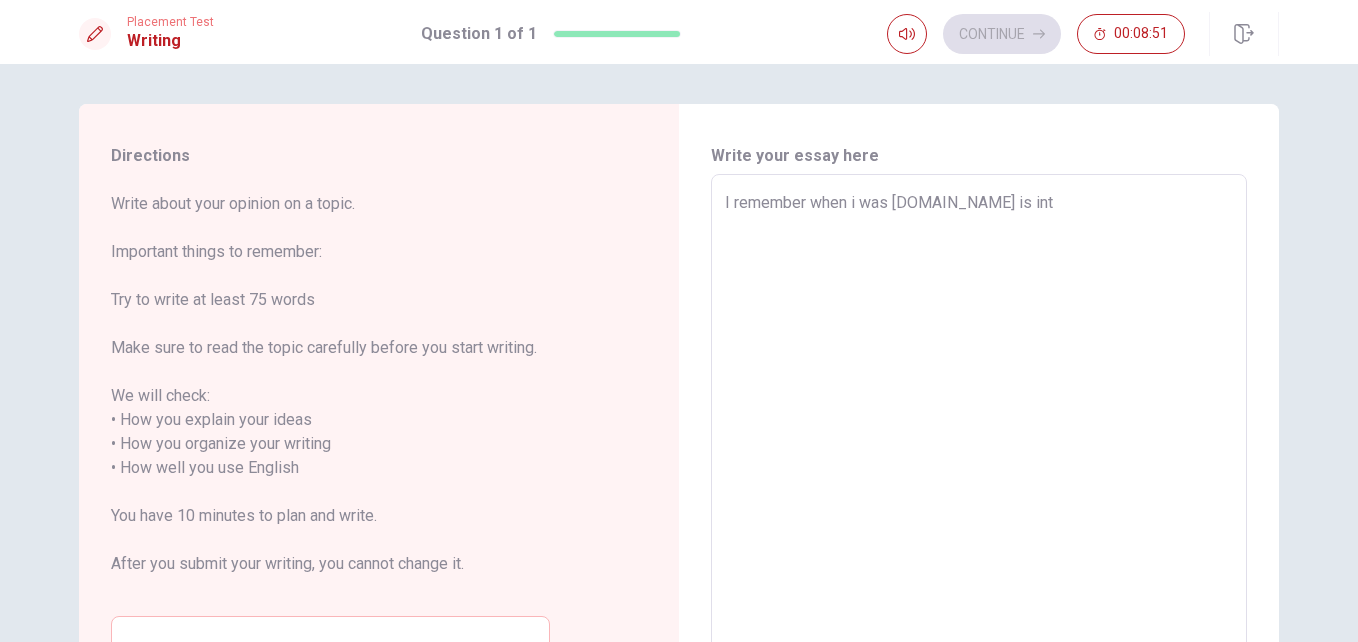 type on "x" 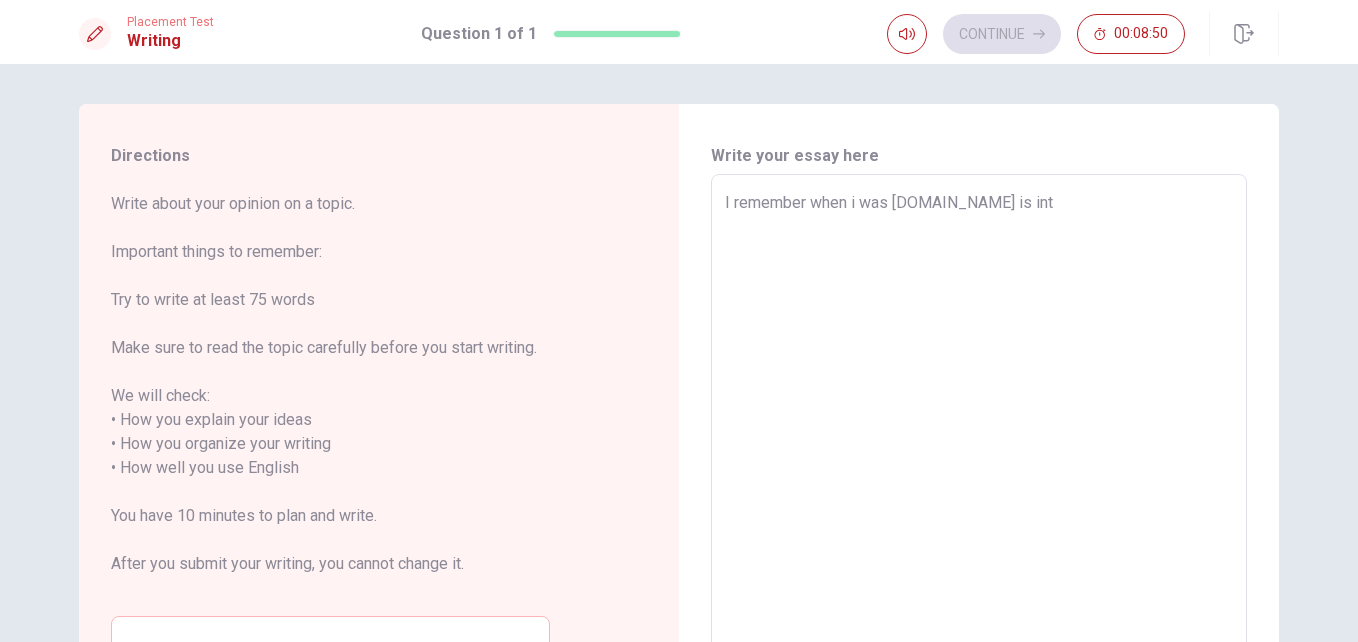 type on "I remember when i was [DOMAIN_NAME] is inte" 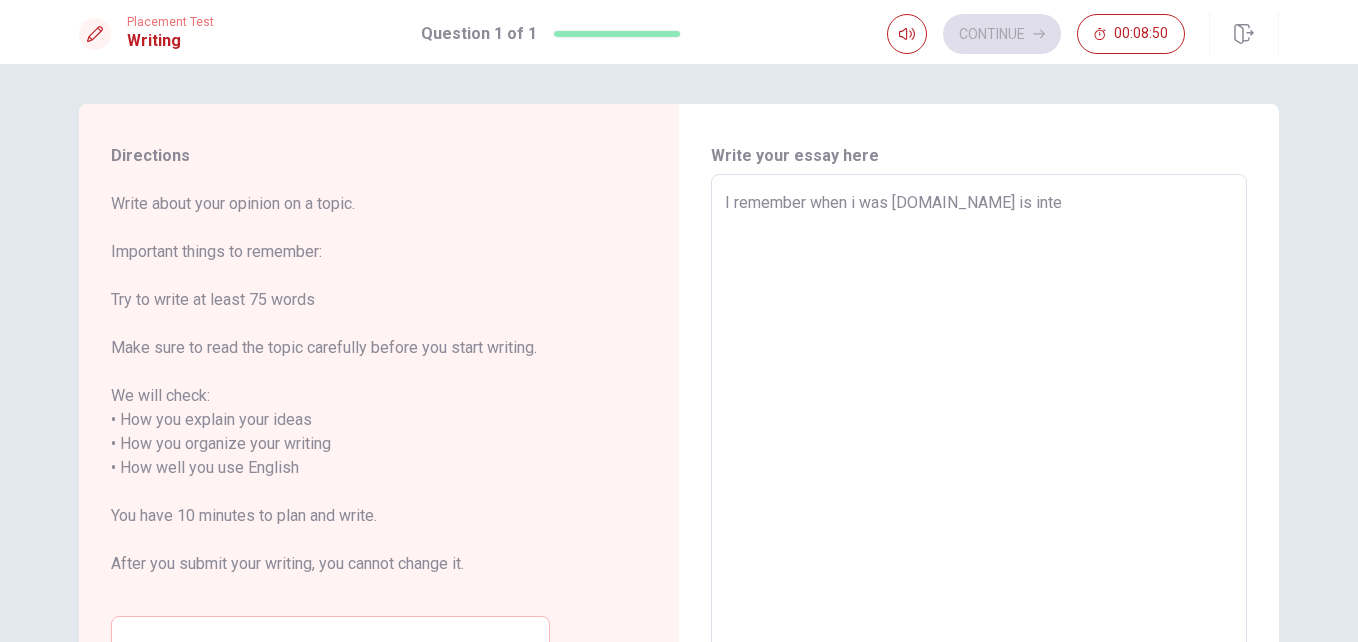 type on "x" 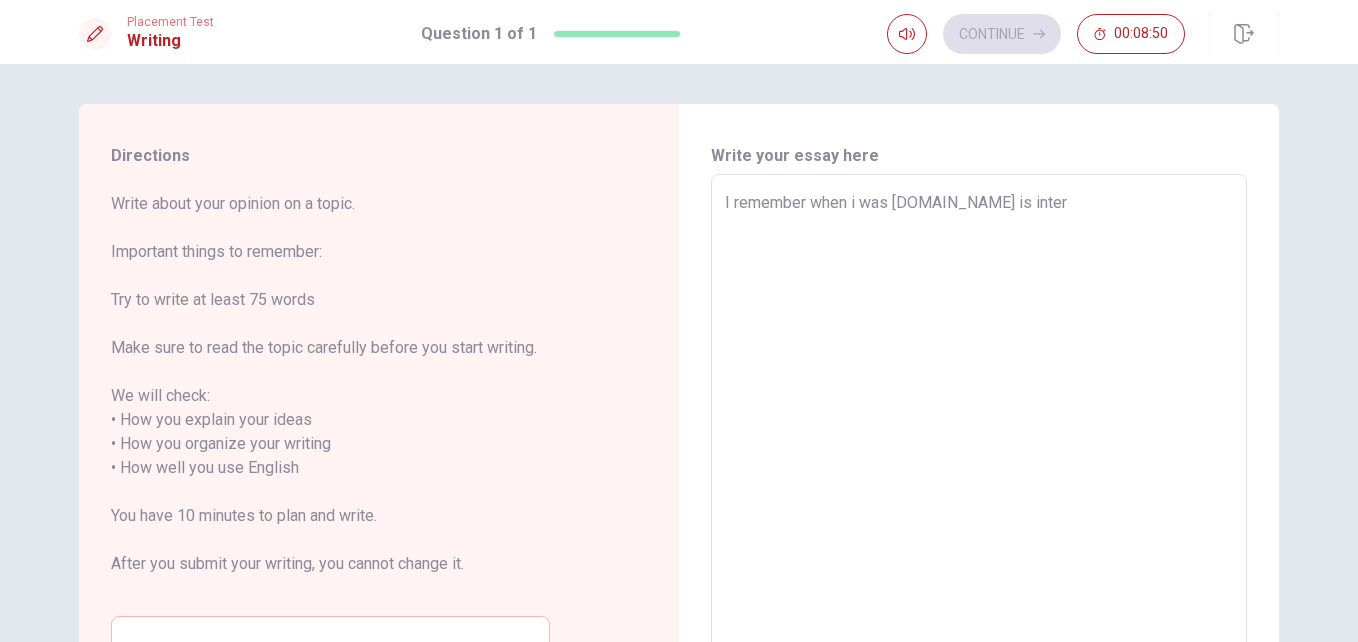 type on "x" 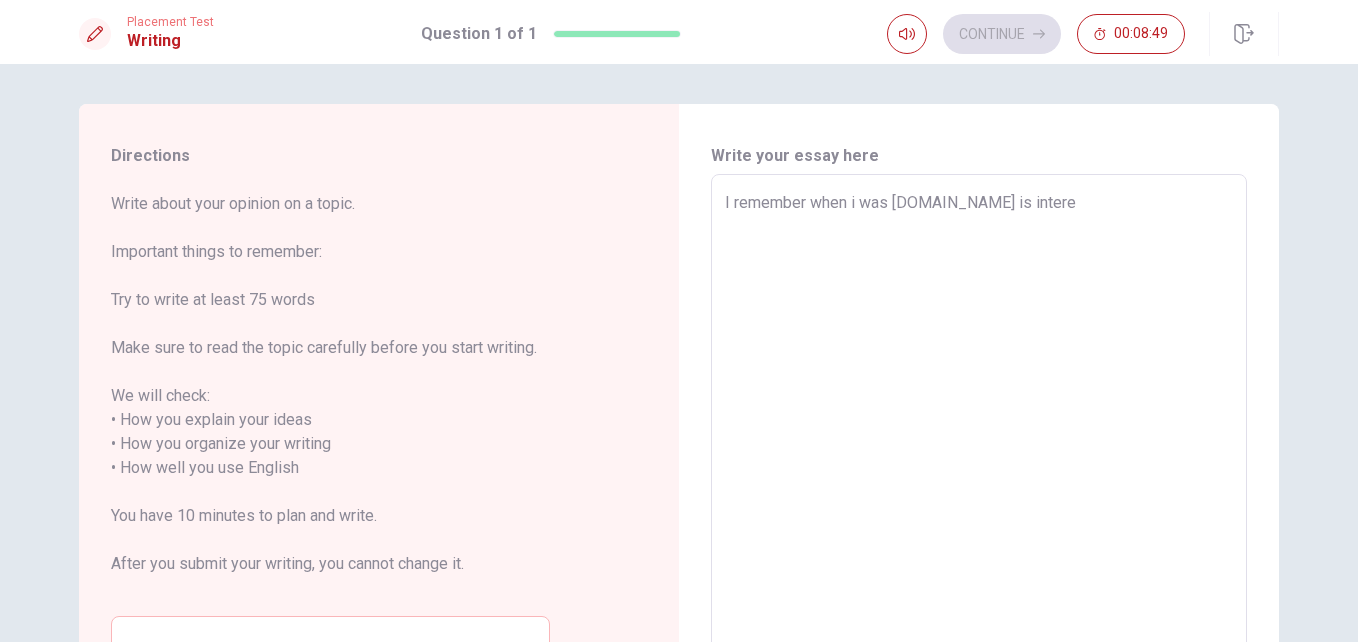 type on "x" 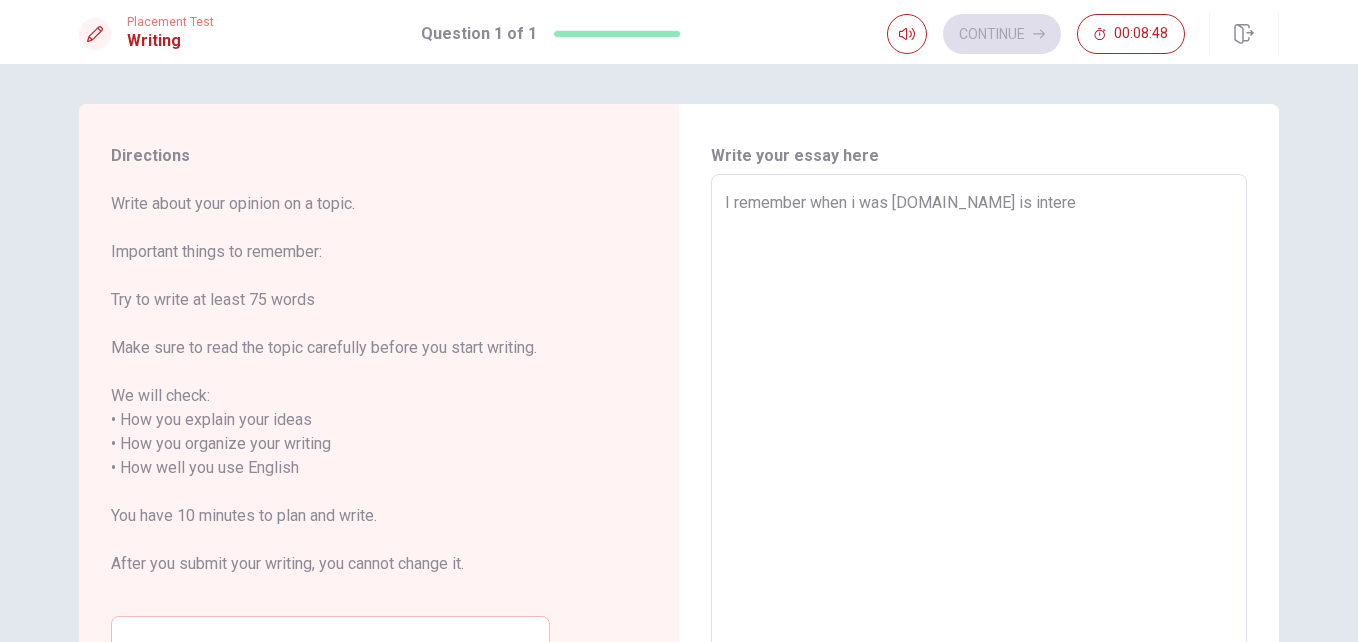 type on "I remember when i was [DOMAIN_NAME] is interes" 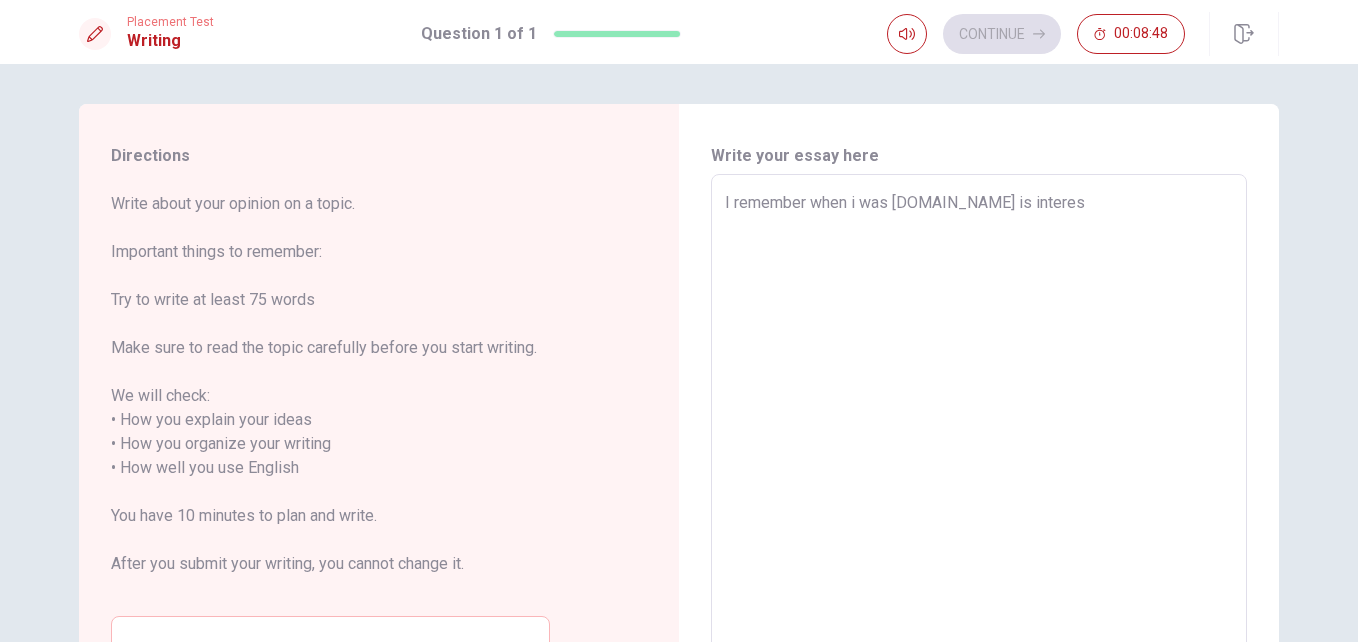 type on "x" 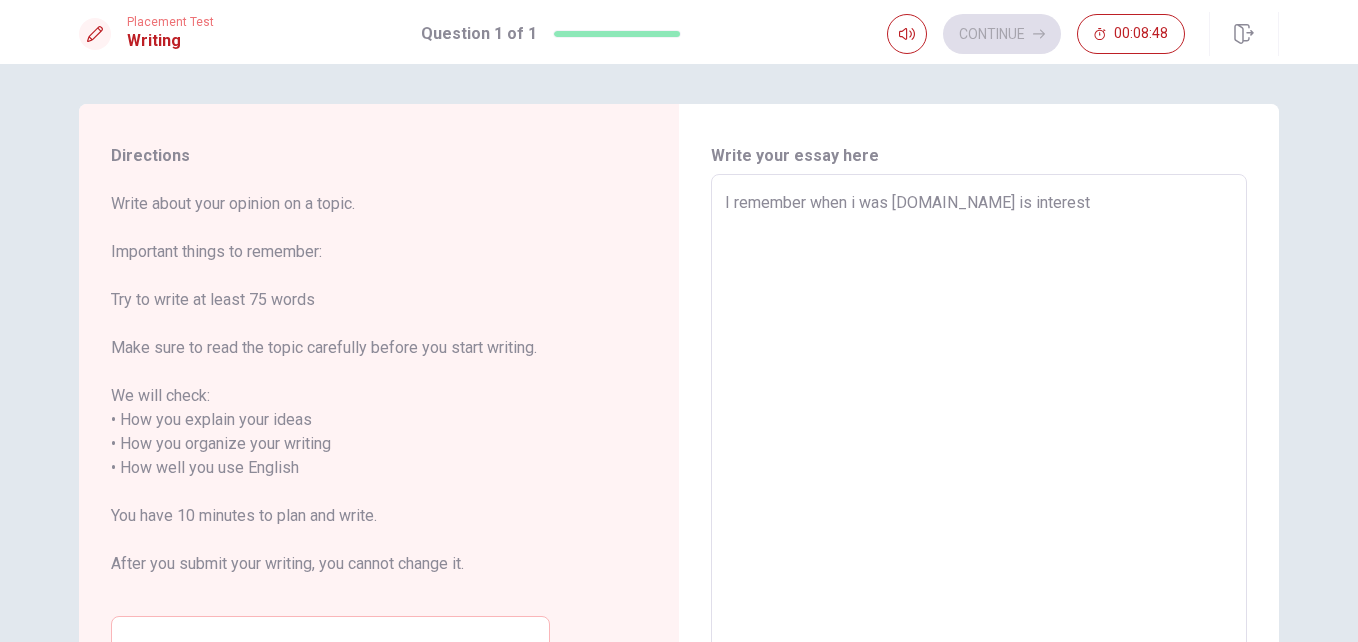 type on "x" 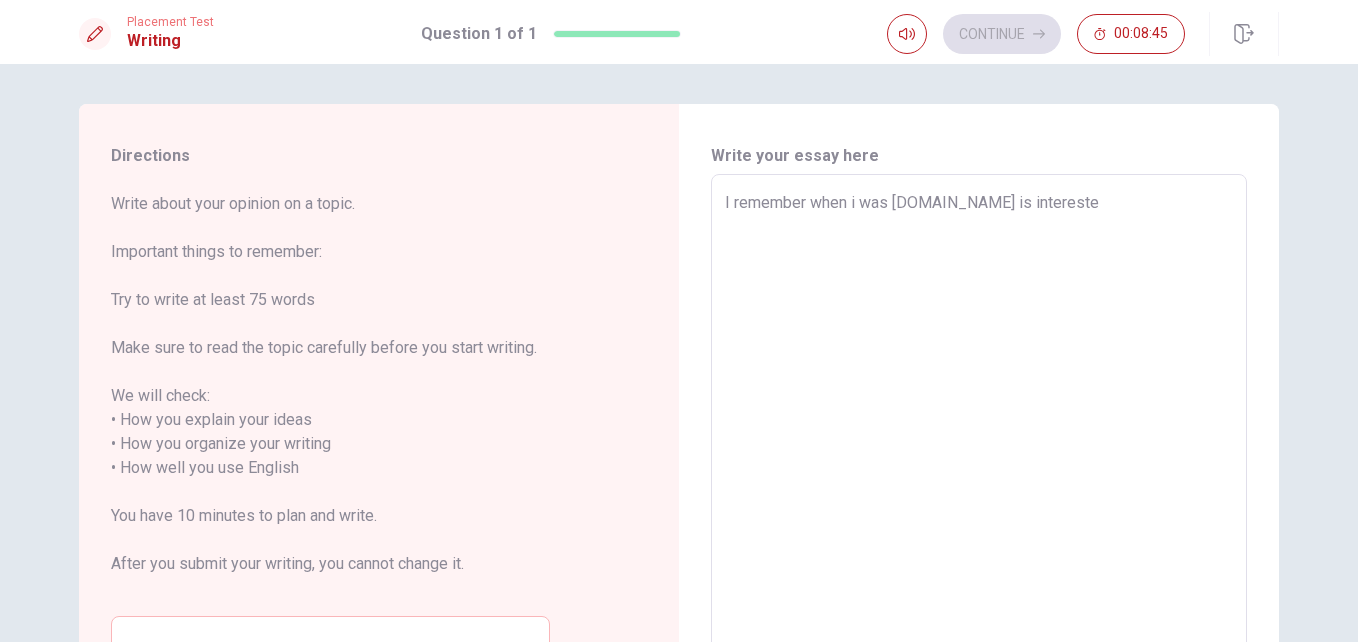 type on "x" 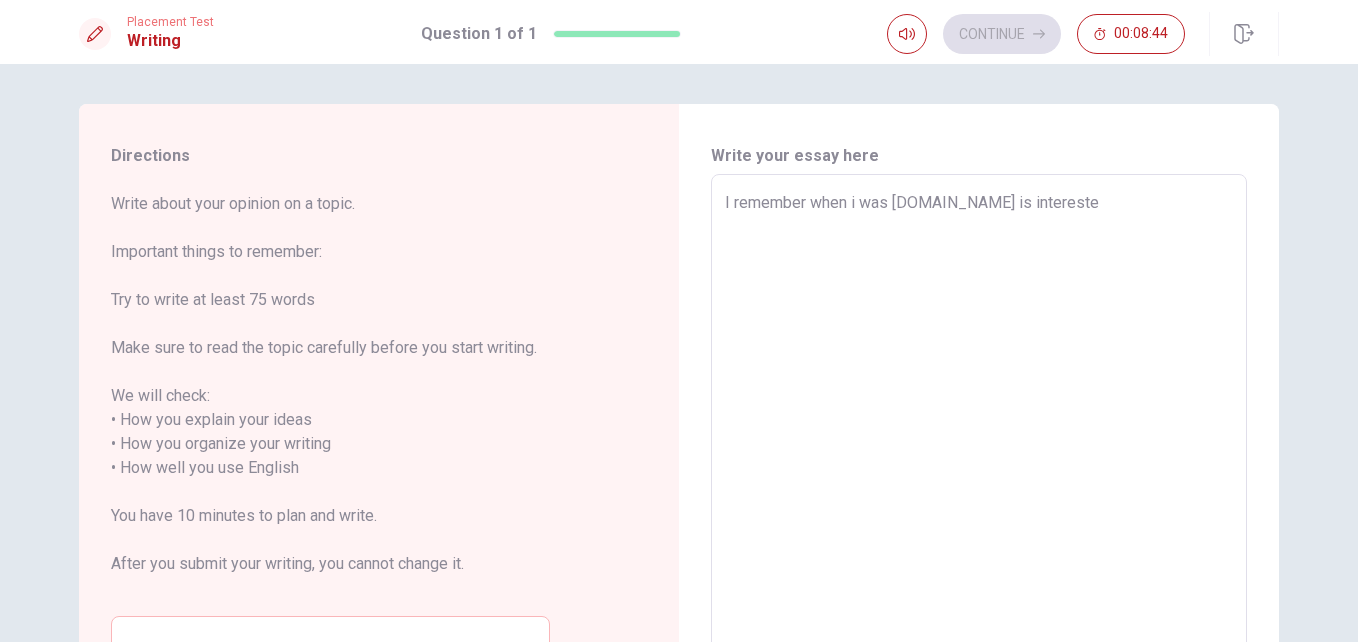 type on "I remember when i was [DOMAIN_NAME] is interest" 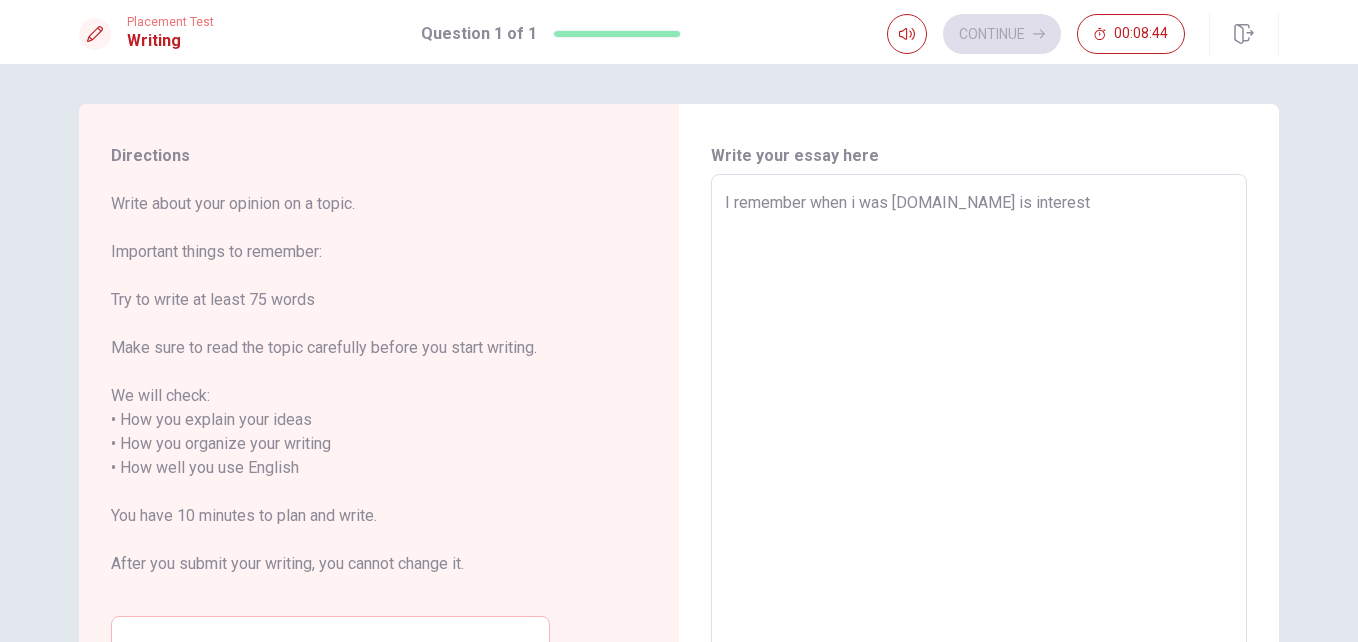 type on "x" 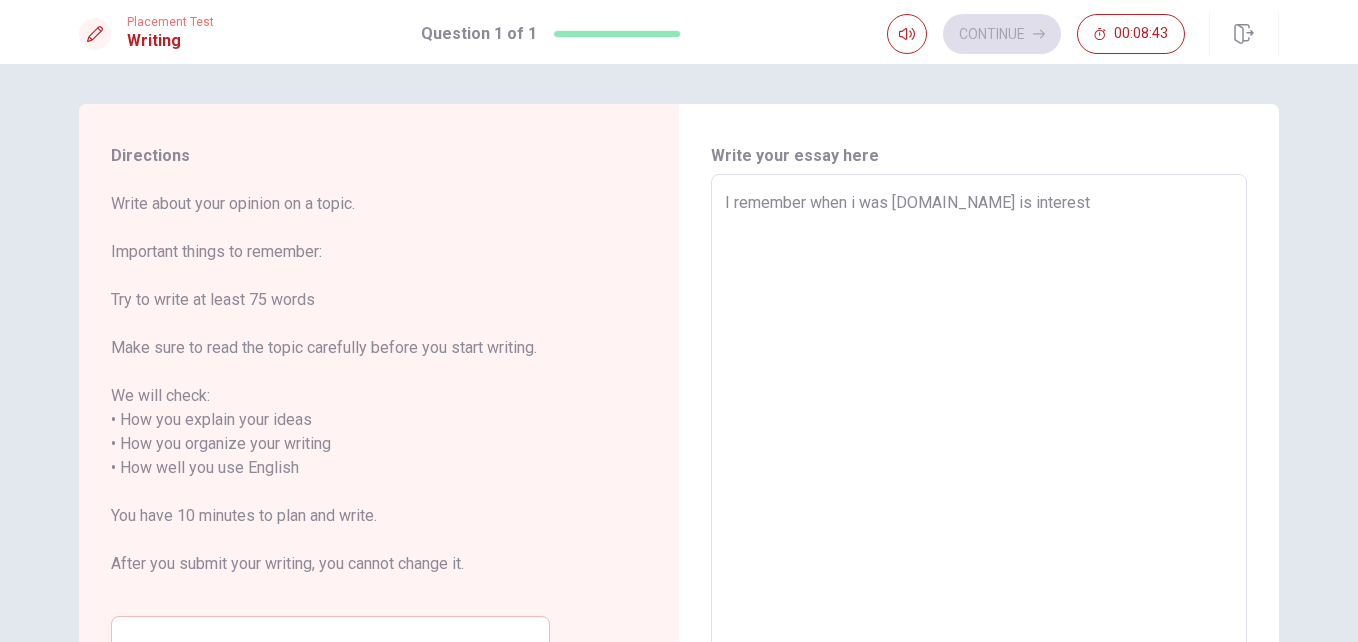 type on "I remember when i was [DOMAIN_NAME] is interesti" 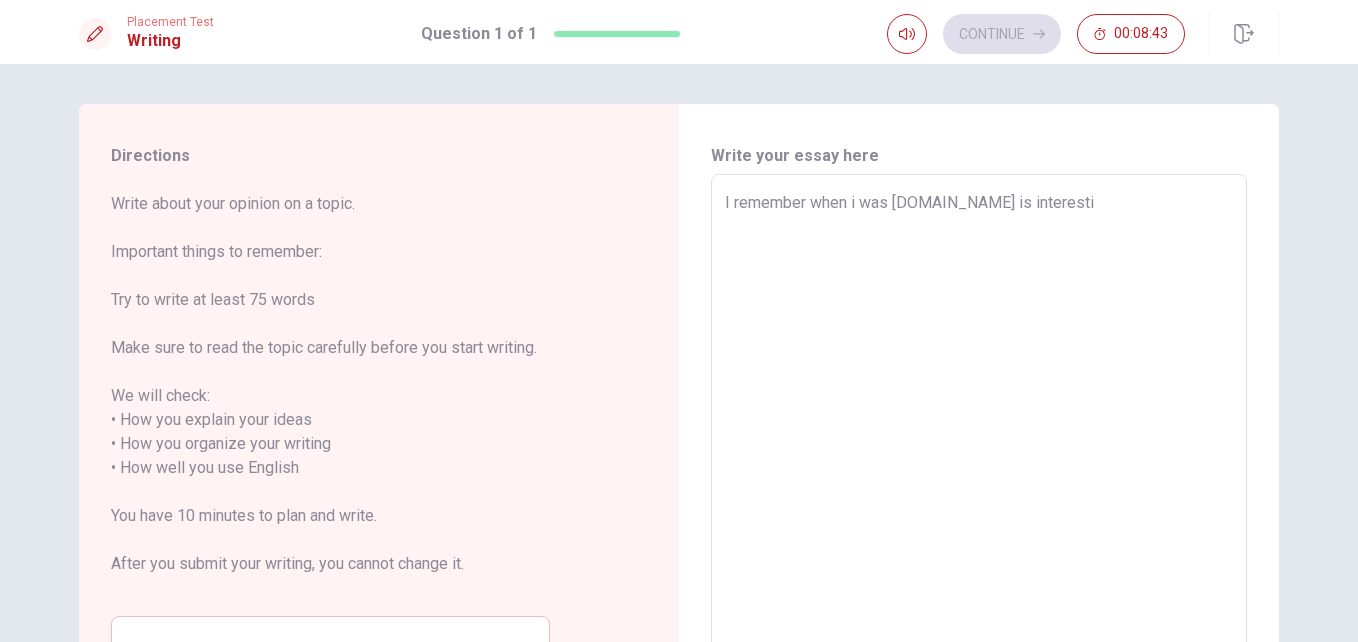 type on "x" 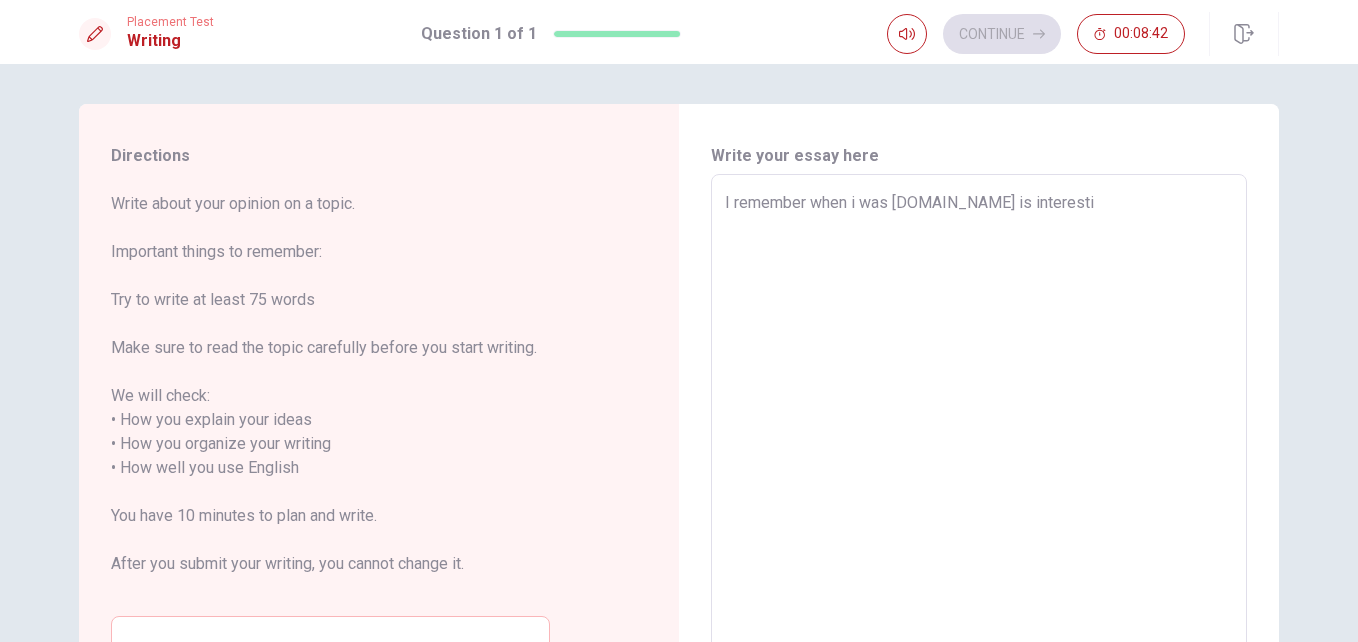 type on "I remember when i was [DOMAIN_NAME] is interestin" 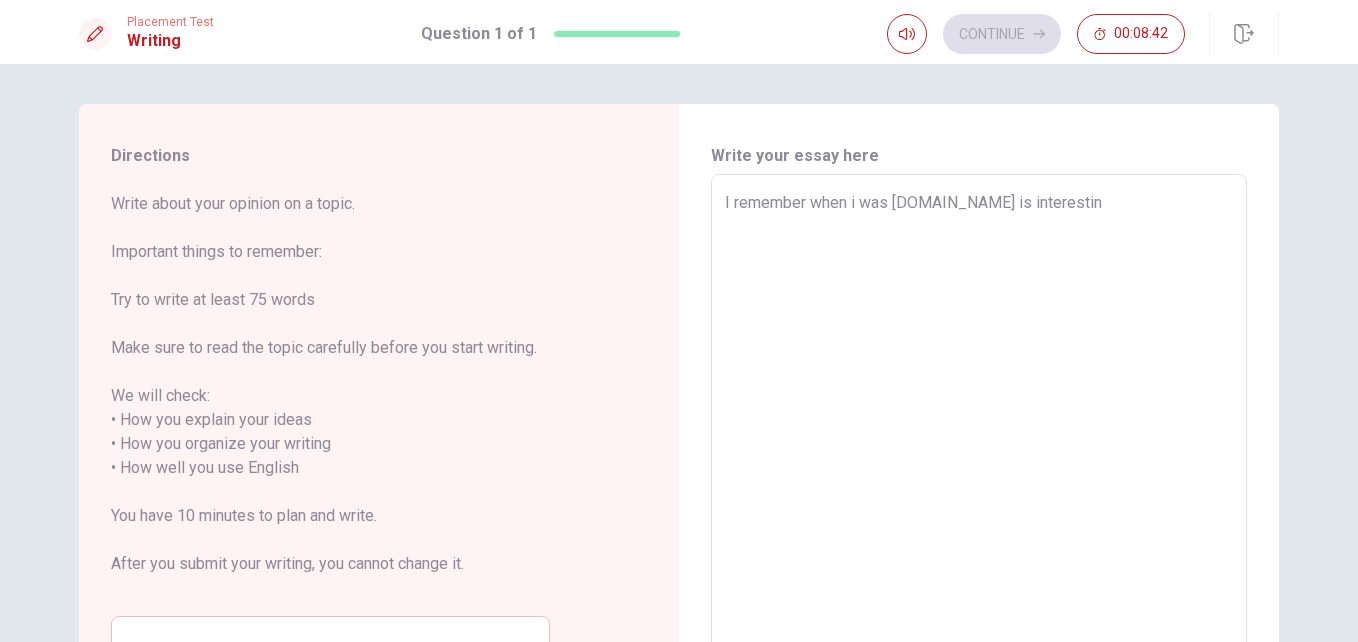 type on "x" 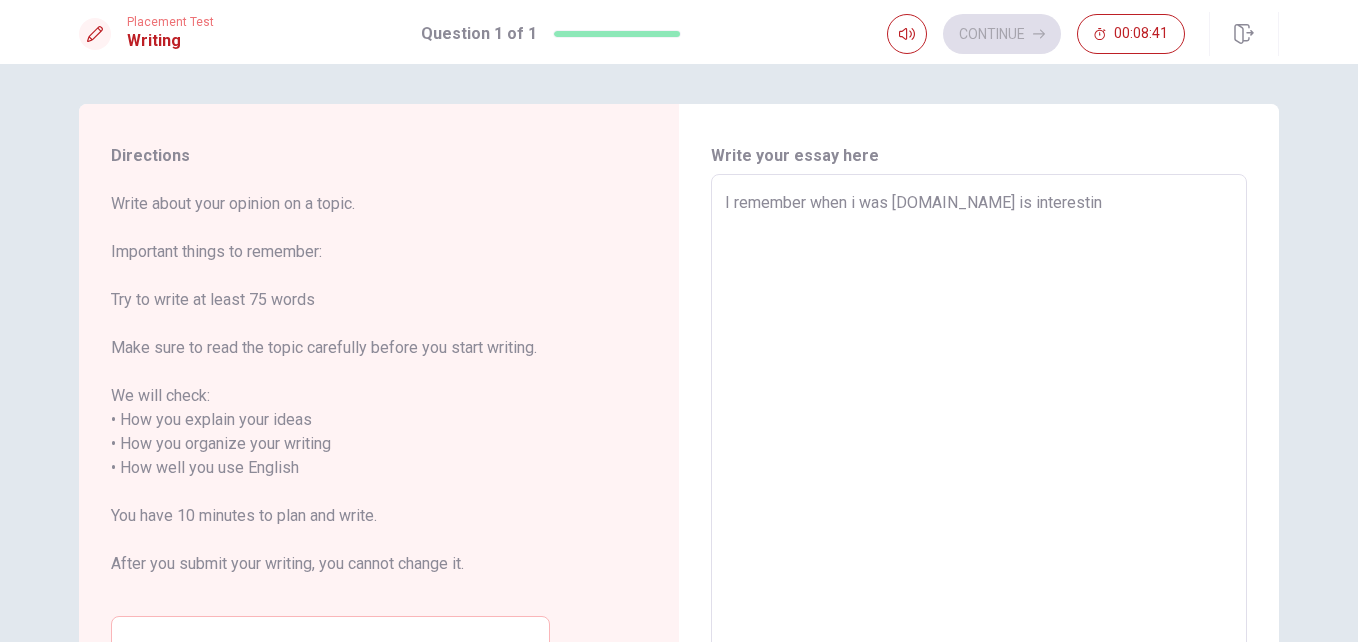 type on "I remember when i was [DOMAIN_NAME] is interesting" 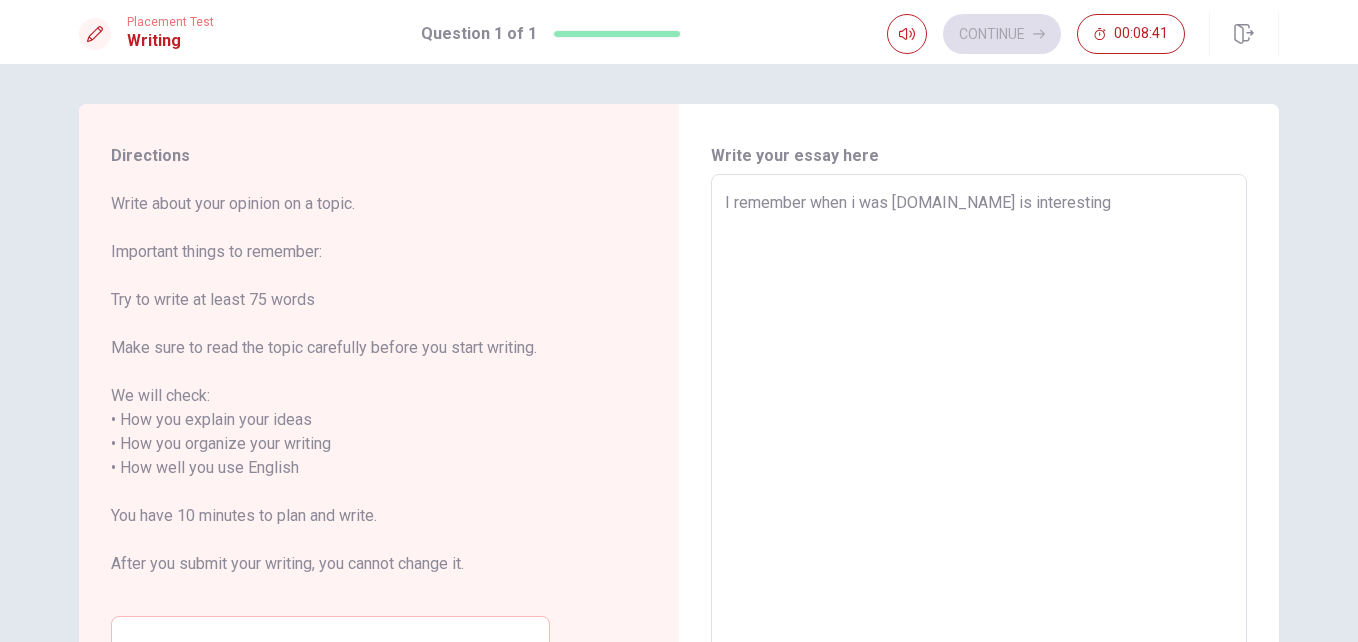 type on "x" 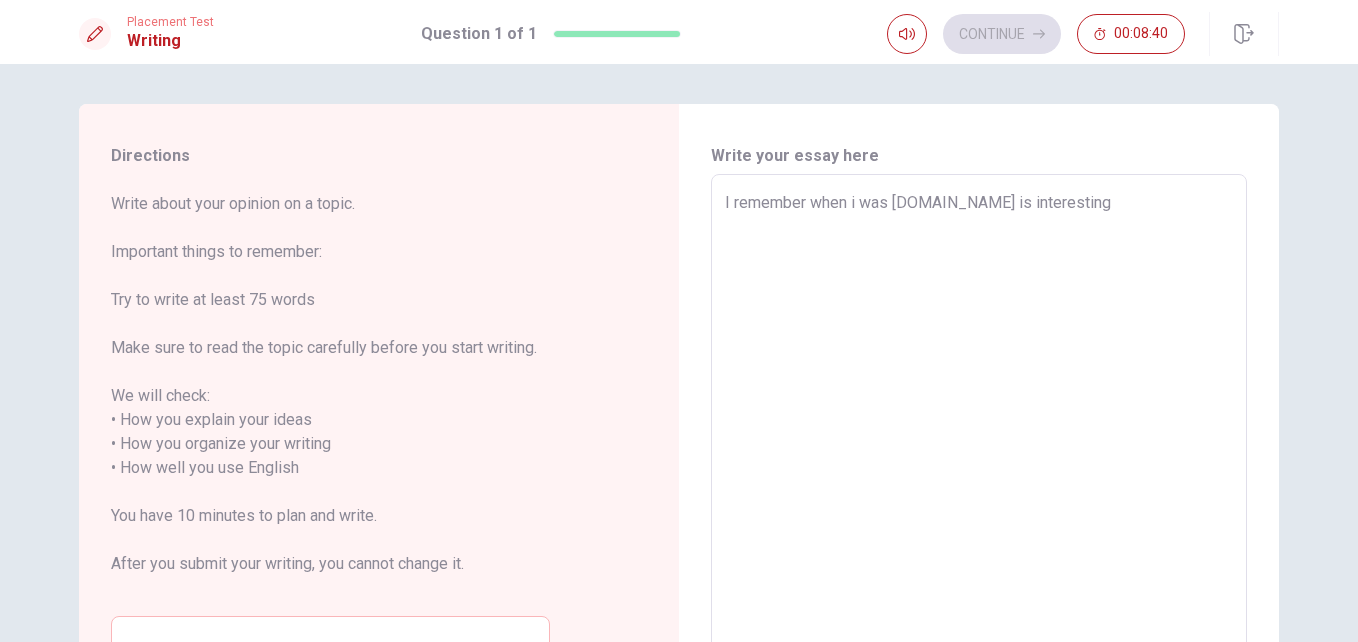 type on "I remember when i was [DOMAIN_NAME] is interesting" 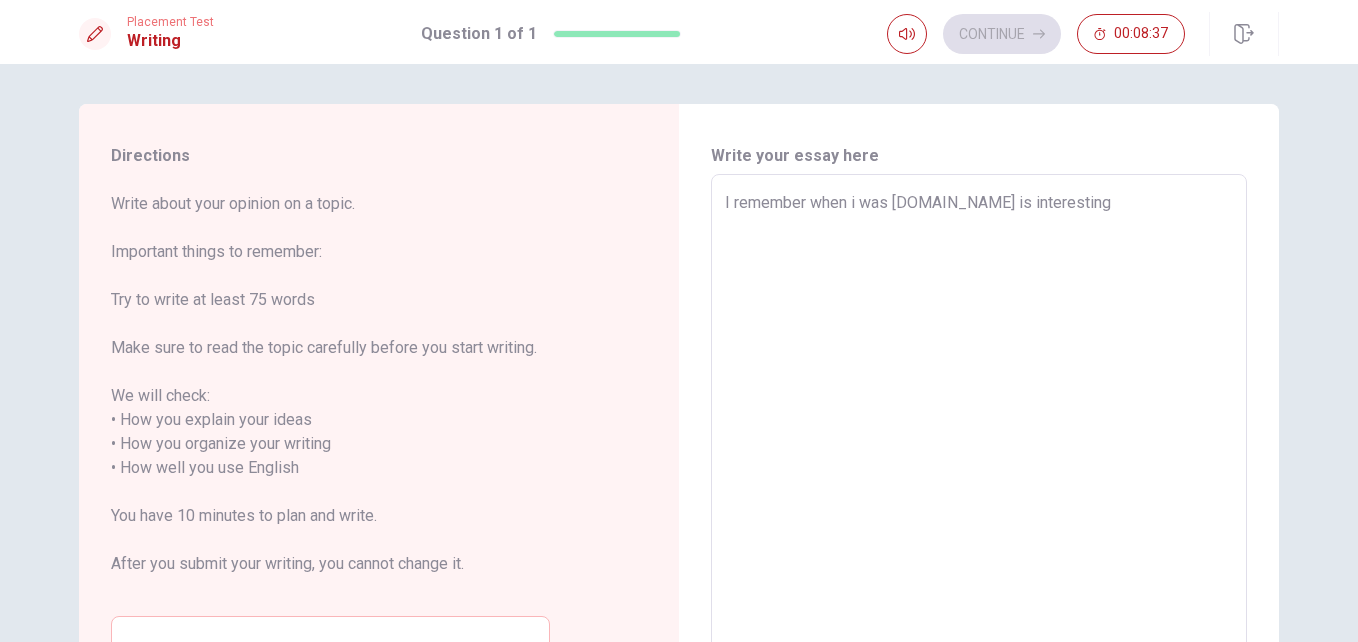 type on "x" 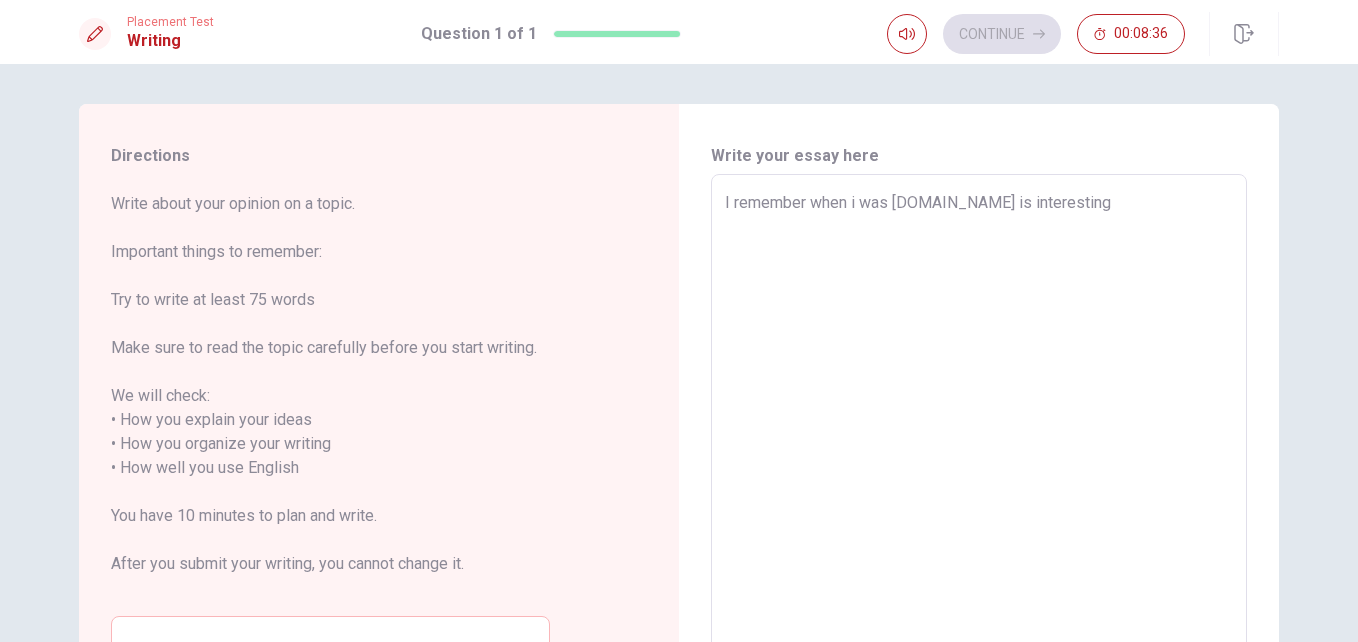 type on "I remember when i was [DOMAIN_NAME] is interesting f" 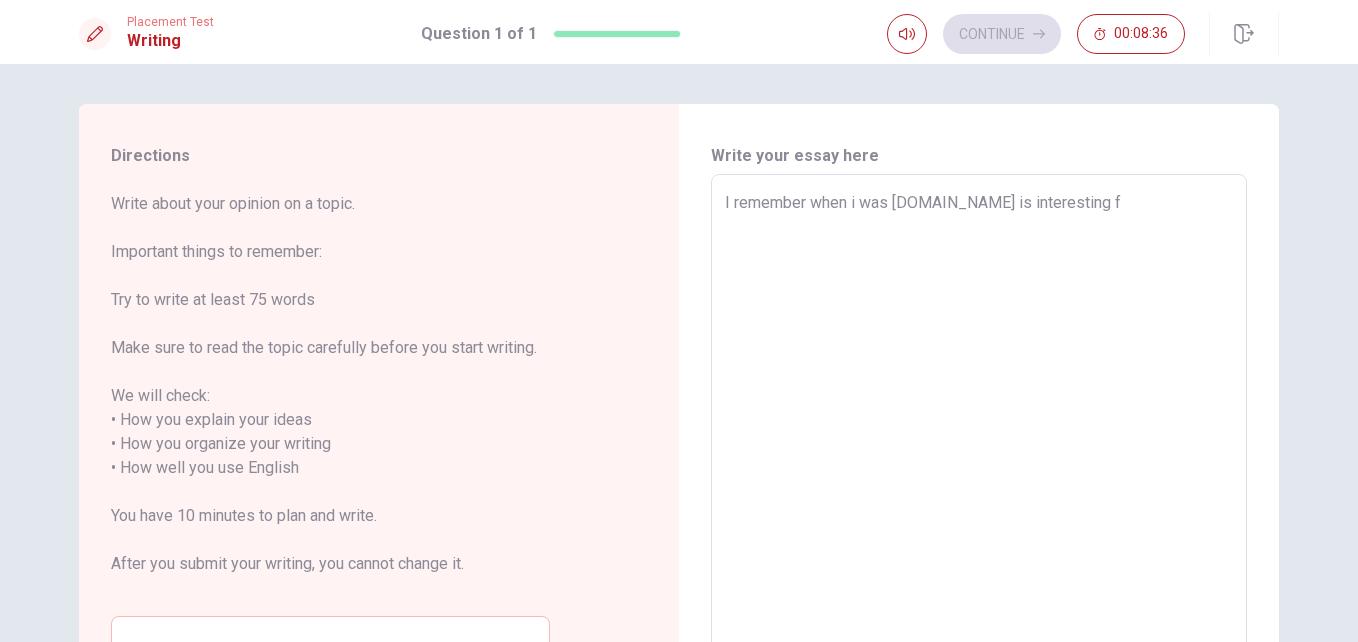 type on "x" 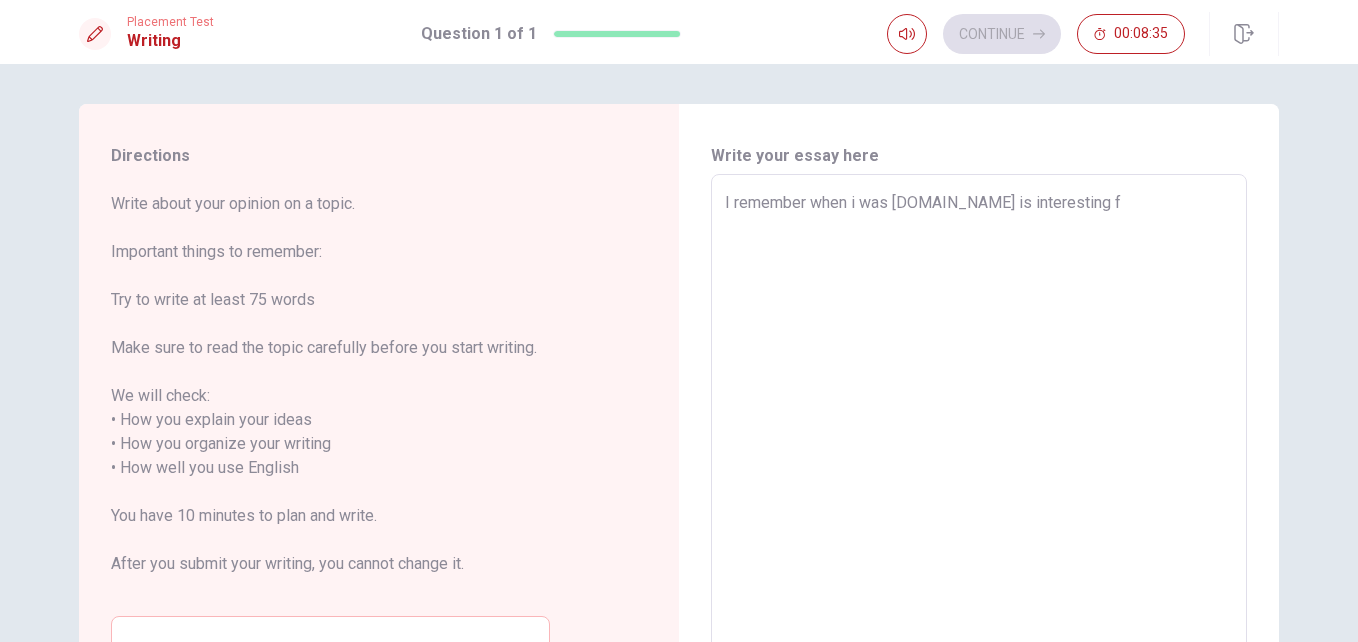 type on "I remember when i was [DOMAIN_NAME] is interesting fo" 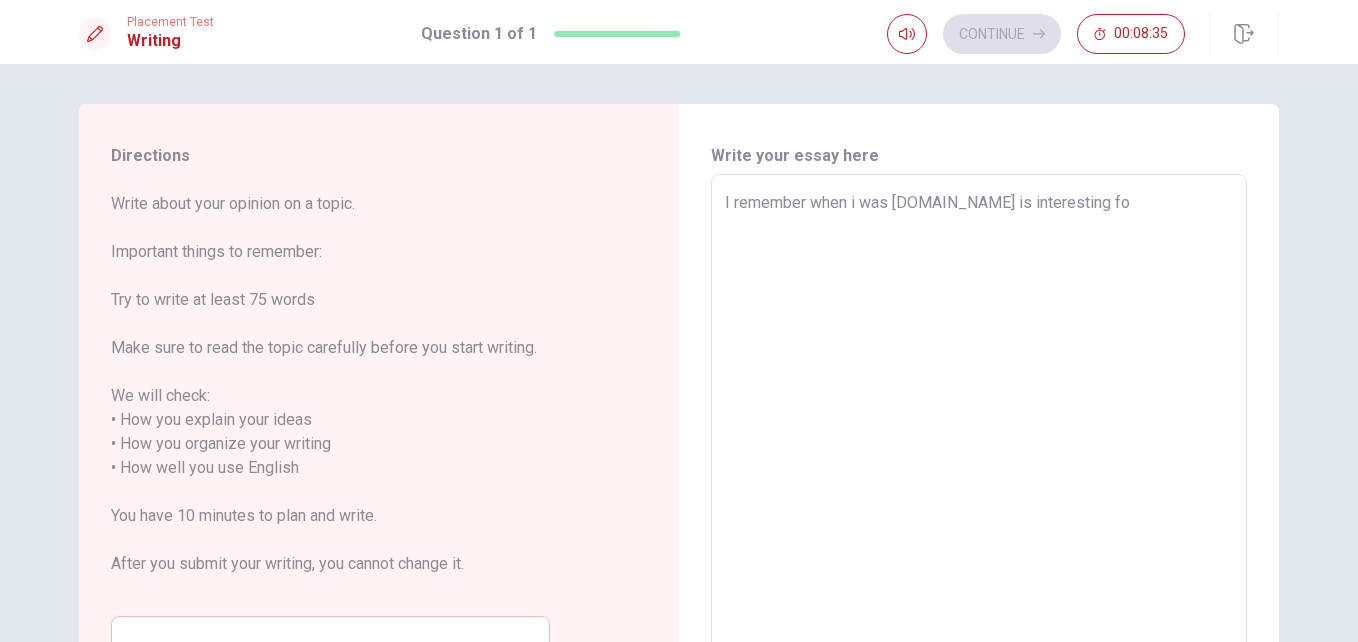 type on "x" 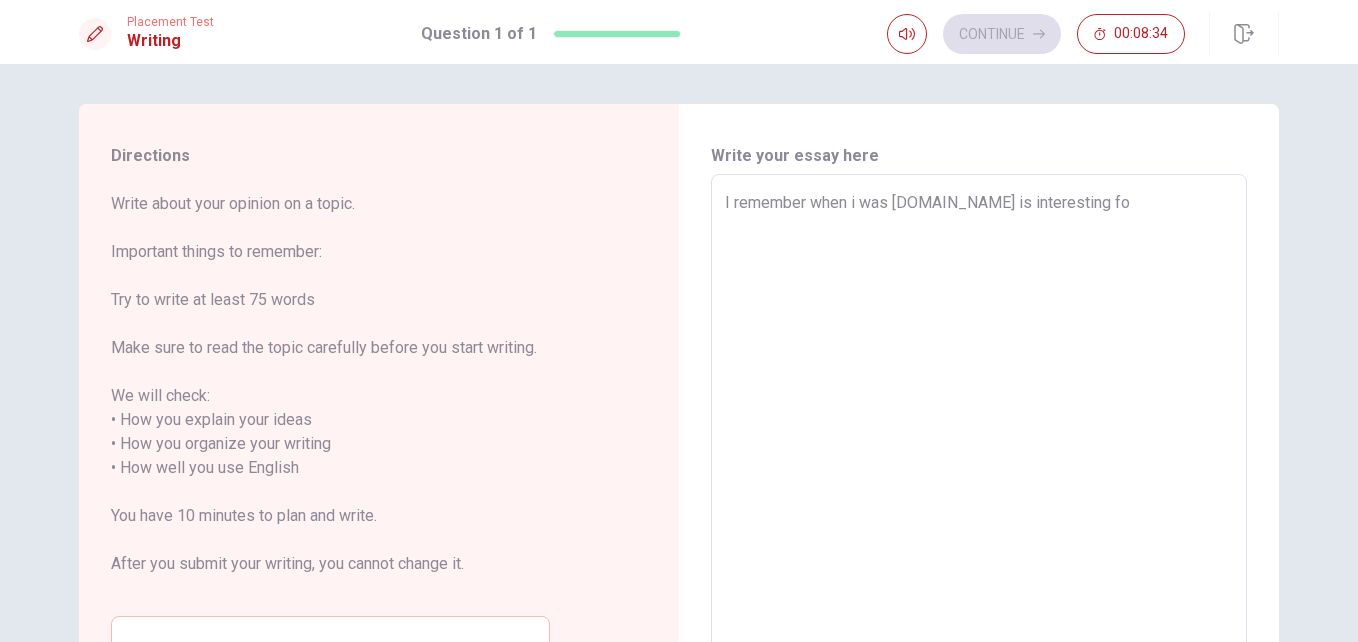 type on "I remember when i was [DOMAIN_NAME] is interesting for" 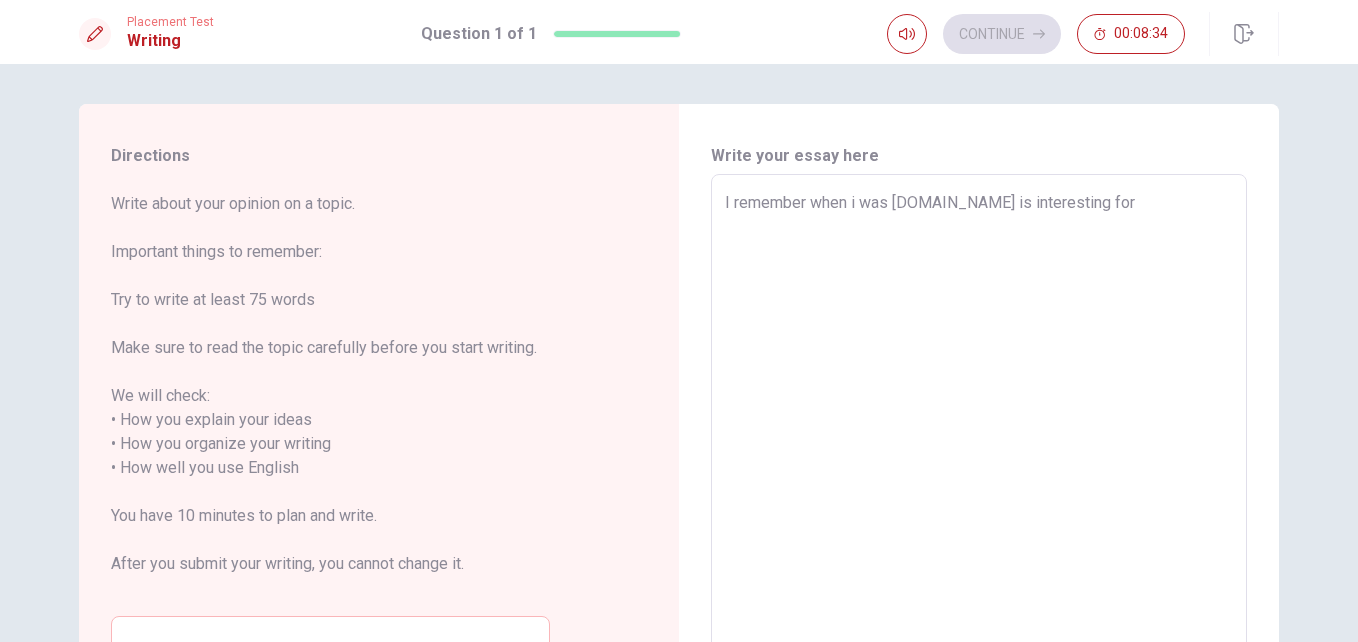 type on "x" 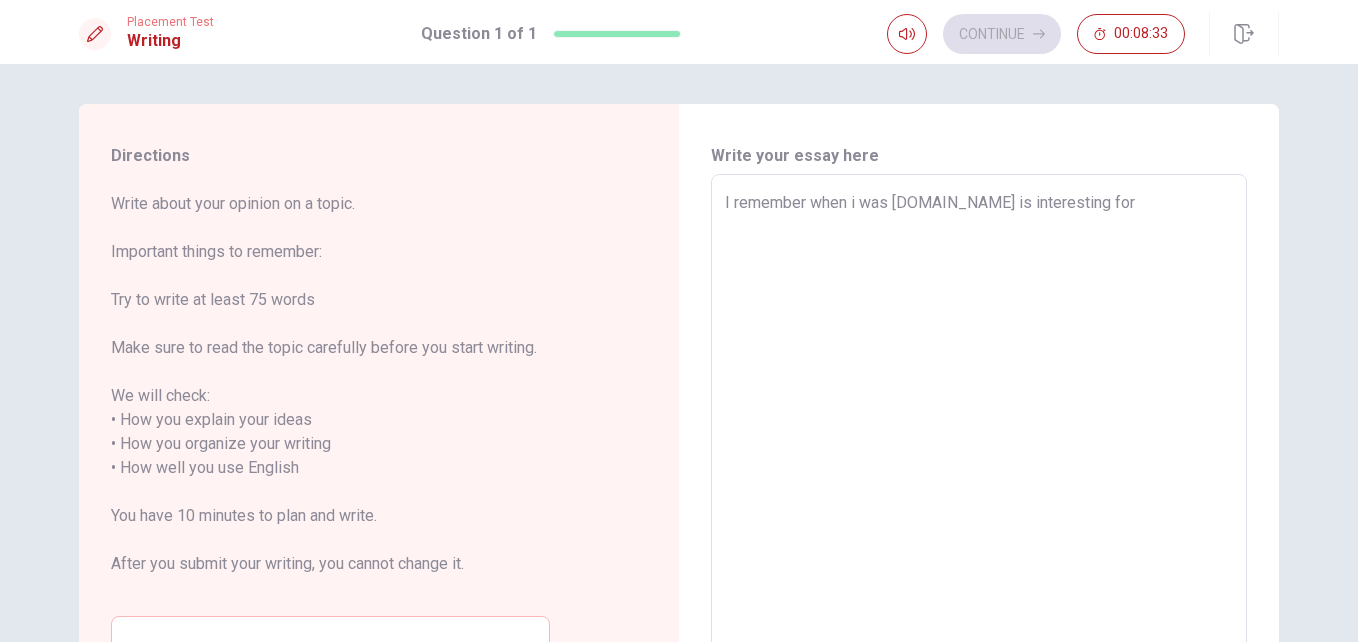 type on "I remember when i was [DOMAIN_NAME] is interesting for" 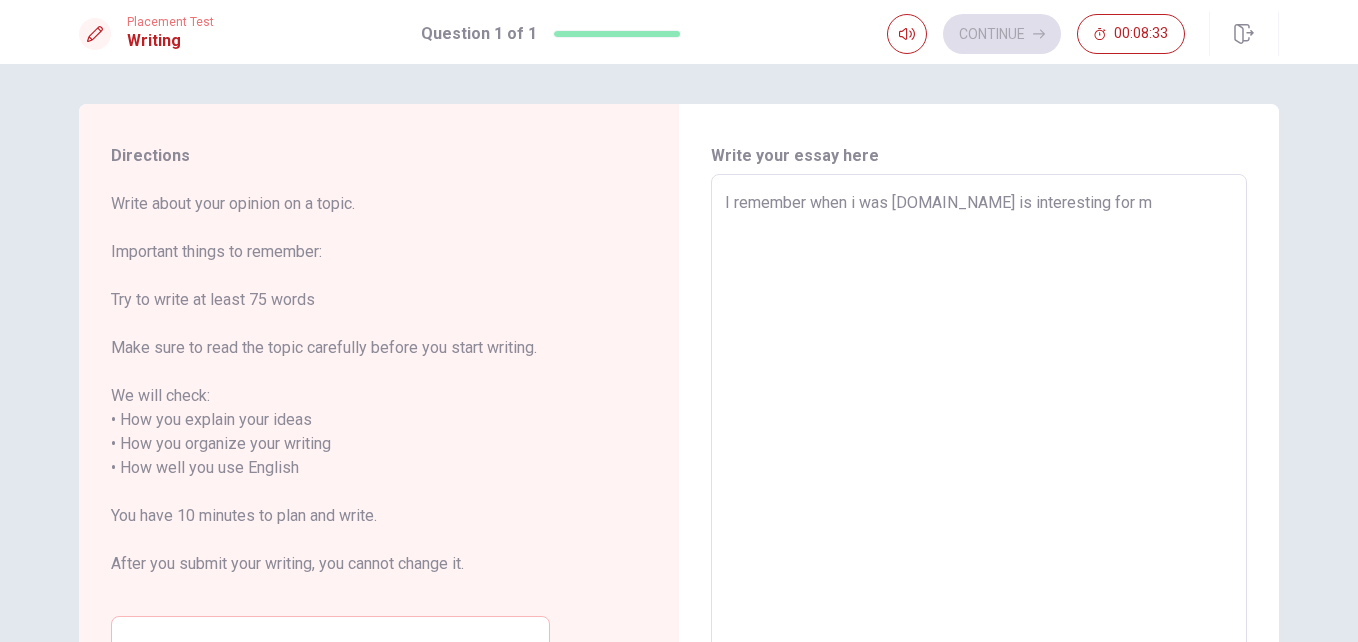 type on "x" 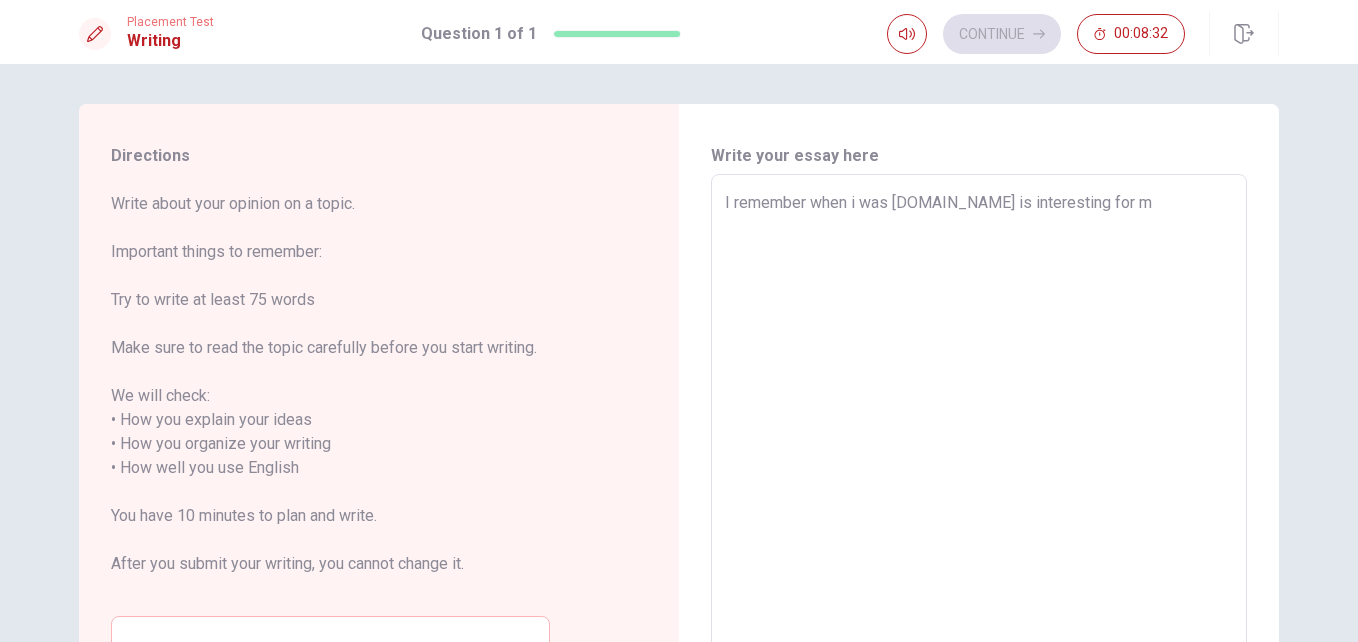 type on "I remember when i was [DOMAIN_NAME] is interesting for me" 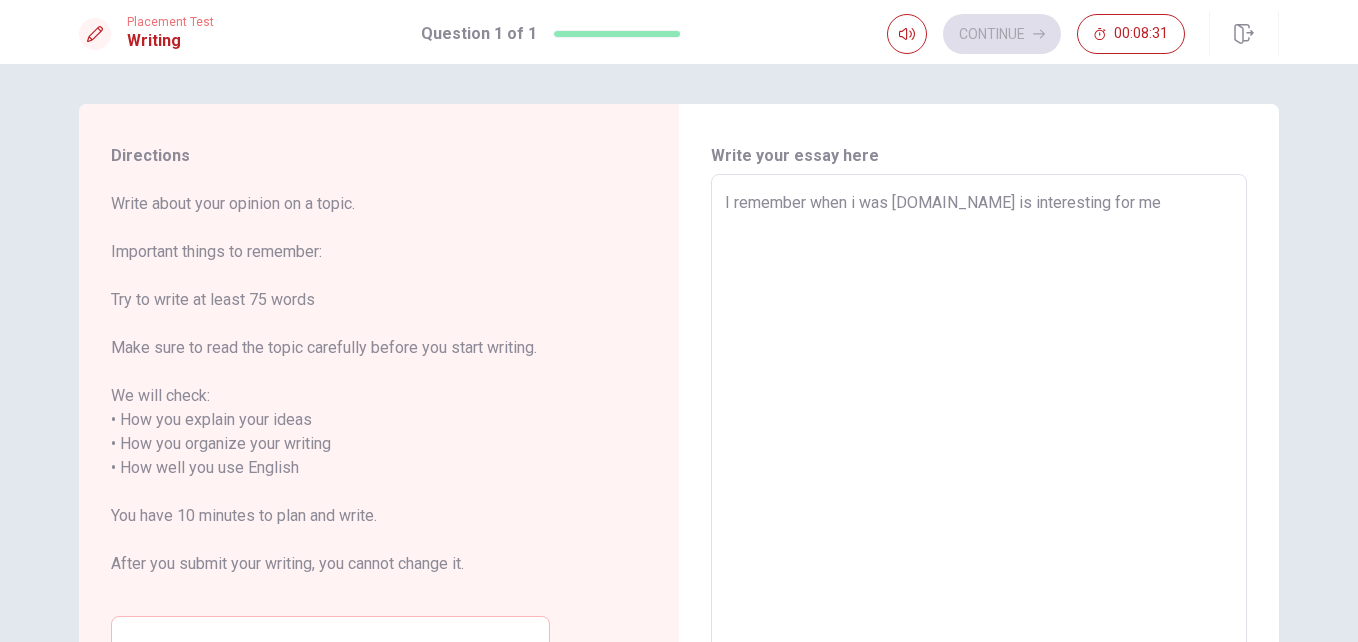 type on "x" 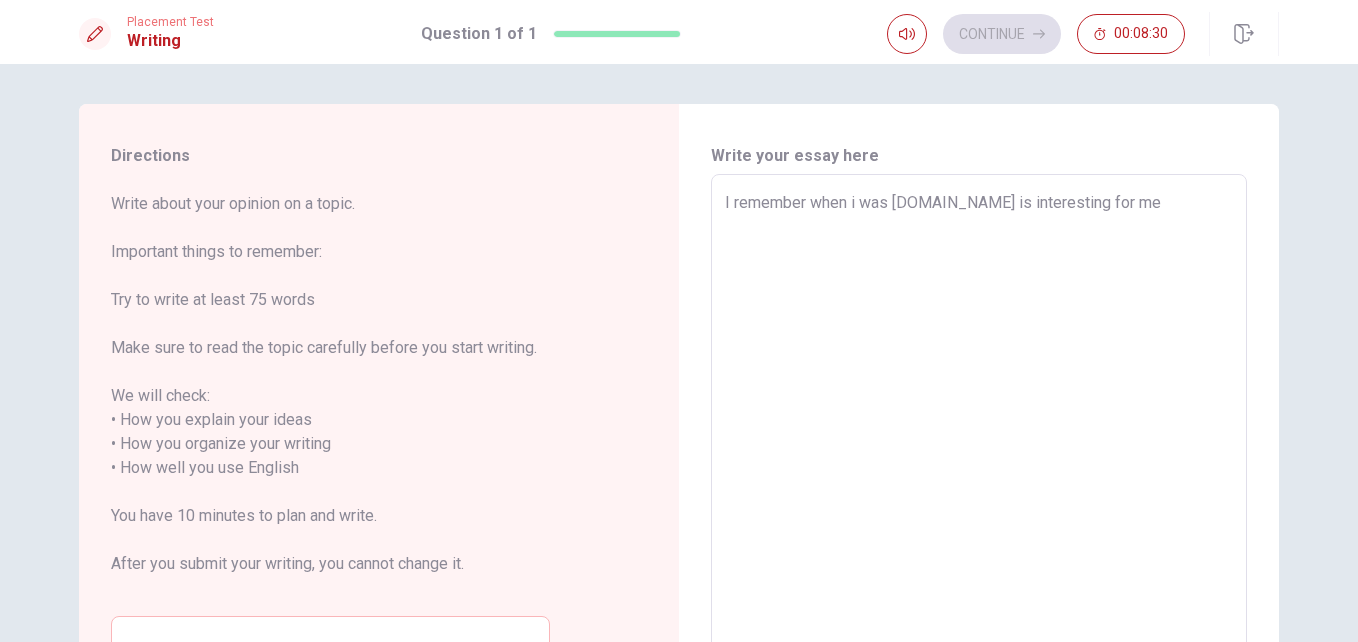 type on "I remember when i was [DOMAIN_NAME] is interesting for me t" 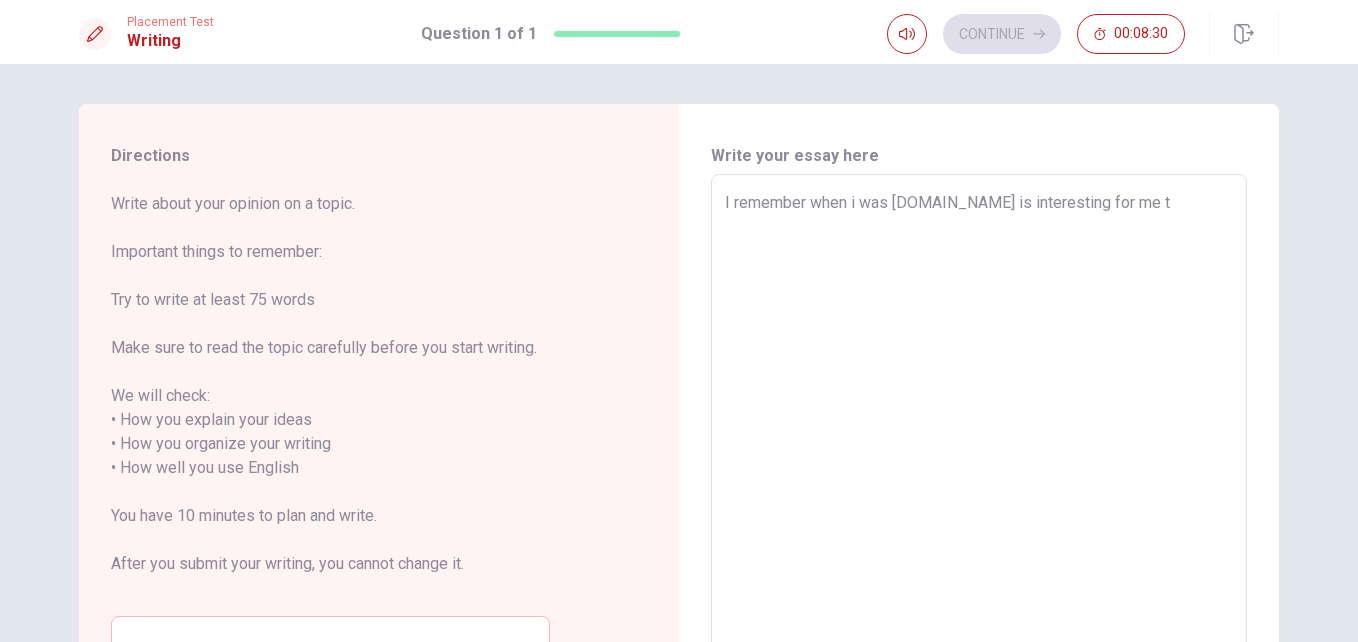 type on "x" 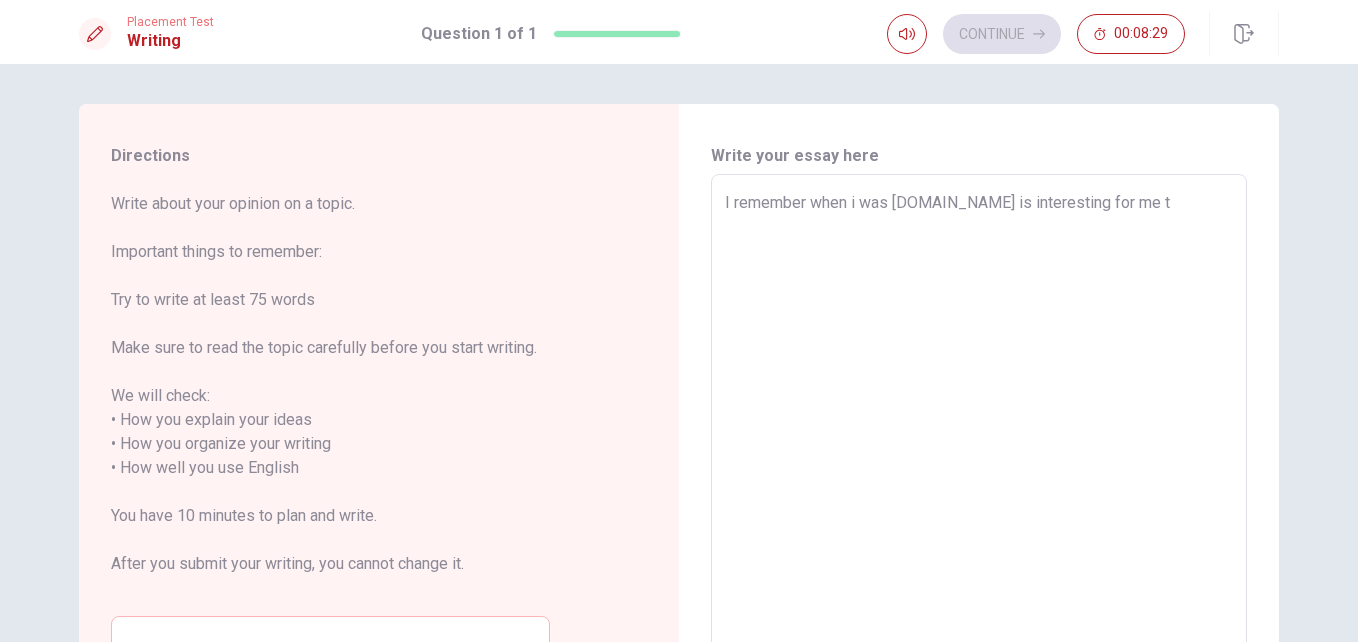 type on "I remember when i was [DOMAIN_NAME] is interesting for me to" 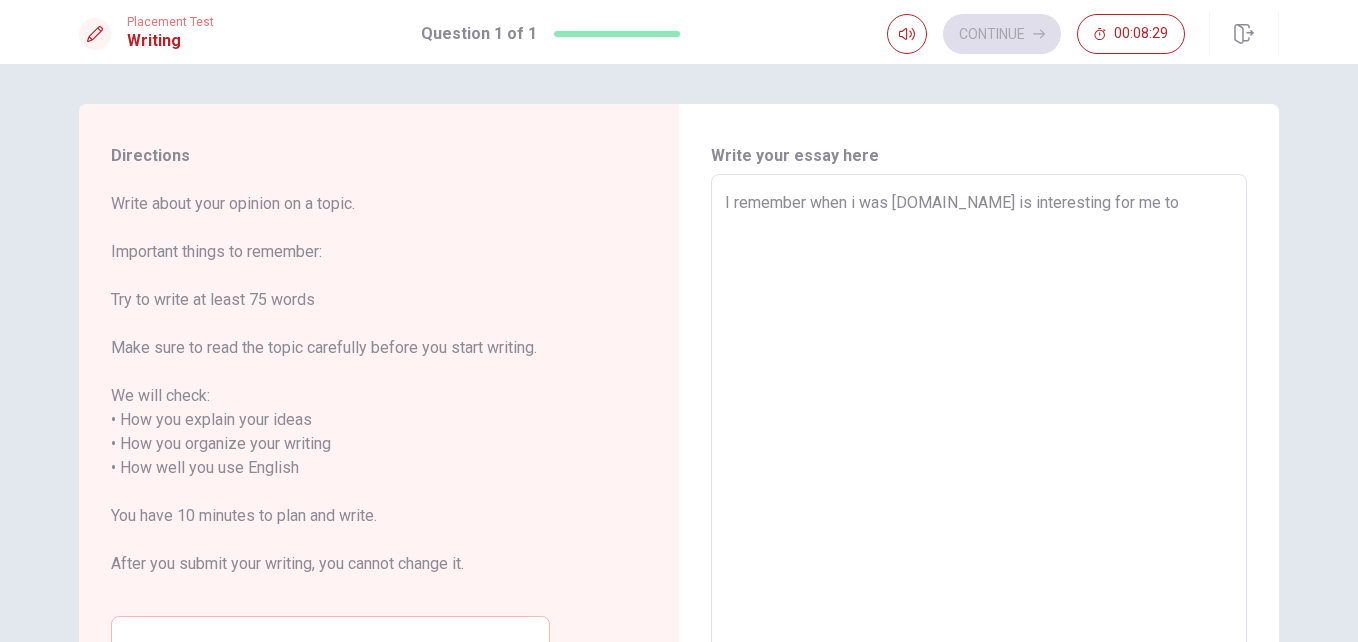 type on "x" 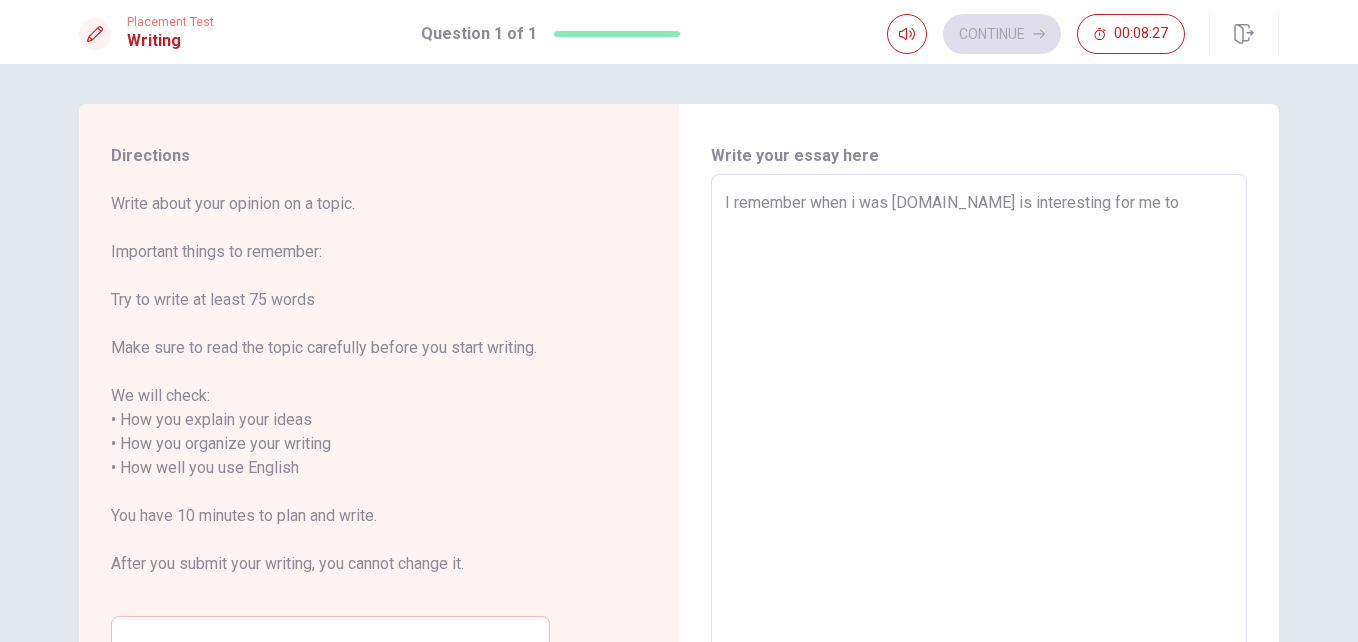 type on "x" 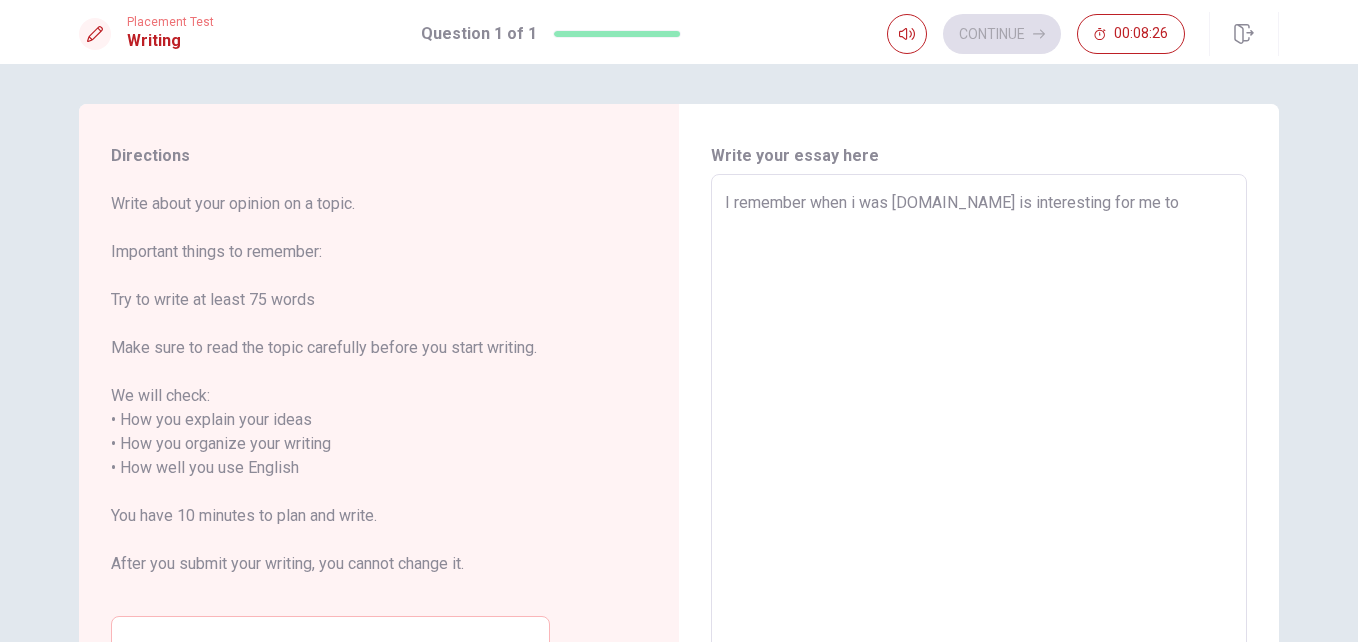 type on "I remember when i was [DOMAIN_NAME] is interesting for me to s" 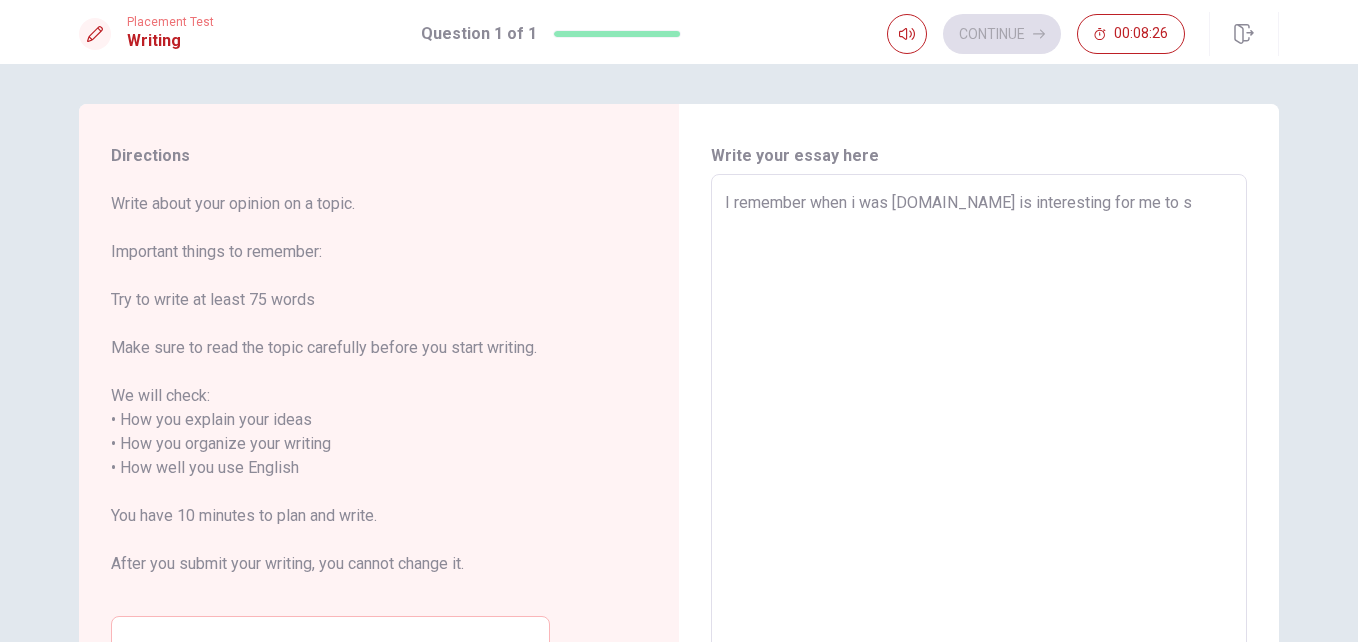 type on "x" 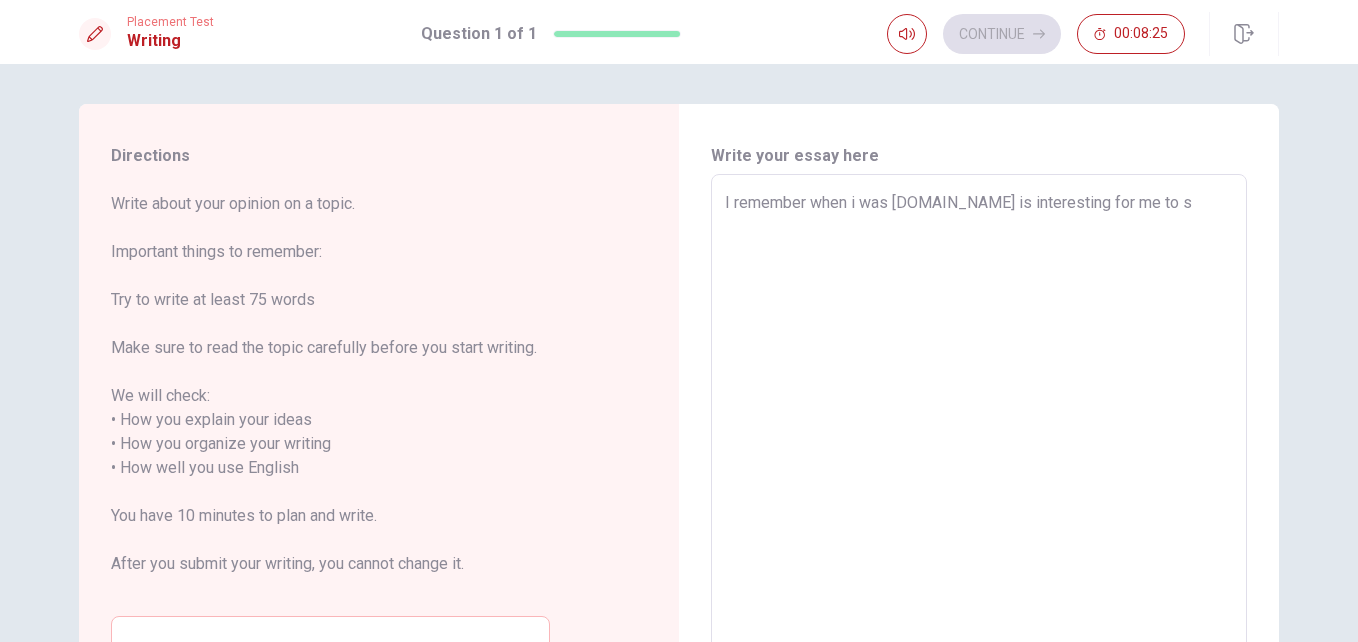 type on "I remember when i was [DOMAIN_NAME] is interesting for me to st" 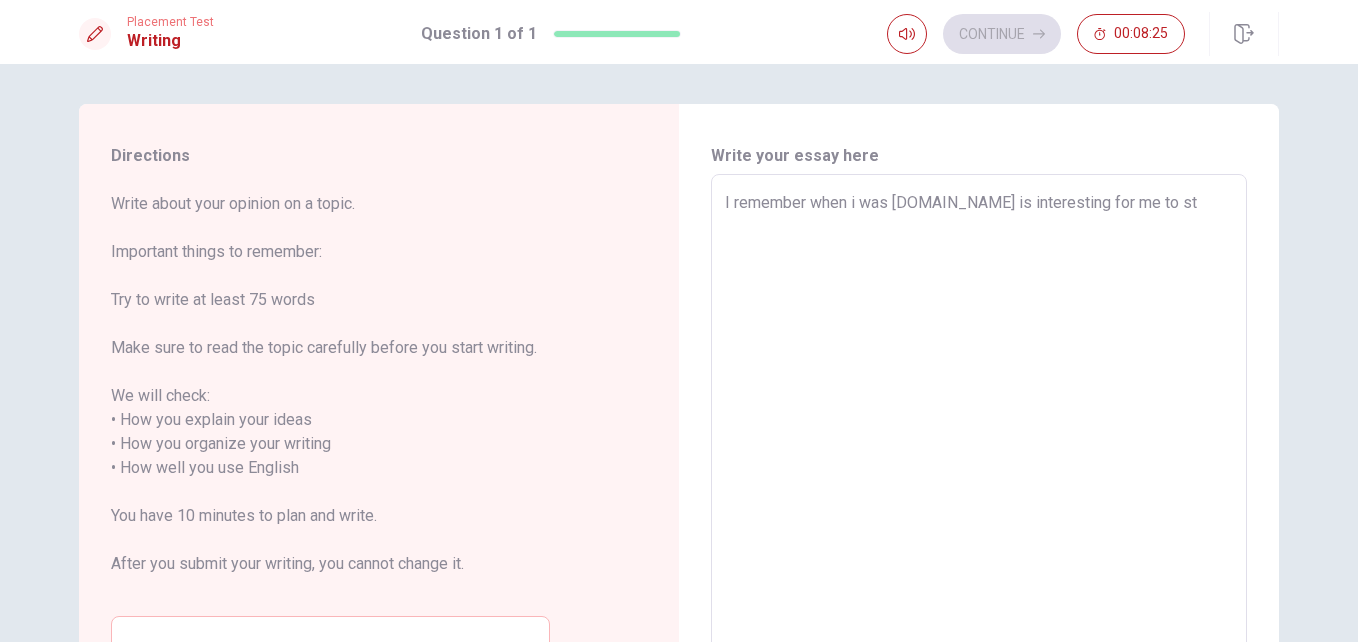 type on "x" 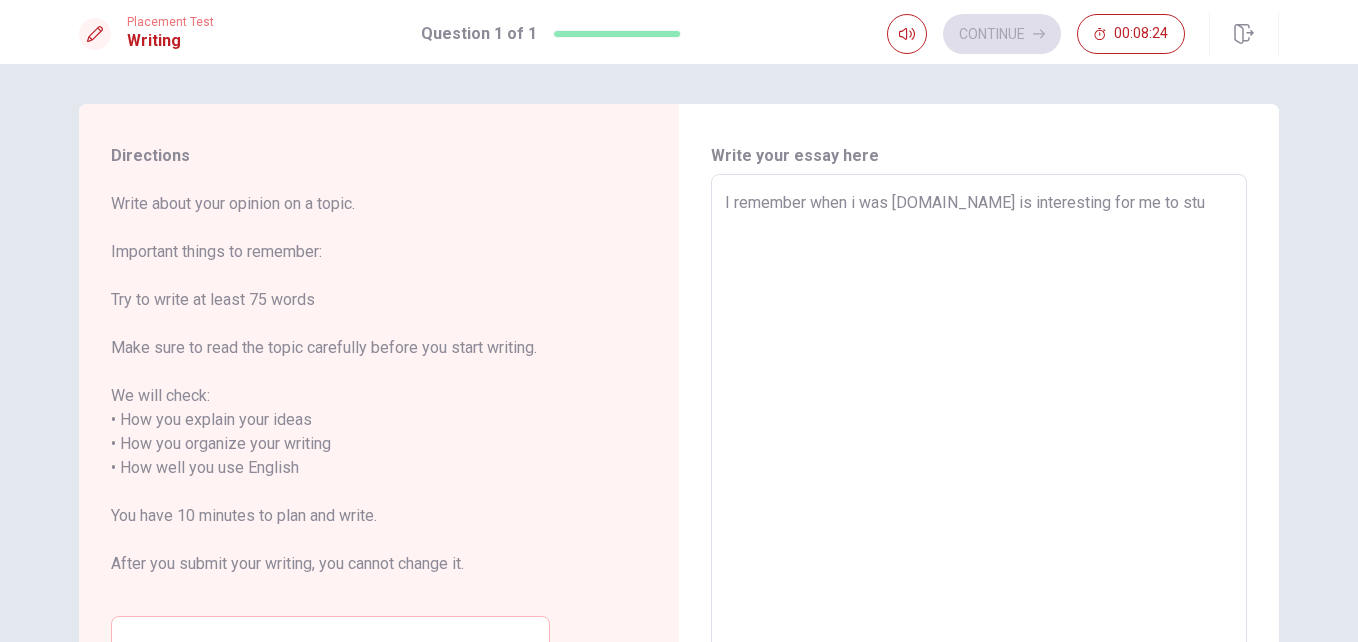type on "x" 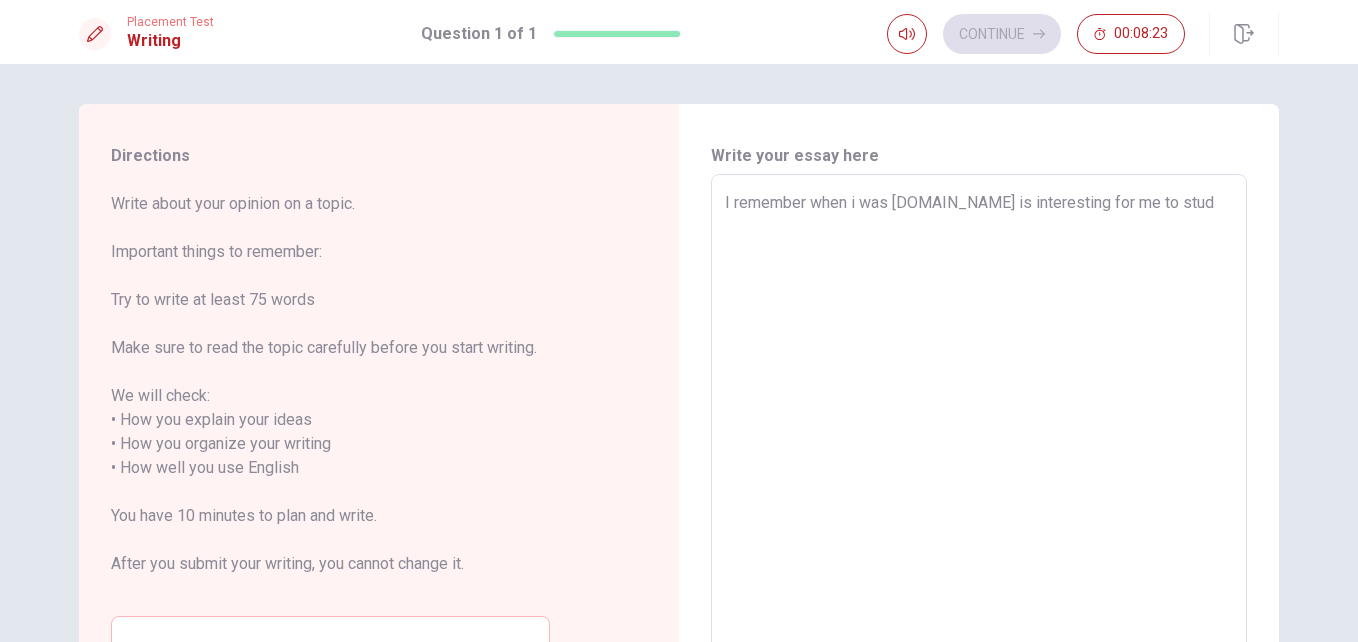 type on "x" 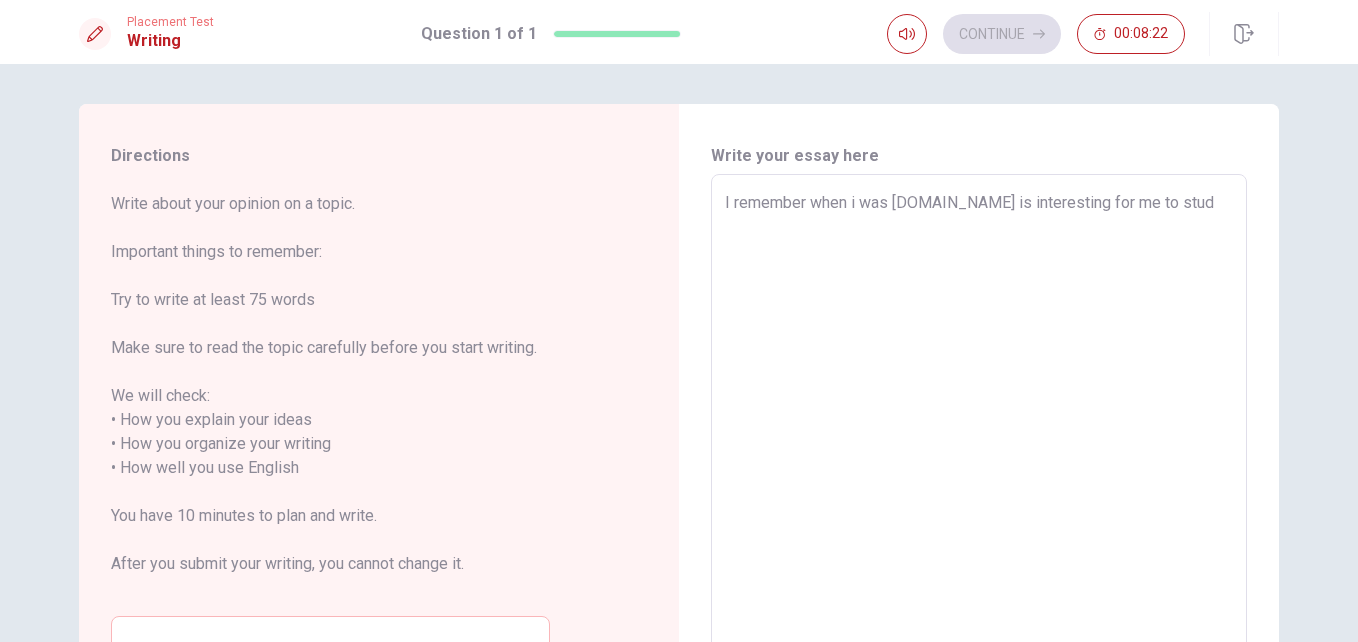 type on "I remember when i was [DOMAIN_NAME] is interesting for me to study" 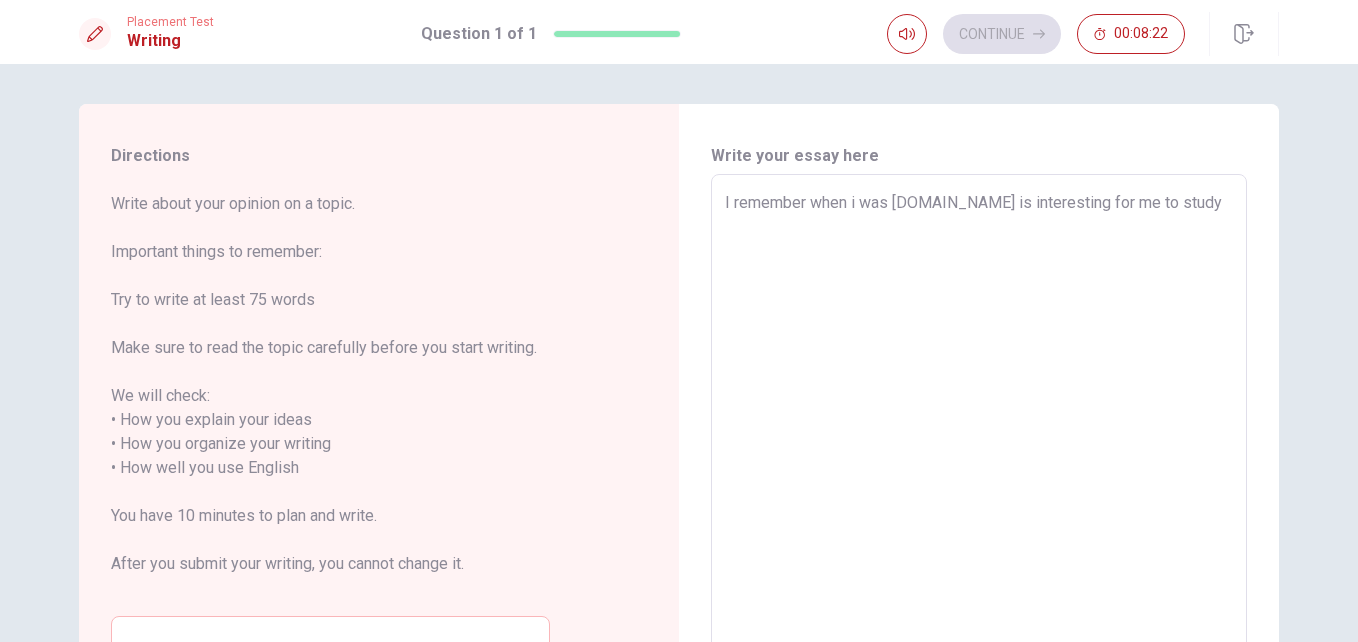 type on "x" 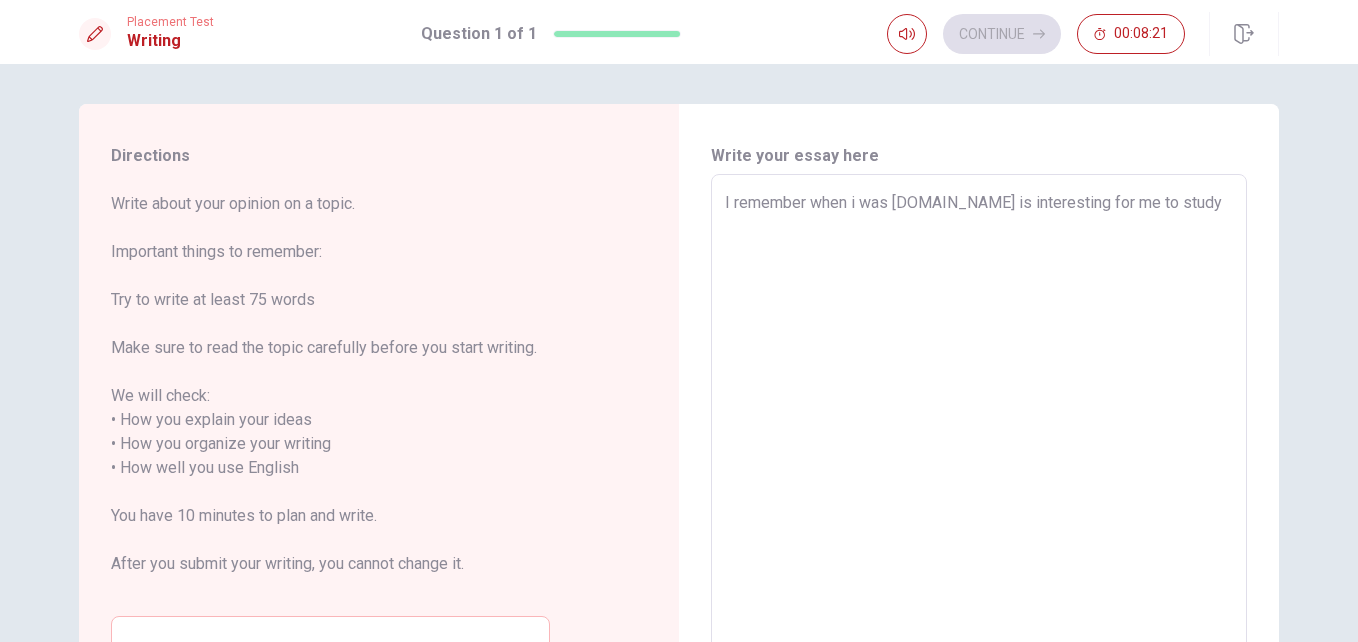 type on "I remember when i was [DOMAIN_NAME] is interesting for me to study" 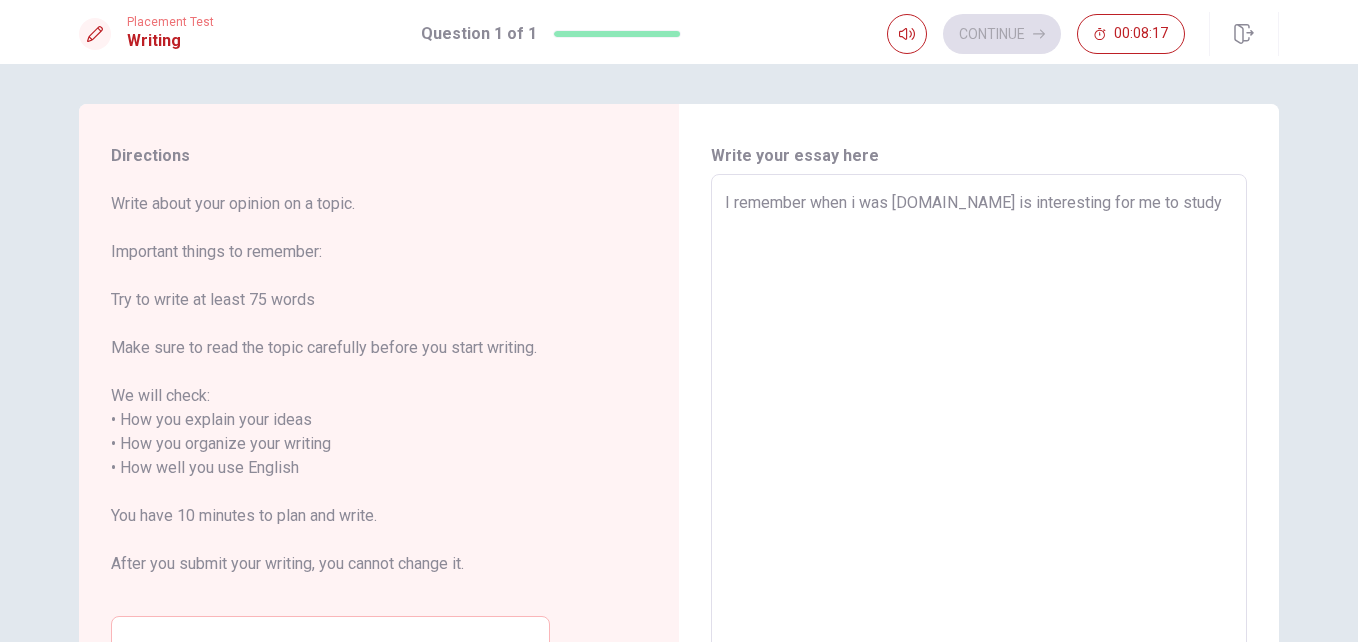 type on "x" 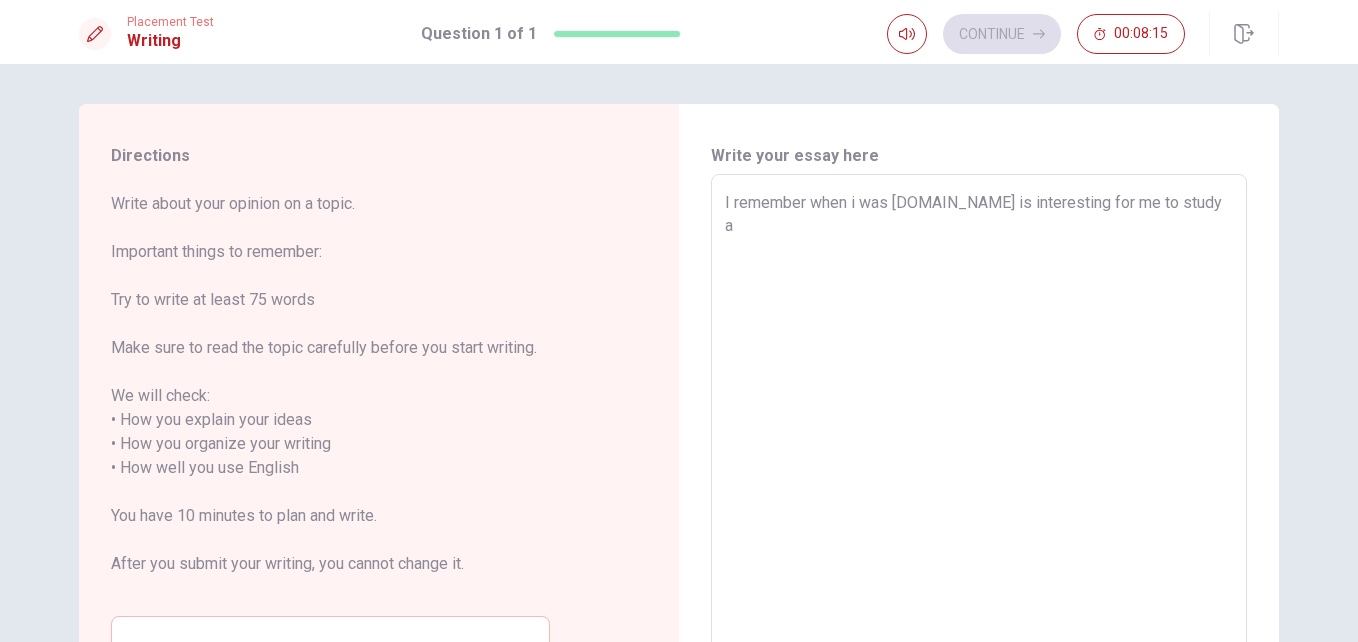 type on "x" 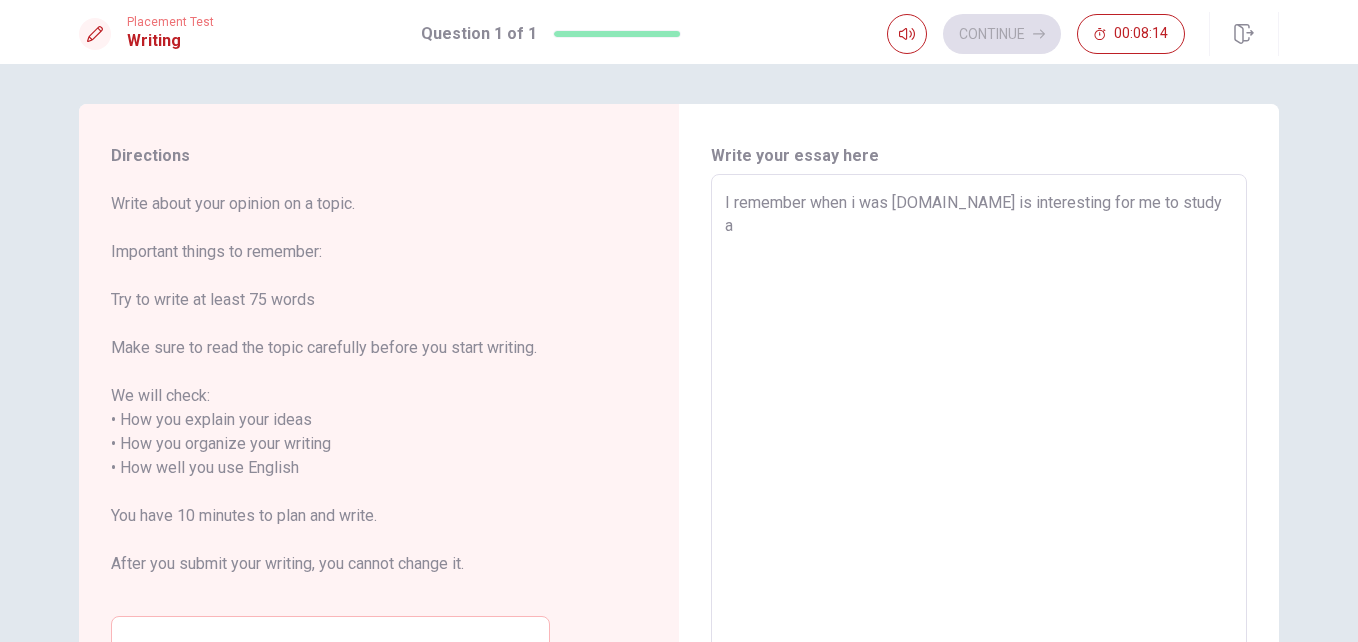 type on "I remember when i was [DOMAIN_NAME] is interesting for me to study ab" 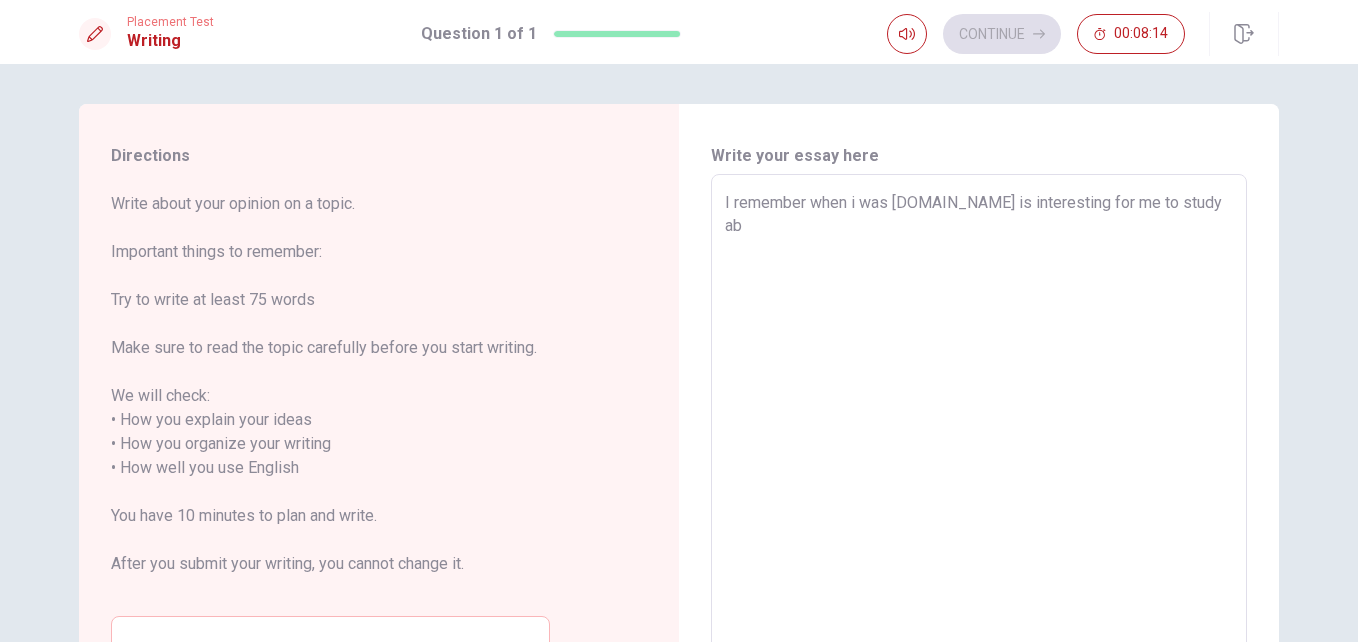 type on "x" 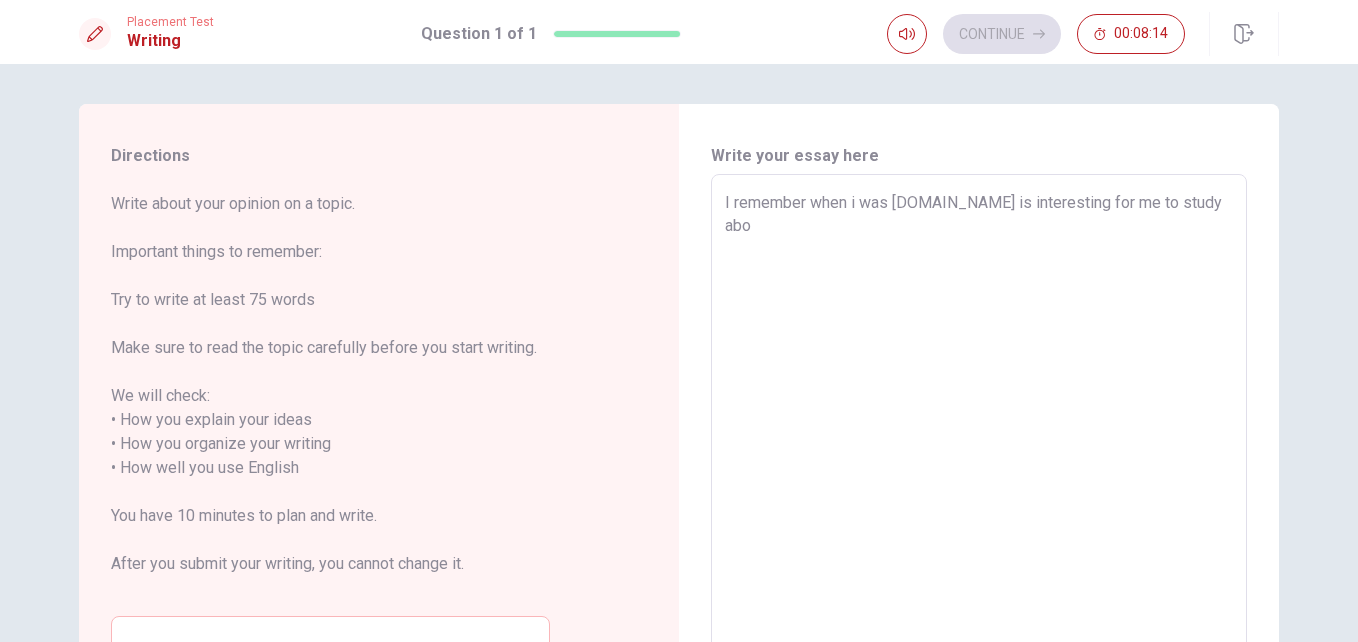 type on "x" 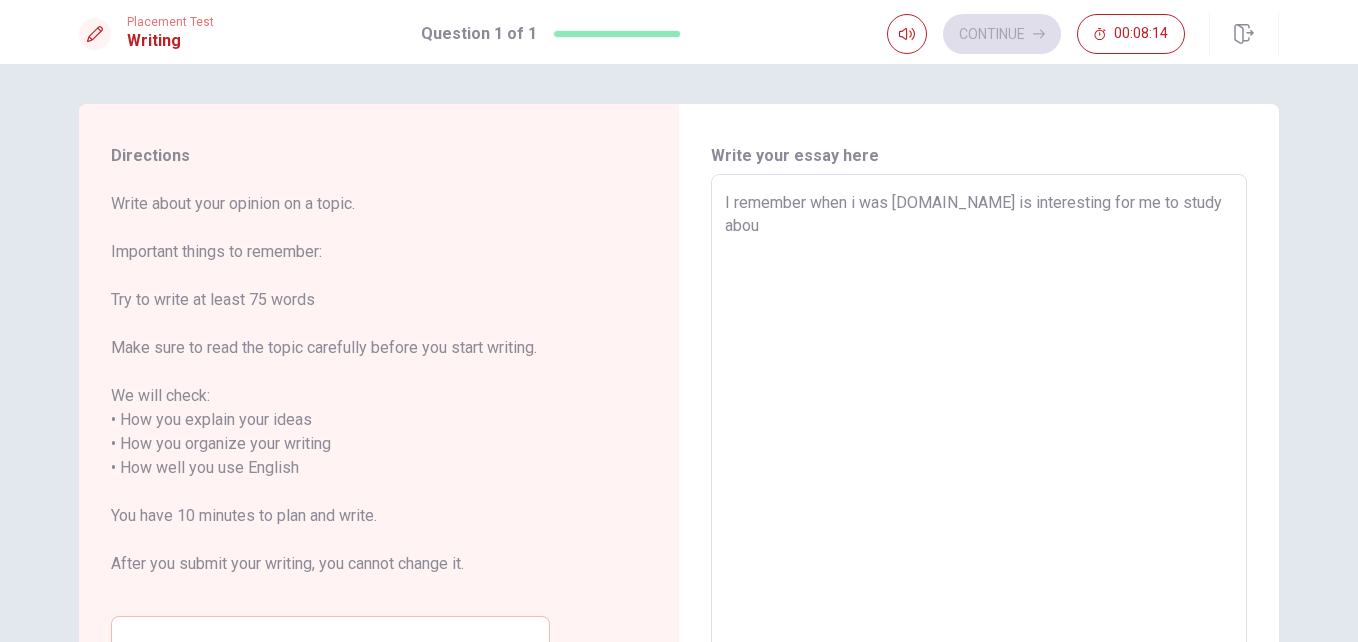 type on "x" 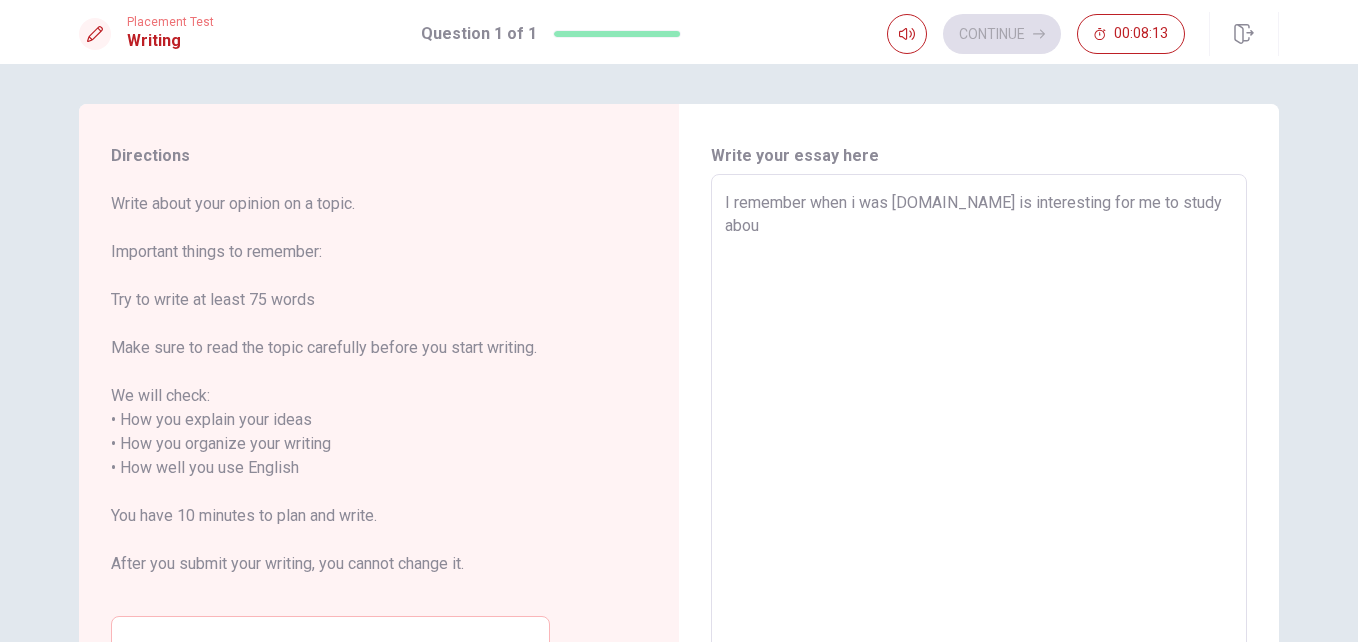 type on "I remember when i was [DOMAIN_NAME] is interesting for me to study about" 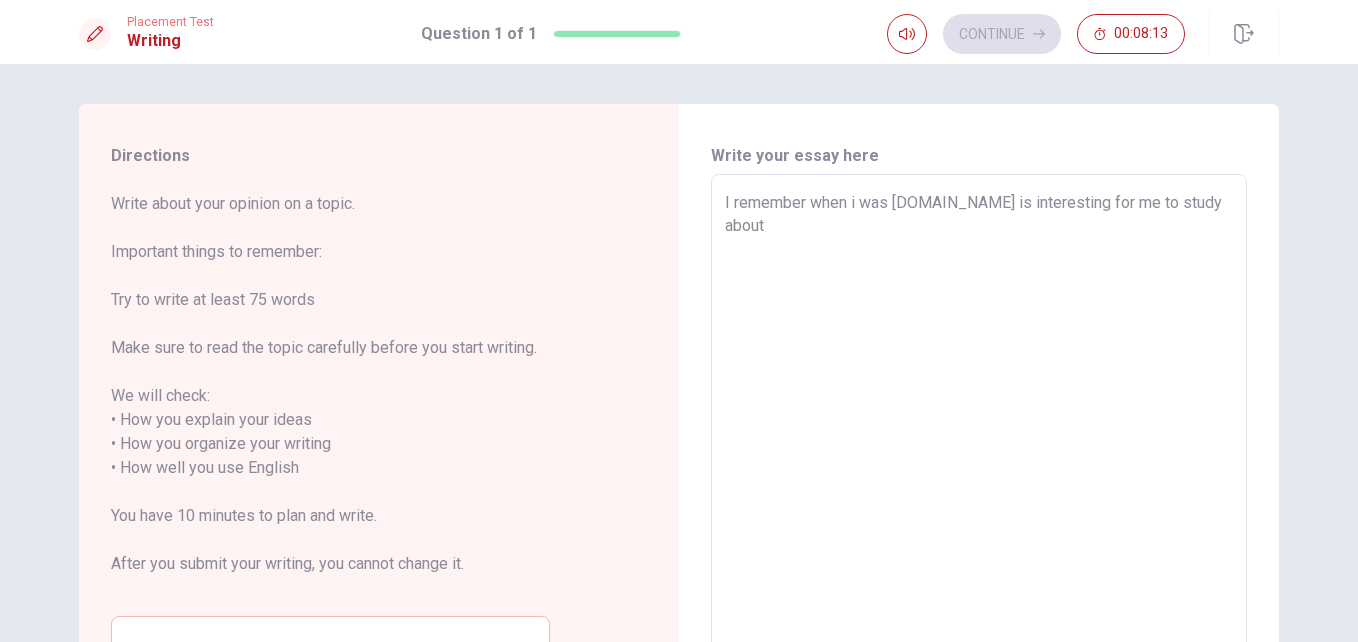 type on "x" 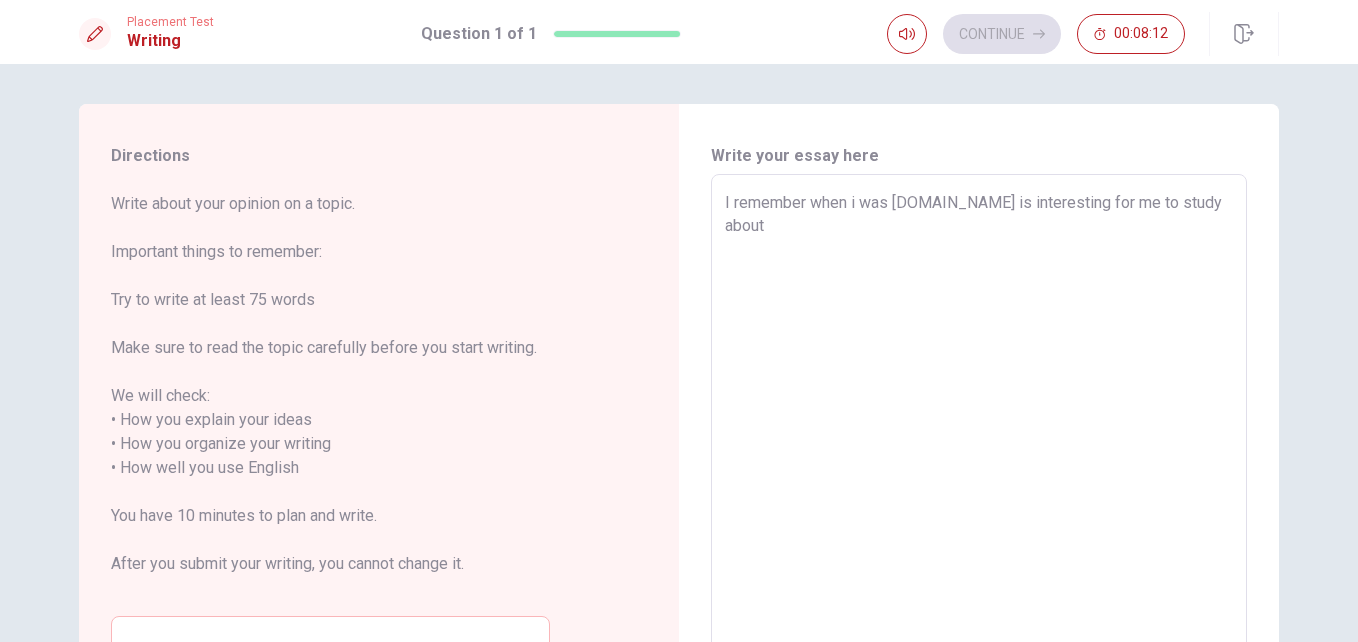 type on "I remember when i was [DOMAIN_NAME] is interesting for me to study about" 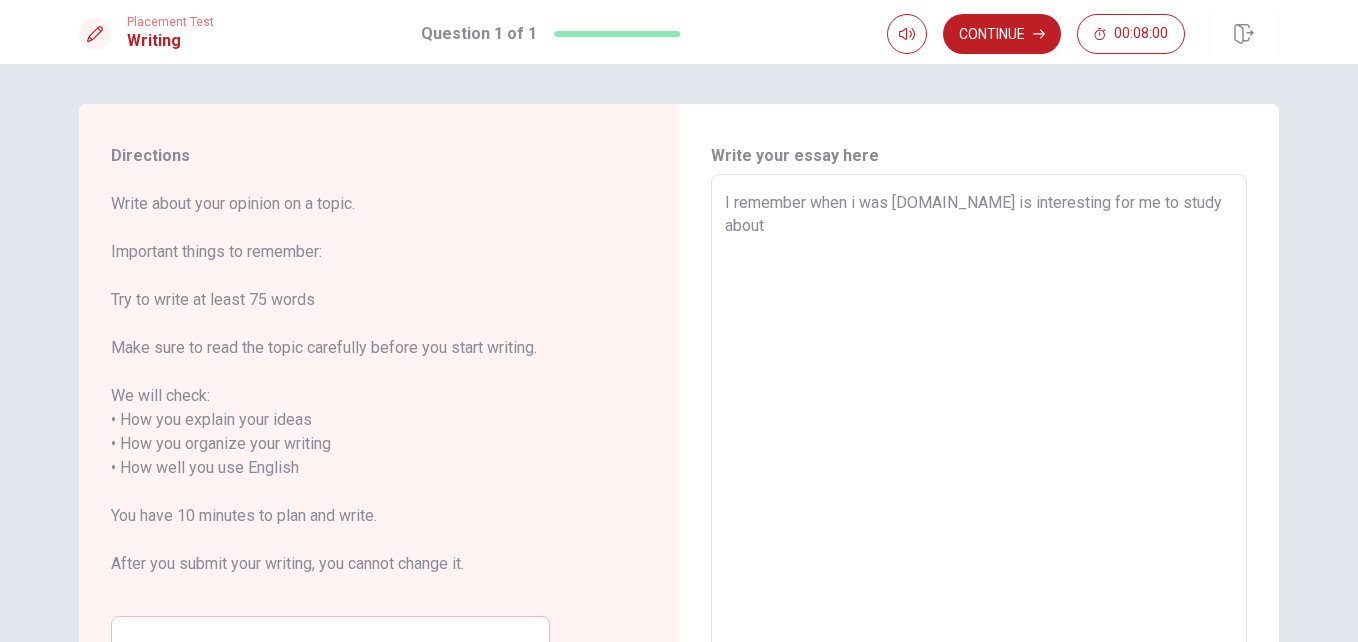 click on "I remember when i was [DOMAIN_NAME] is interesting for me to study about" at bounding box center [979, 456] 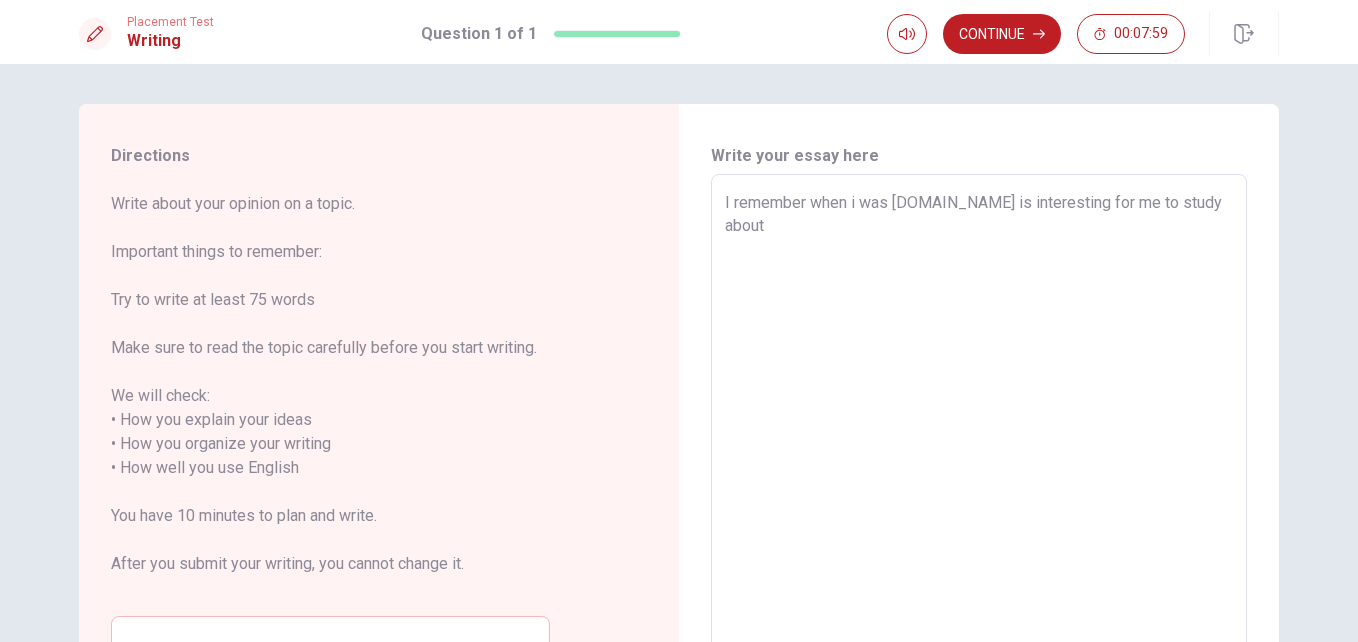 type on "x" 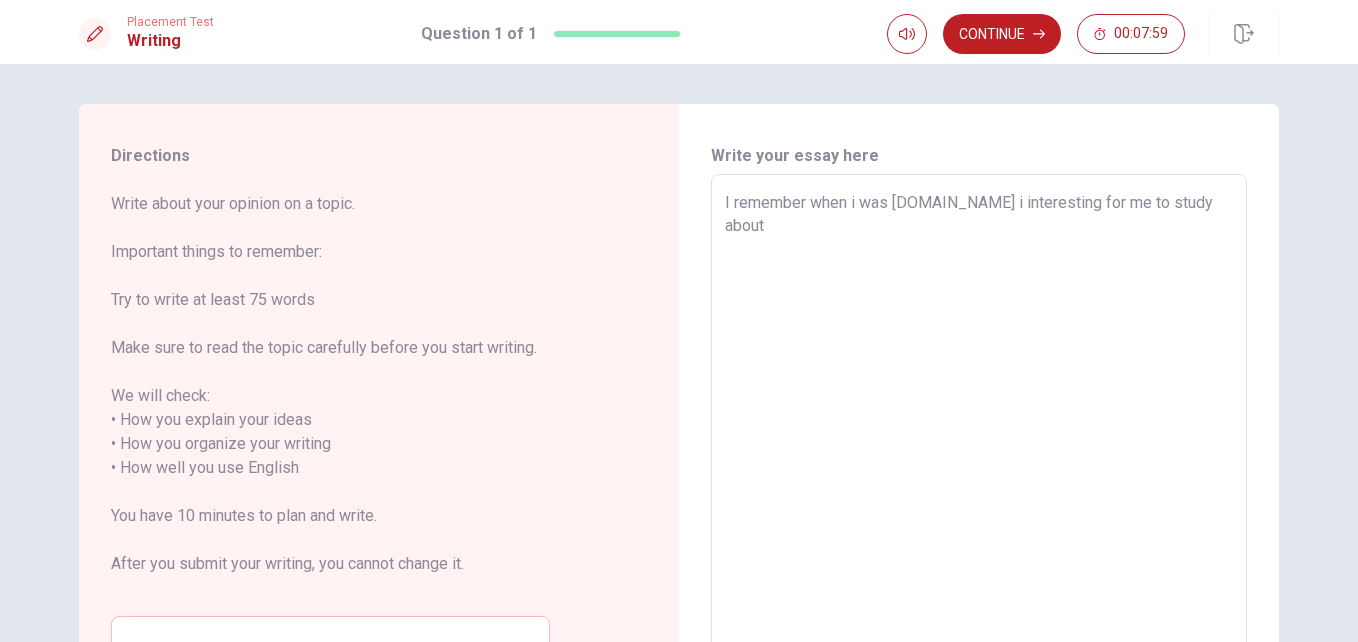 type on "x" 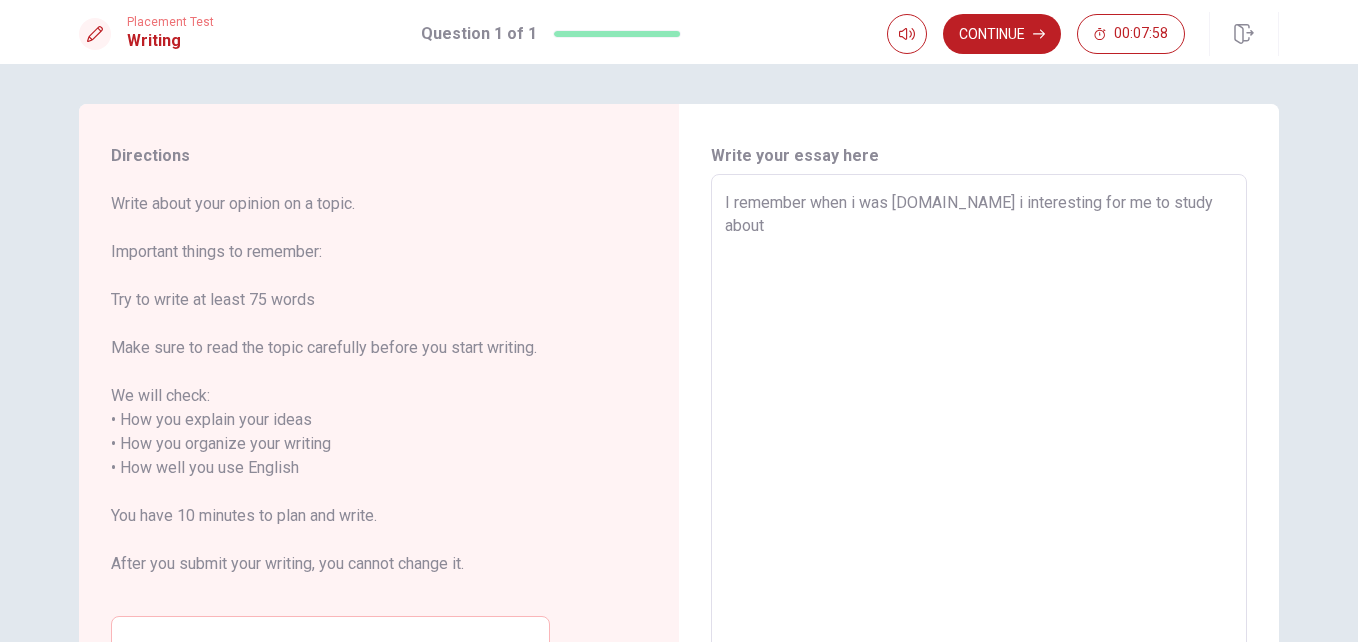 type on "I remember when i was [DOMAIN_NAME]  interesting for me to study about" 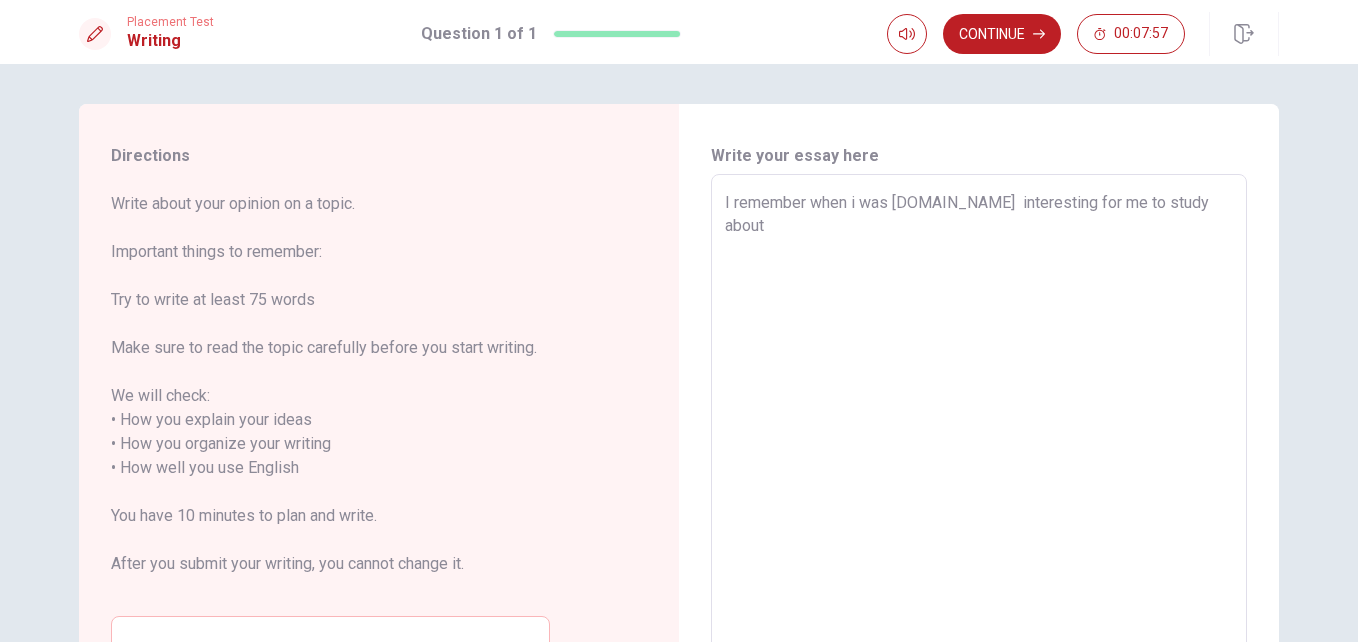 type on "x" 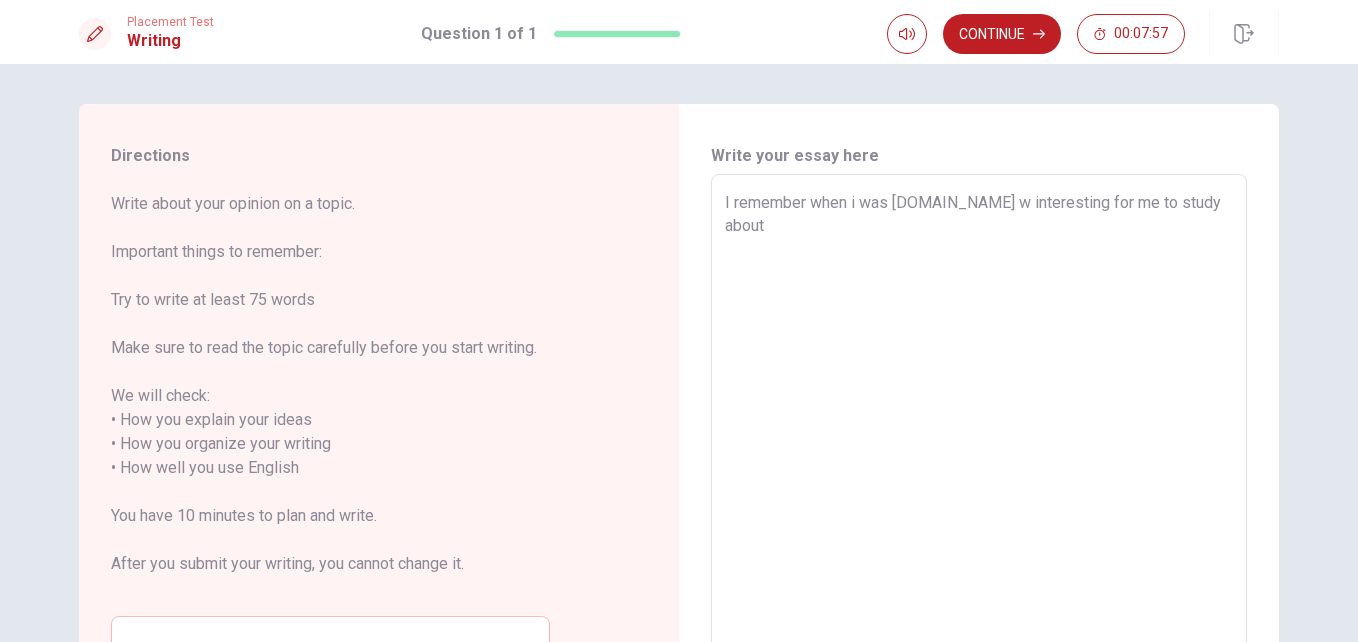 type on "x" 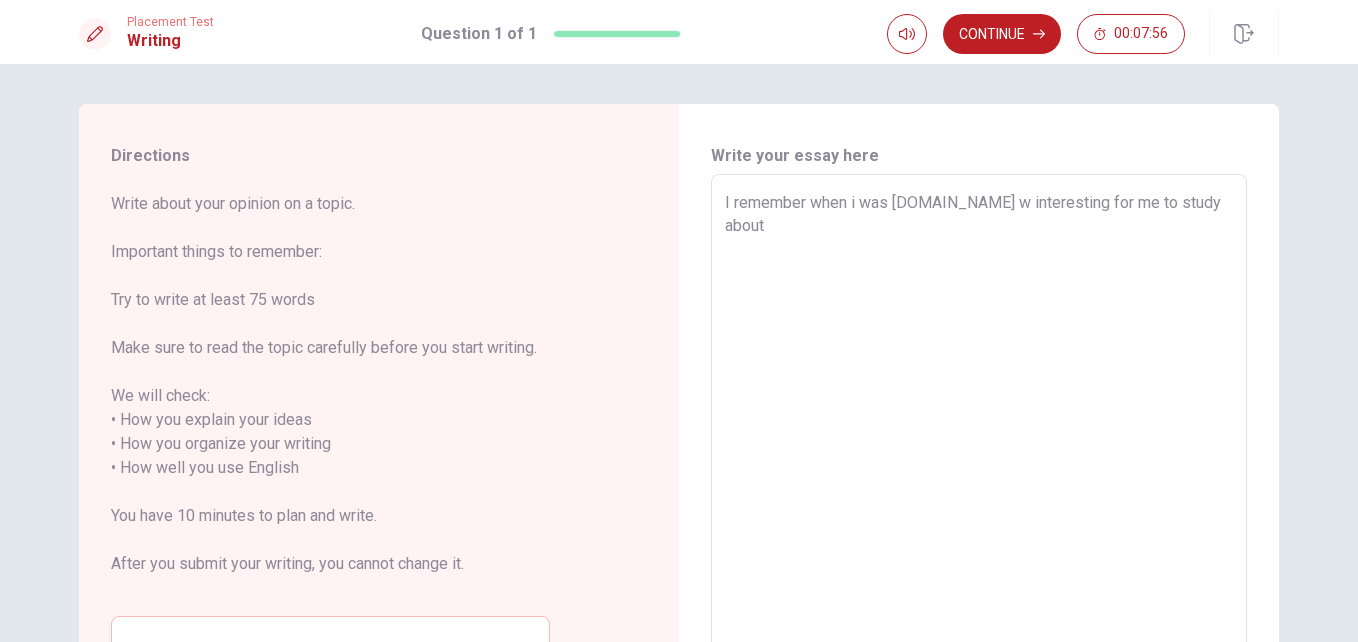 type on "I remember when i was [DOMAIN_NAME] wa interesting for me to study about" 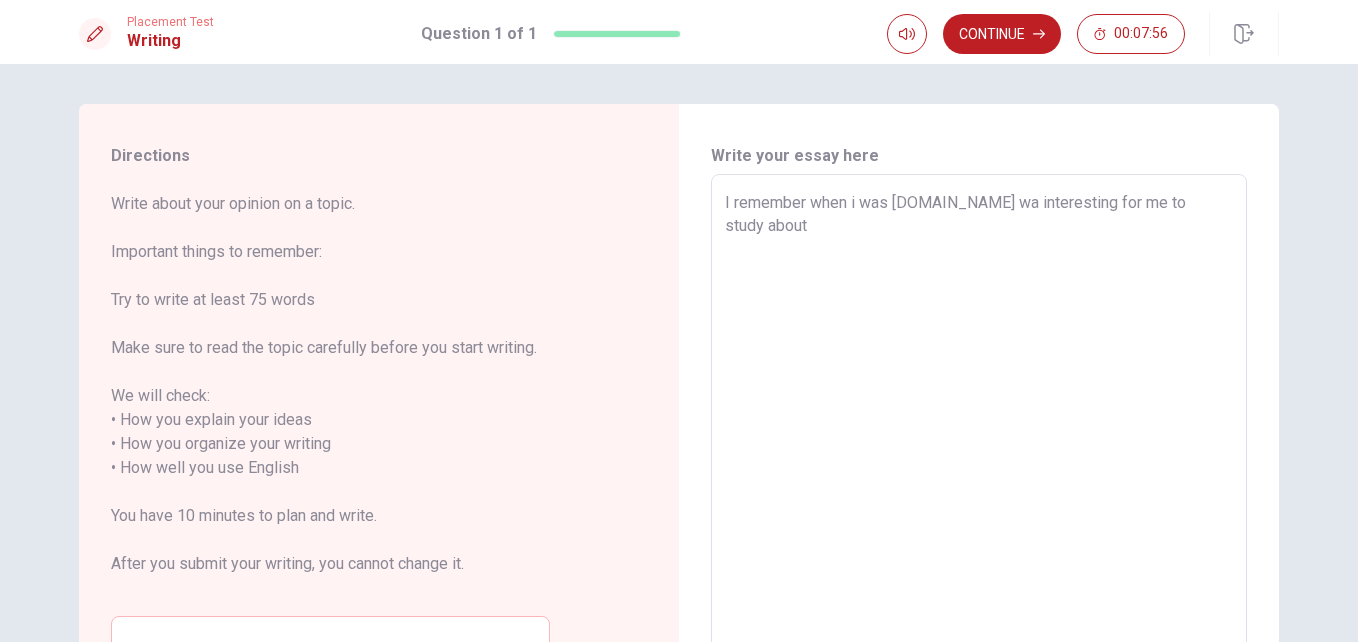 type on "x" 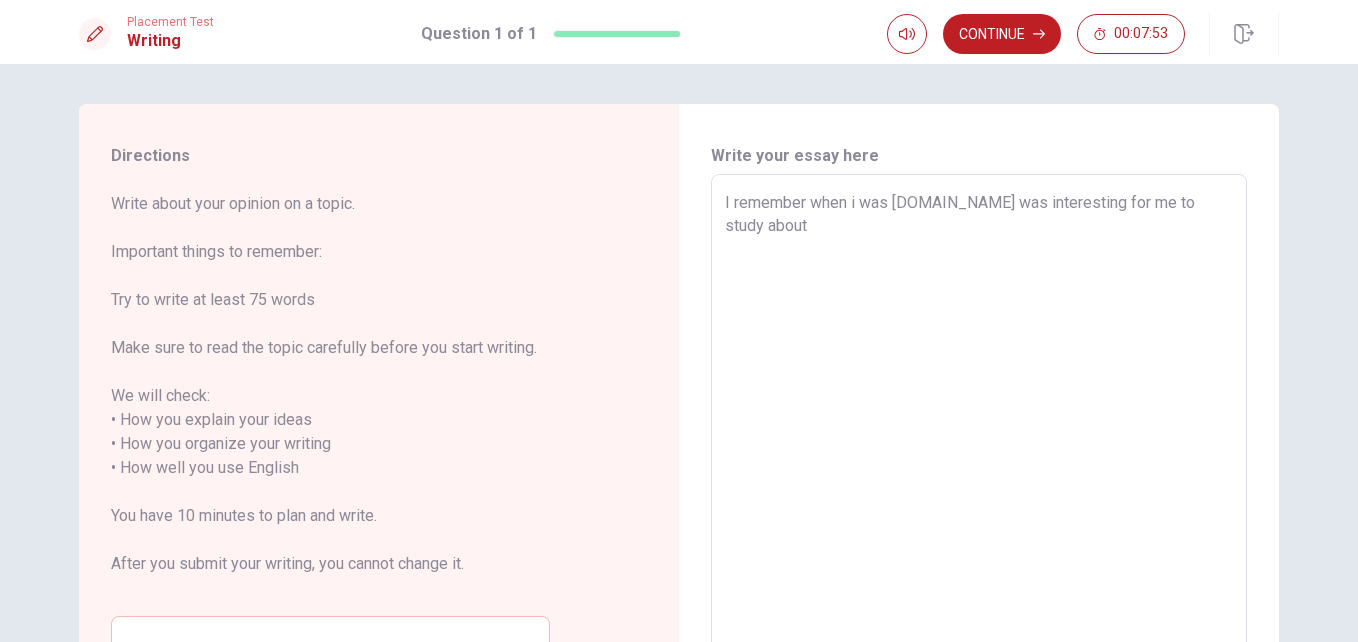 click on "I remember when i was [DOMAIN_NAME] was interesting for me to study about" at bounding box center [979, 456] 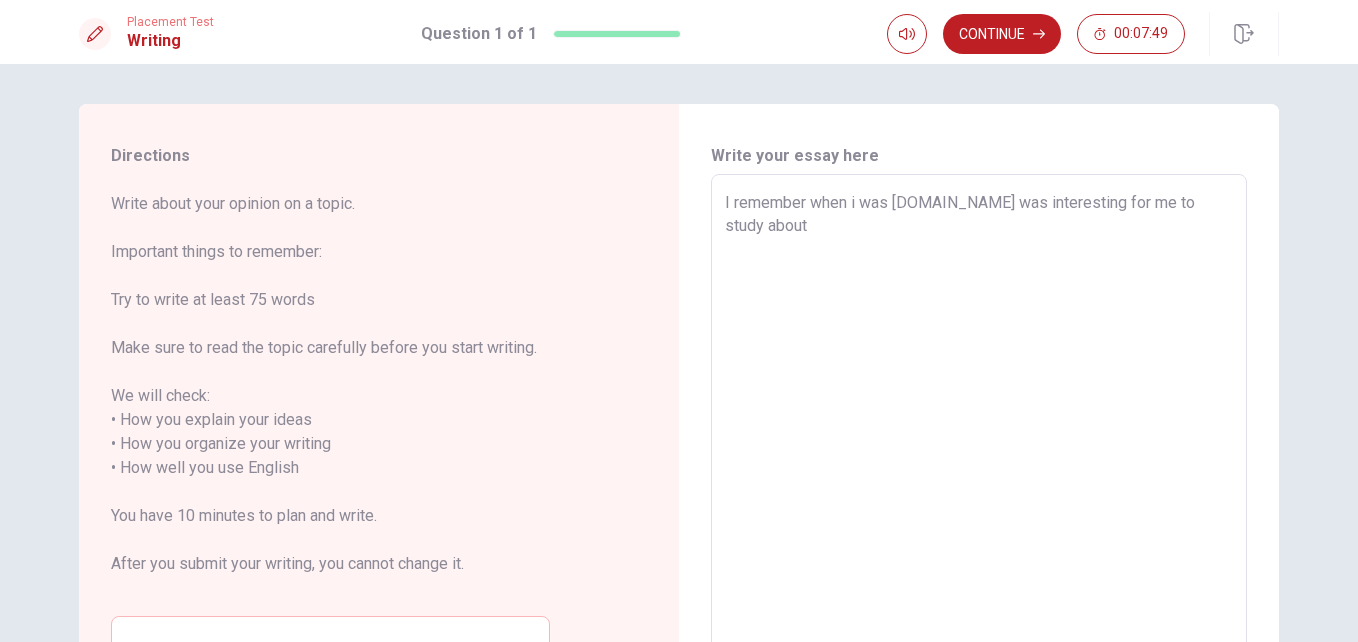 type on "x" 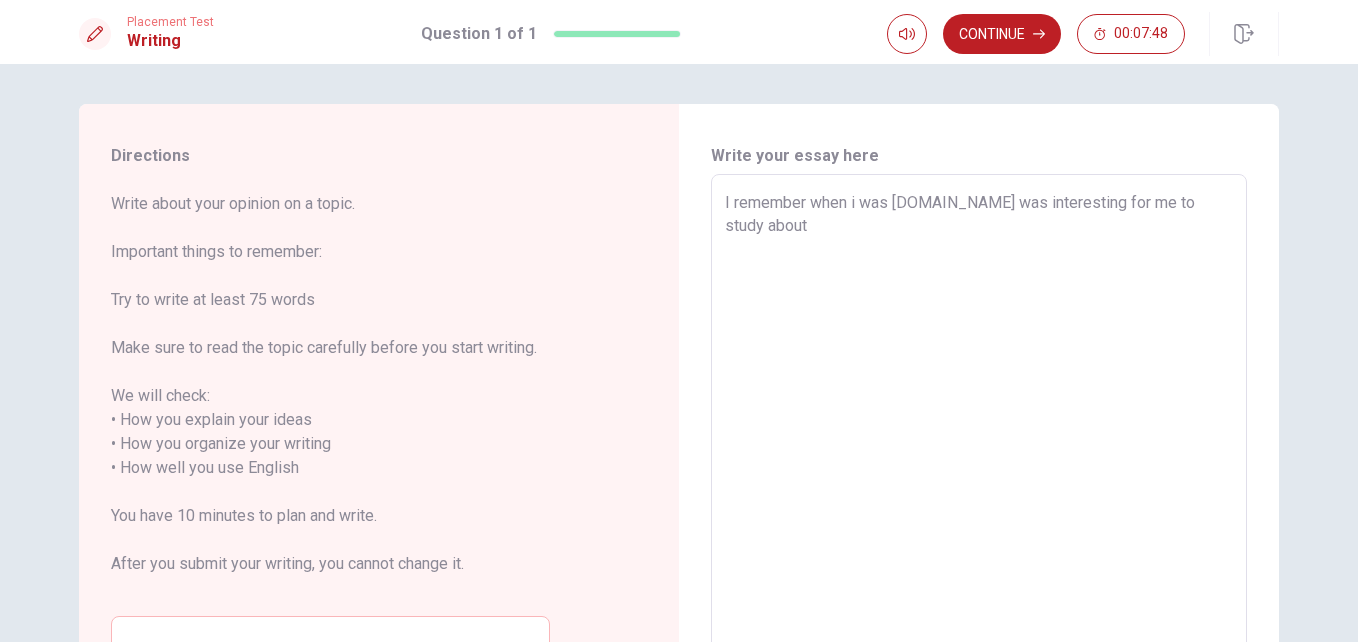 type on "I remember when i was [DOMAIN_NAME] was interesting for me to study about" 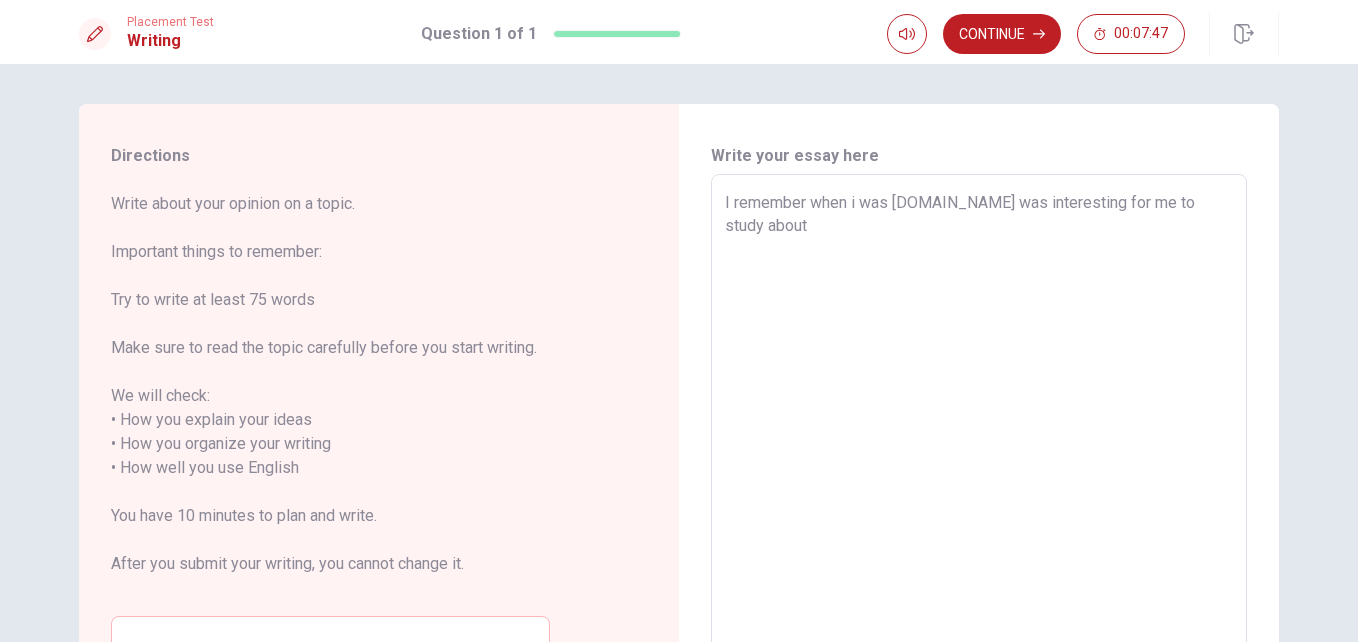 type on "I remember when i was [DOMAIN_NAME] was interesting for me to study about  E" 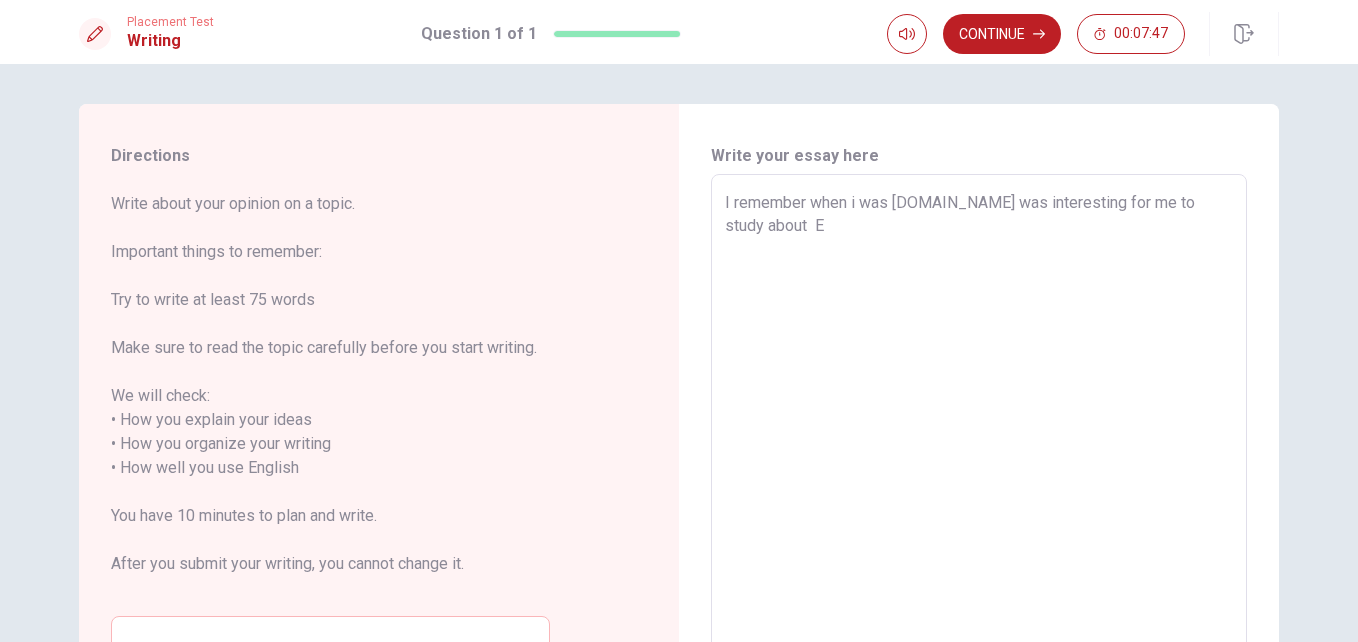 type on "x" 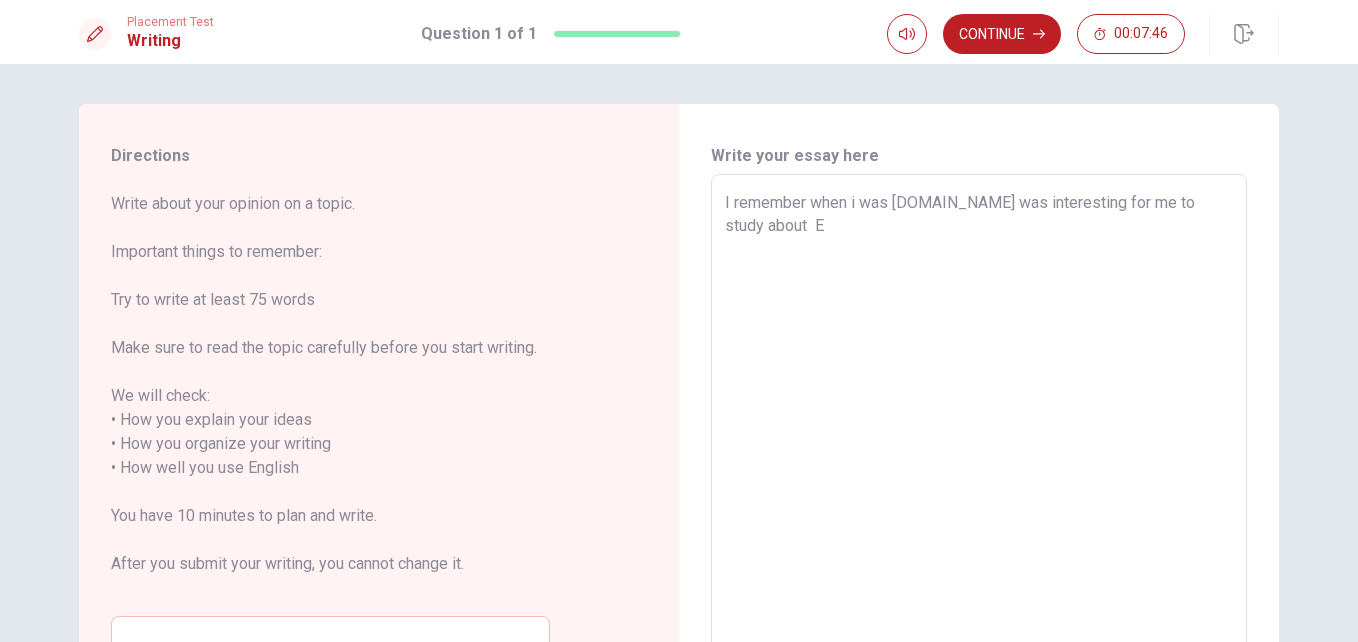 type on "I remember when i was [DOMAIN_NAME] was interesting for me to study about  En" 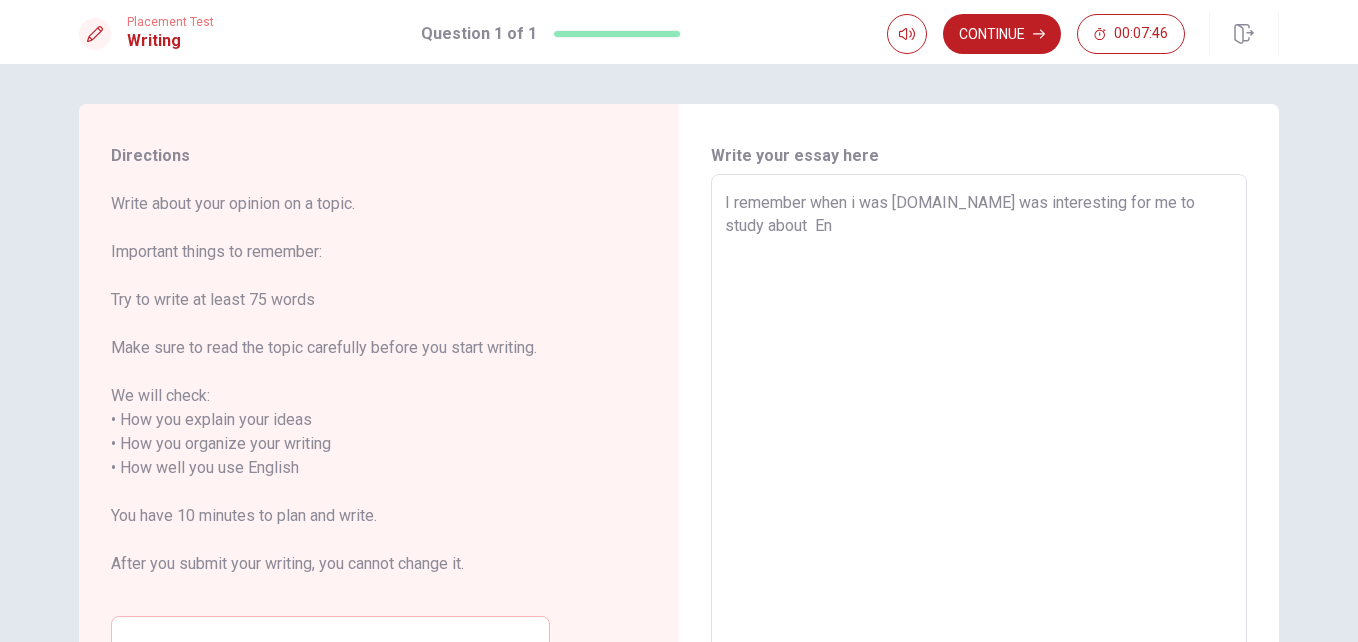 type on "x" 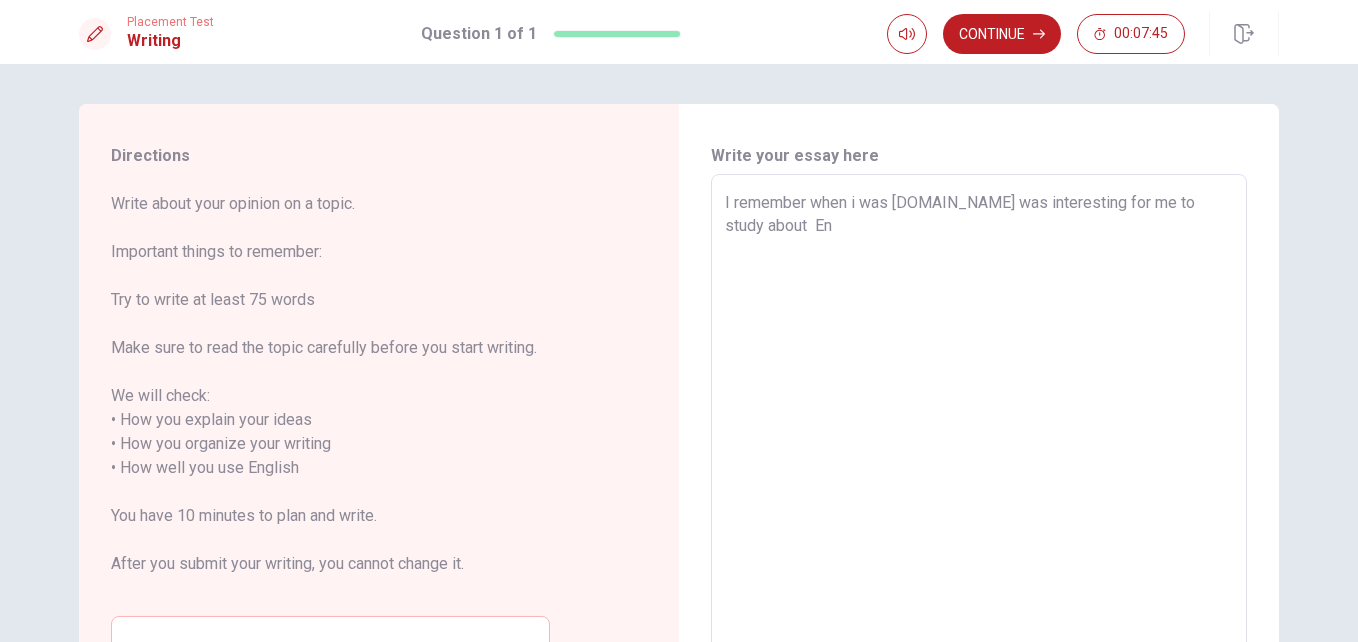 type on "I remember when i was [DOMAIN_NAME] was interesting for me to study about  Eng" 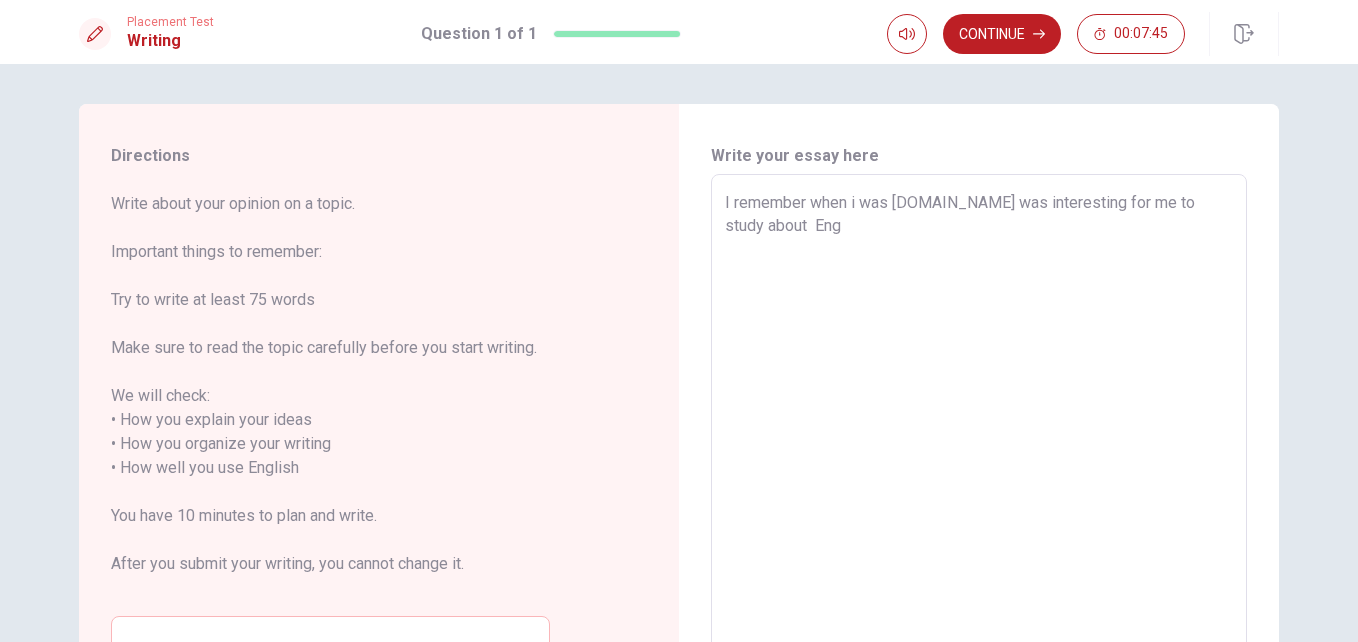 type on "x" 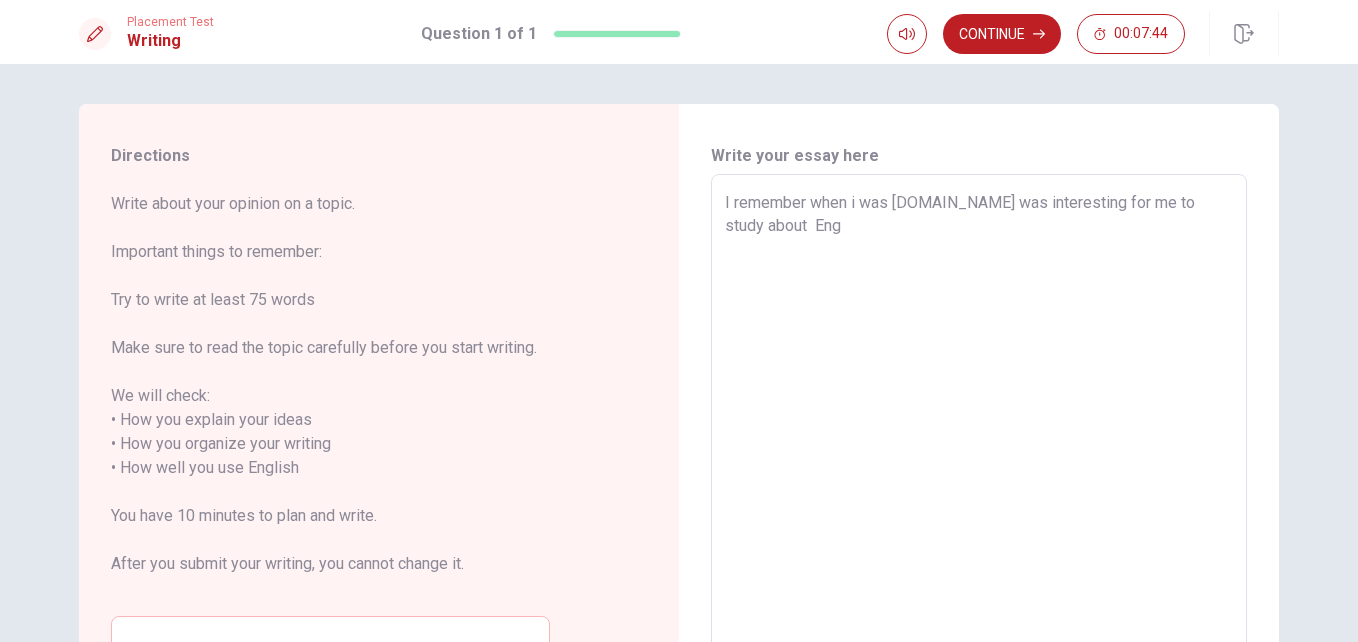 type on "I remember when i was [DOMAIN_NAME] was interesting for me to study about  Engl" 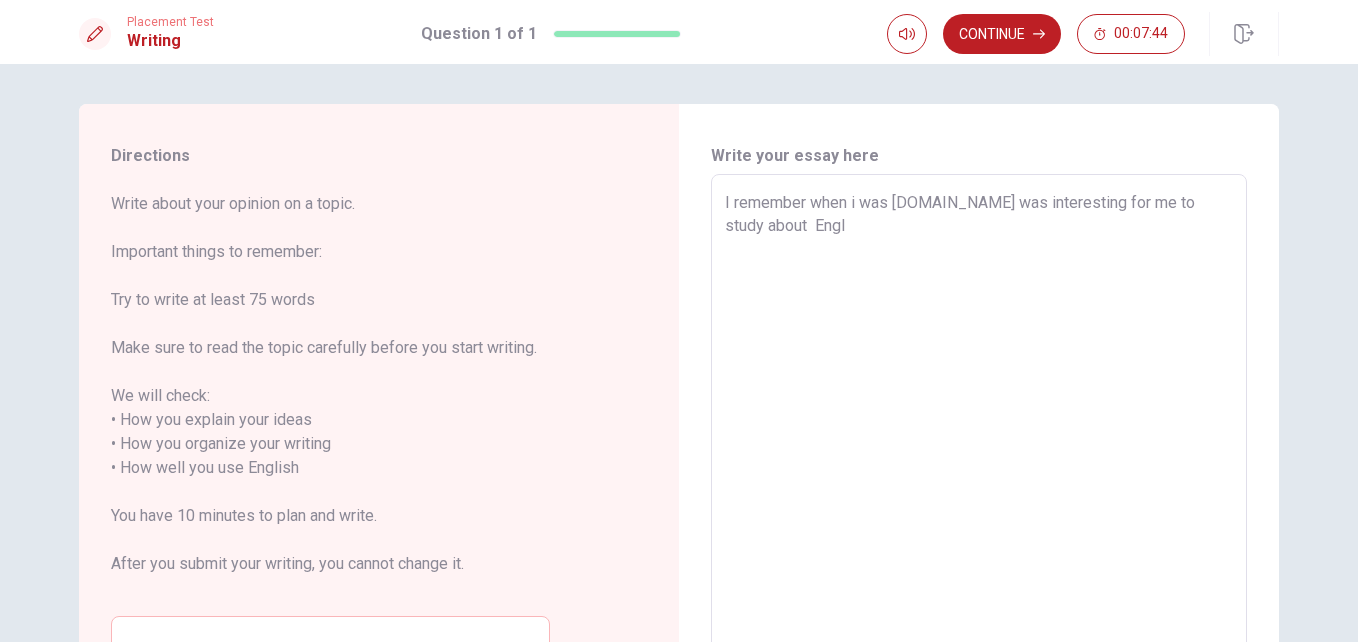 type on "x" 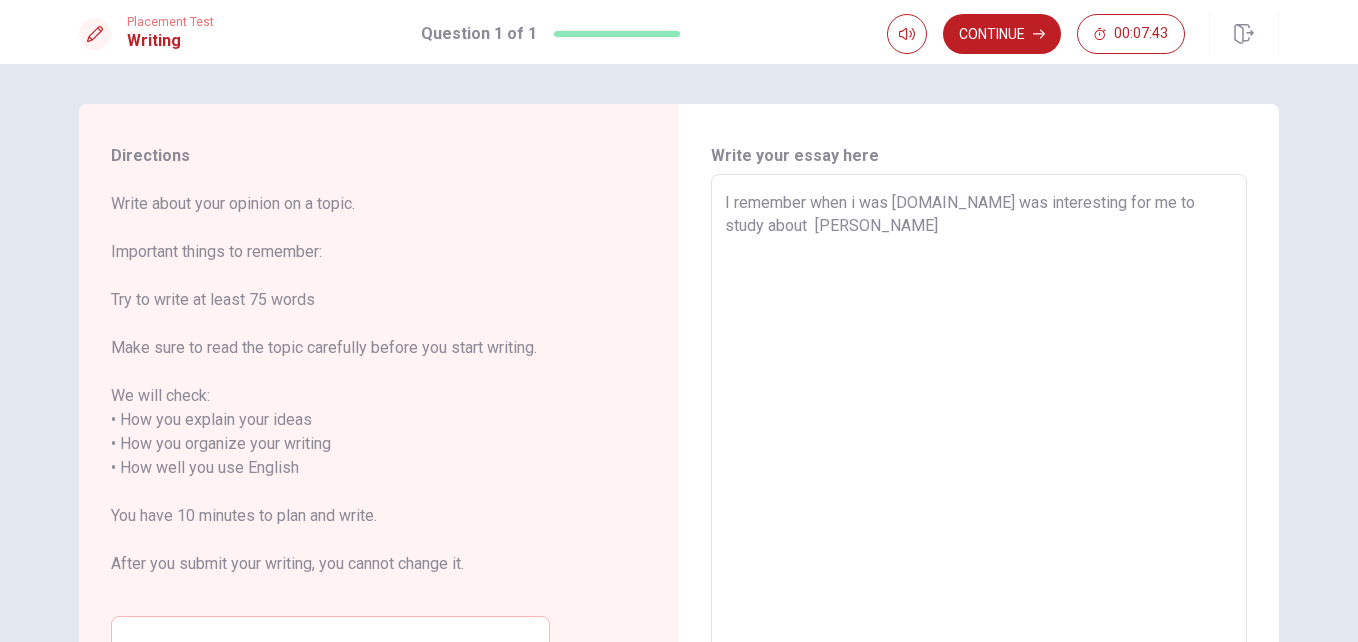 type on "x" 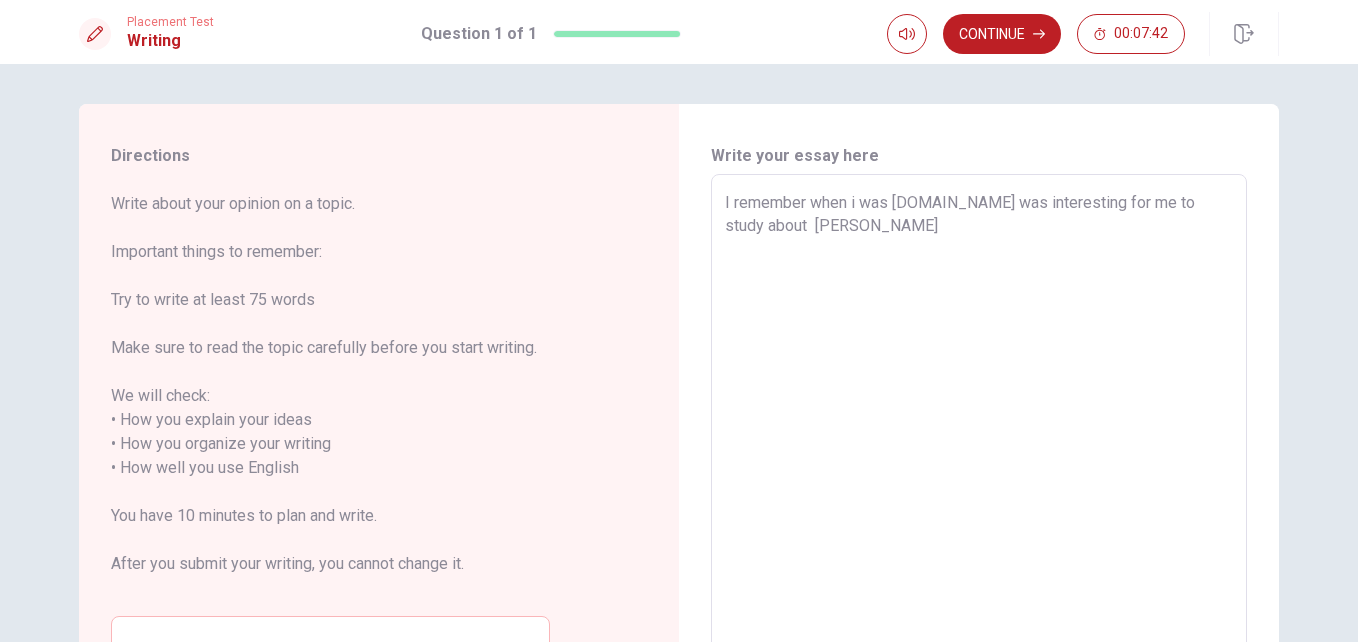 type on "I remember when i was [DOMAIN_NAME] was interesting for me to study about  English" 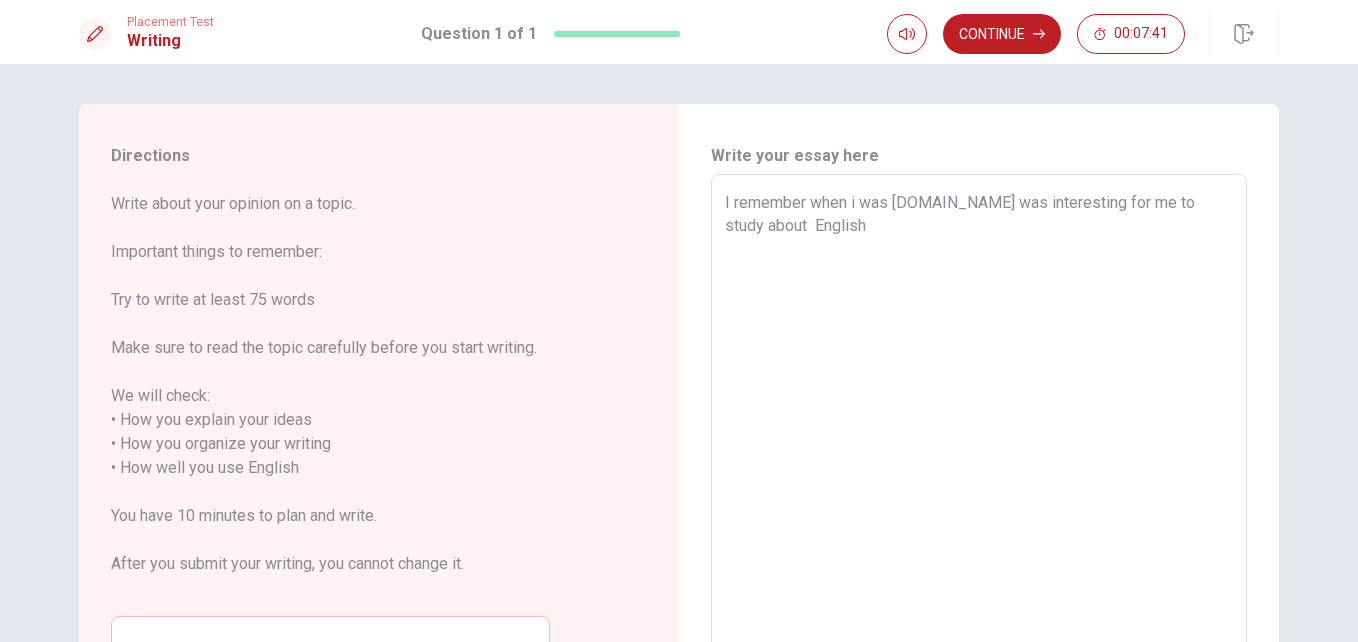 type on "x" 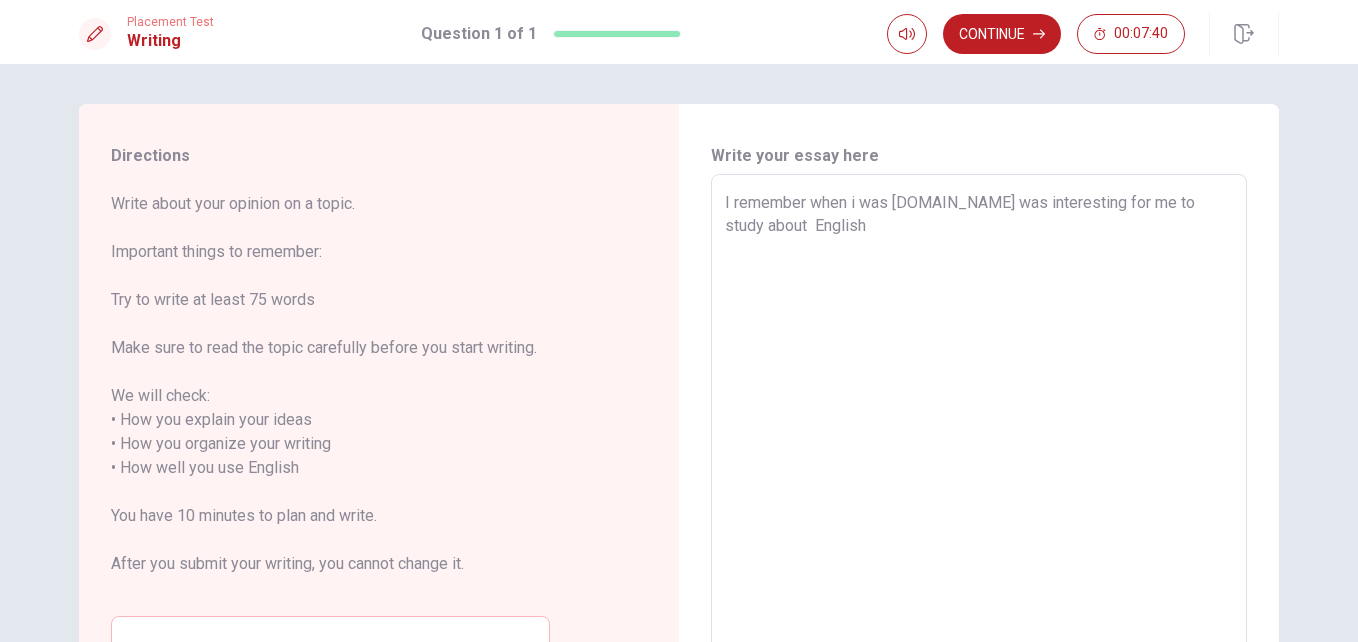 type on "I remember when i was [DOMAIN_NAME] was interesting for me to study about  English" 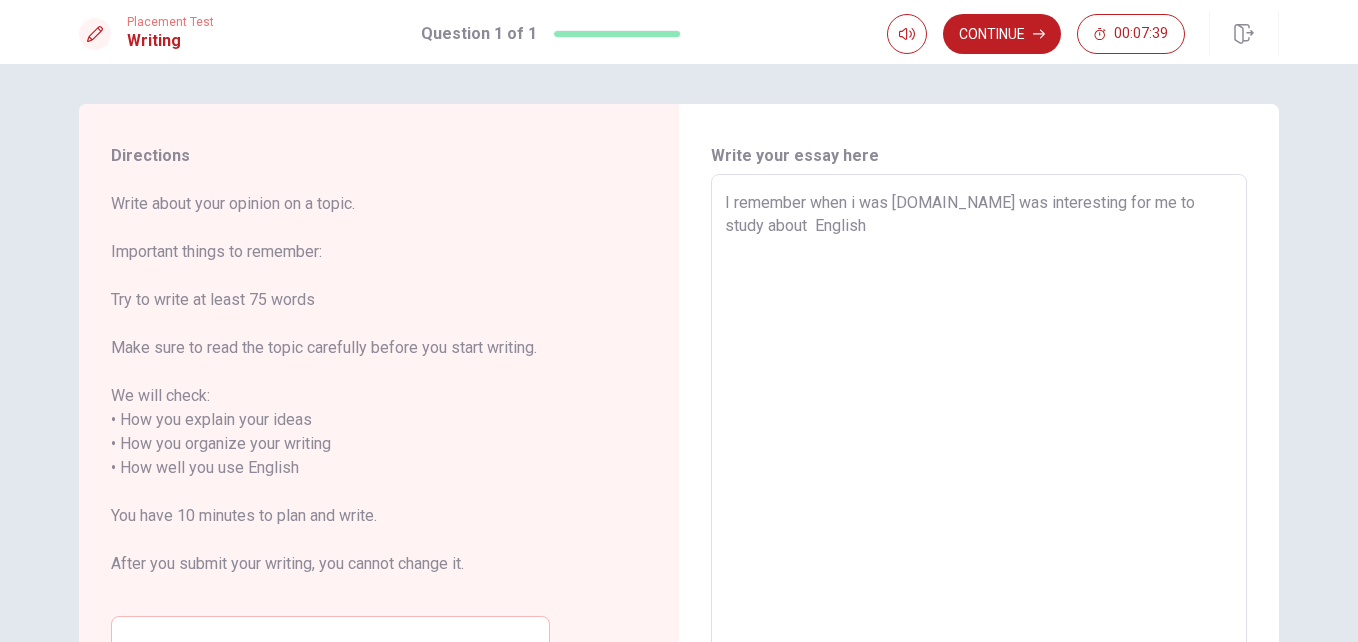 type on "x" 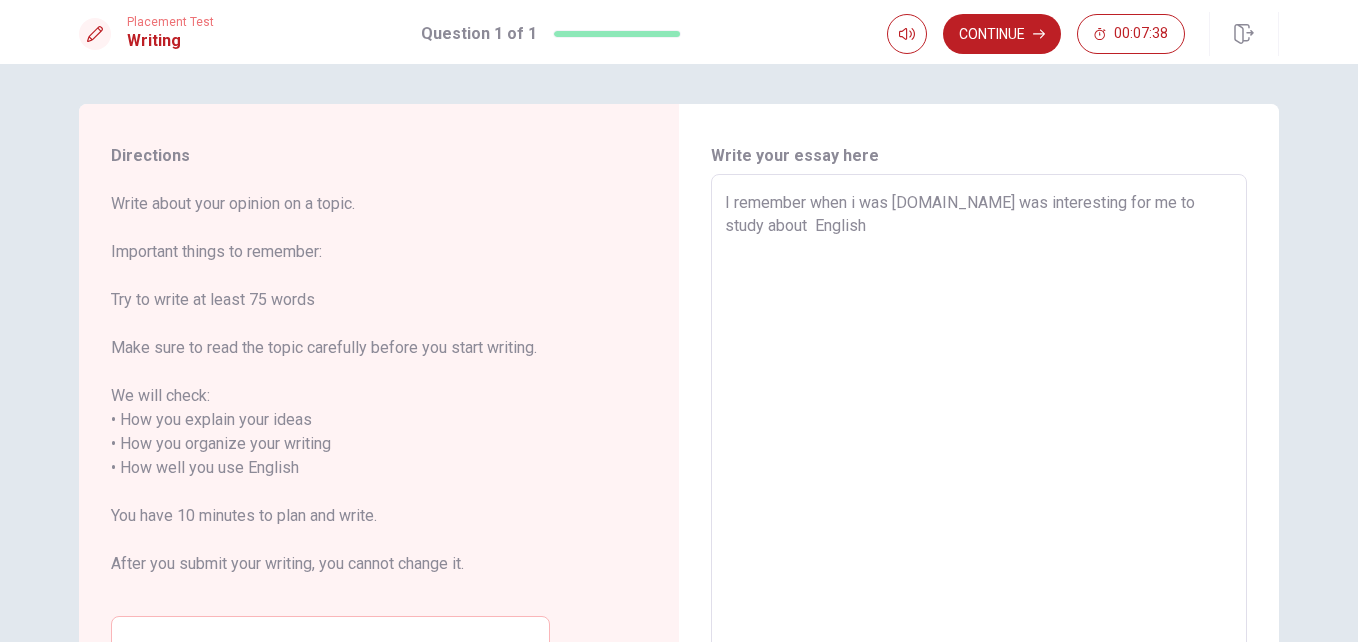 type on "I remember when i was [DOMAIN_NAME] was interesting for me to study about  English w" 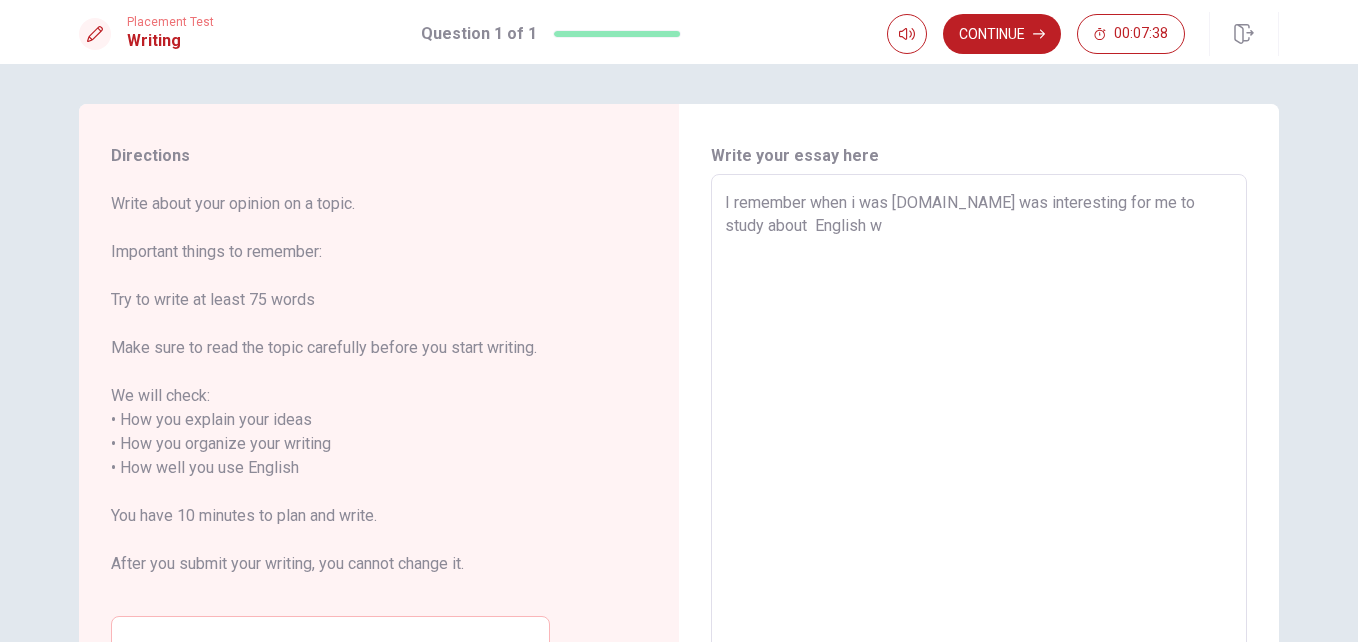 type on "x" 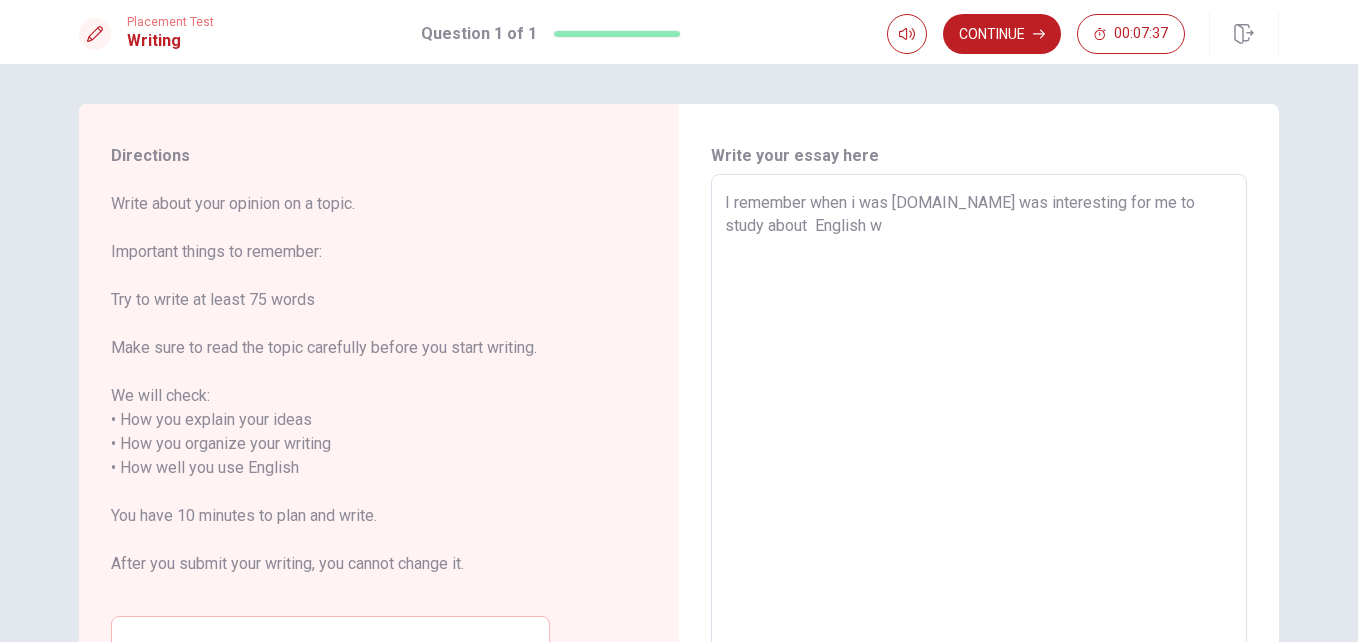 type on "I remember when i was [DOMAIN_NAME] was interesting for me to study about  English wi" 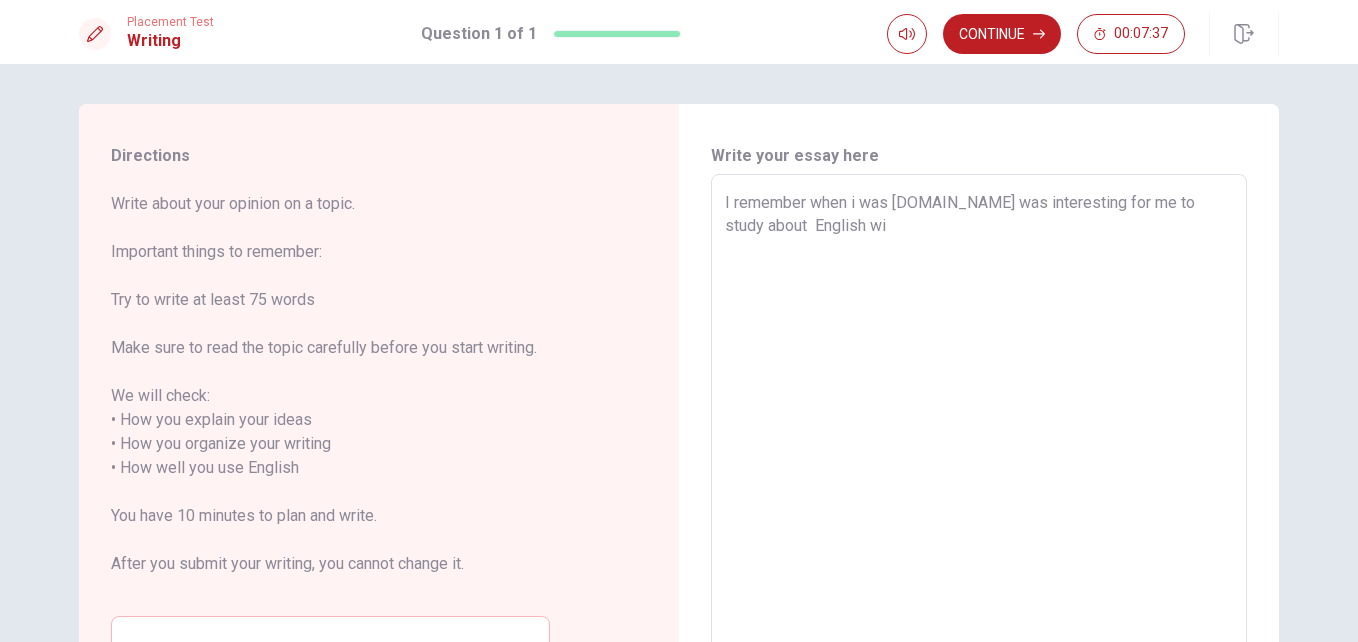type on "x" 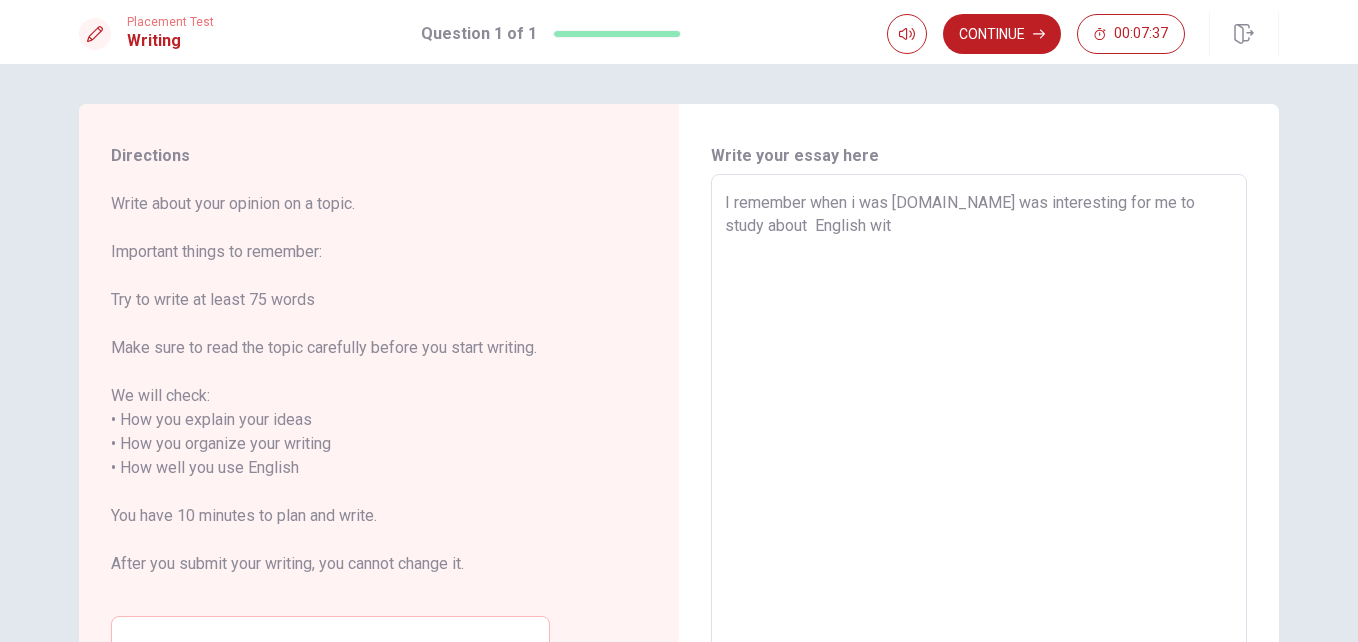 type on "x" 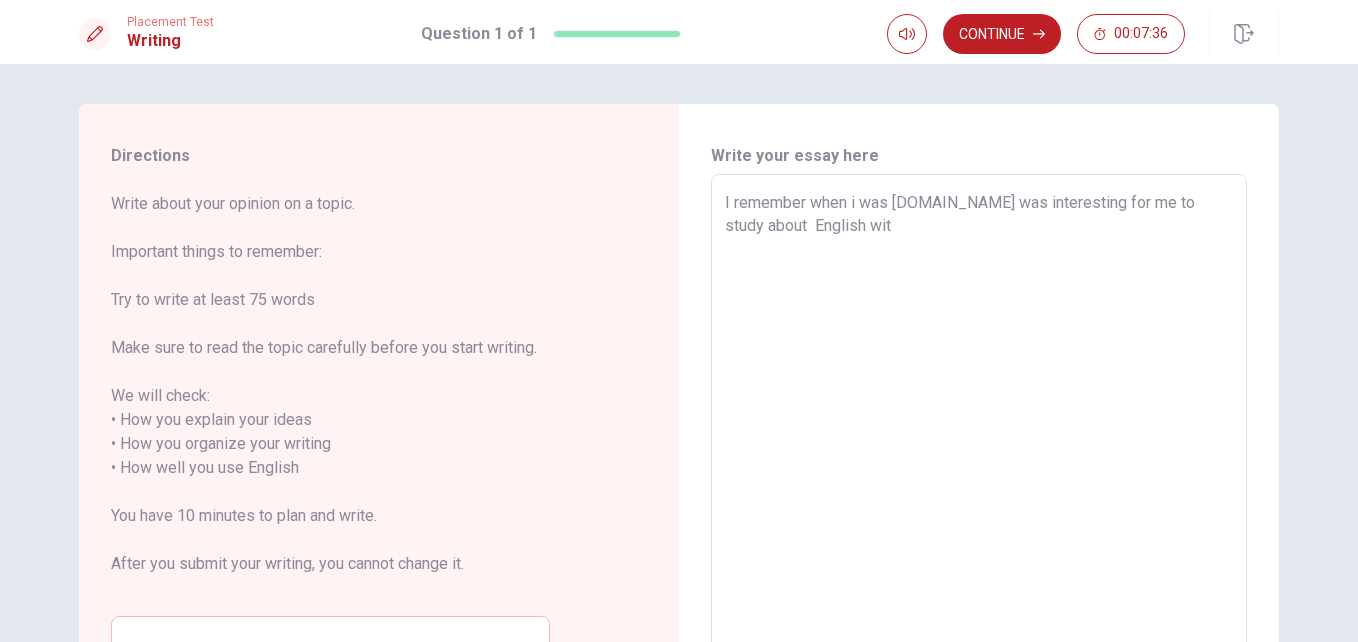 type on "I remember when i was [DOMAIN_NAME] was interesting for me to study about  English with" 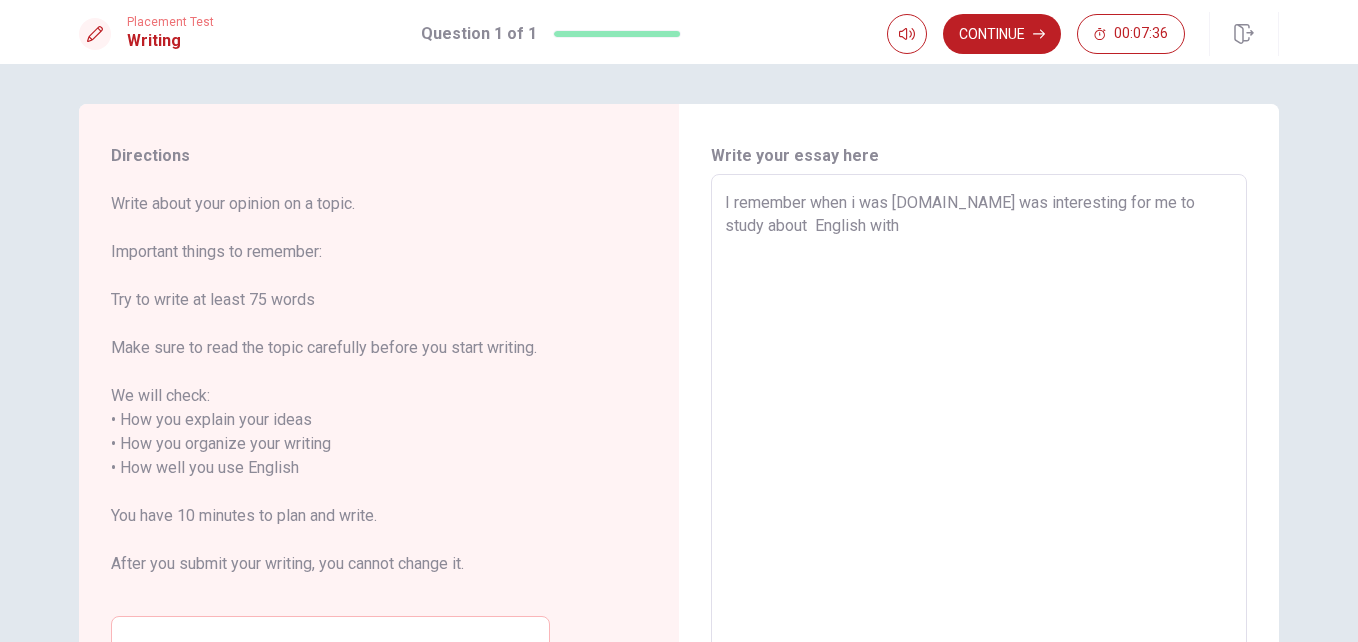 type on "x" 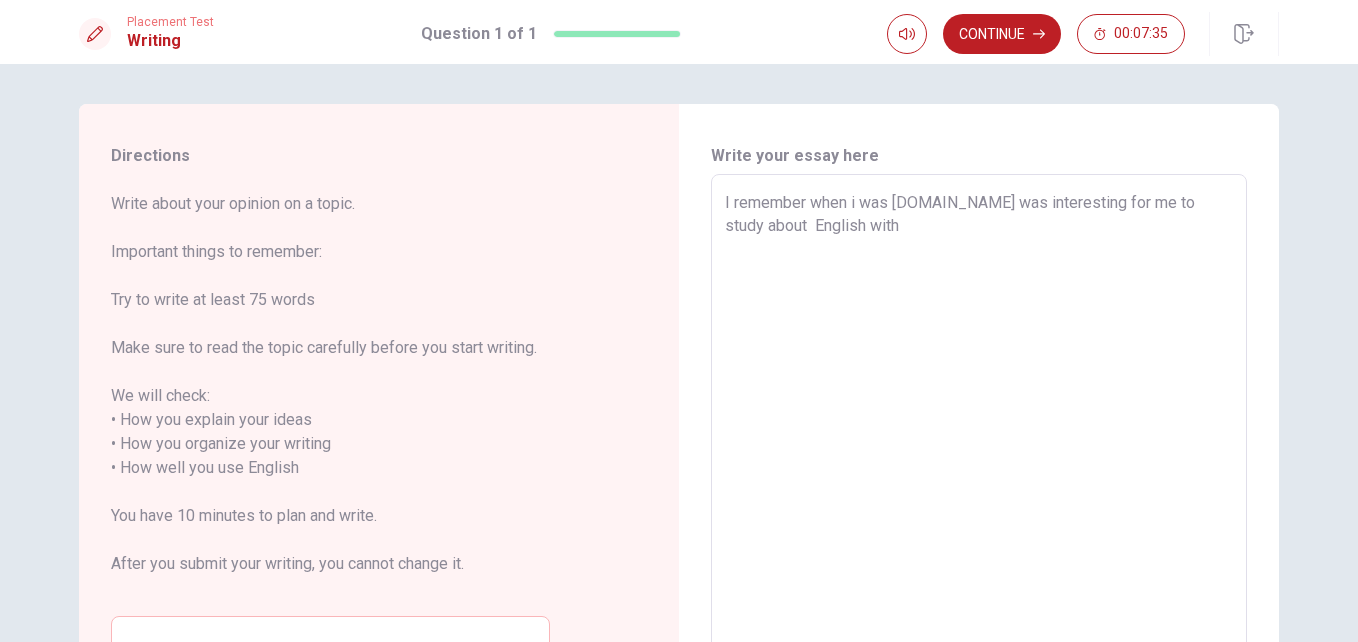 type on "I remember when i was [DOMAIN_NAME] was interesting for me to study about  English with m" 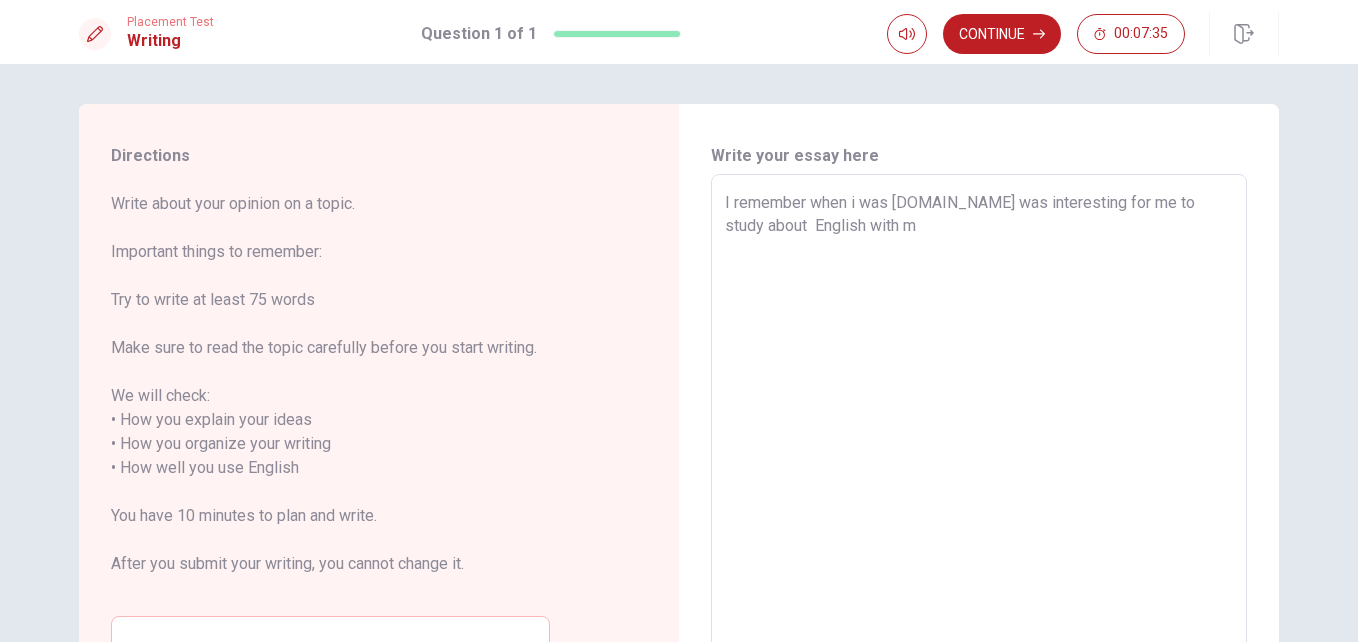 type on "x" 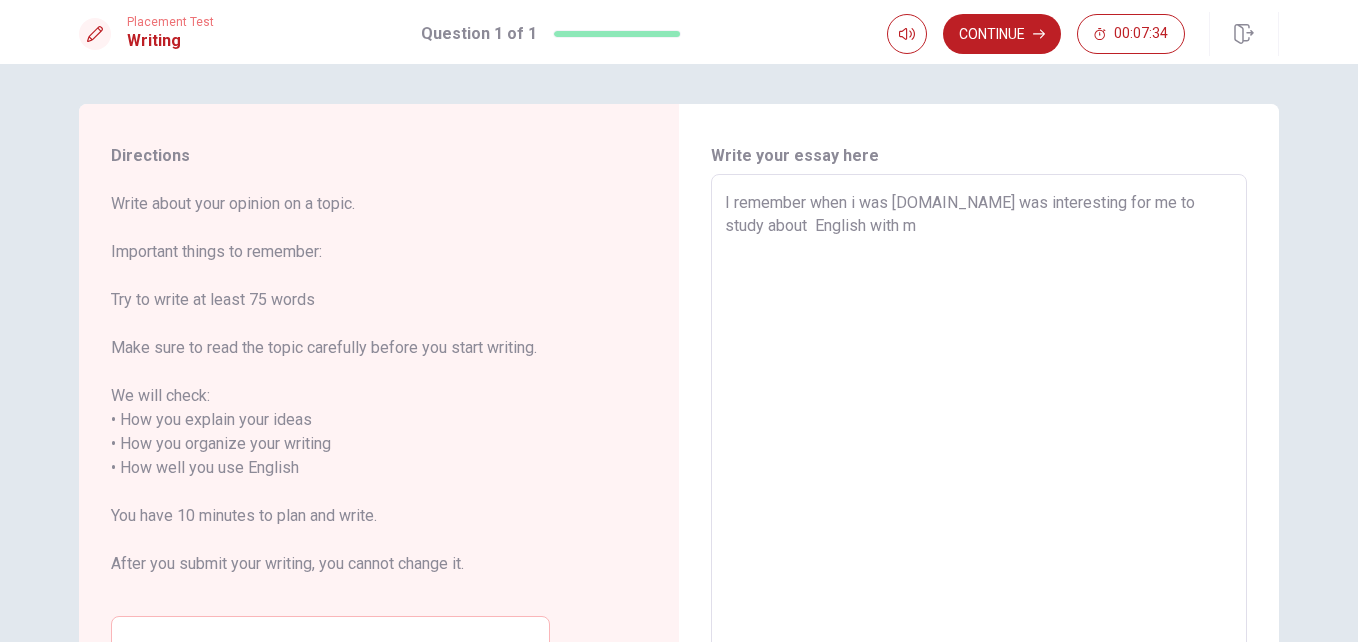 type on "I remember when i was [DOMAIN_NAME] was interesting for me to study about  English with my" 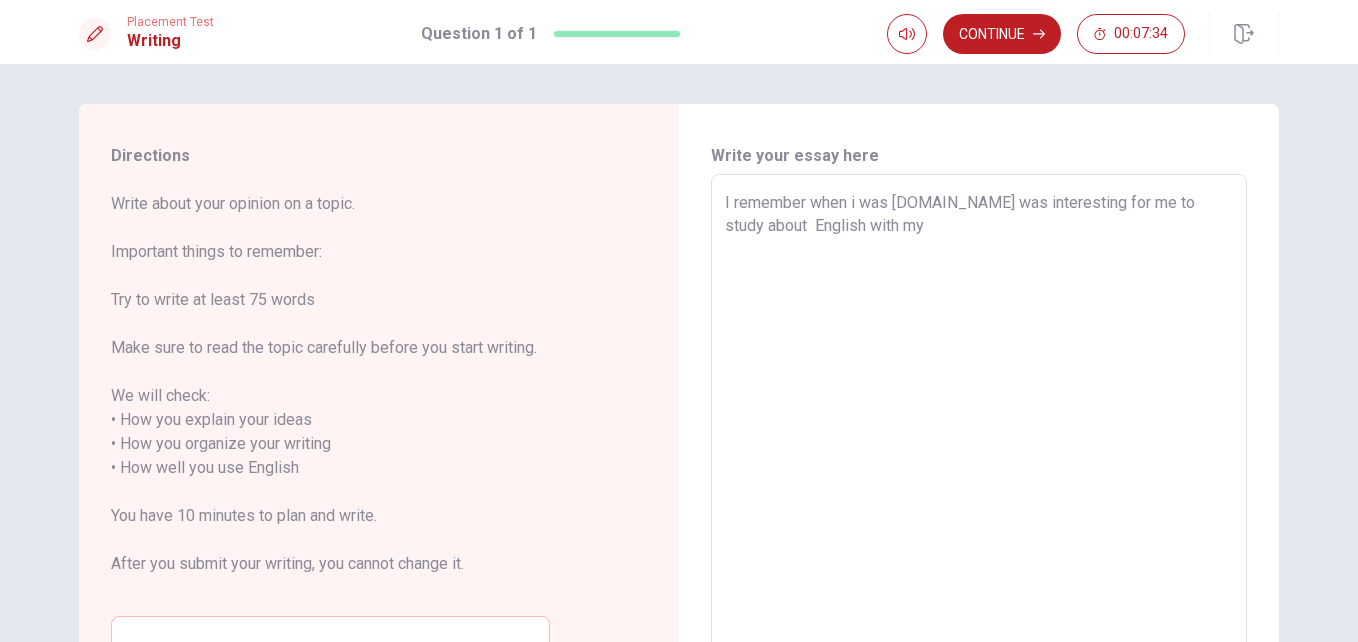 type on "x" 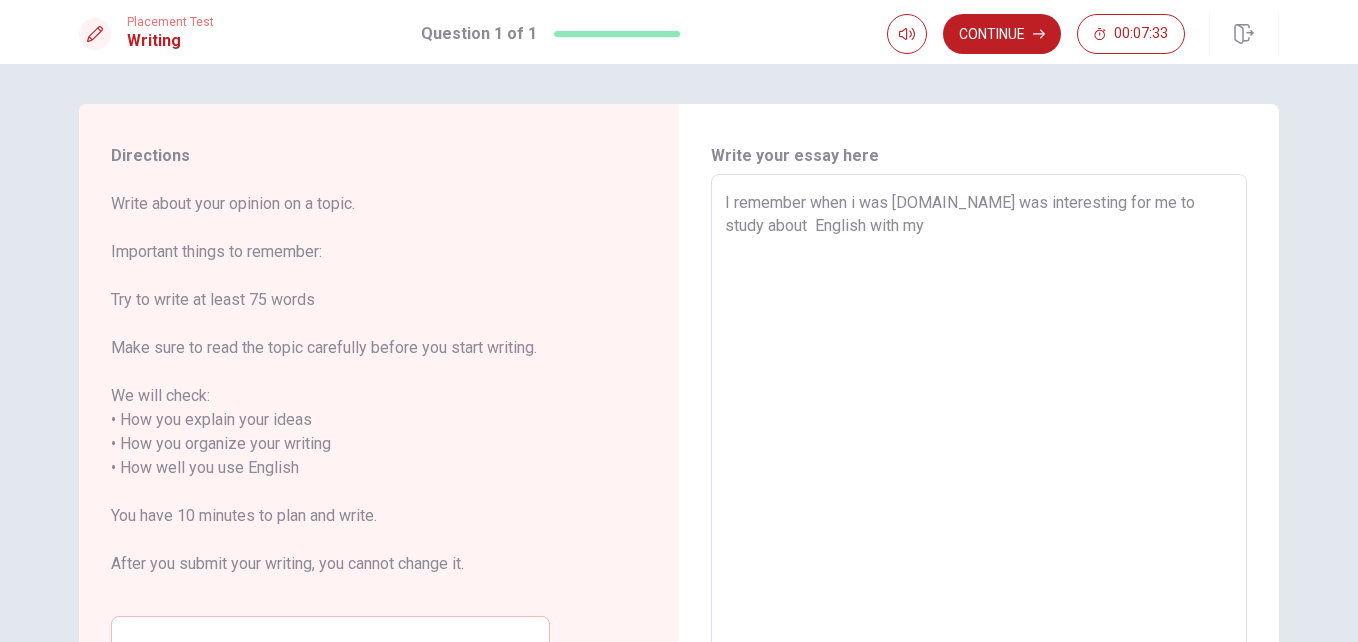 type on "I remember when i was [DOMAIN_NAME] was interesting for me to study about  English with my" 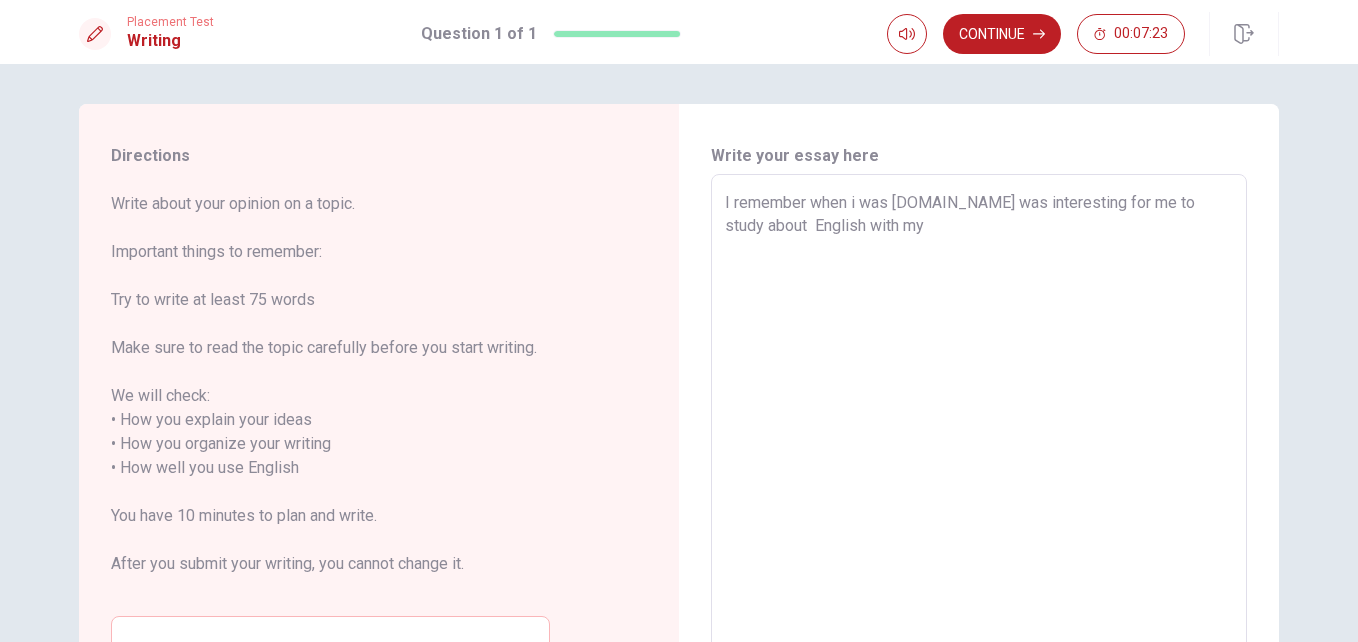 type on "x" 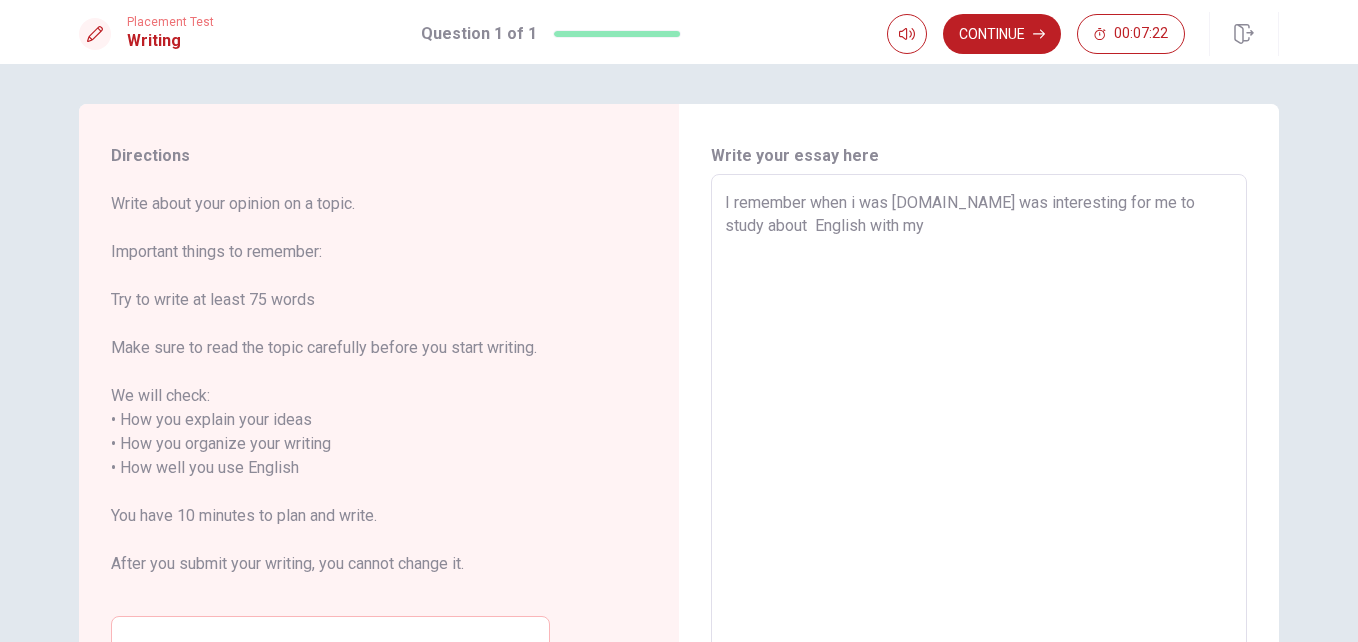 type on "I remember when i was [DOMAIN_NAME] was interesting for me to study about  English with my f" 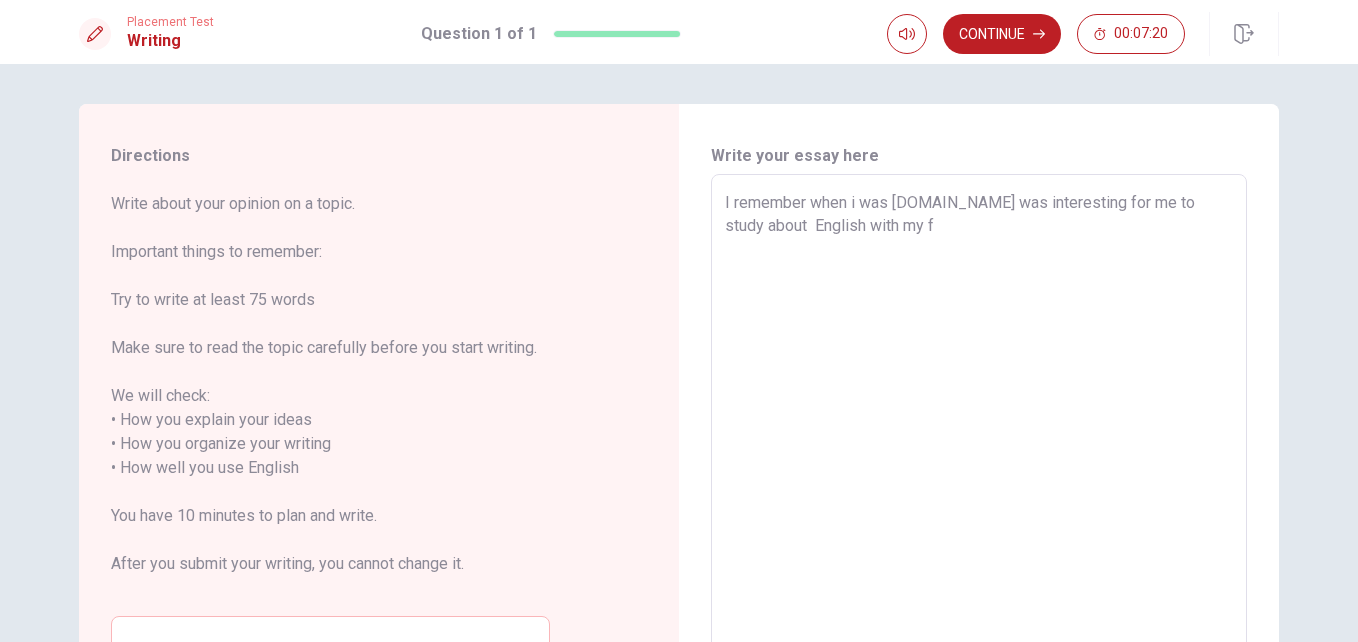 type on "x" 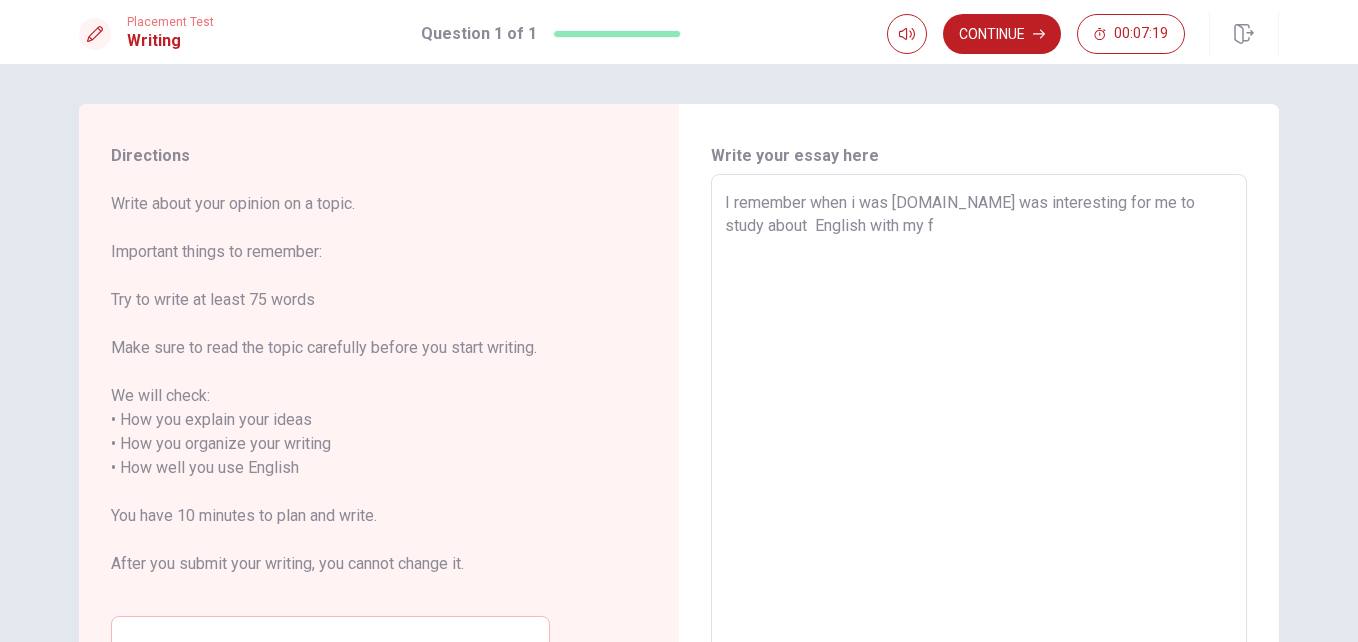 type on "I remember when i was [DOMAIN_NAME] was interesting for me to study about  English with my fr" 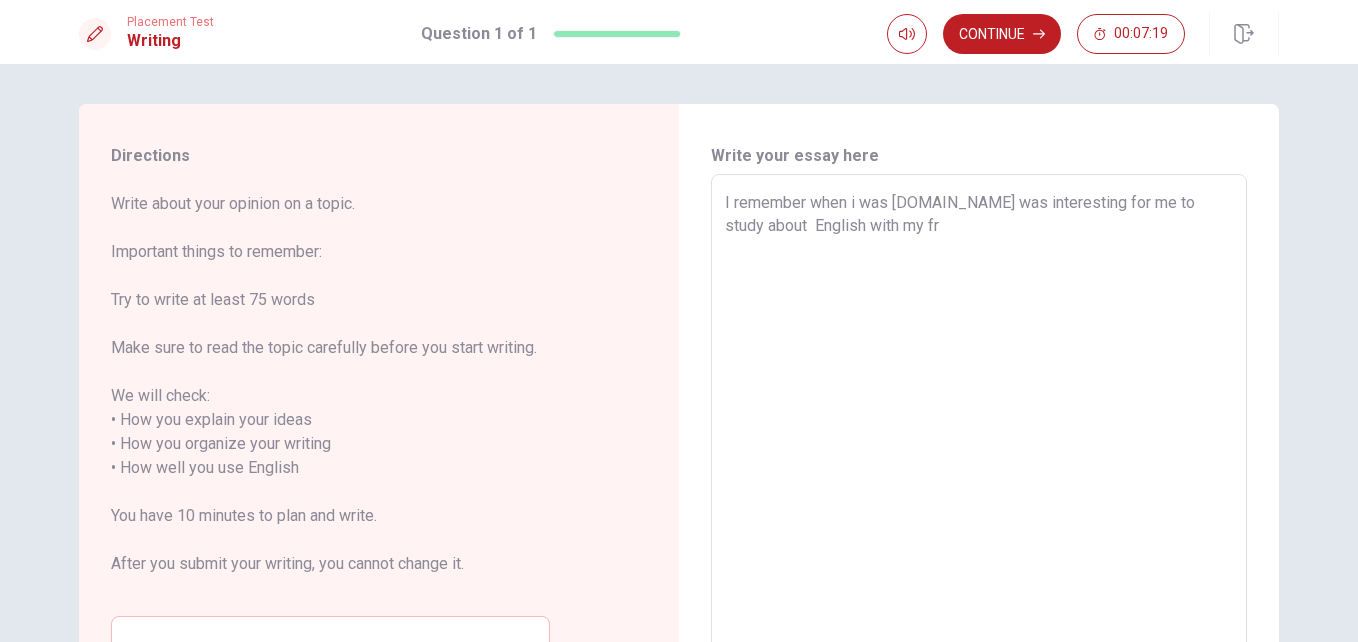 type on "x" 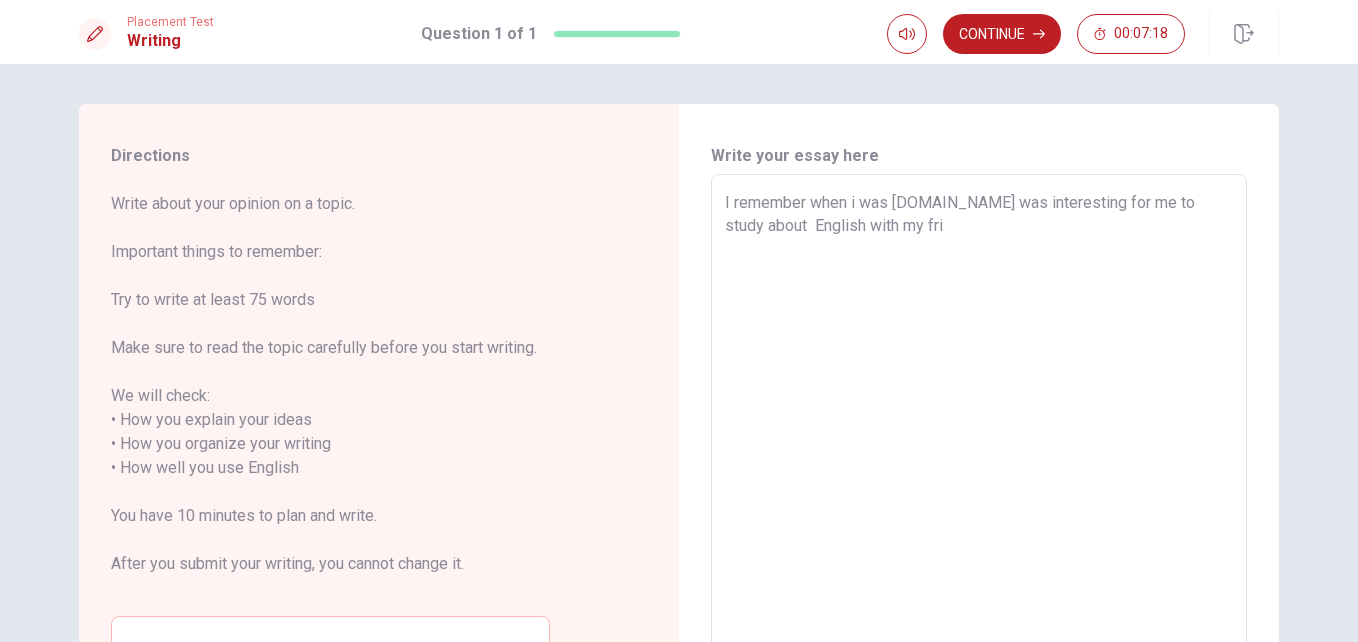 type on "x" 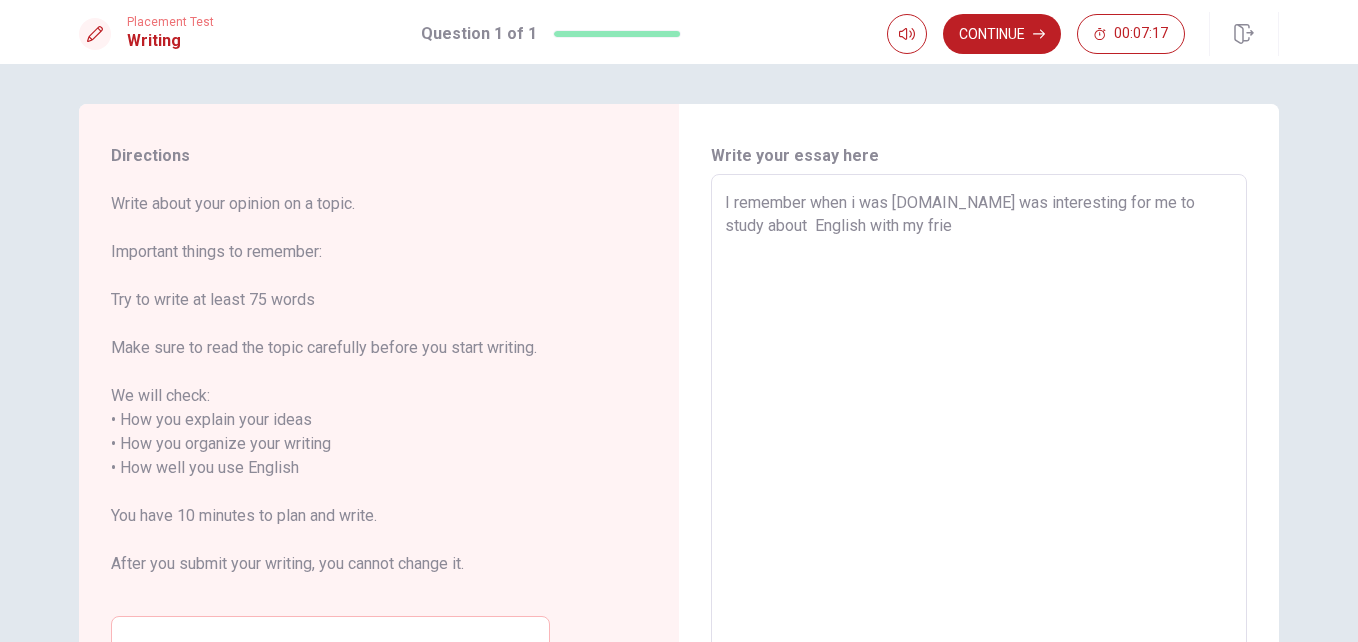 type on "x" 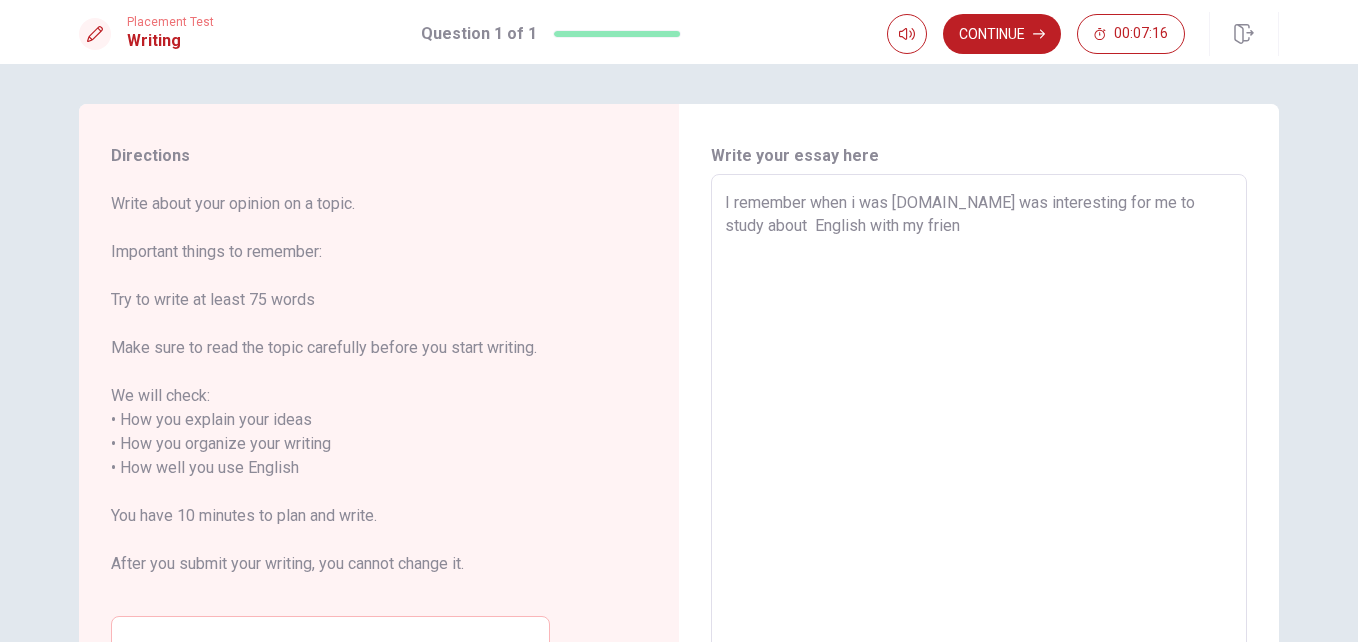 type on "x" 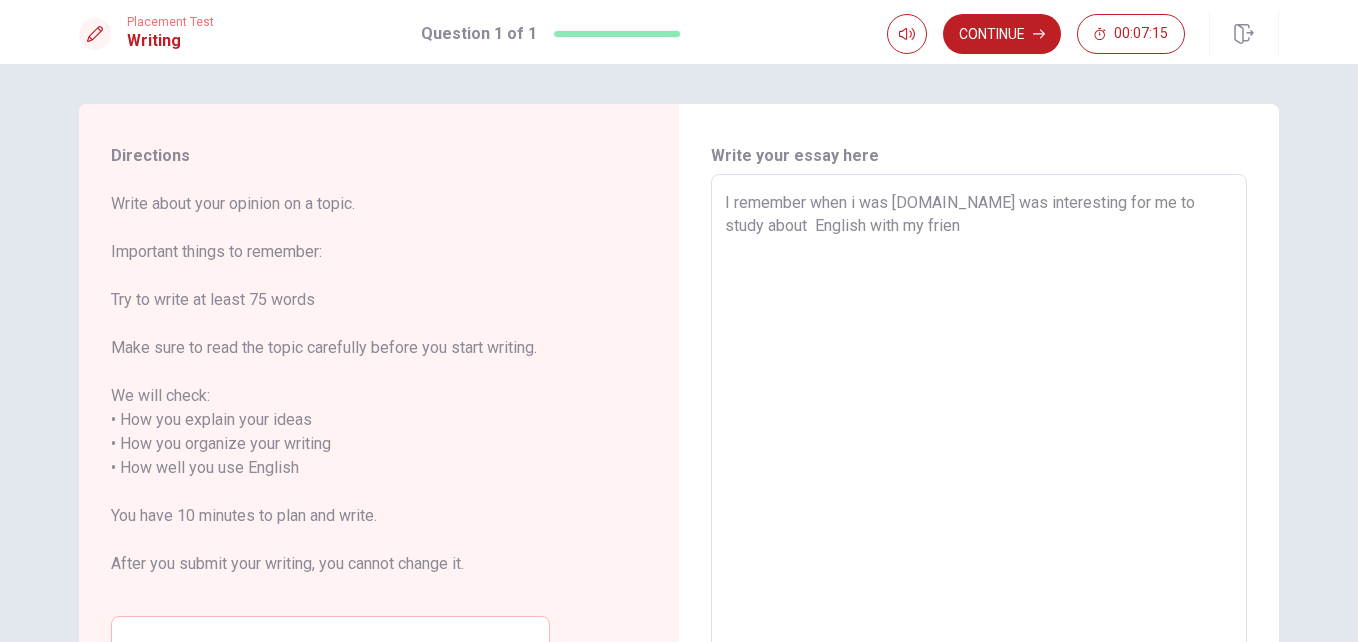 type on "I remember when i was [DOMAIN_NAME] was interesting for me to study about  English with my friend" 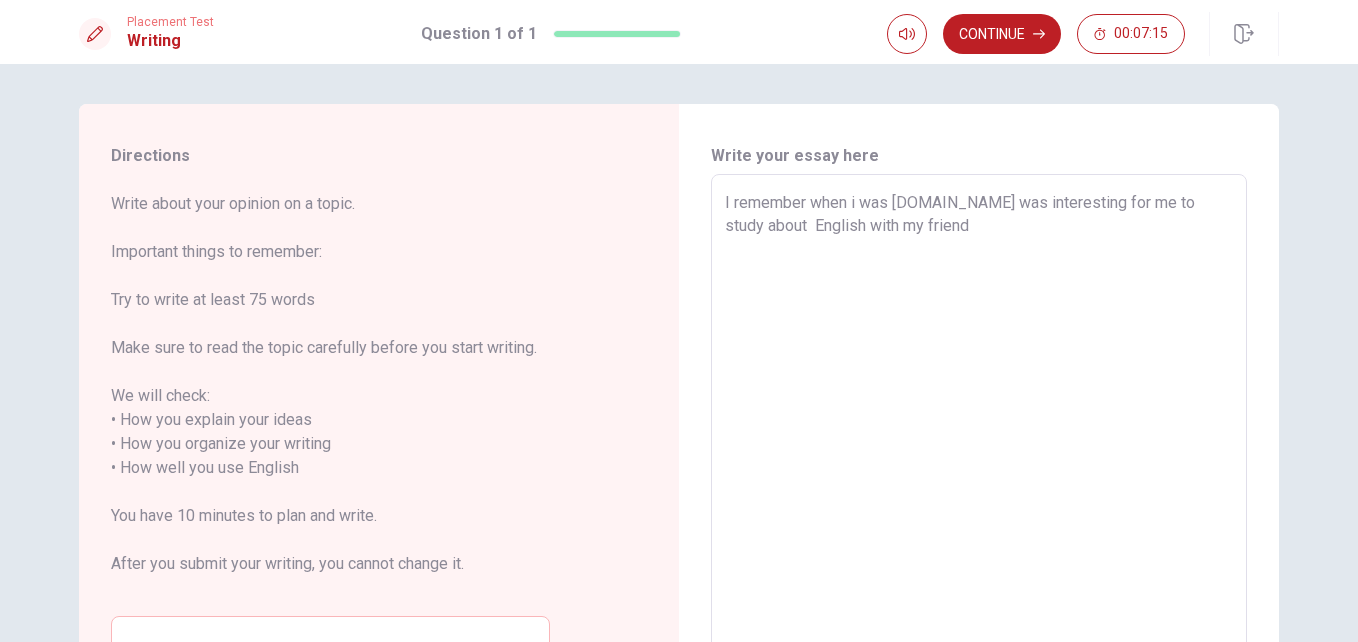 type on "x" 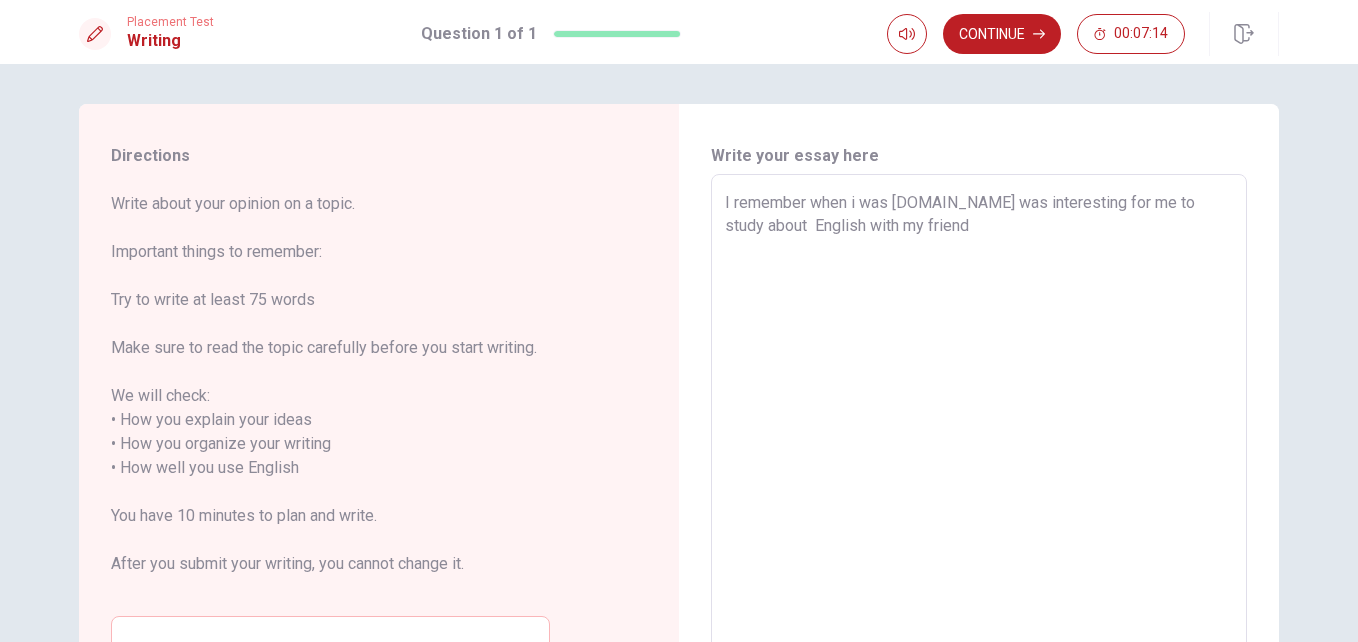 type on "I remember when i was [DOMAIN_NAME] was interesting for me to study about  English with my friends" 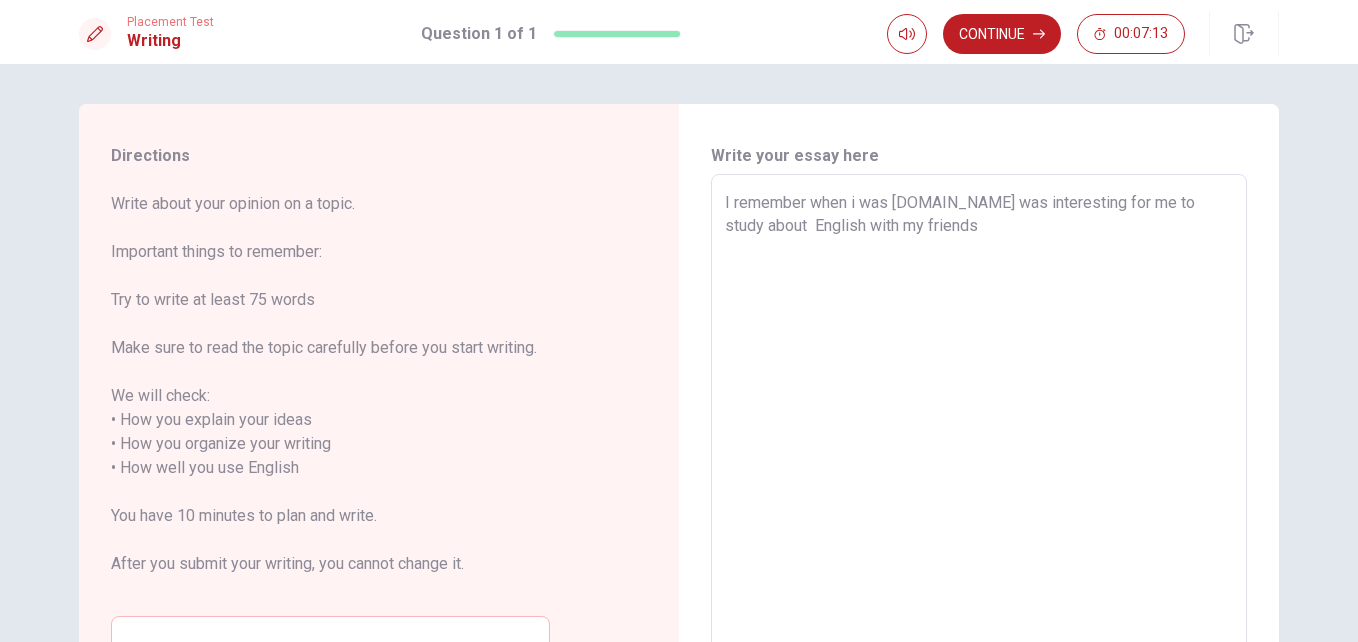 type on "x" 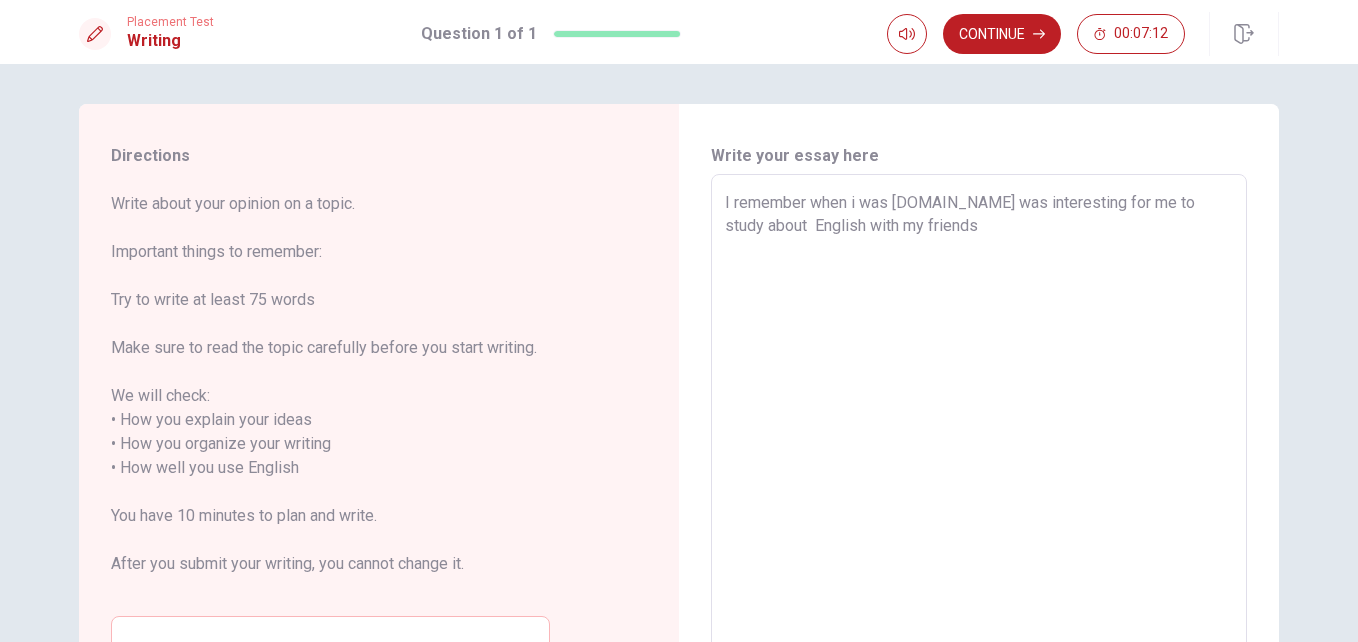 type on "I remember when i was [DOMAIN_NAME] was interesting for me to study about  English with my friends." 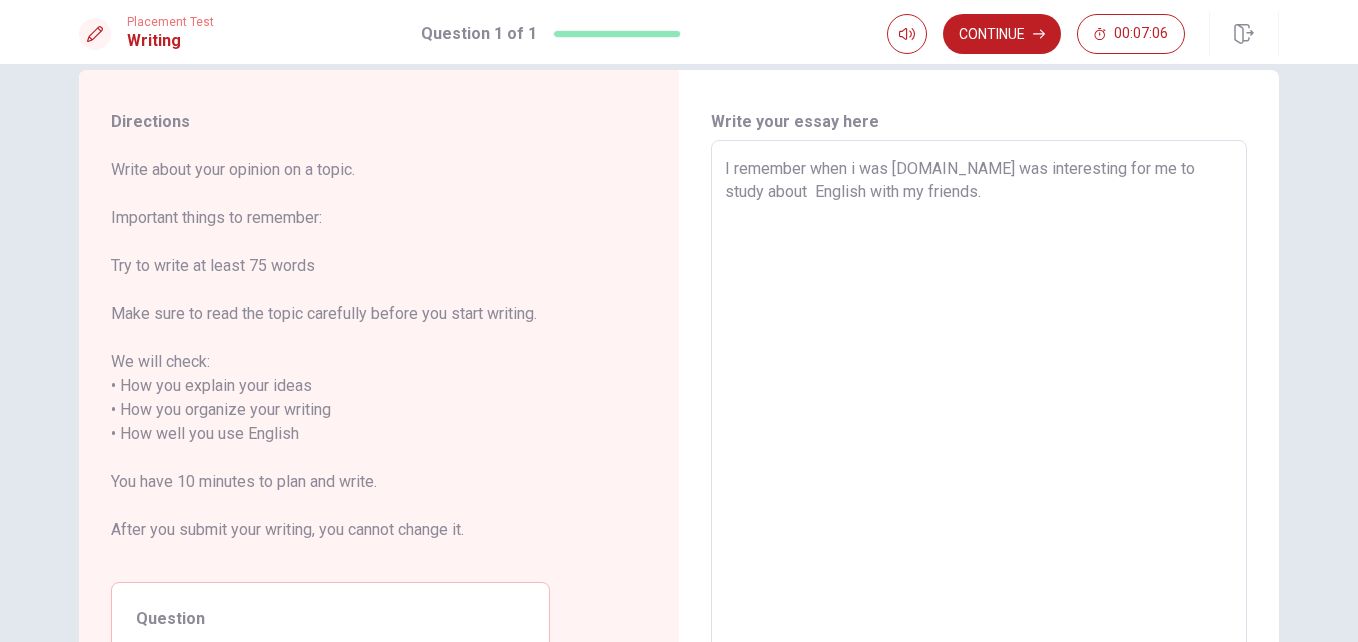 scroll, scrollTop: 0, scrollLeft: 0, axis: both 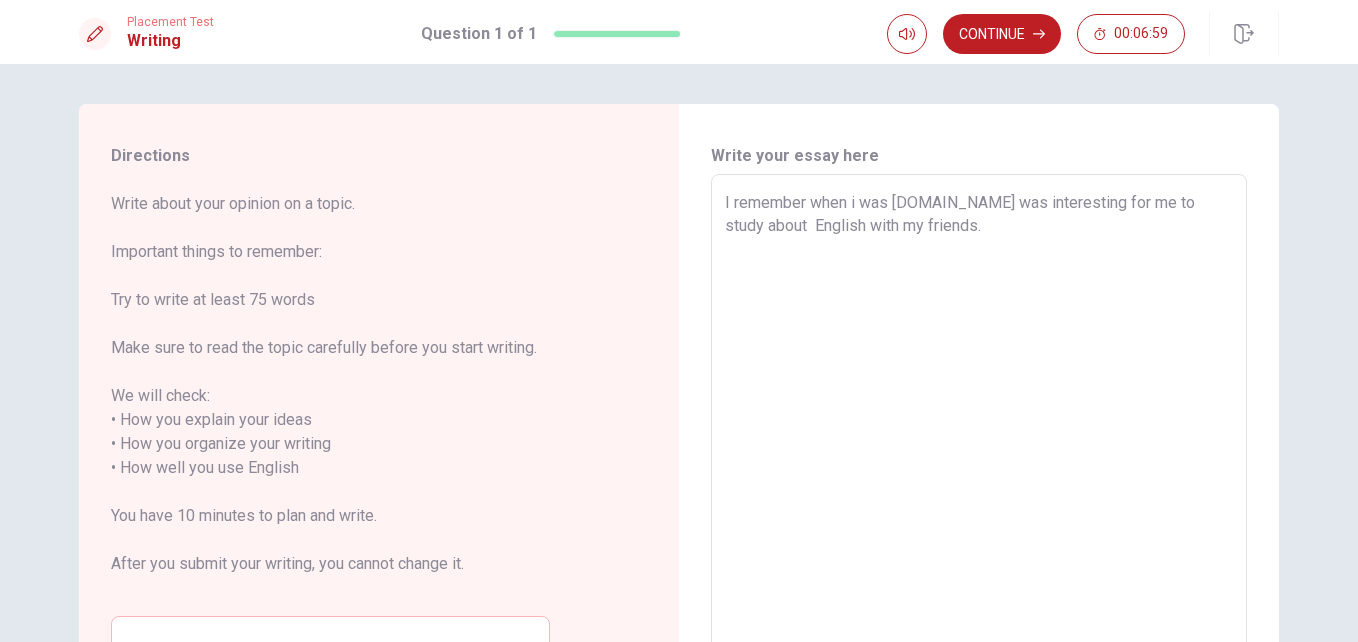 type on "x" 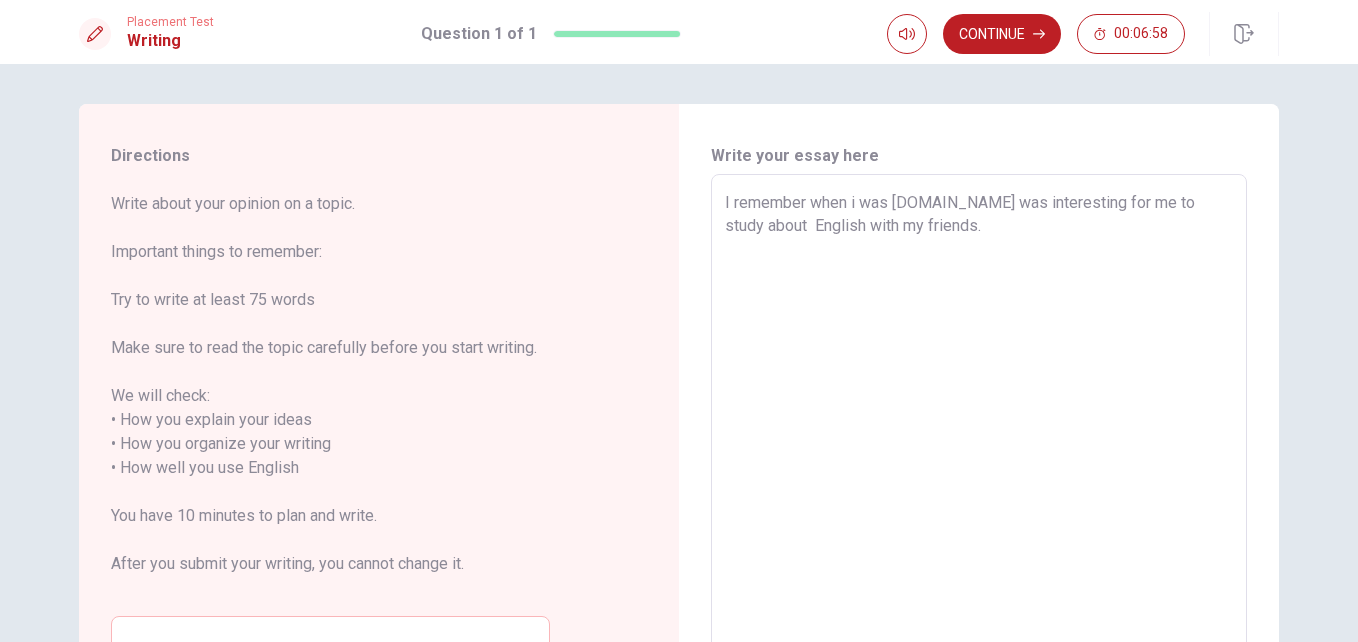 type on "I remember when i was [DOMAIN_NAME] was interesting for me to study about  English with my friends. I" 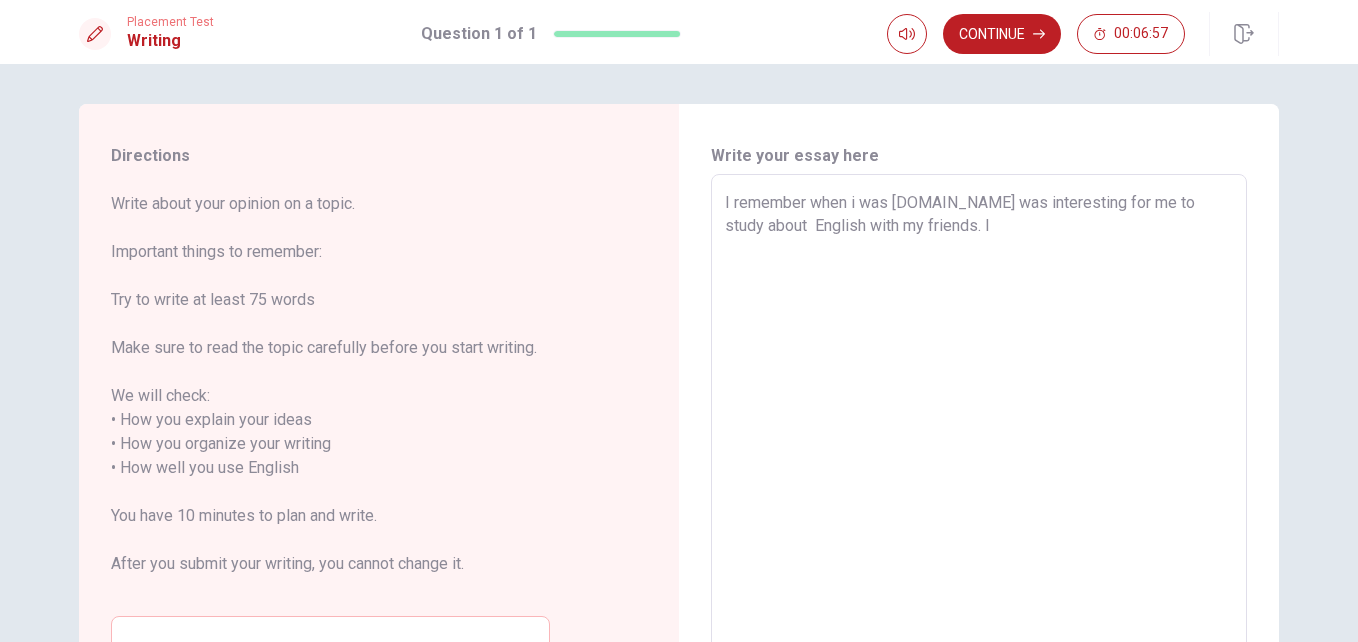 type 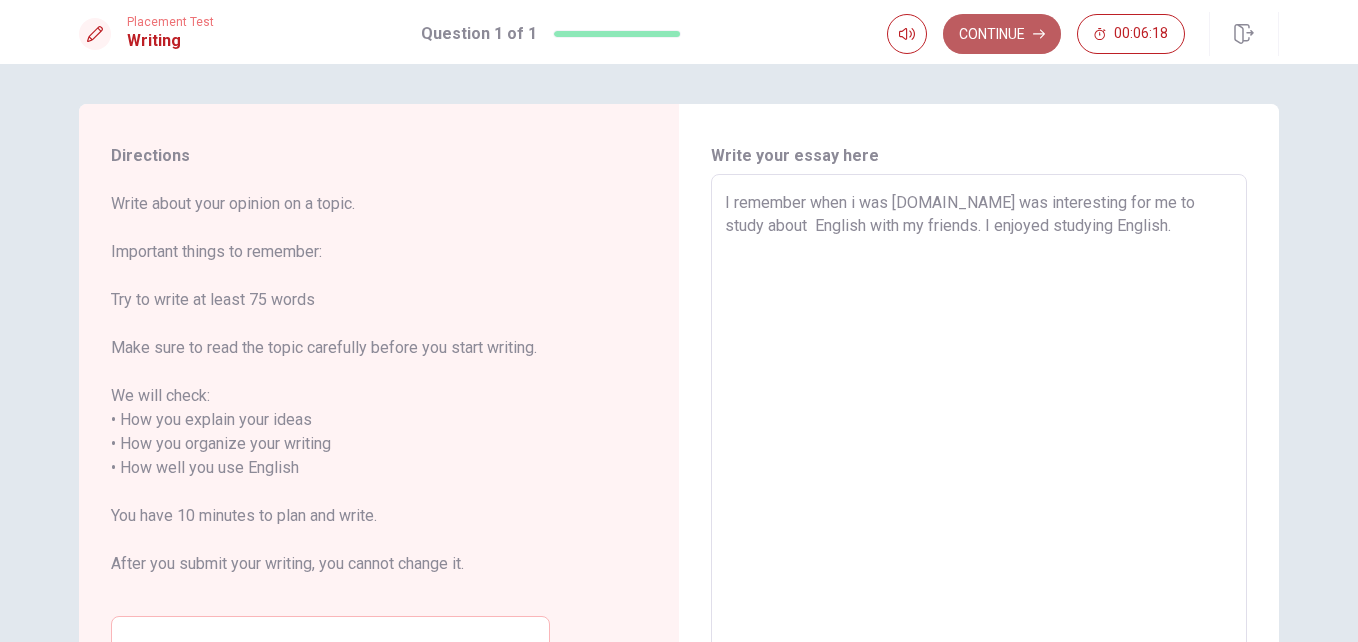 click on "Continue" at bounding box center (1002, 34) 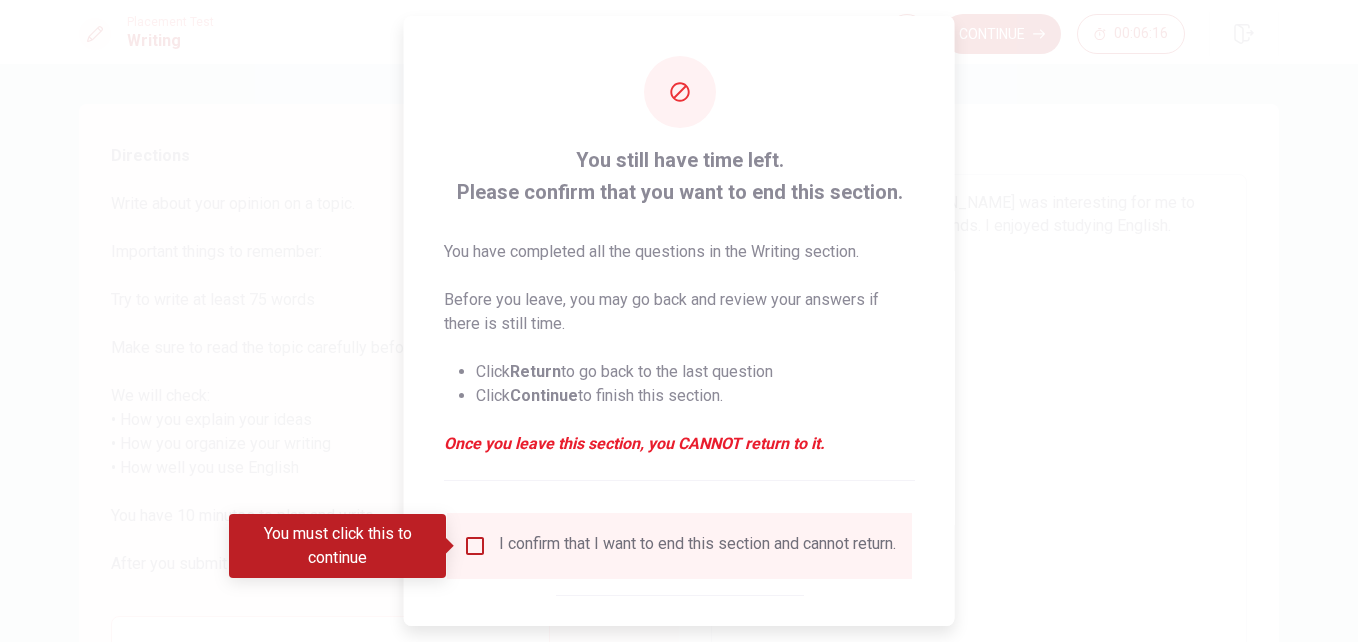click at bounding box center [475, 546] 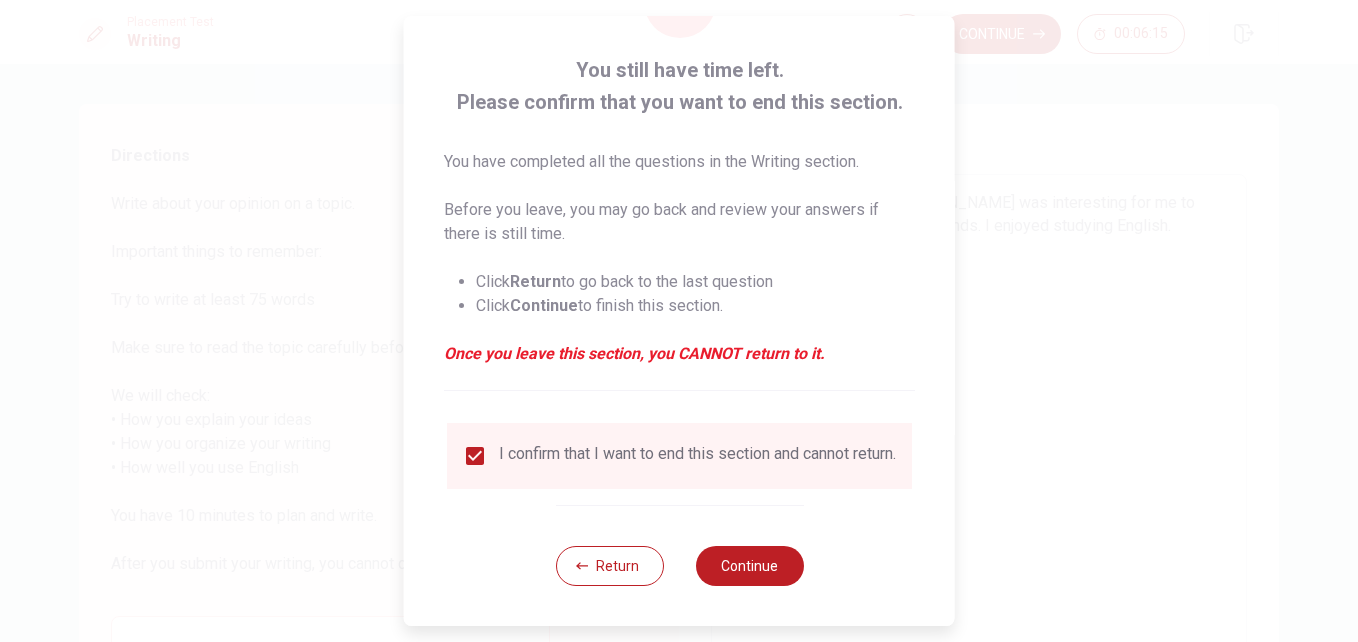 scroll, scrollTop: 104, scrollLeft: 0, axis: vertical 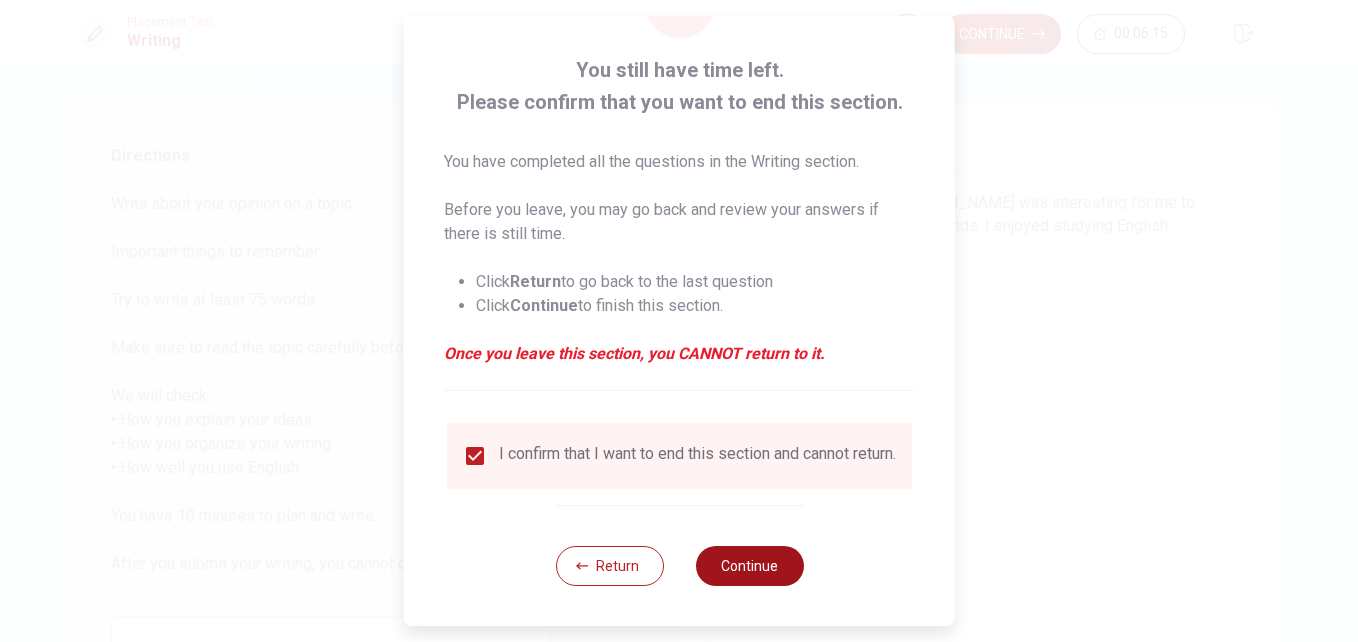 click on "Continue" at bounding box center [749, 566] 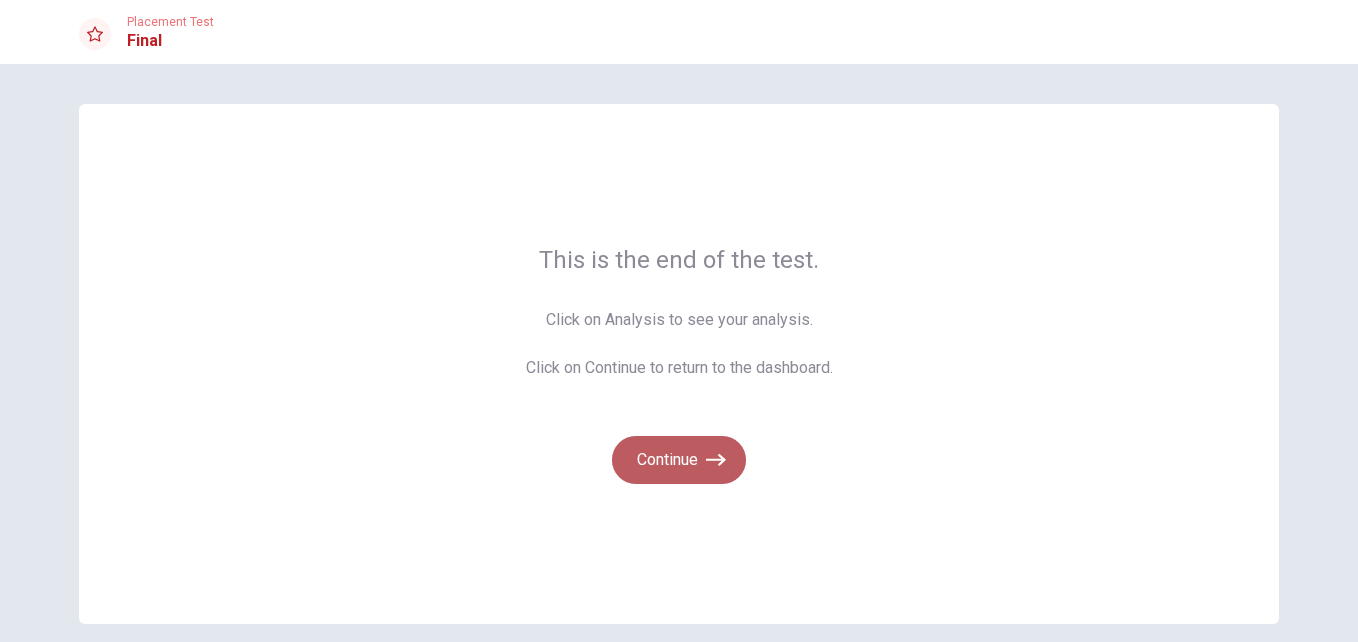 click 